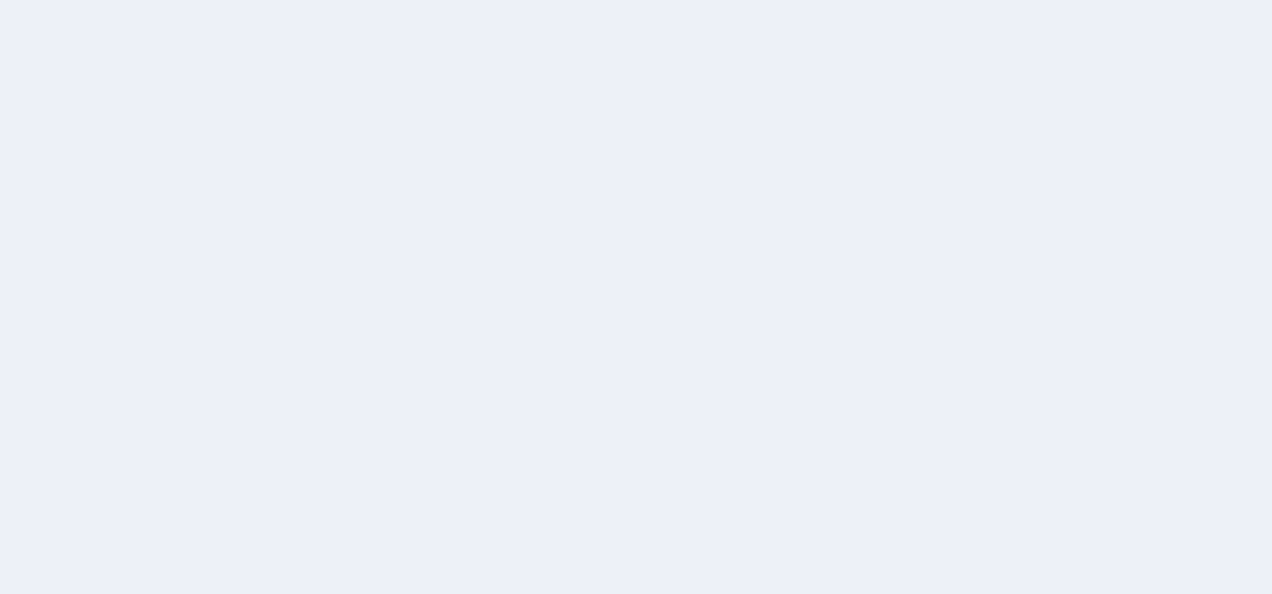 scroll, scrollTop: 0, scrollLeft: 0, axis: both 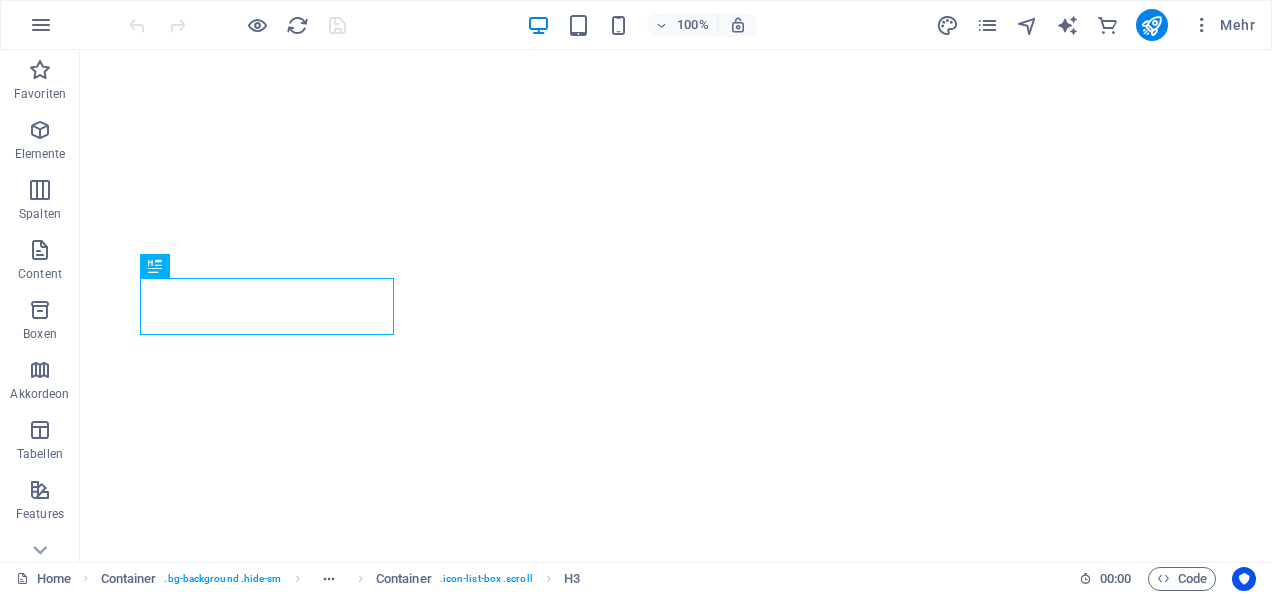 select 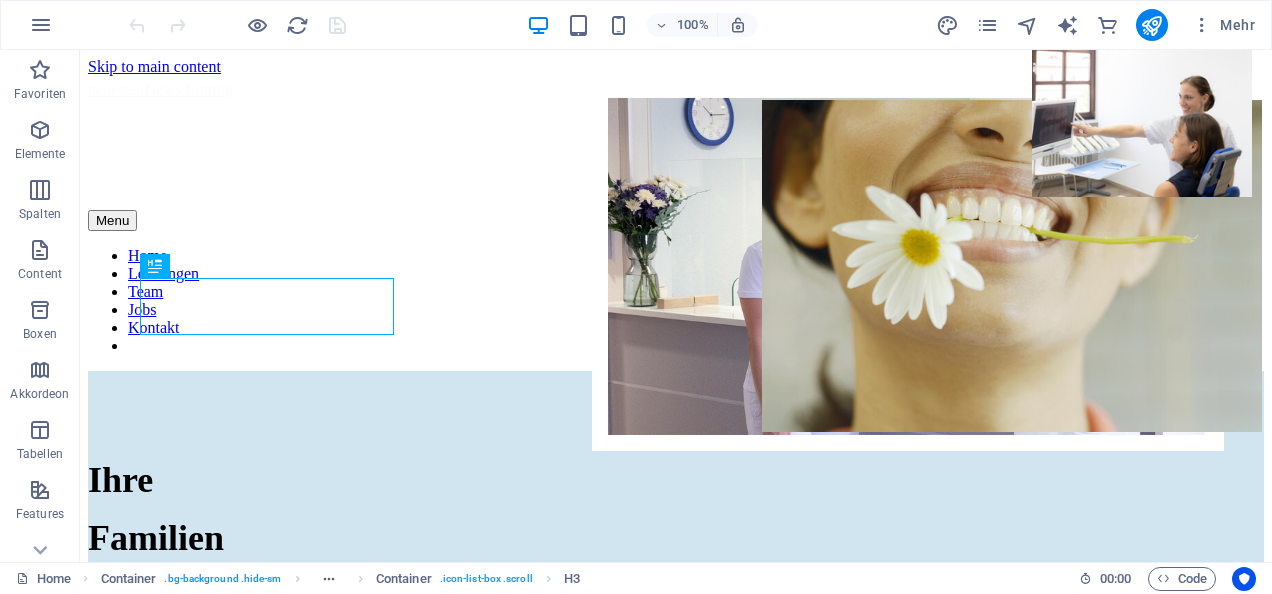 scroll, scrollTop: 2554, scrollLeft: 0, axis: vertical 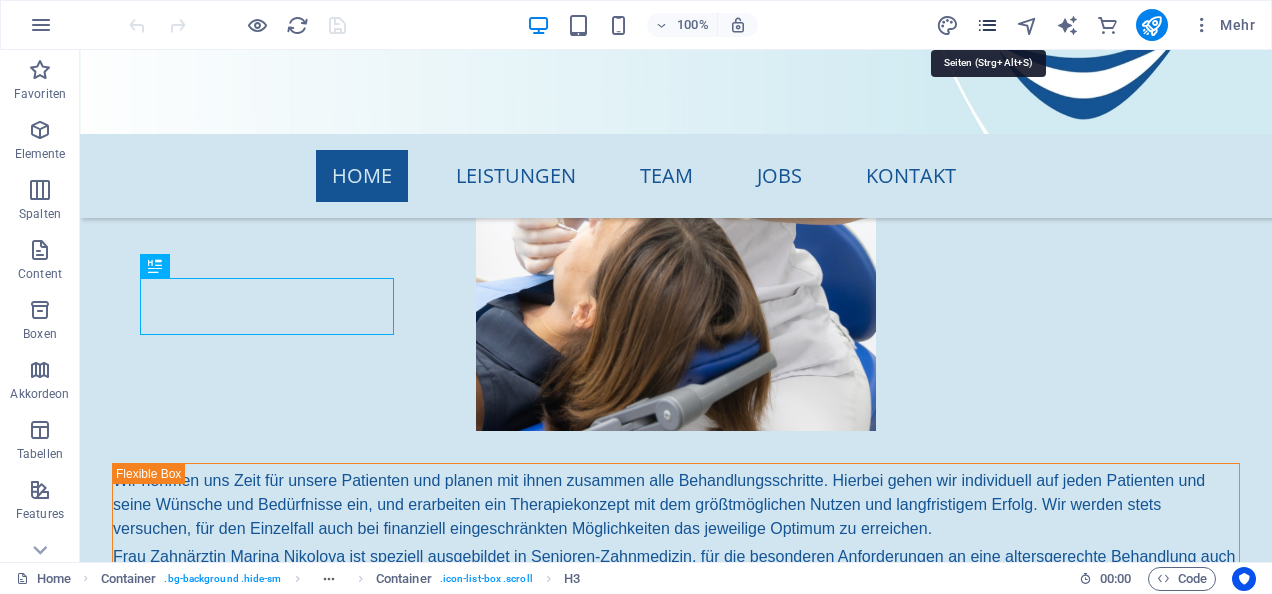 click at bounding box center [987, 25] 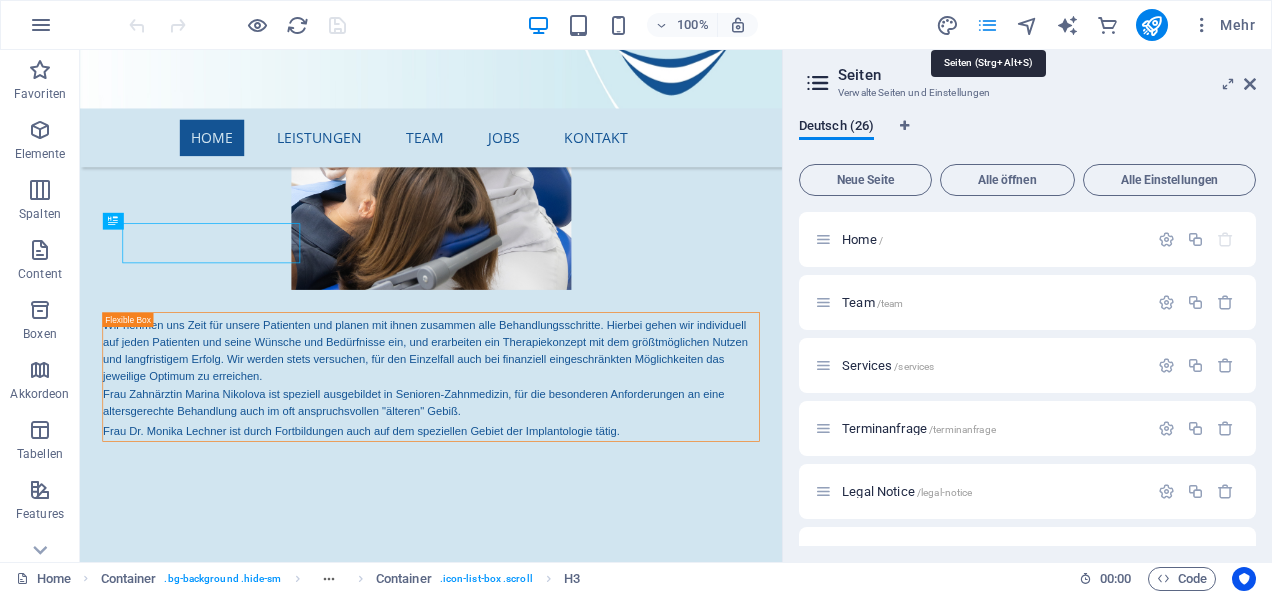 scroll, scrollTop: 2533, scrollLeft: 0, axis: vertical 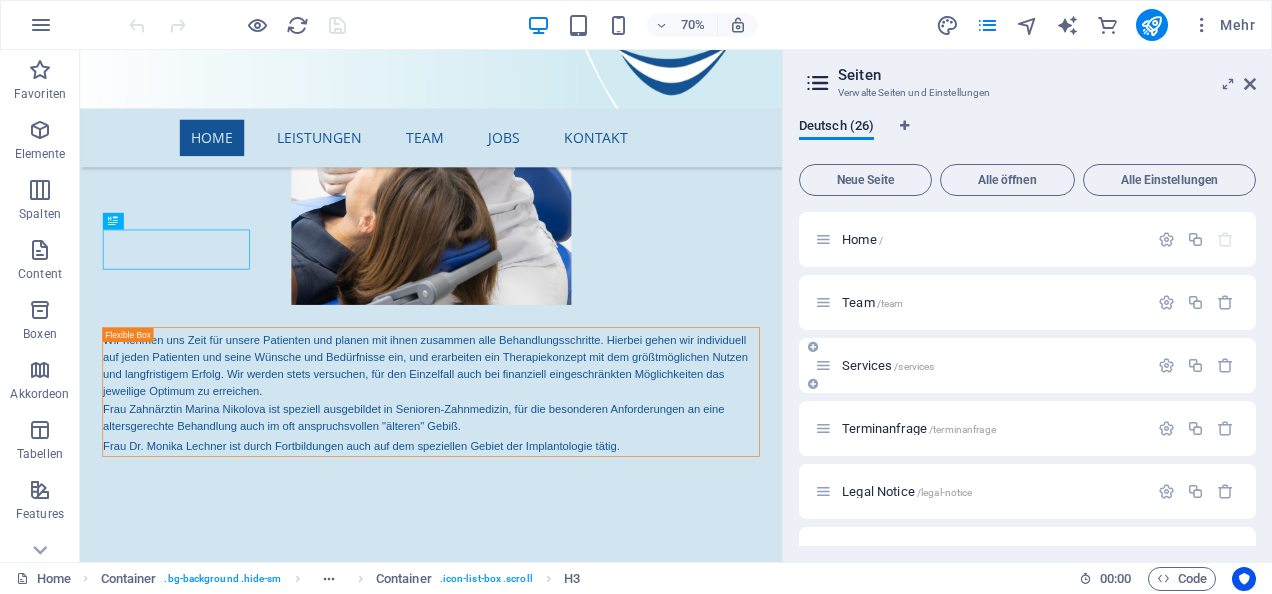 click on "Services /services" at bounding box center [888, 365] 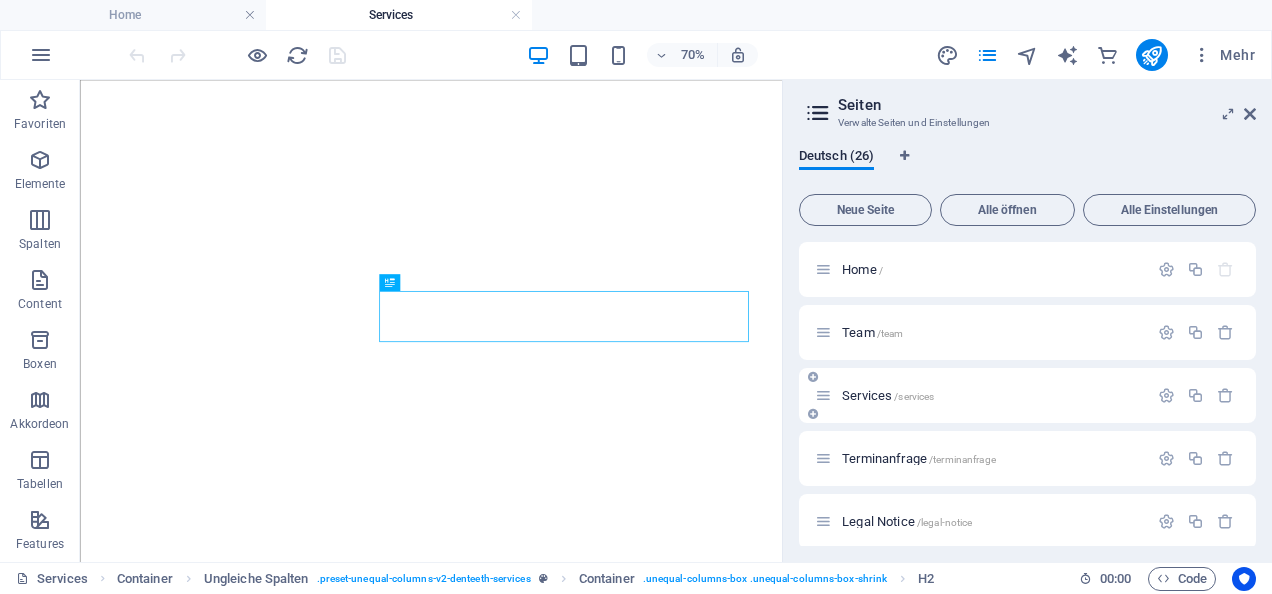 select 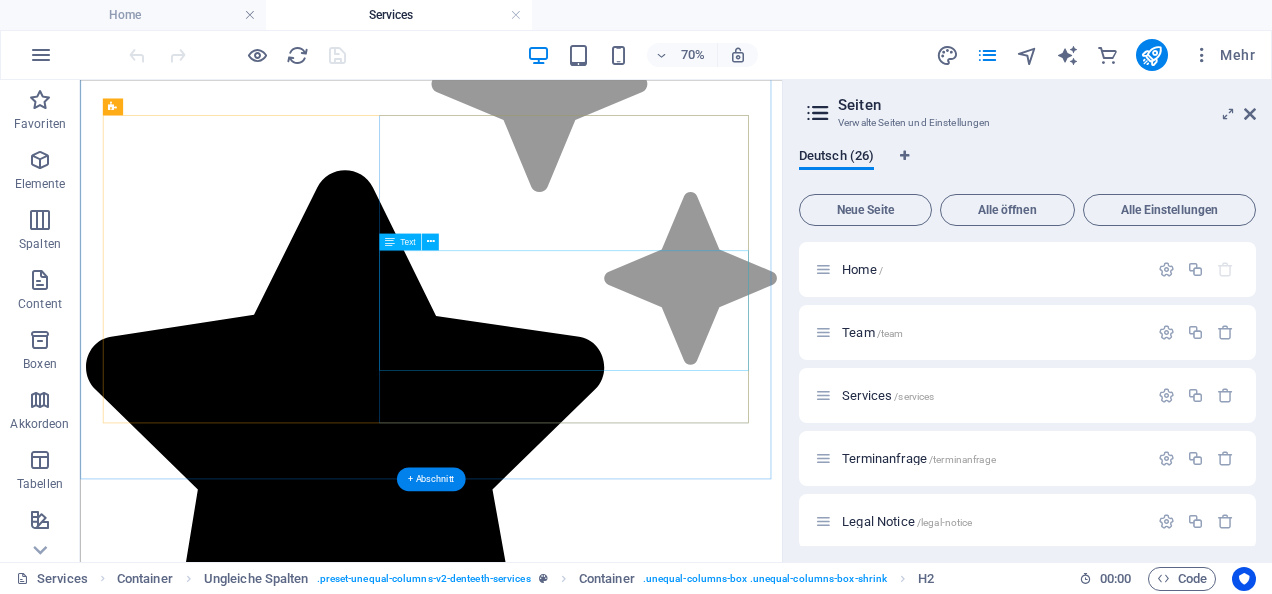 scroll, scrollTop: 2493, scrollLeft: 0, axis: vertical 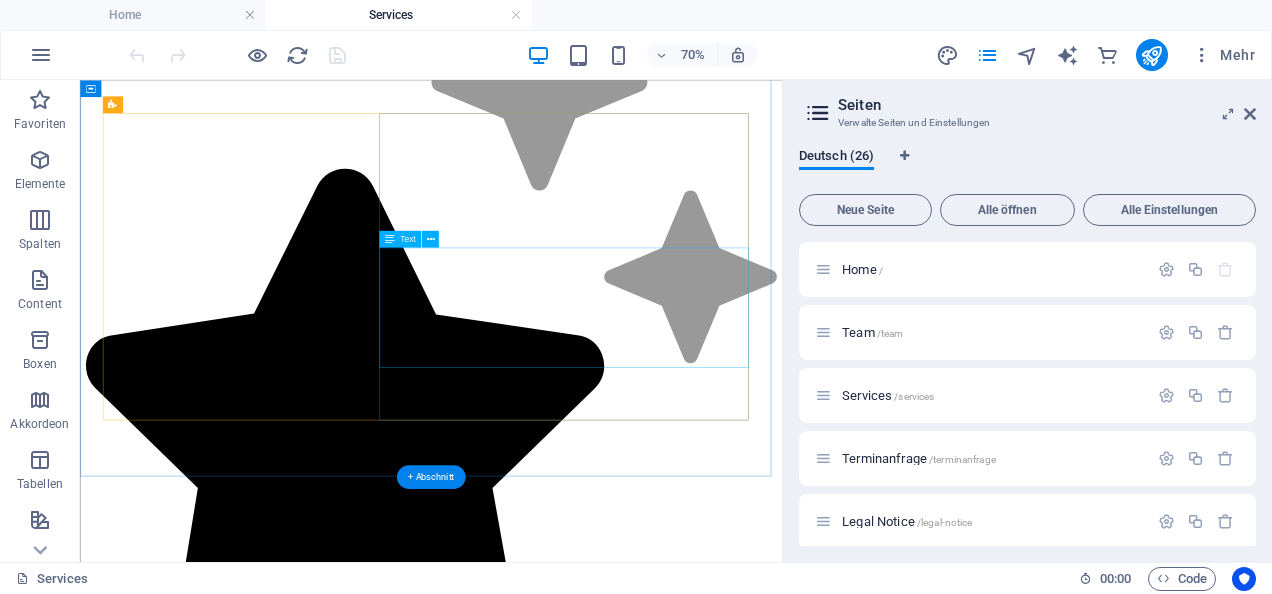 click on "Bereit für Ihr schönstes Lächeln? Professionelle Zahnaufhellung mit der innovativen FLÄSH Methode in unserer Zahnarztpraxis – schnell, sicher und effektiv. Erfüllen Sie sich den Wunsch nach weißeren Zähnen und dem schönsten Lächeln!" at bounding box center [581, 16382] 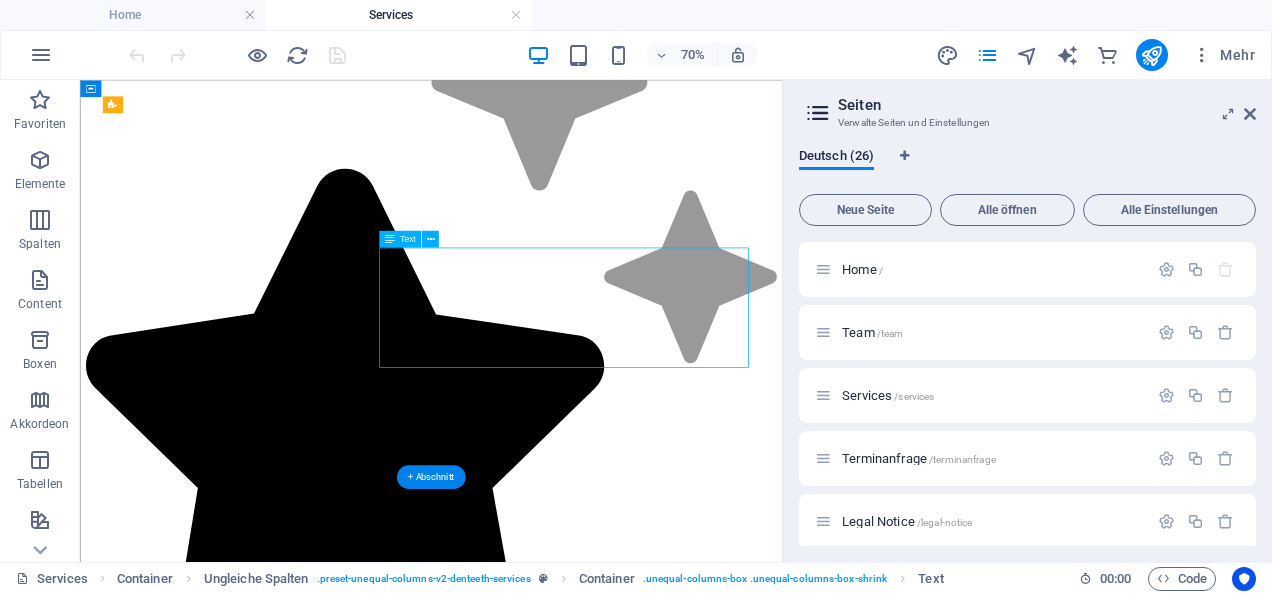 click on "Bereit für Ihr schönstes Lächeln? Professionelle Zahnaufhellung mit der innovativen FLÄSH Methode in unserer Zahnarztpraxis – schnell, sicher und effektiv. Erfüllen Sie sich den Wunsch nach weißeren Zähnen und dem schönsten Lächeln!" at bounding box center [581, 16382] 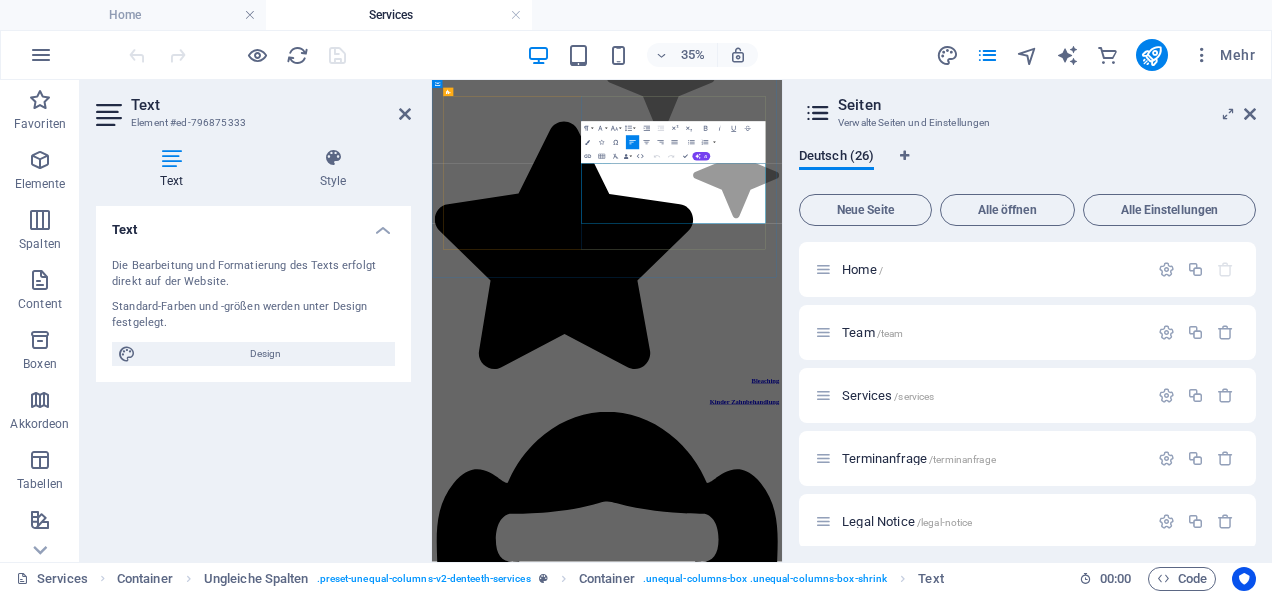 click on "Professionelle Zahnaufhellung mit der innovativen FLÄSH Methode in unserer Zahnarztpraxis – schnell, sicher und effektiv. Erfüllen Sie sich den Wunsch nach weißeren Zähnen und dem schönsten Lächeln!" at bounding box center [823, 16344] 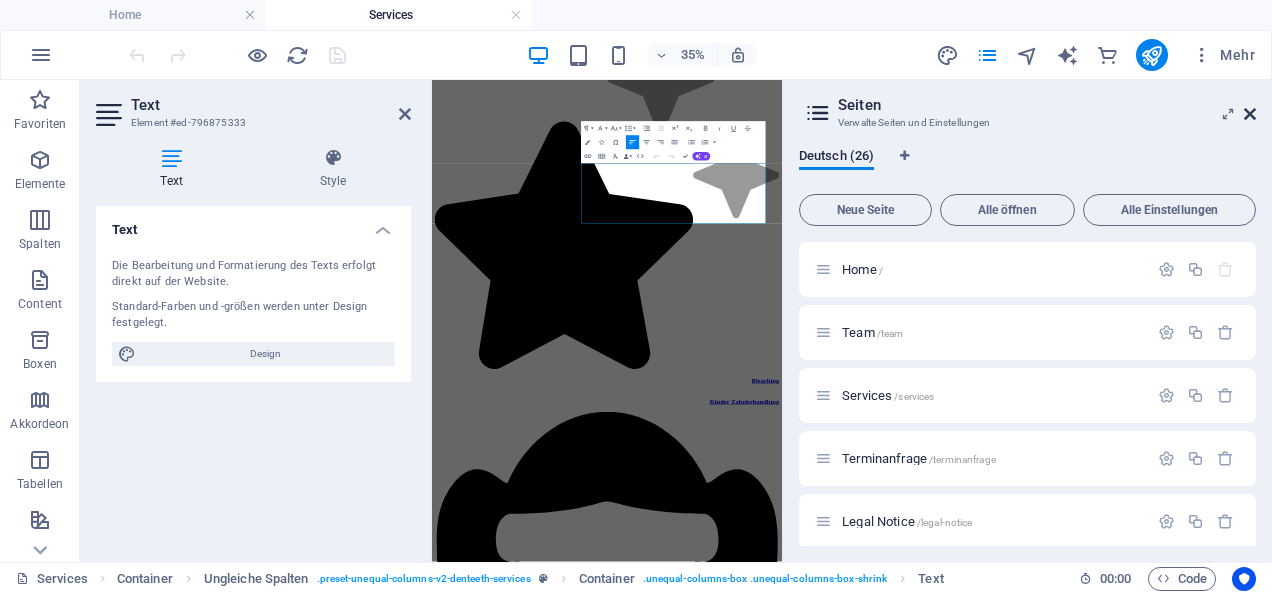 click at bounding box center [1250, 114] 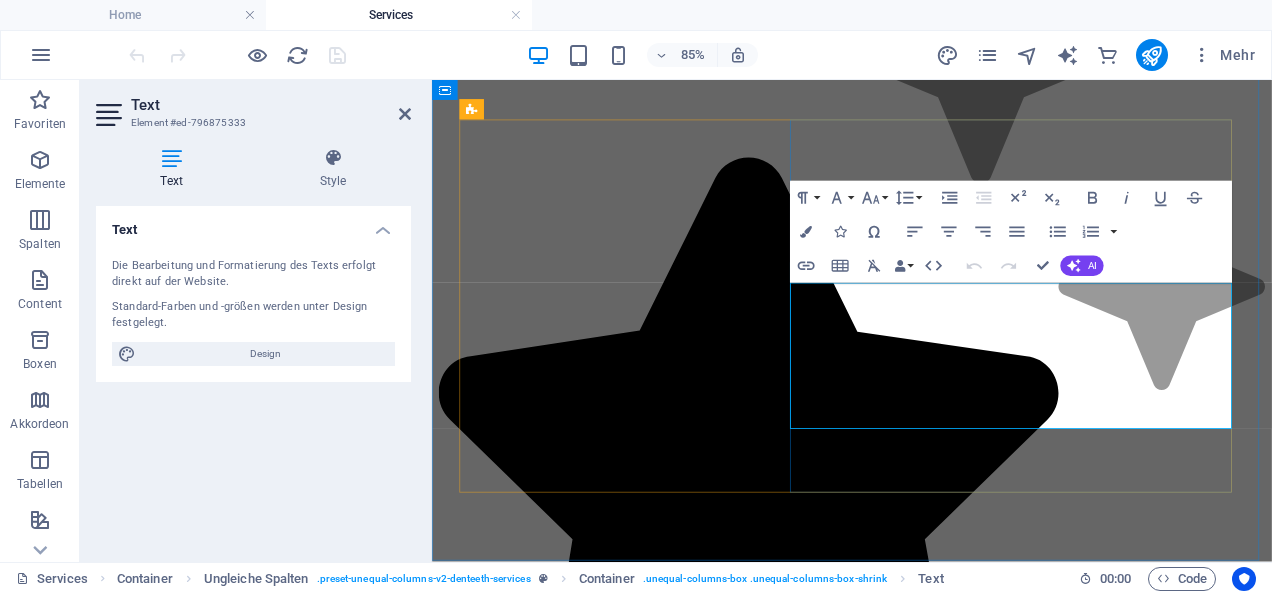 click on "Professionelle Zahnaufhellung mit der innovativen FLÄSH Methode in unserer Zahnarztpraxis – schnell, sicher und effektiv. Erfüllen Sie sich den Wunsch nach weißeren Zähnen und dem schönsten Lächeln!" at bounding box center (926, 16153) 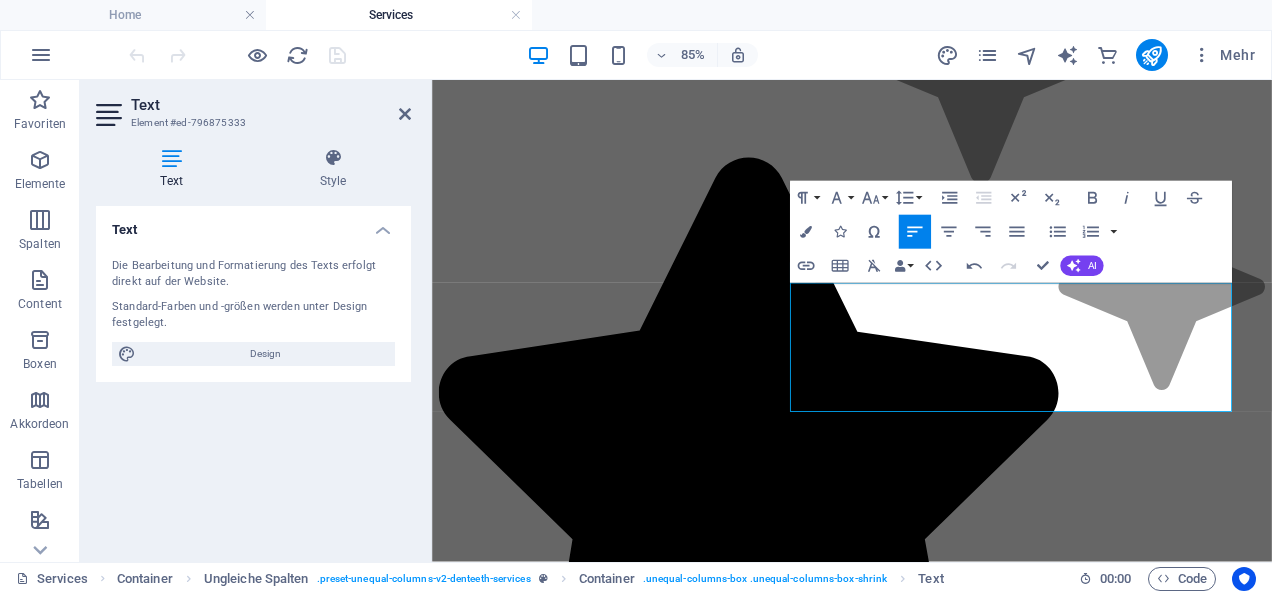 type 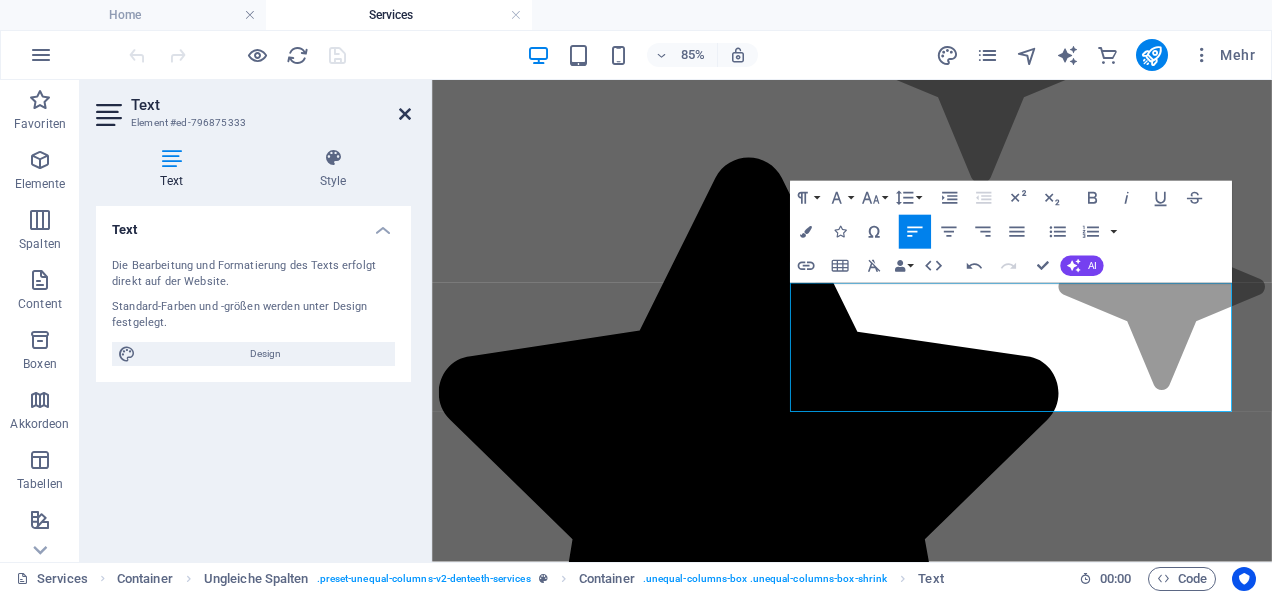 click at bounding box center [405, 114] 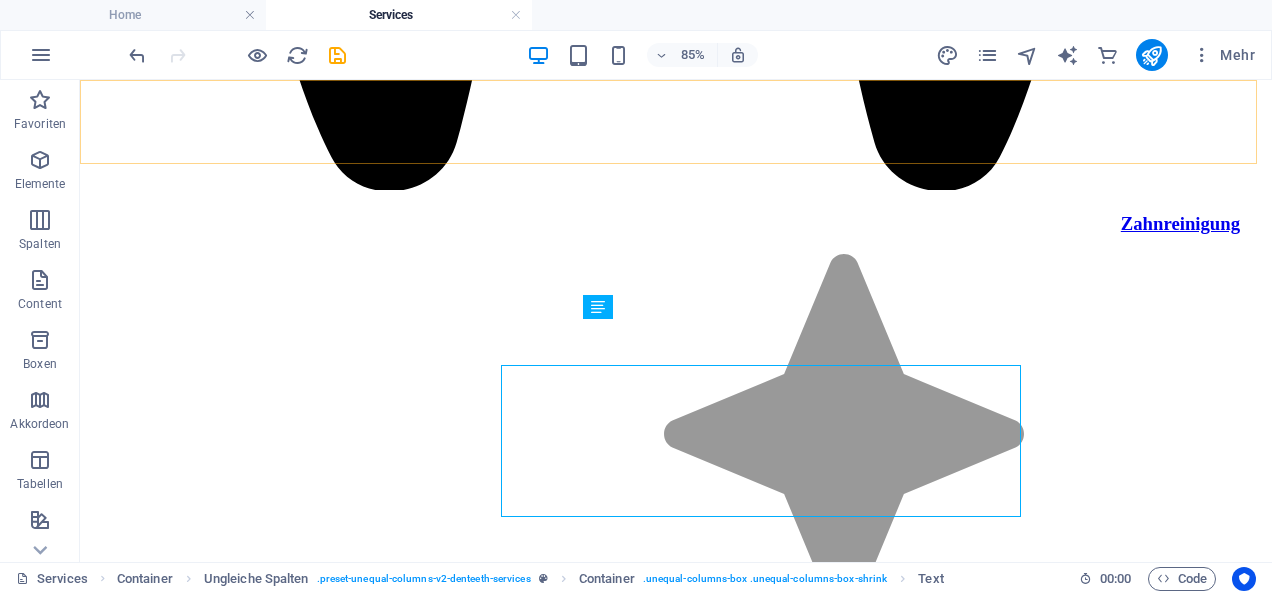 scroll, scrollTop: 2448, scrollLeft: 0, axis: vertical 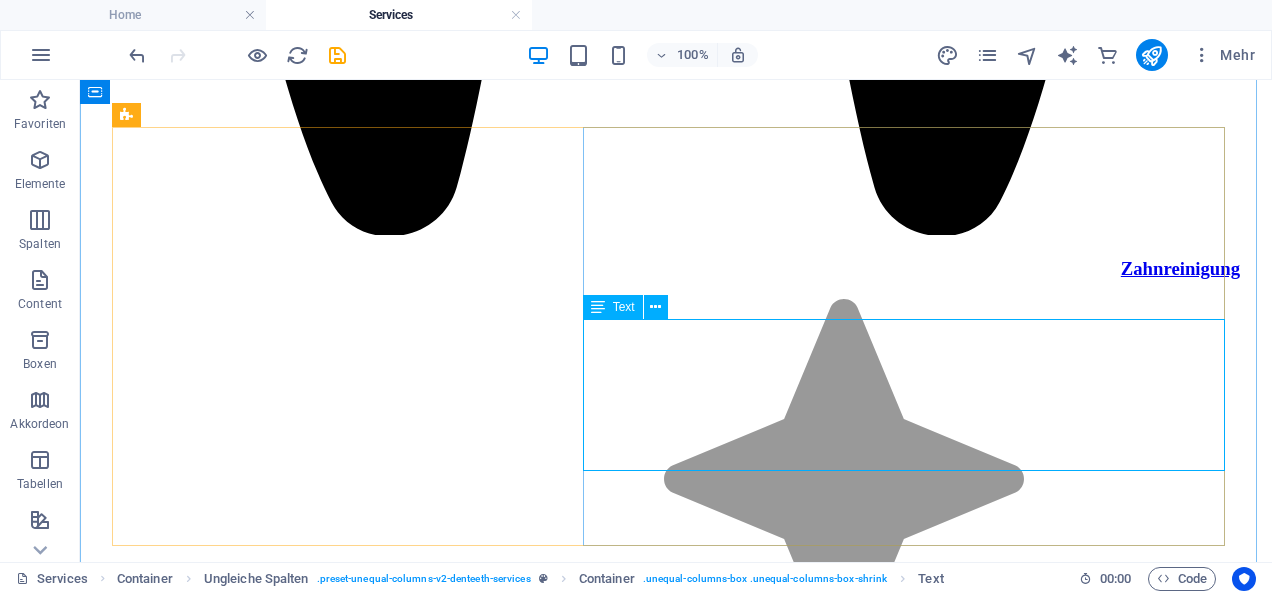 click on "Bereit für Ihr schönstes Lächeln? Professionelle Zahnaufhellung mit der innovativen FLÄSH Methode in unserer Zahnarztpraxis – schnell, sicher und effektiv. Erfüllen Sie sich den Wunsch nach weißeren Zähnen und dem schönsten Lächeln!" at bounding box center [676, 19270] 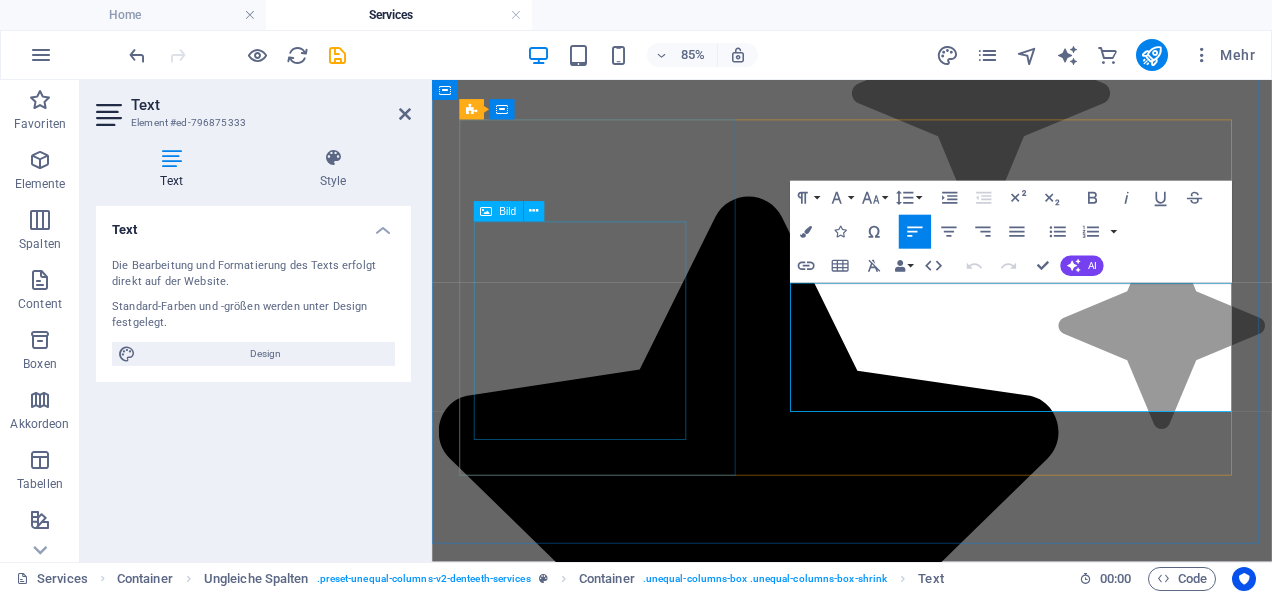 scroll, scrollTop: 2493, scrollLeft: 0, axis: vertical 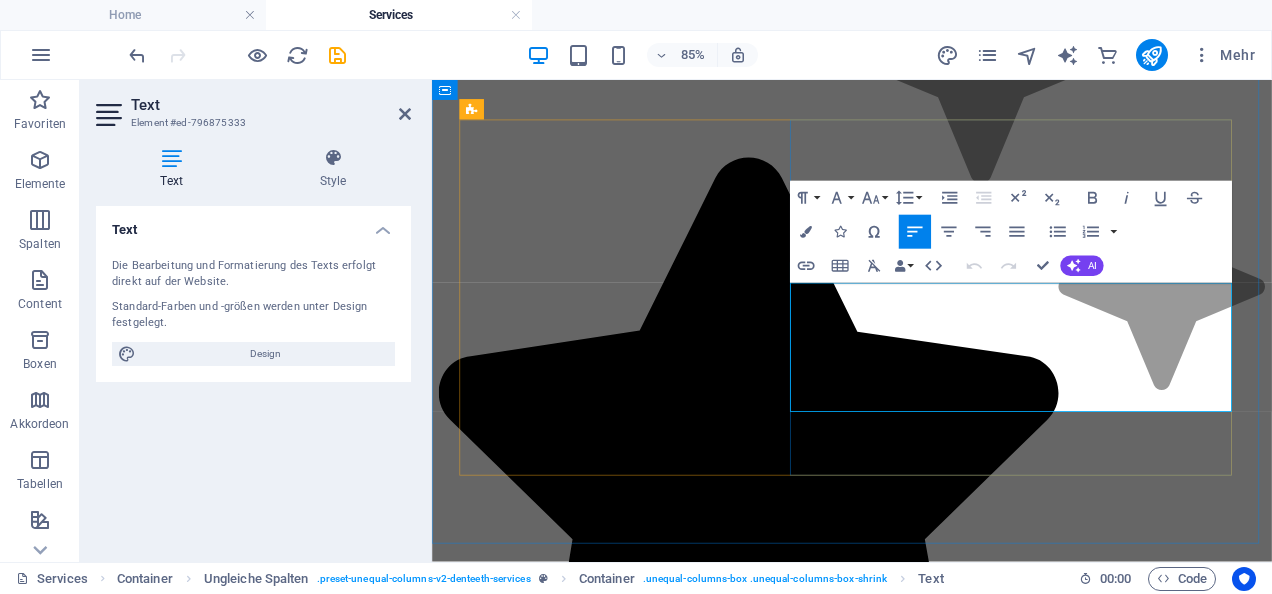 click on "Professionelle Zahnaufhellung mit der innovativen  FLÄSH  Methode in unserer Zahnarztpraxis – schnell, sicher und effektiv. Erfüllen Sie sich den Wunsch nach weißeren Zähnen und dem schönsten Lächeln!" at bounding box center [922, 16153] 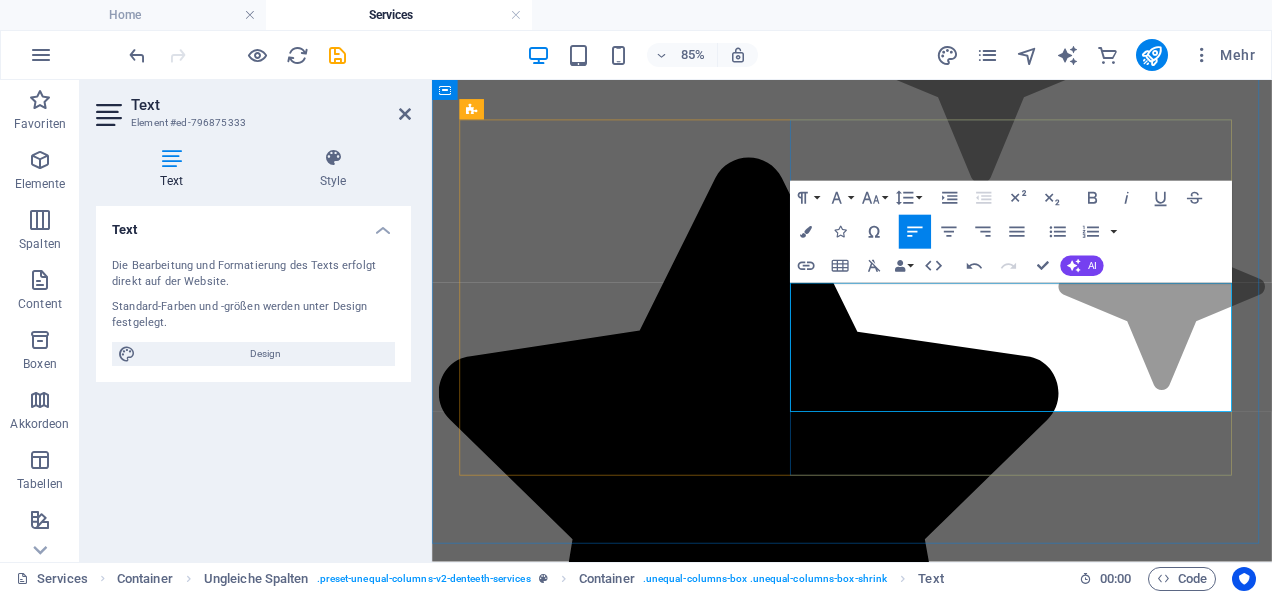 type 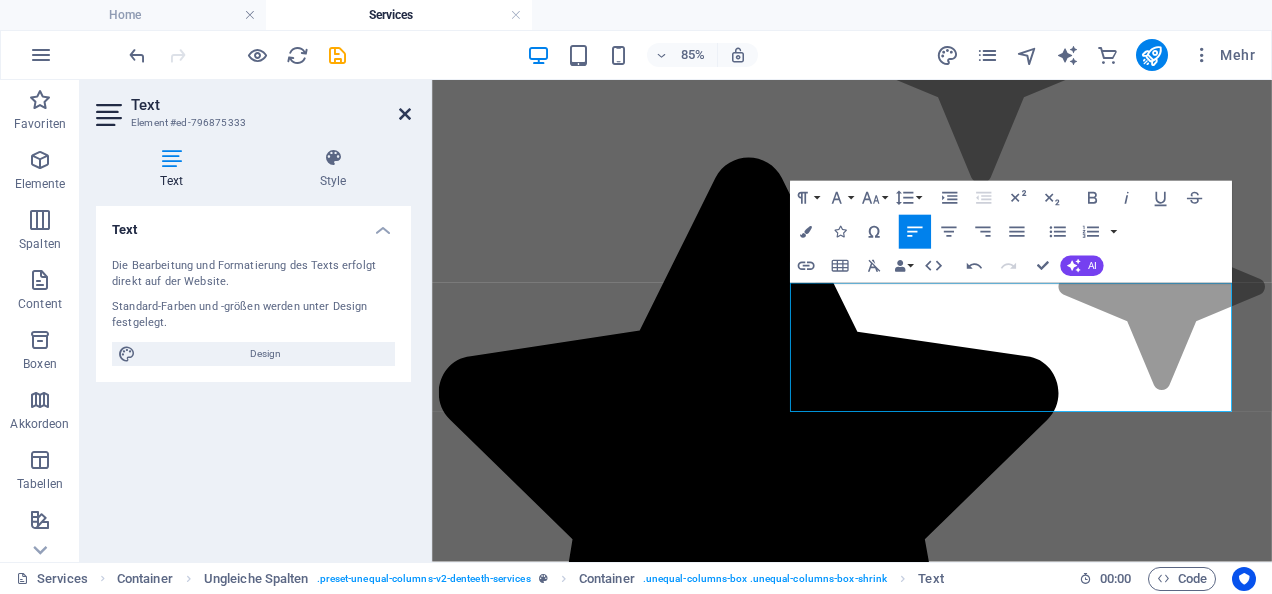 click at bounding box center (405, 114) 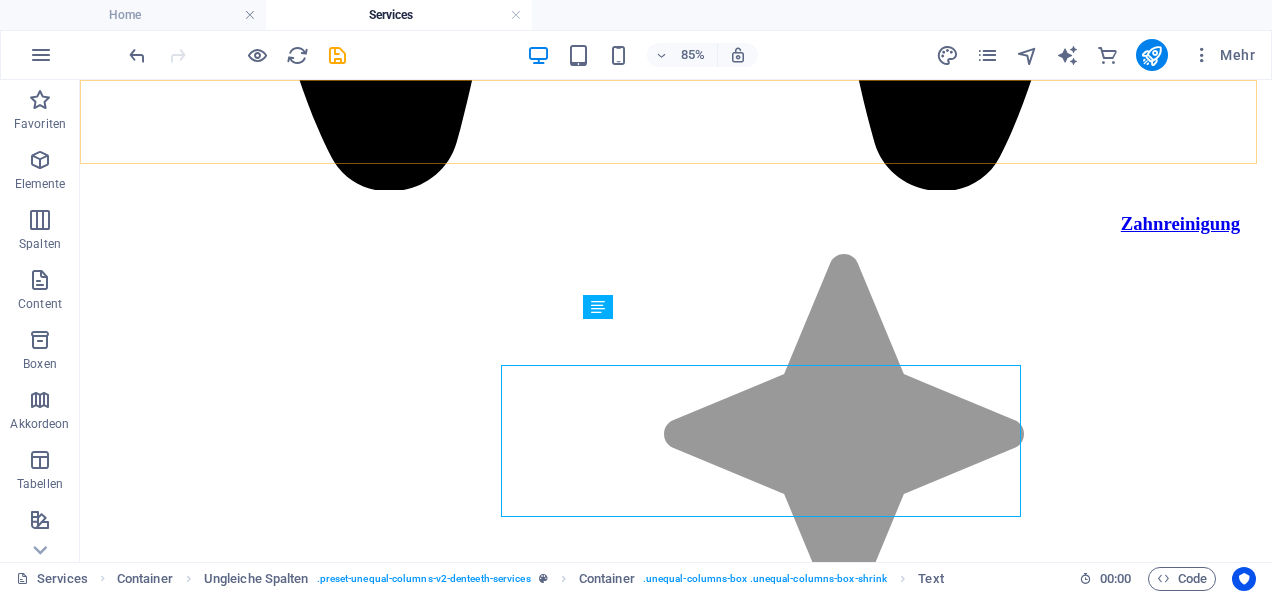 scroll, scrollTop: 2448, scrollLeft: 0, axis: vertical 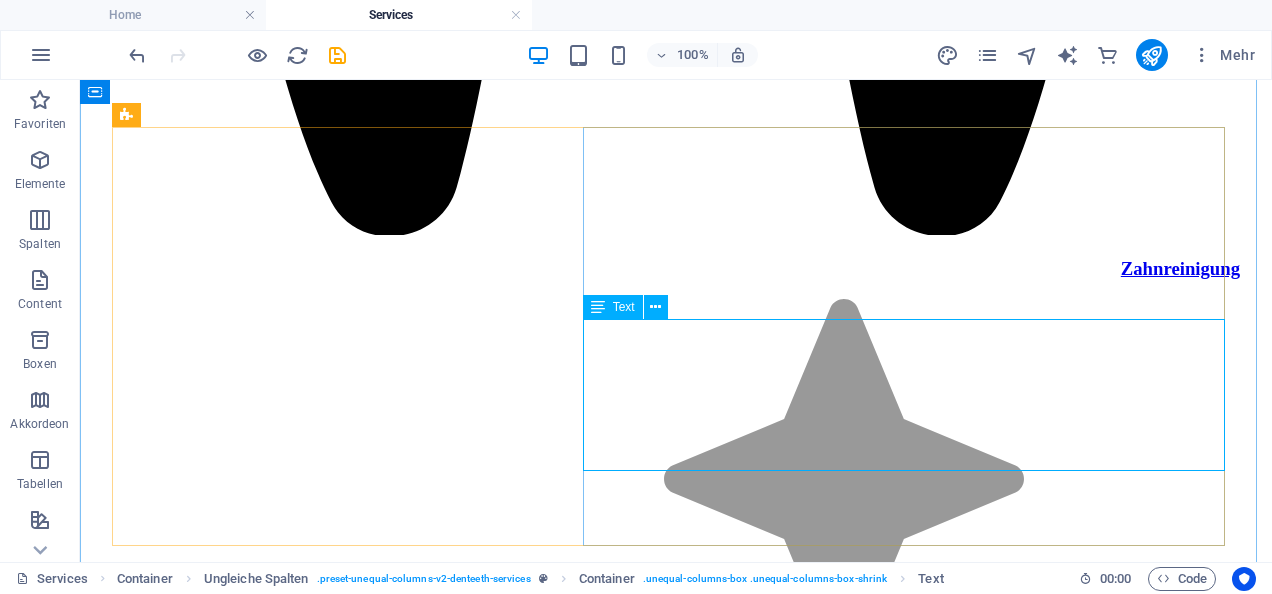 click on "Bereit für Ihr schönstes Lächeln? Professionelle Zahnaufhellung mit der innovativen FLÄSH Methode in unserer Zahnarztpraxis – schnell, sicher und effektiv. Erfüllen Sie sich den Wunsch nach weißeren Zähnen und dem schönsten Lächeln!" at bounding box center [676, 19270] 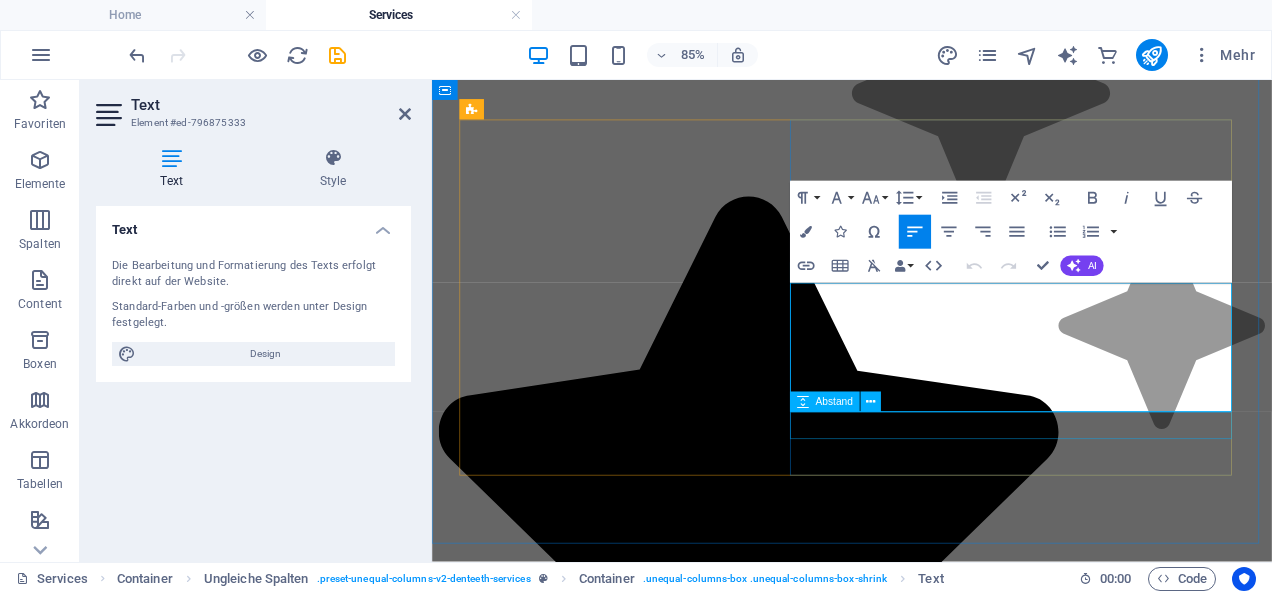 scroll, scrollTop: 2493, scrollLeft: 0, axis: vertical 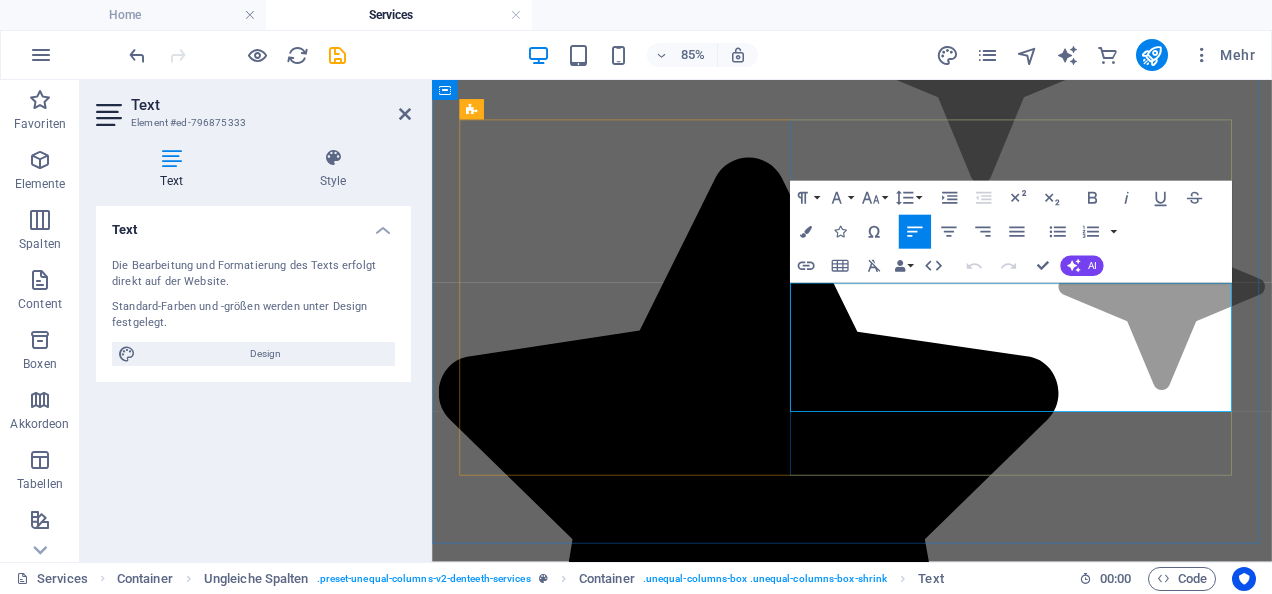 click on "Professionelle Zahnaufhellung mit der innovativen  FLÄSH  Methode in unserer Zahnarztpraxis – schnell, sicher und effektiv. Erfüllen Sie sich den Wunsch nach weißeren Zähnen und dem schönsten Lächeln!" at bounding box center [926, 16153] 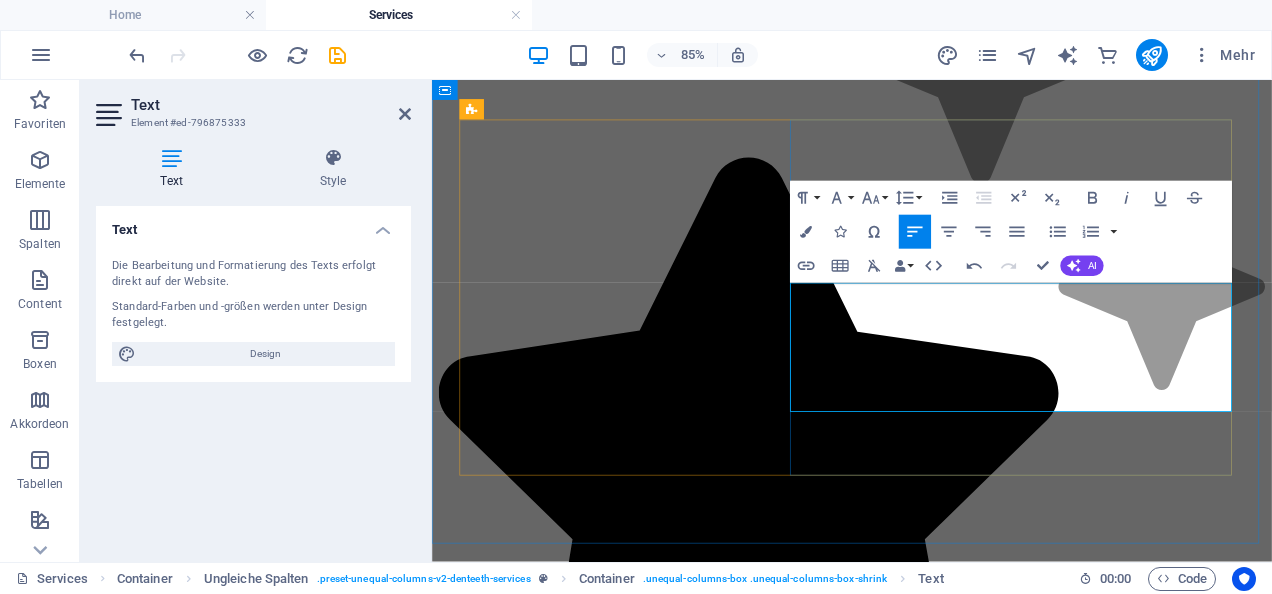 type 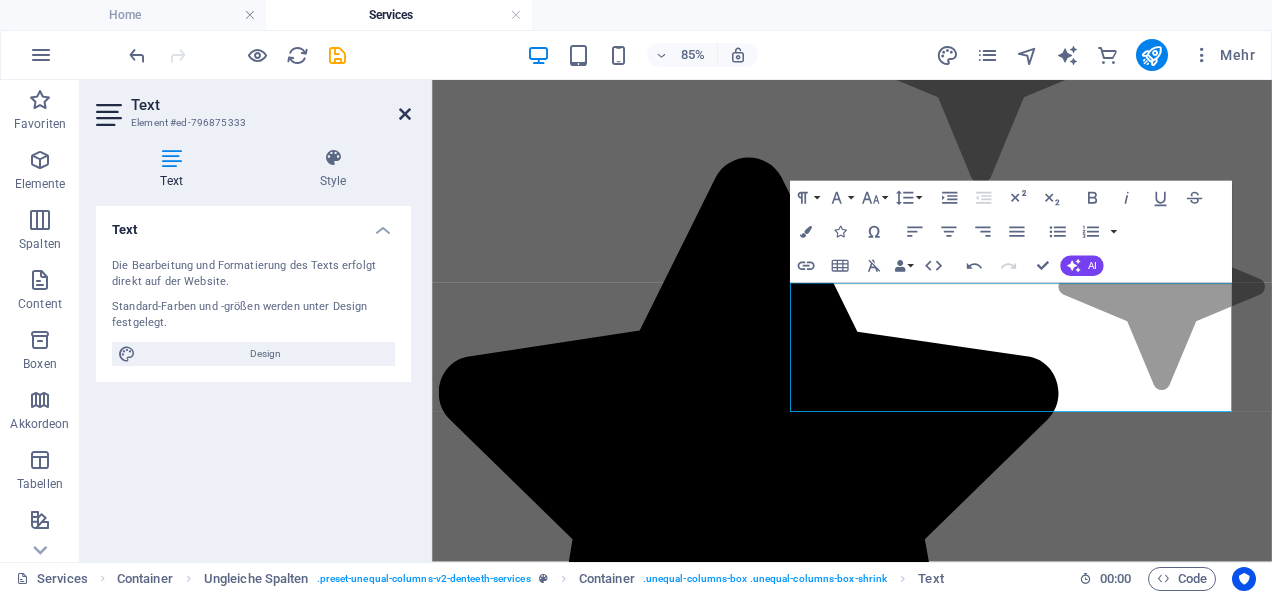 click at bounding box center (405, 114) 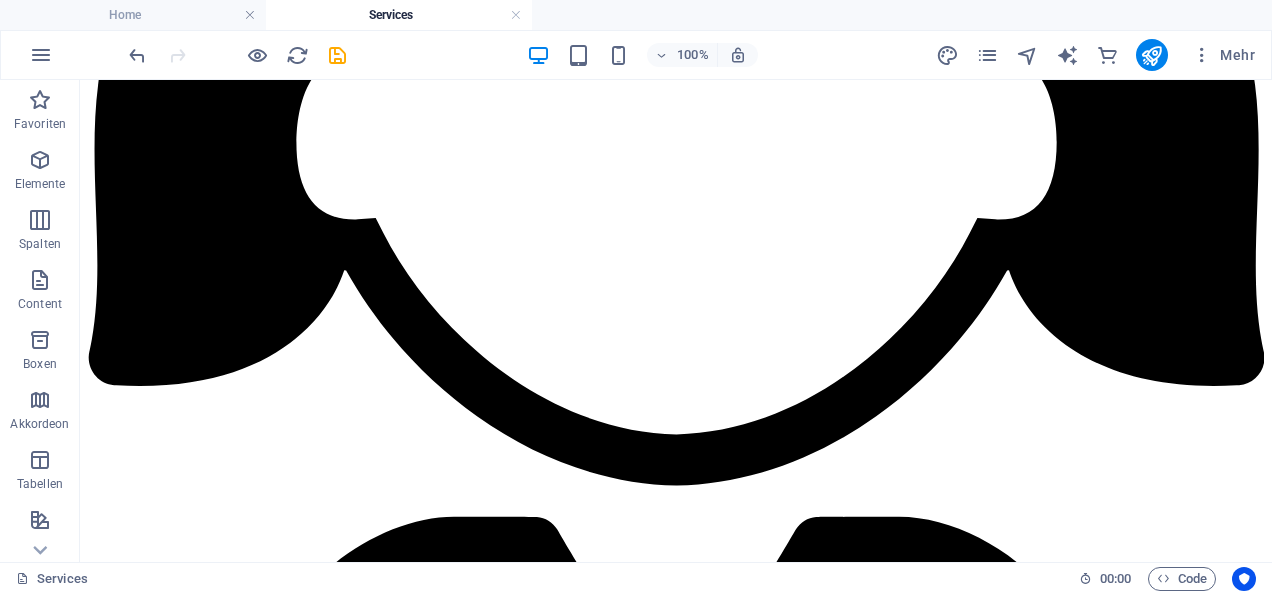 scroll, scrollTop: 4318, scrollLeft: 0, axis: vertical 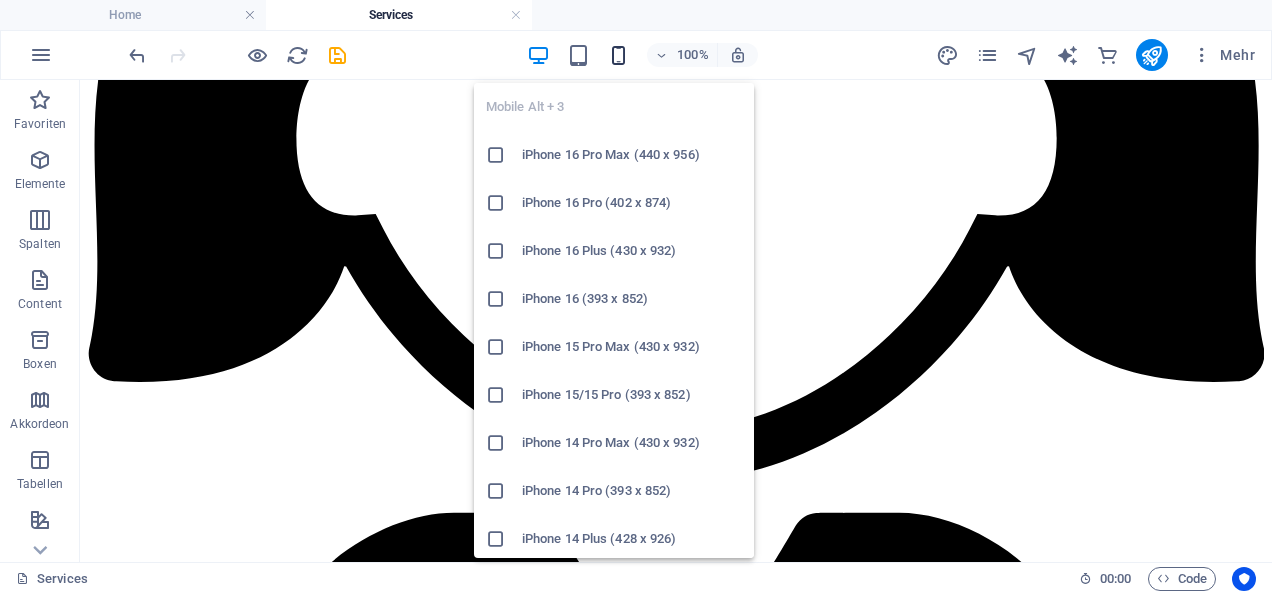 click at bounding box center [618, 55] 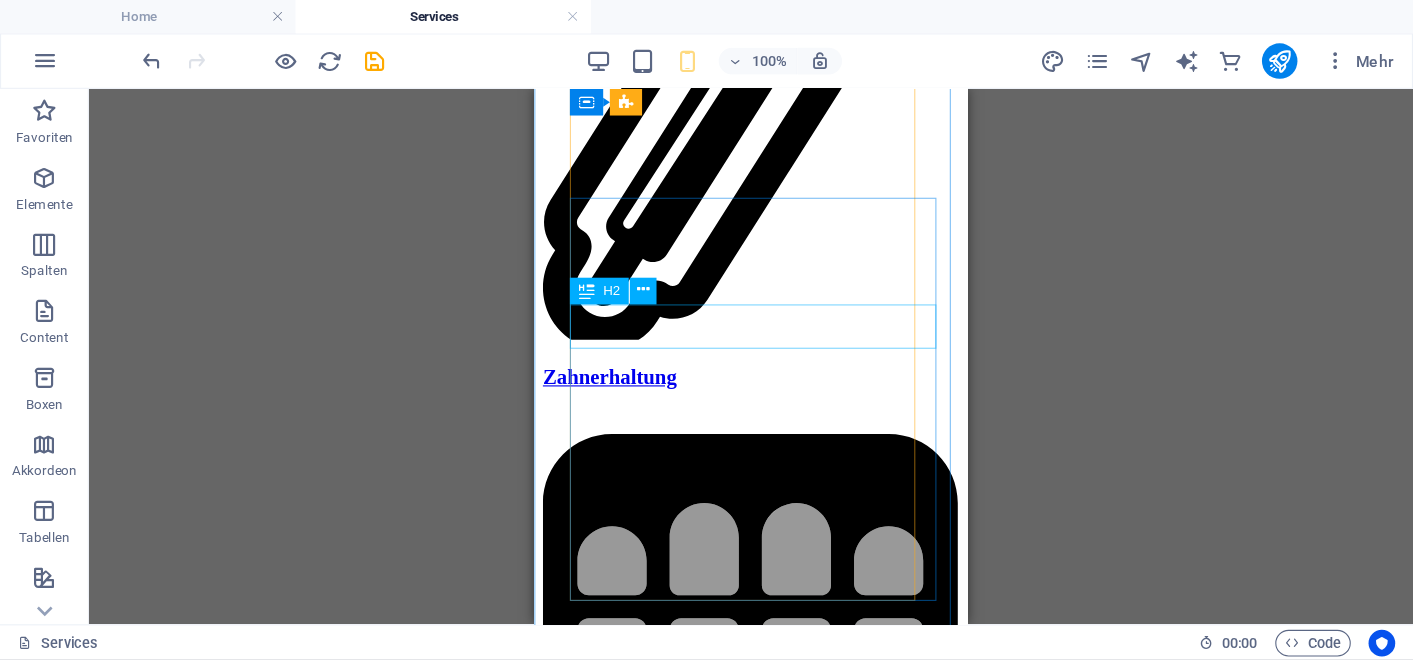 scroll, scrollTop: 6856, scrollLeft: 0, axis: vertical 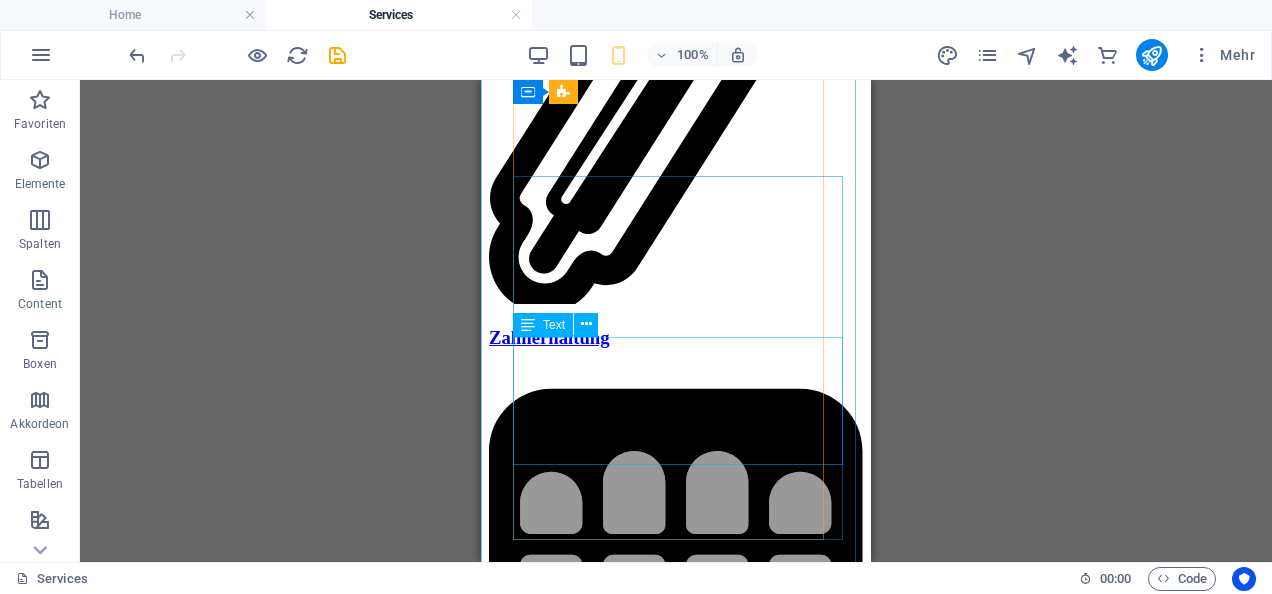 click on "Frau Zahnärztin Marina Nikolova ist speziell ausgebildet in Senioren-Zahnmedizin, für die besonderen Anforderungen an eine altersgerechte Behandlung auch im oft anspruchsvollen "älteren" Gebiß. Zusätzlich ist unsere Zahnarztpraxis als seniorengerecht zertifiziert." at bounding box center (676, 5642) 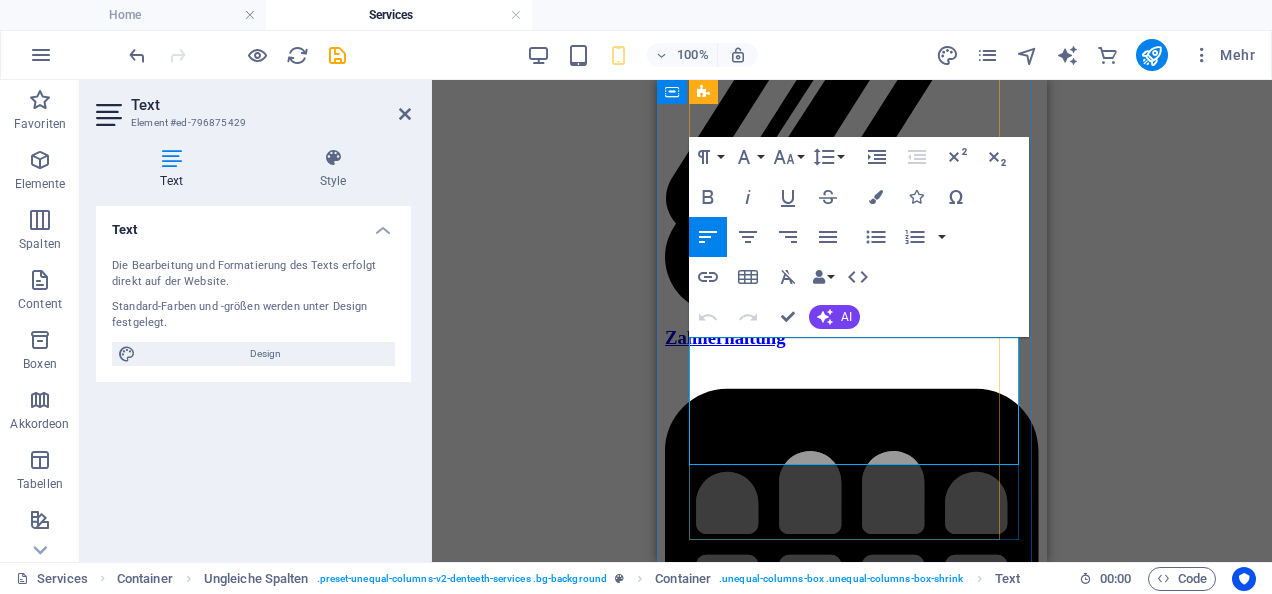 click on "Frau Zahnärztin Marina Nikolova ist speziell ausgebildet in Senioren-Zahnmedizin," at bounding box center [852, 5556] 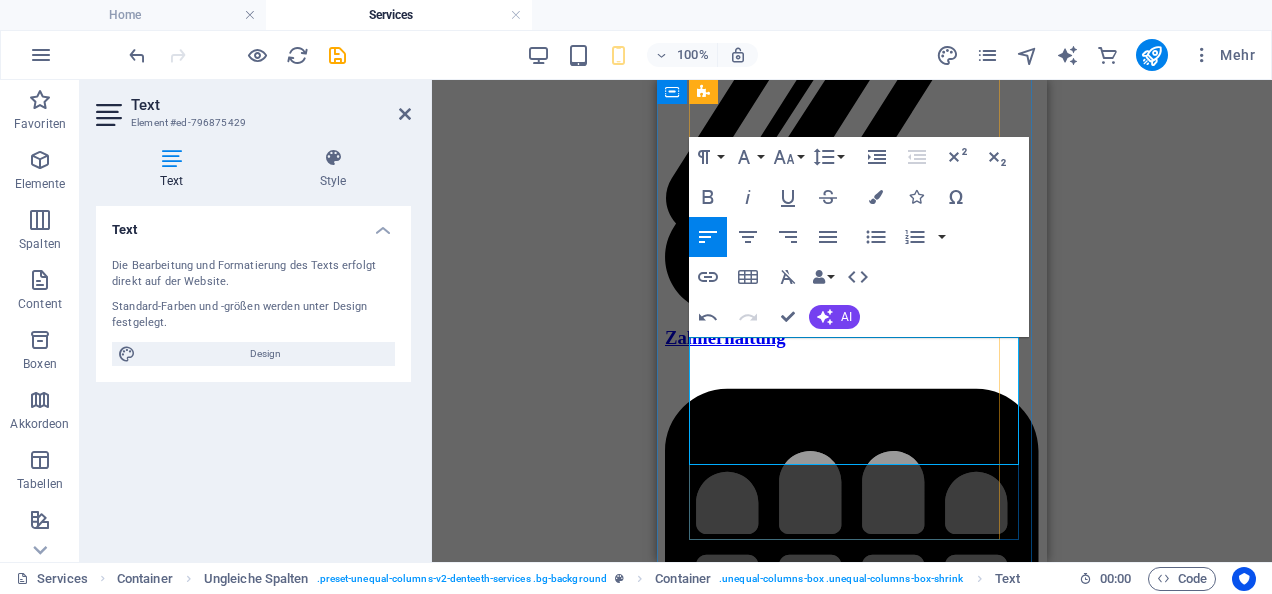type 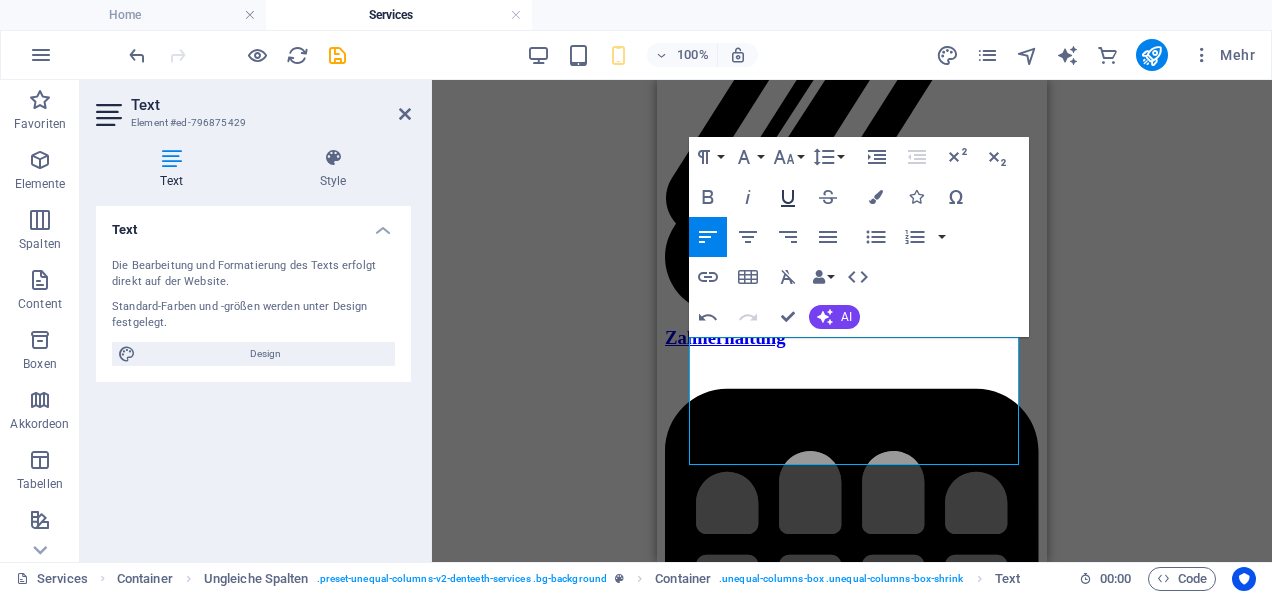 click 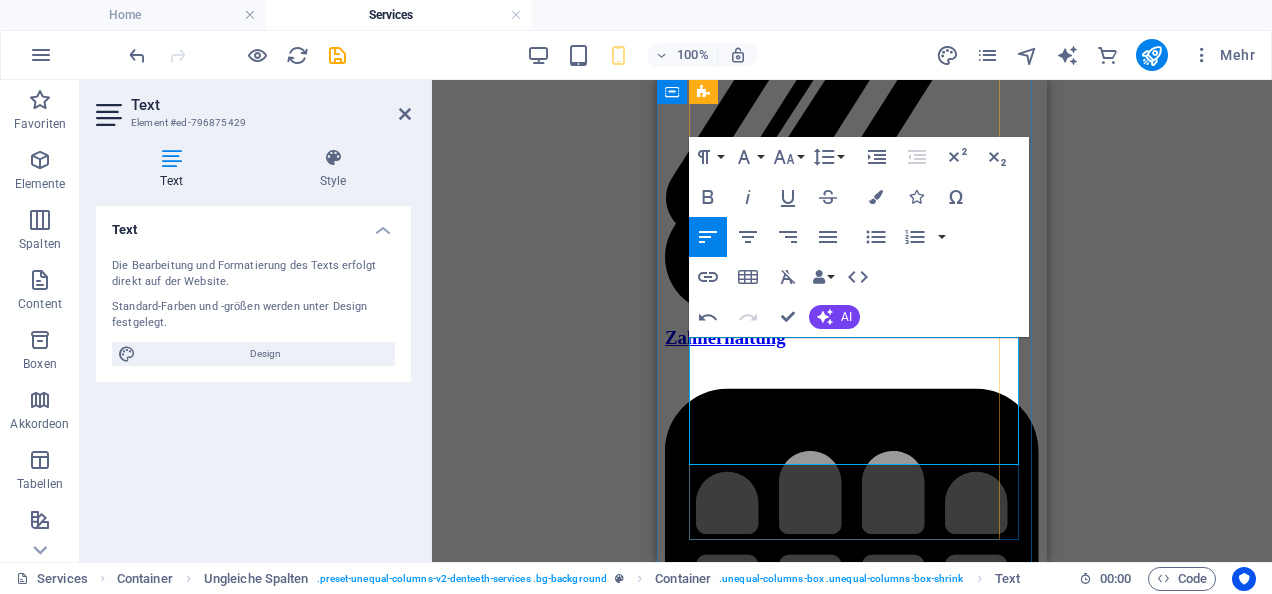 click on "Frau Zahnärztin Marina Nikolova ist speziell ausgebildet in Senioren-Zahnmedizin, für die besonderen Anforderungen an eine altersgerechte Behandlung auch im anspruchsvollen "älteren" Gebiß. Zusätzlich ist unsere Zahnarztpraxis als seniorengerecht zertifiziert." at bounding box center (852, 5583) 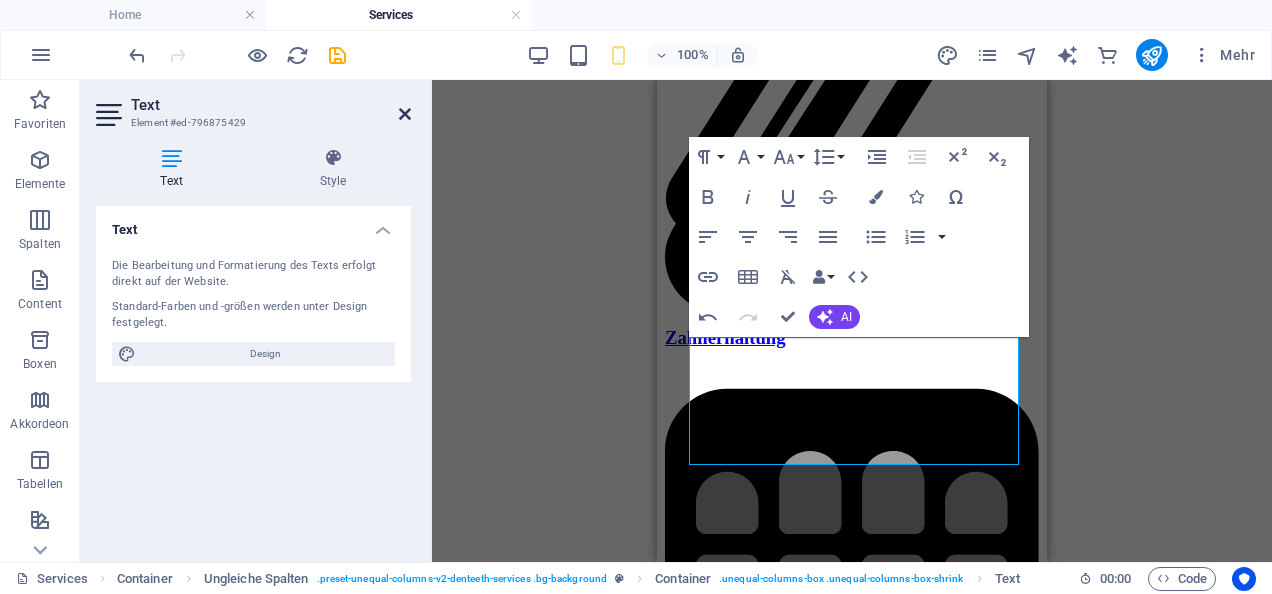click at bounding box center [405, 114] 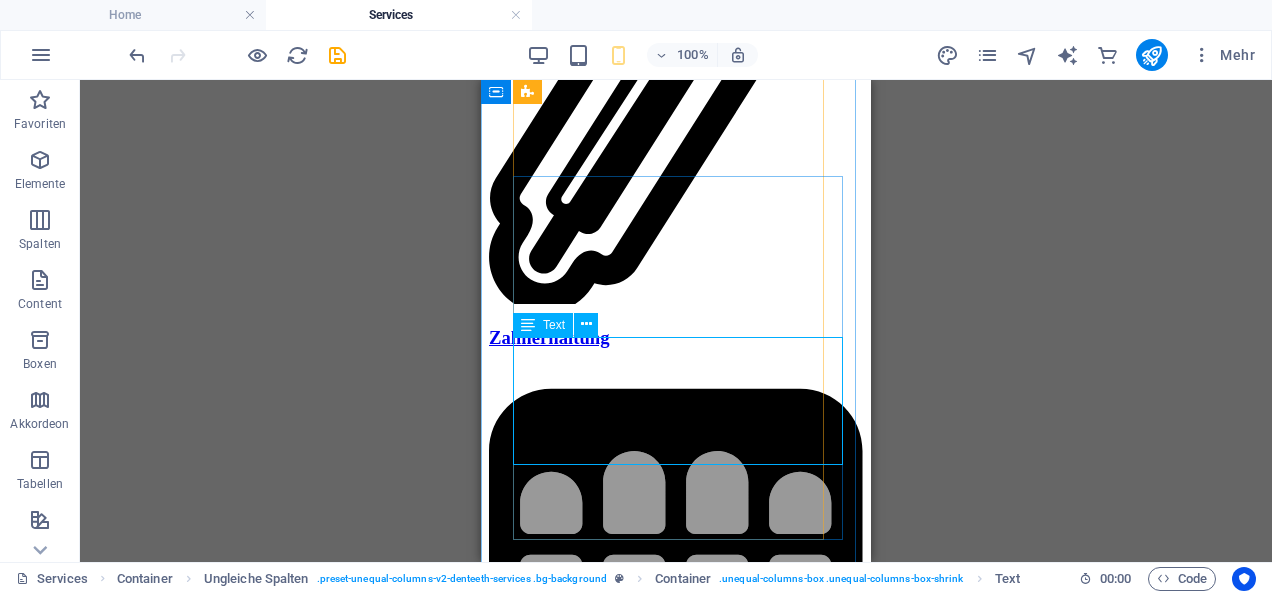click on "Frau Zahnärztin Marina Nikolova ist speziell ausgebildet in Senioren-Zahnmedizin, für die besonderen Anforderungen an eine altersgerechte Behandlung auch im anspruchsvollen "älteren" Gebiß. Zusätzlich ist unsere Zahnarztpraxis als seniorengerecht zertifiziert." at bounding box center [676, 5600] 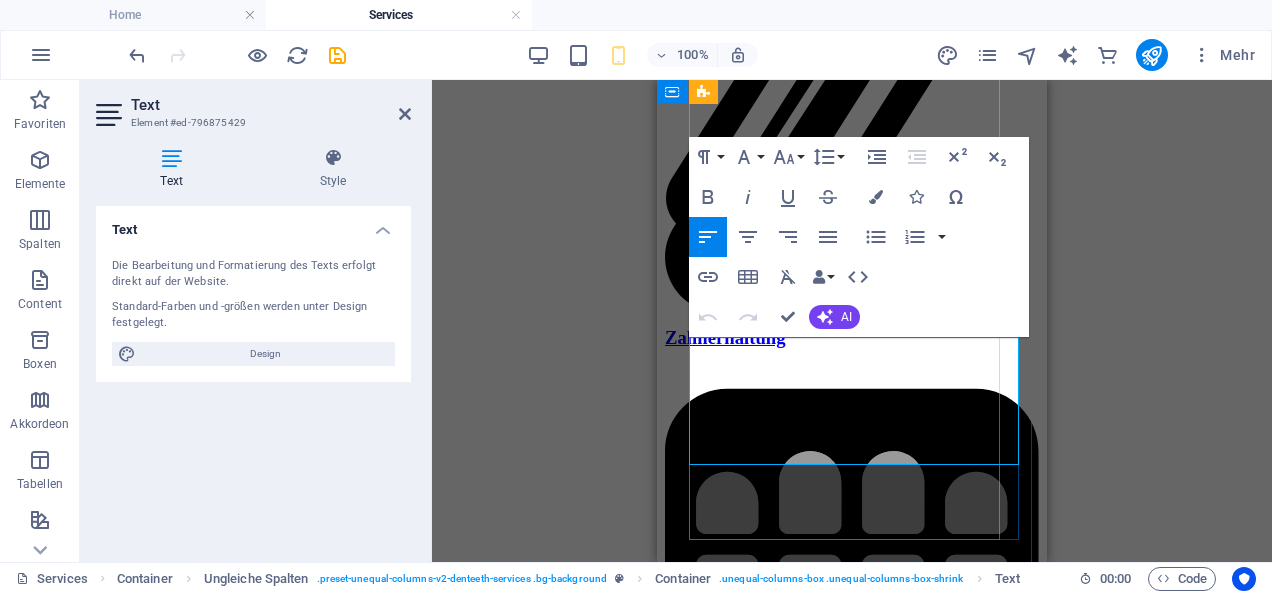 click on "für die besonderen Anforderungen an eine altersgerechte Behandlung auch im oft" at bounding box center (849, 5574) 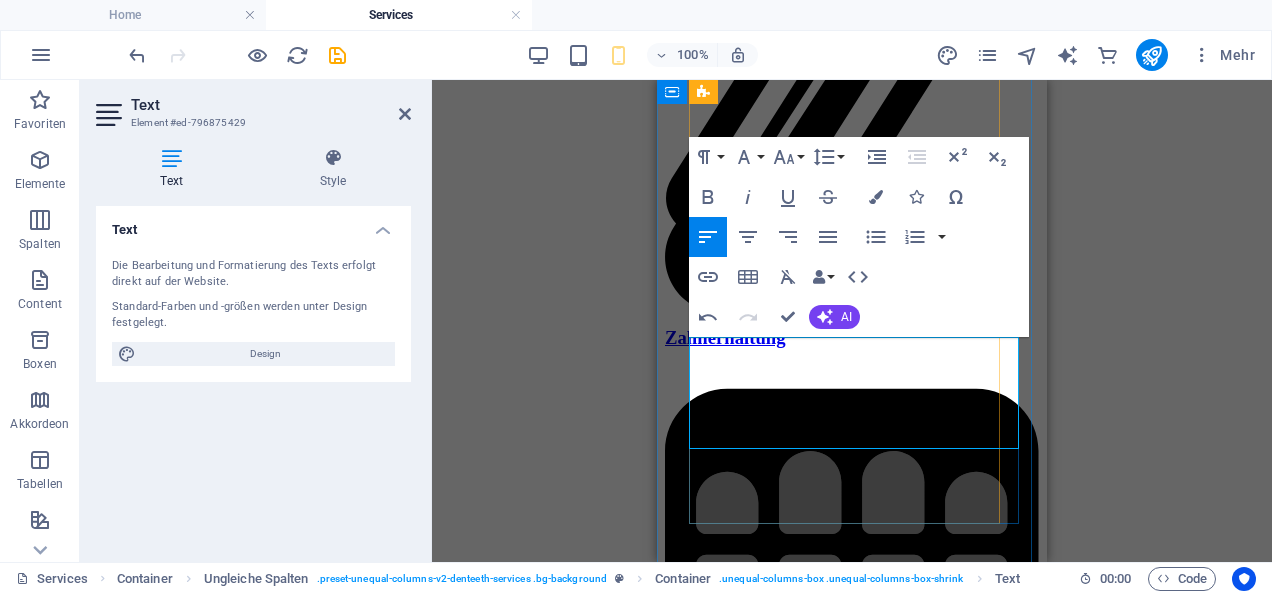 type 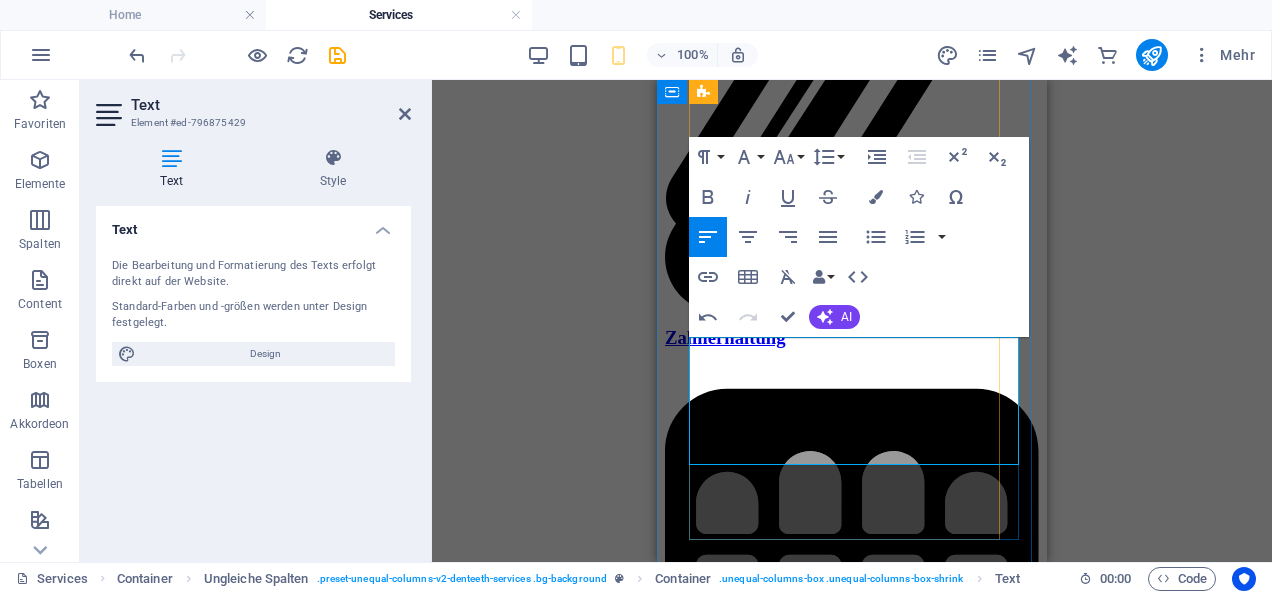 click on "für die besonderen Anforderungen an eine  altersgerechte Behandlung auch im oft" at bounding box center (835, 5574) 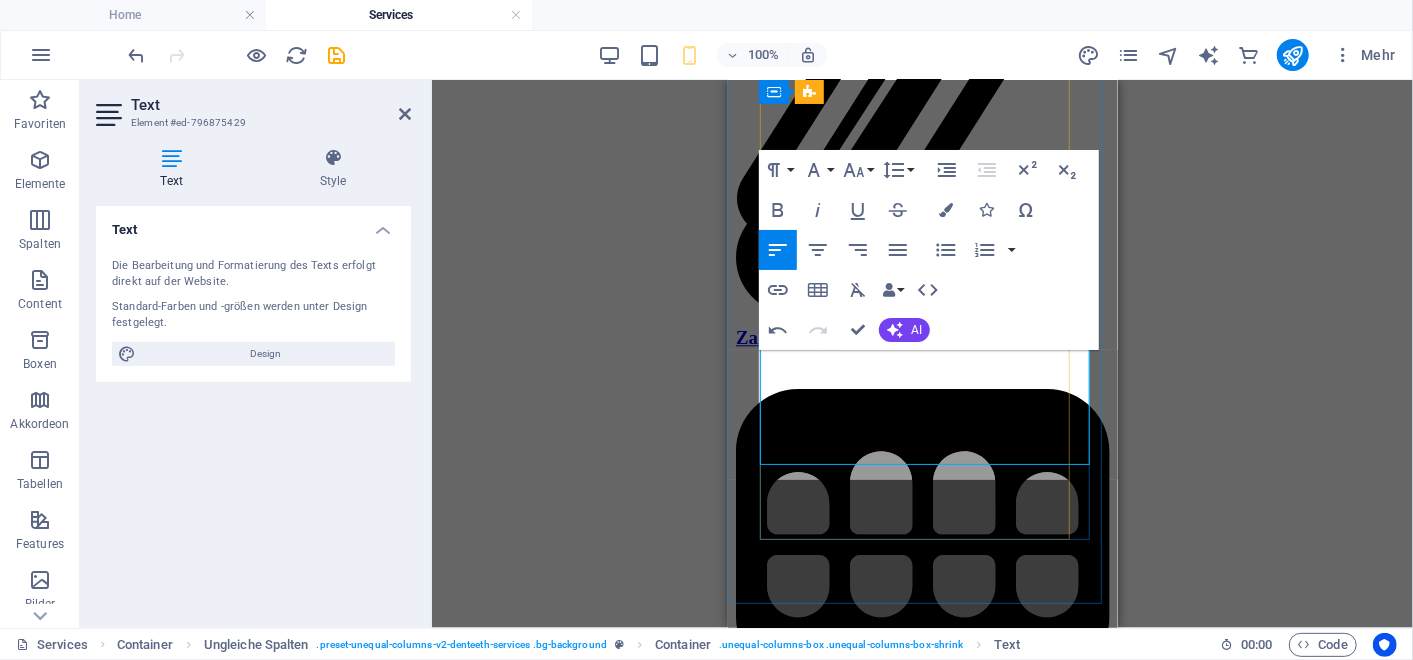 scroll, scrollTop: 6856, scrollLeft: 0, axis: vertical 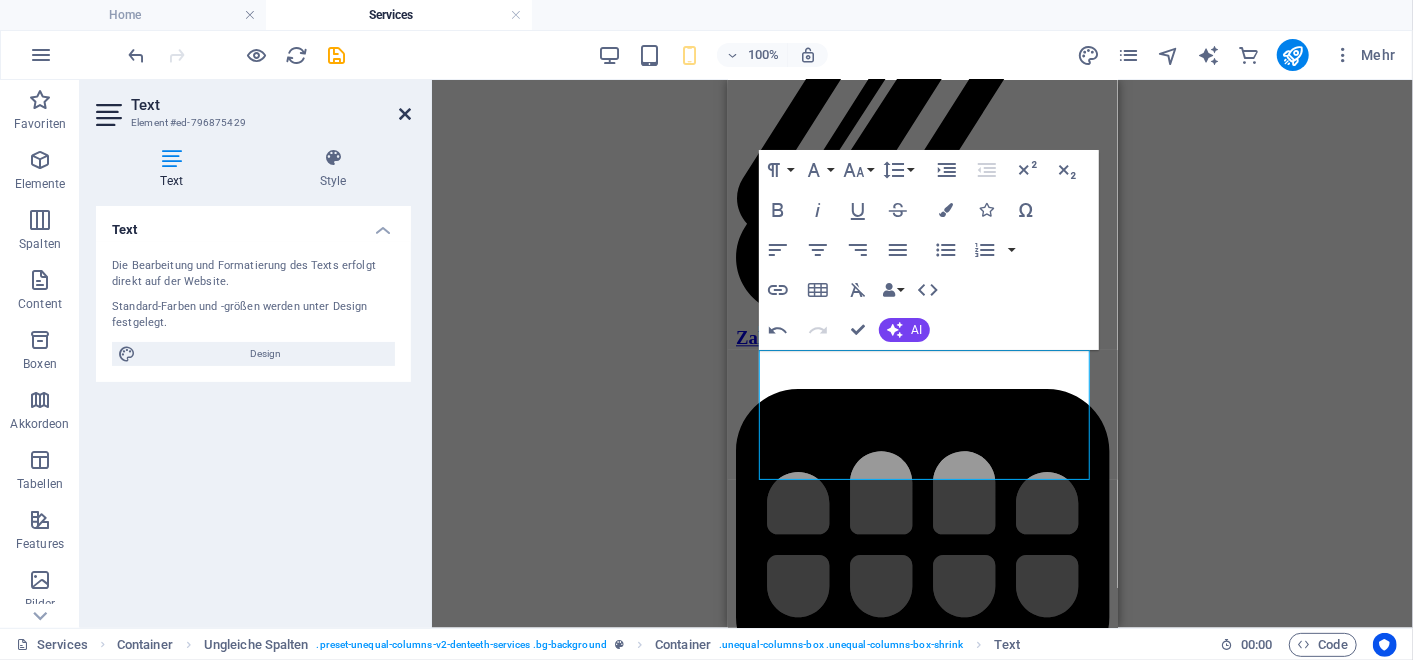 click at bounding box center [405, 114] 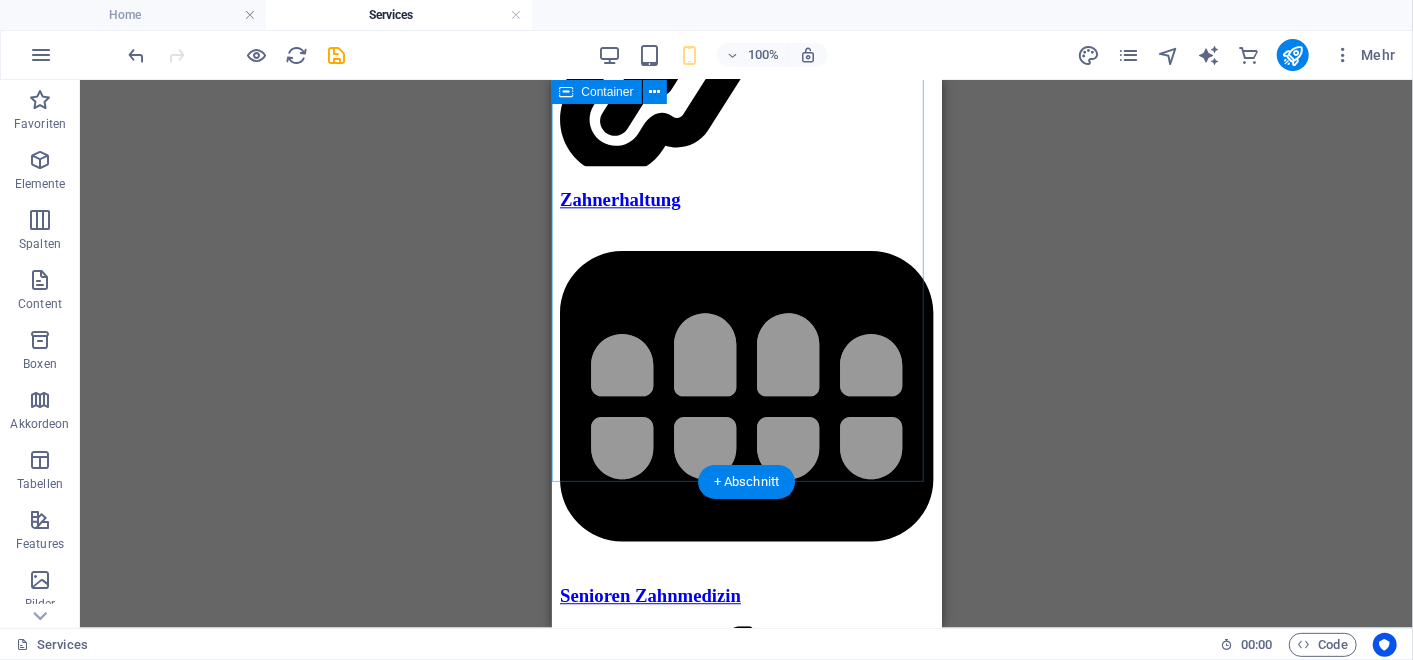 scroll, scrollTop: 6996, scrollLeft: 0, axis: vertical 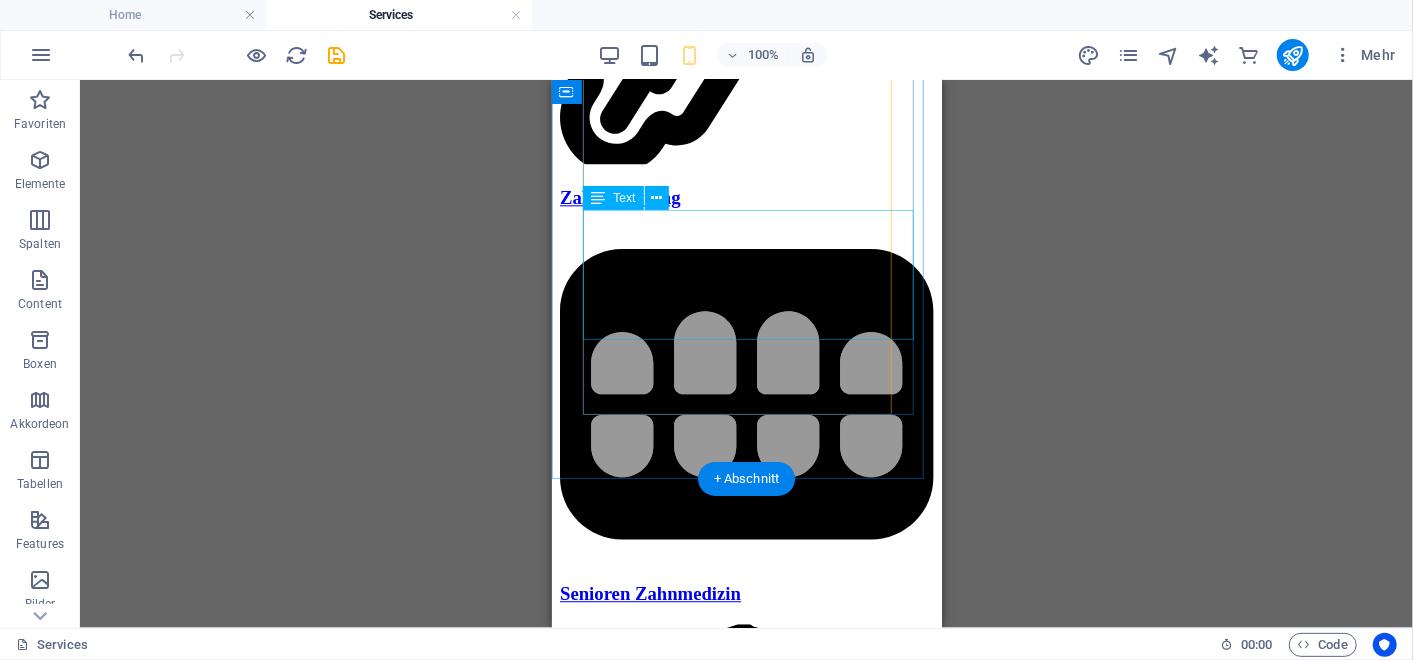 click on "Frau Zahnärztin Marina Nikolova ist speziell ausgebildet in Senioren-Zahnmedizin, für die besonderen Anforderungen an eine altersgerechte Behandlung auch im anspruchsvollen "älteren" Gebiß. Zusätzlich ist unsere Zahnarztpraxis als seniorengerecht zertifiziert." at bounding box center (746, 5459) 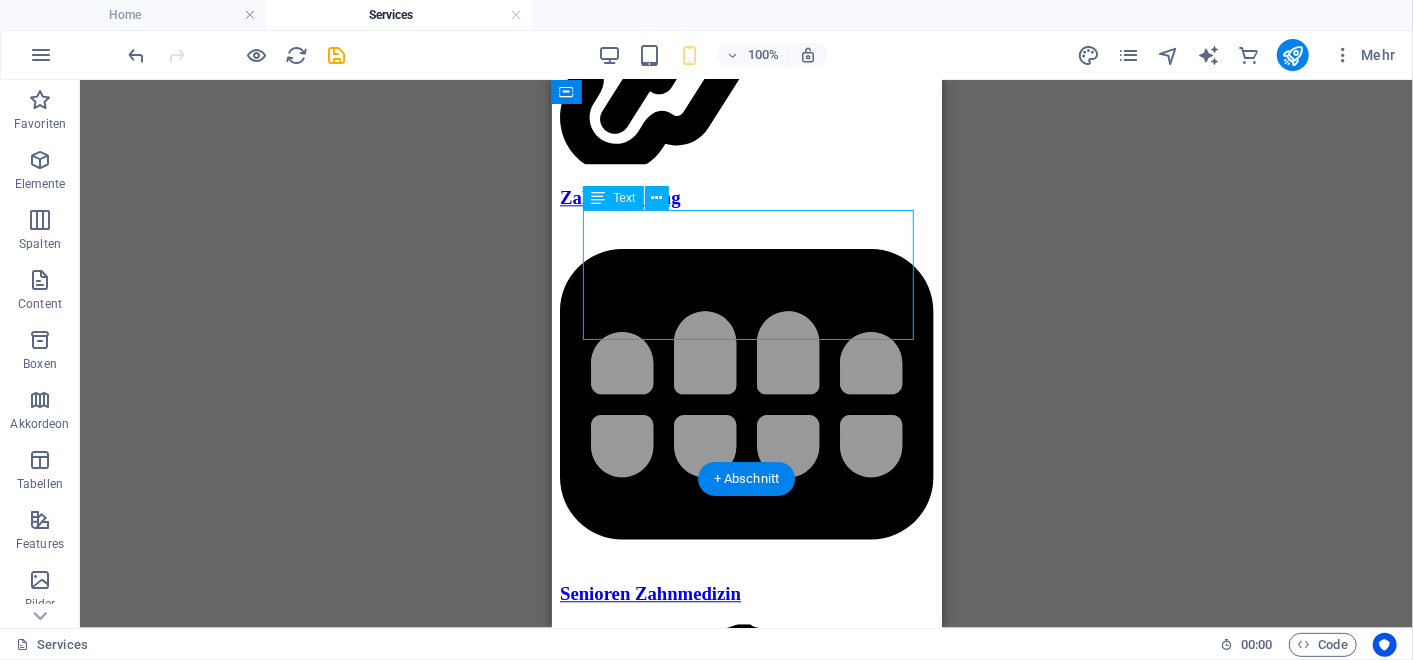 click on "Frau Zahnärztin Marina Nikolova ist speziell ausgebildet in Senioren-Zahnmedizin, für die besonderen Anforderungen an eine altersgerechte Behandlung auch im anspruchsvollen "älteren" Gebiß. Zusätzlich ist unsere Zahnarztpraxis als seniorengerecht zertifiziert." at bounding box center (746, 5459) 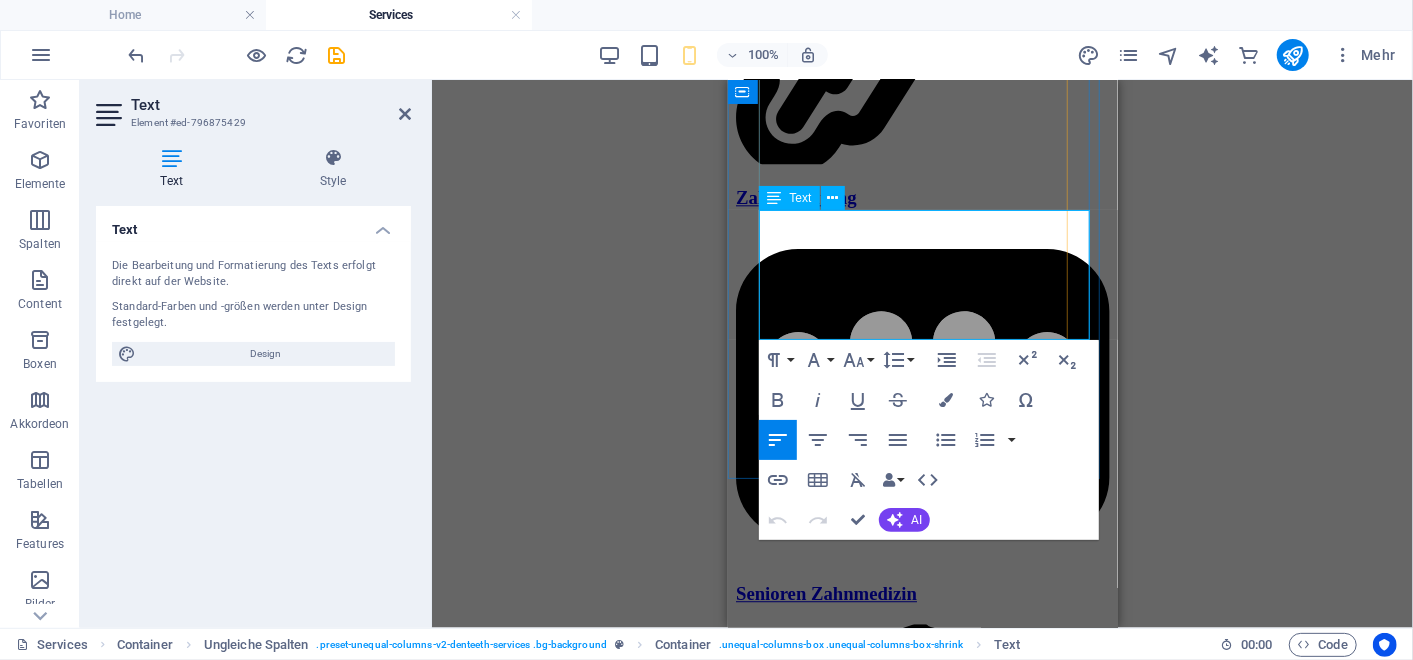 click on "Frau Zahnärztin Marina Nikolova ist speziell ausgebildet in Senioren-Zahnmedizin, für die besonderen Anforderungen an eine altersgerechte Behandlung auch im anspruchsvollen "älteren" Gebiß. Zusätzlich ist unsere Zahnarztpraxis als seniorengerecht zertifiziert." at bounding box center [922, 5442] 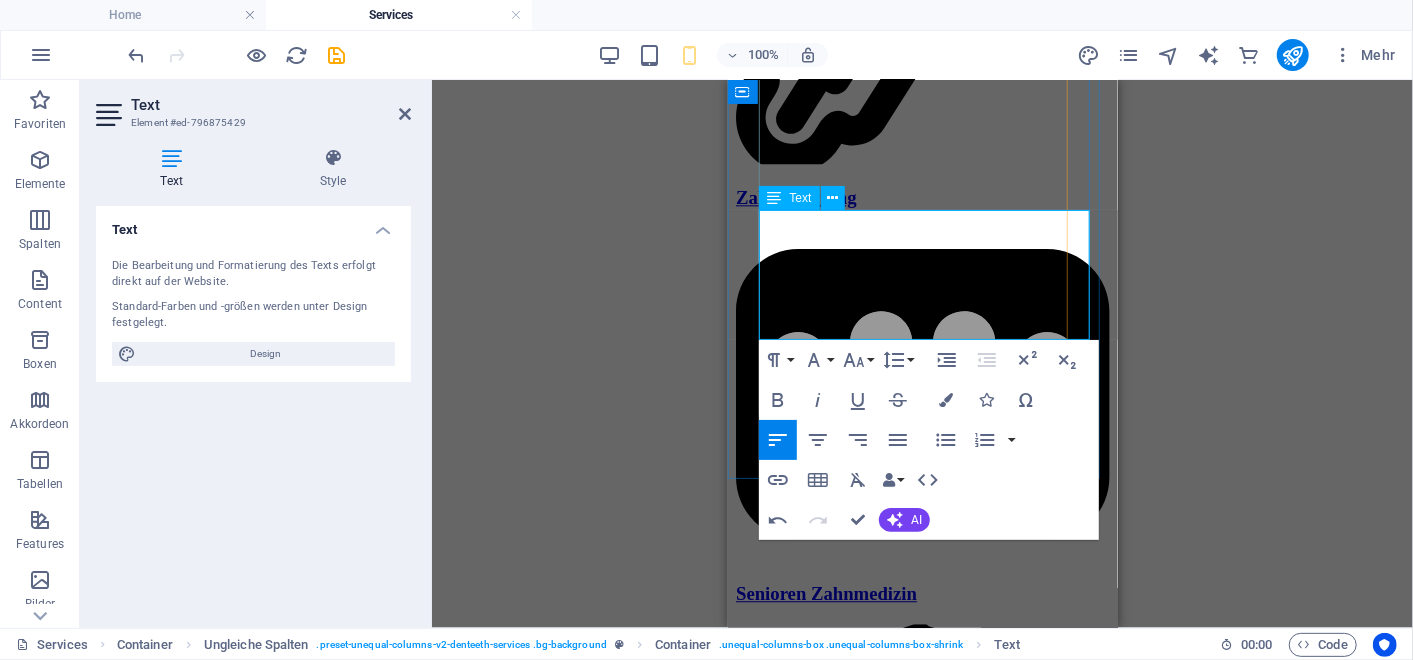 type 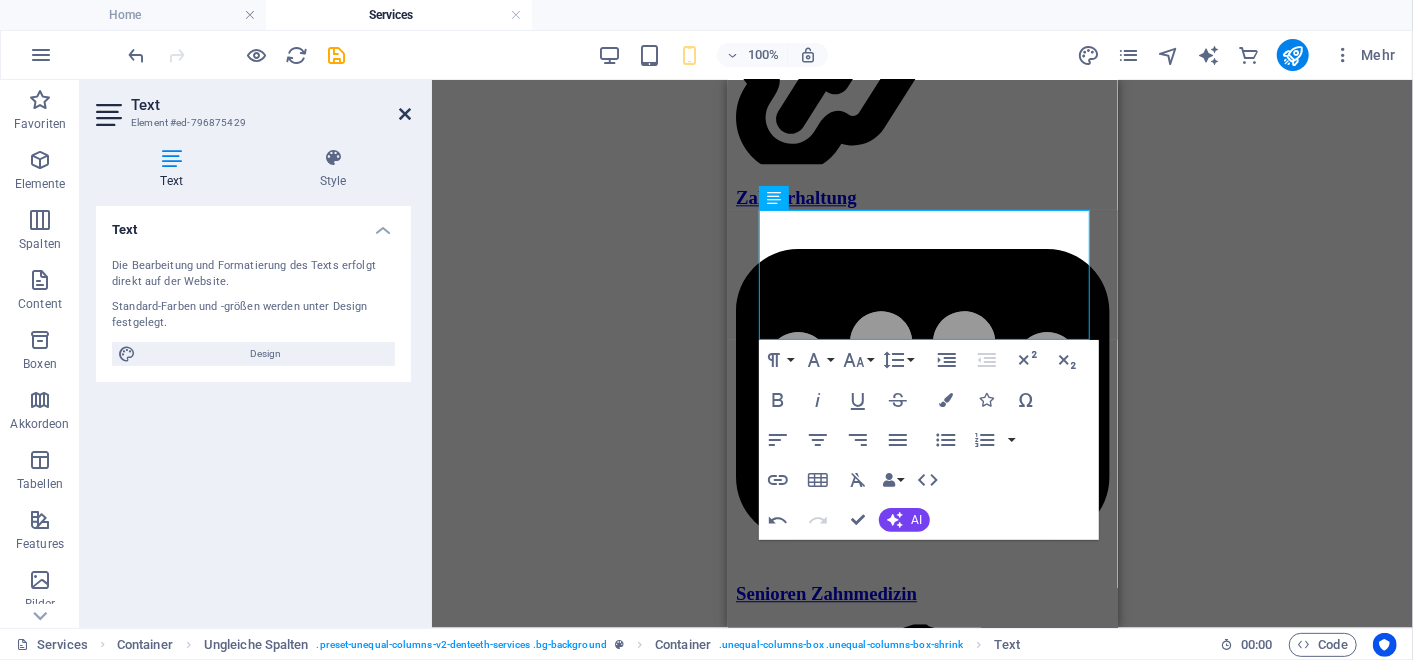 click at bounding box center (405, 114) 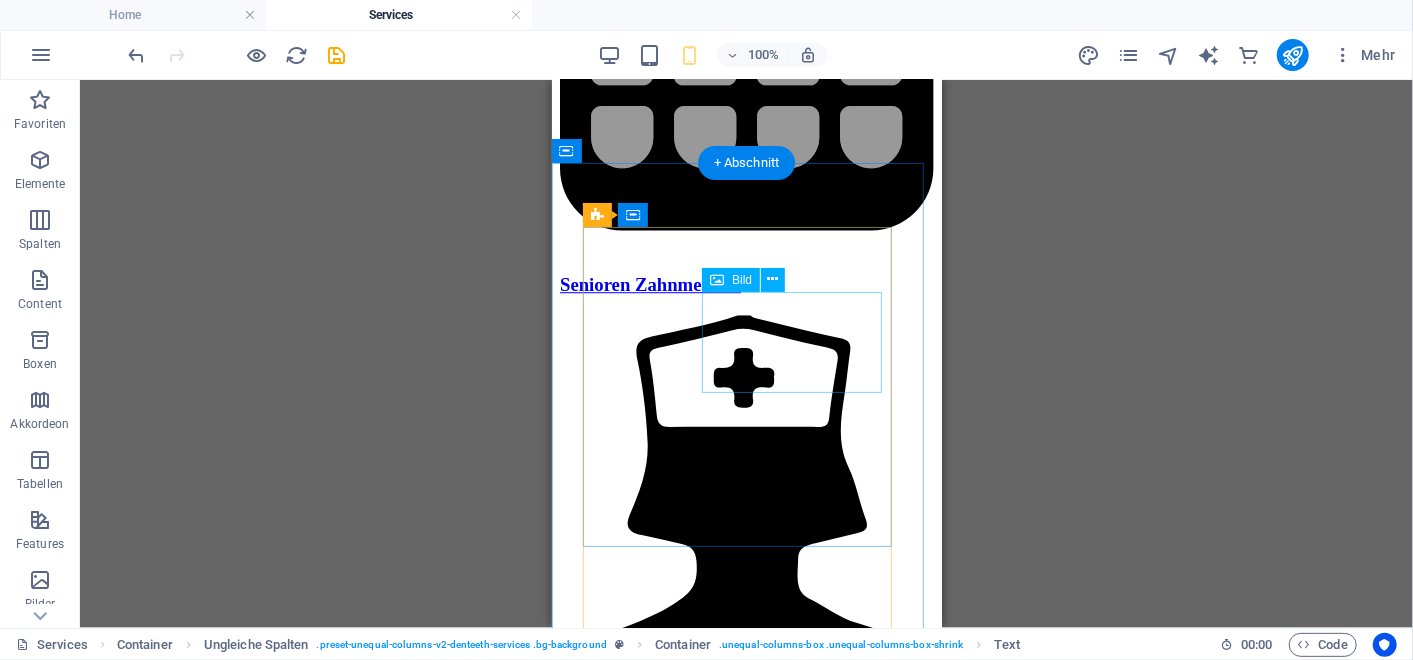 scroll, scrollTop: 7314, scrollLeft: 0, axis: vertical 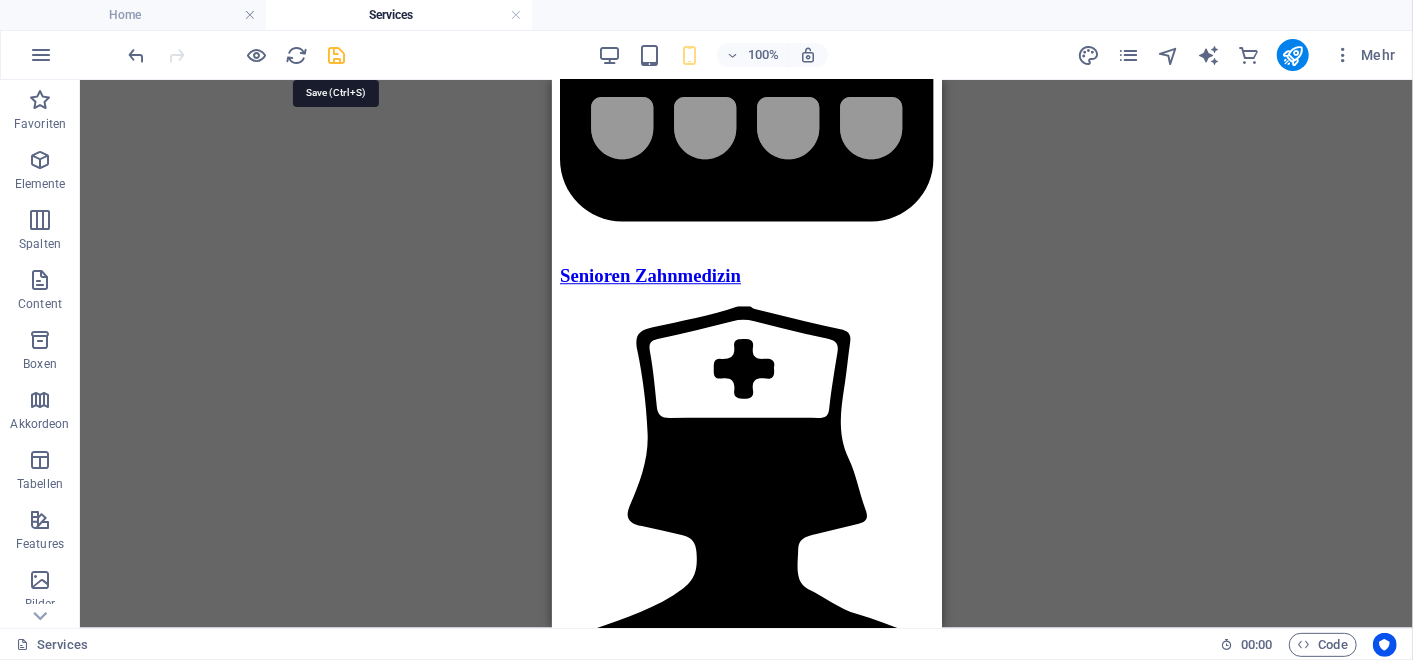 click at bounding box center (337, 55) 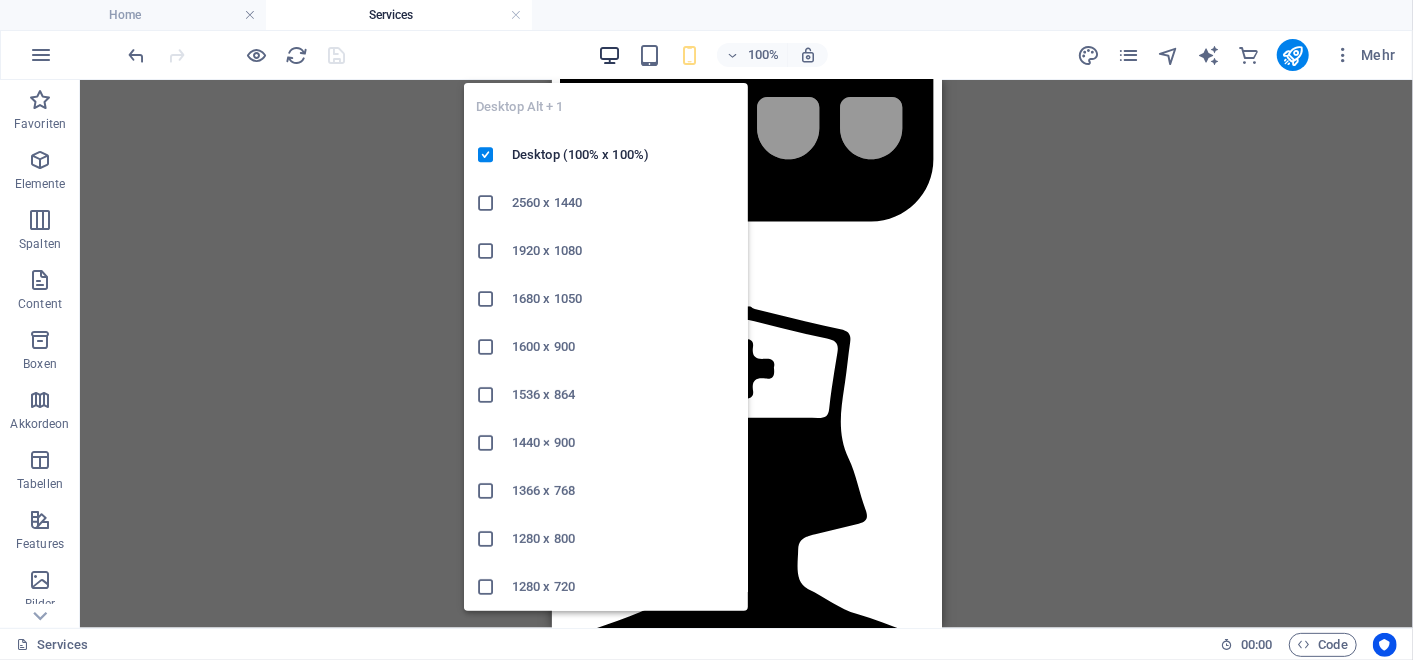 click at bounding box center [609, 55] 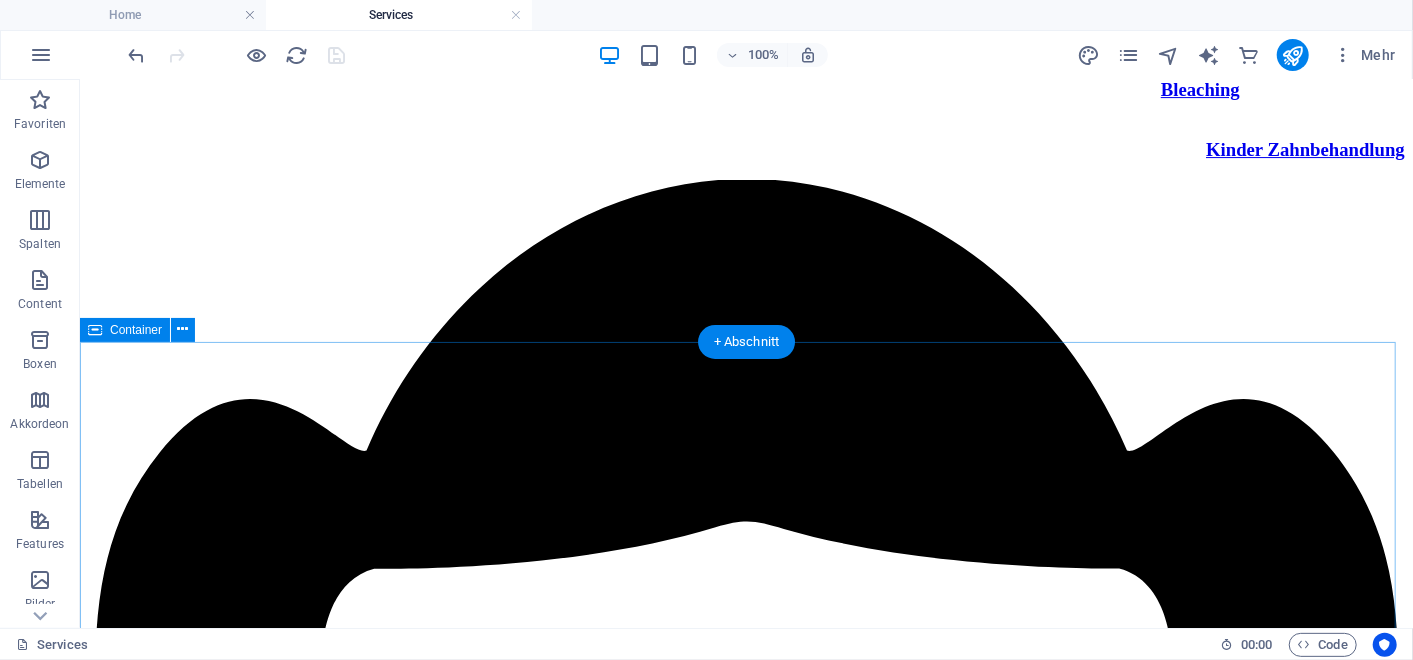 scroll, scrollTop: 3841, scrollLeft: 0, axis: vertical 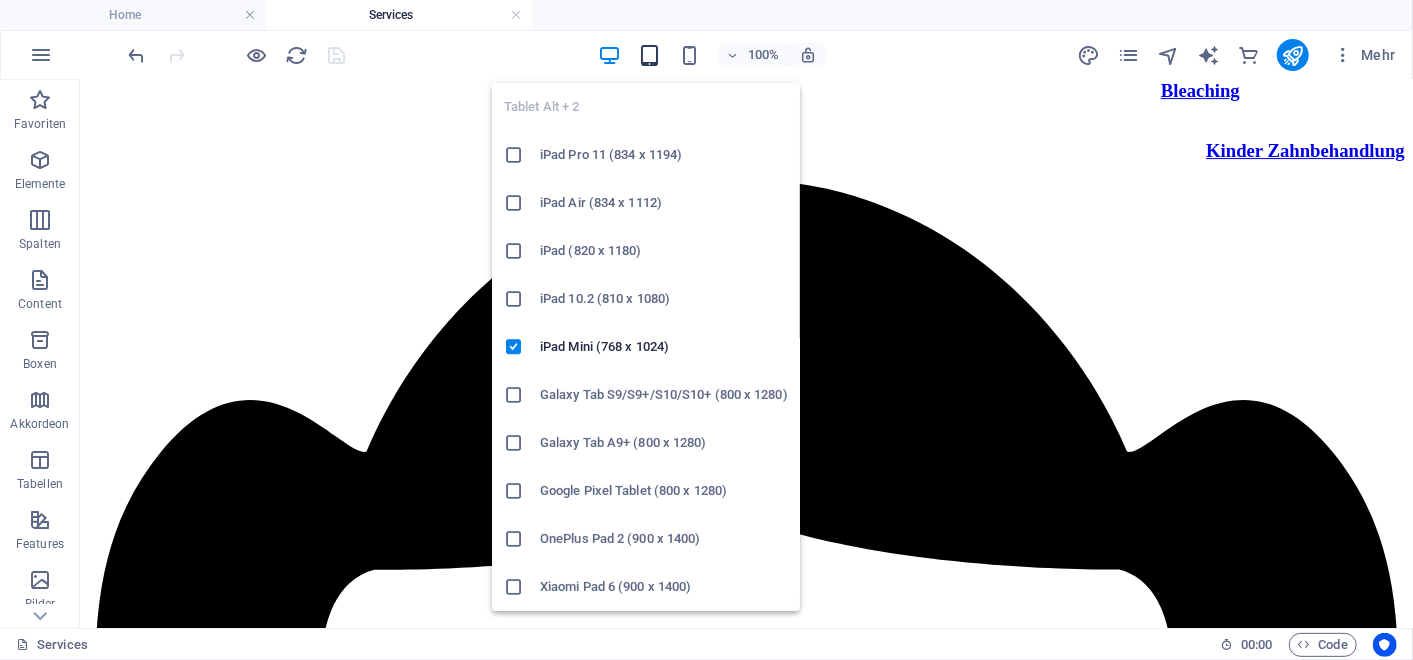 click at bounding box center [649, 55] 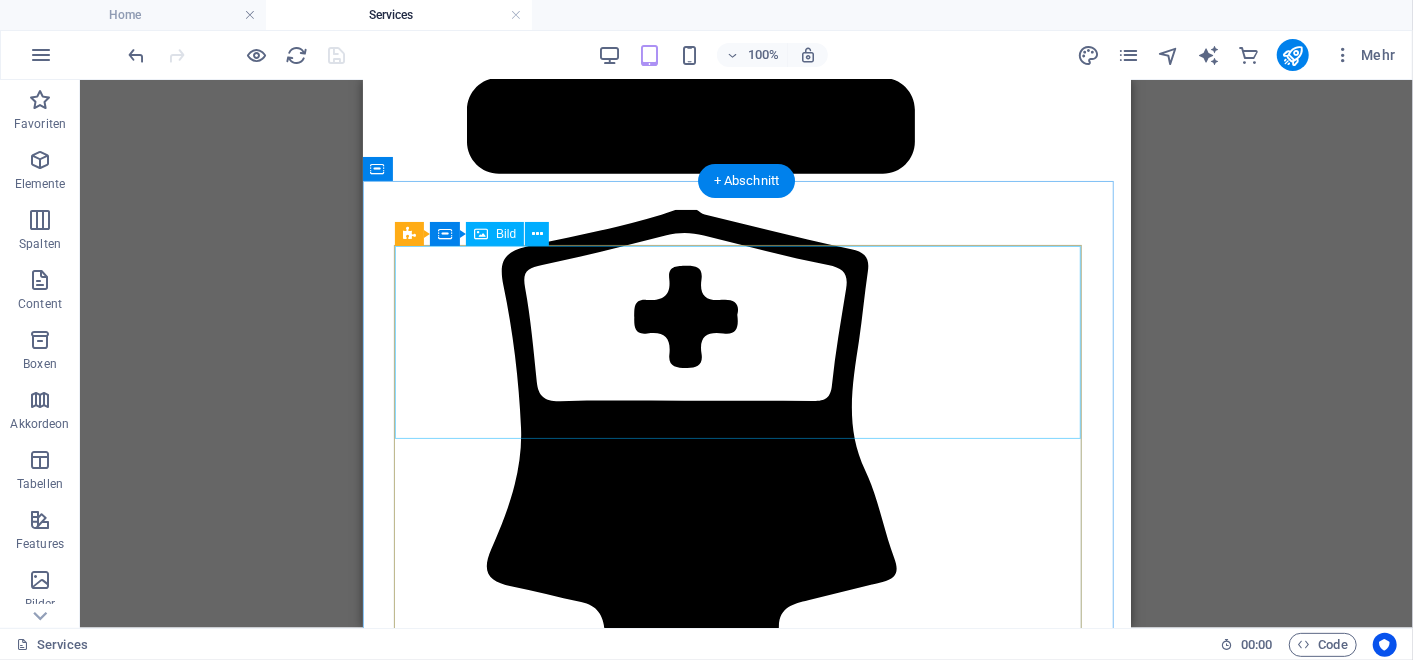scroll, scrollTop: 5443, scrollLeft: 0, axis: vertical 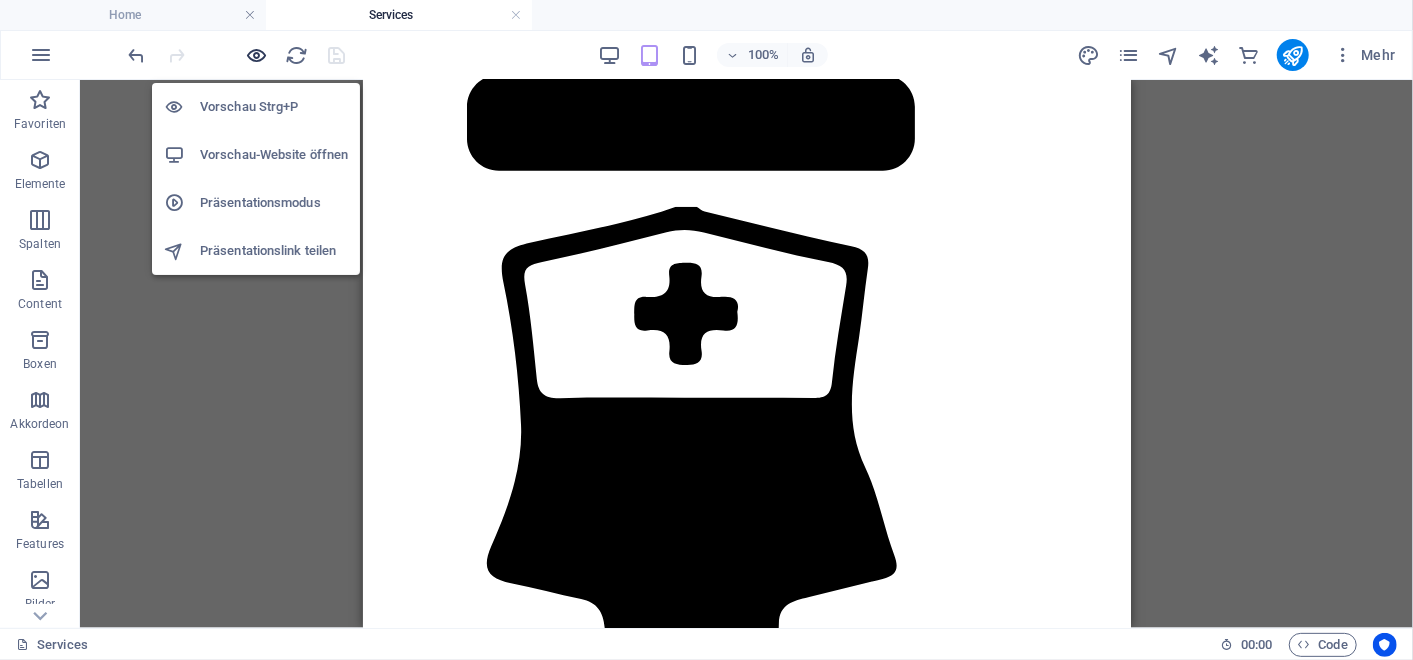 click at bounding box center (257, 55) 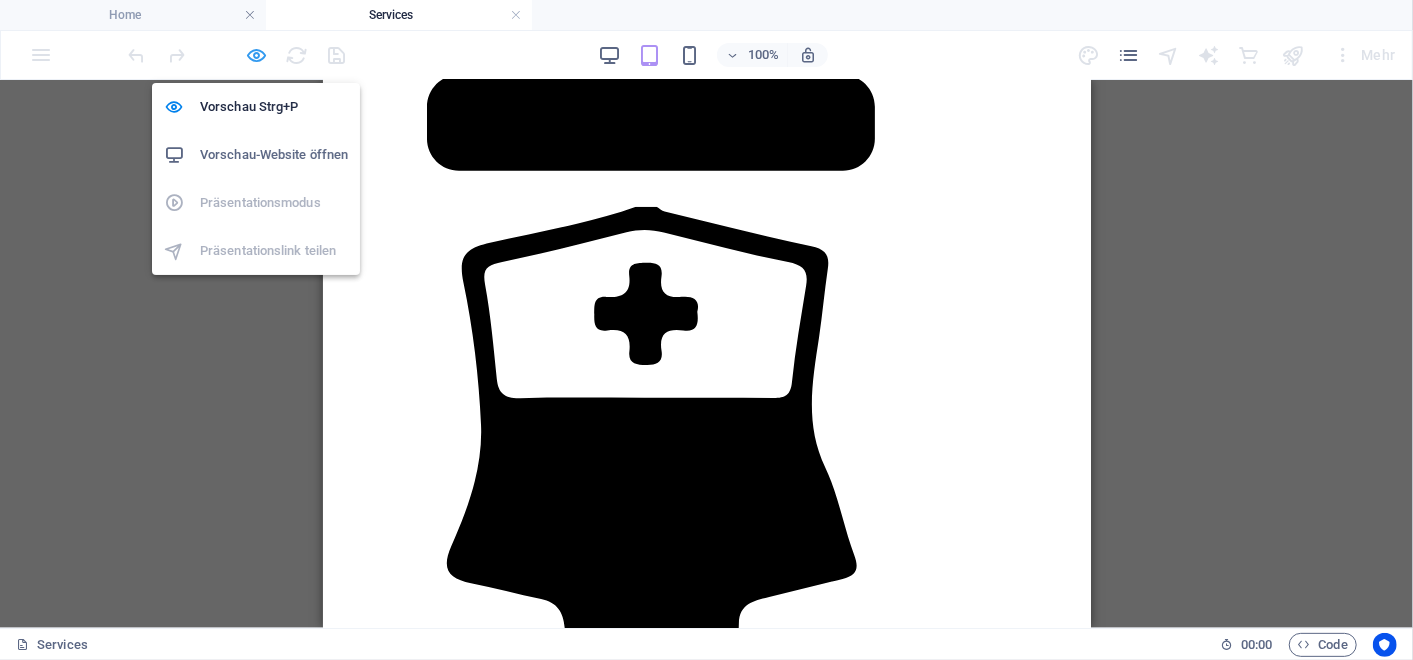 scroll, scrollTop: 4577, scrollLeft: 0, axis: vertical 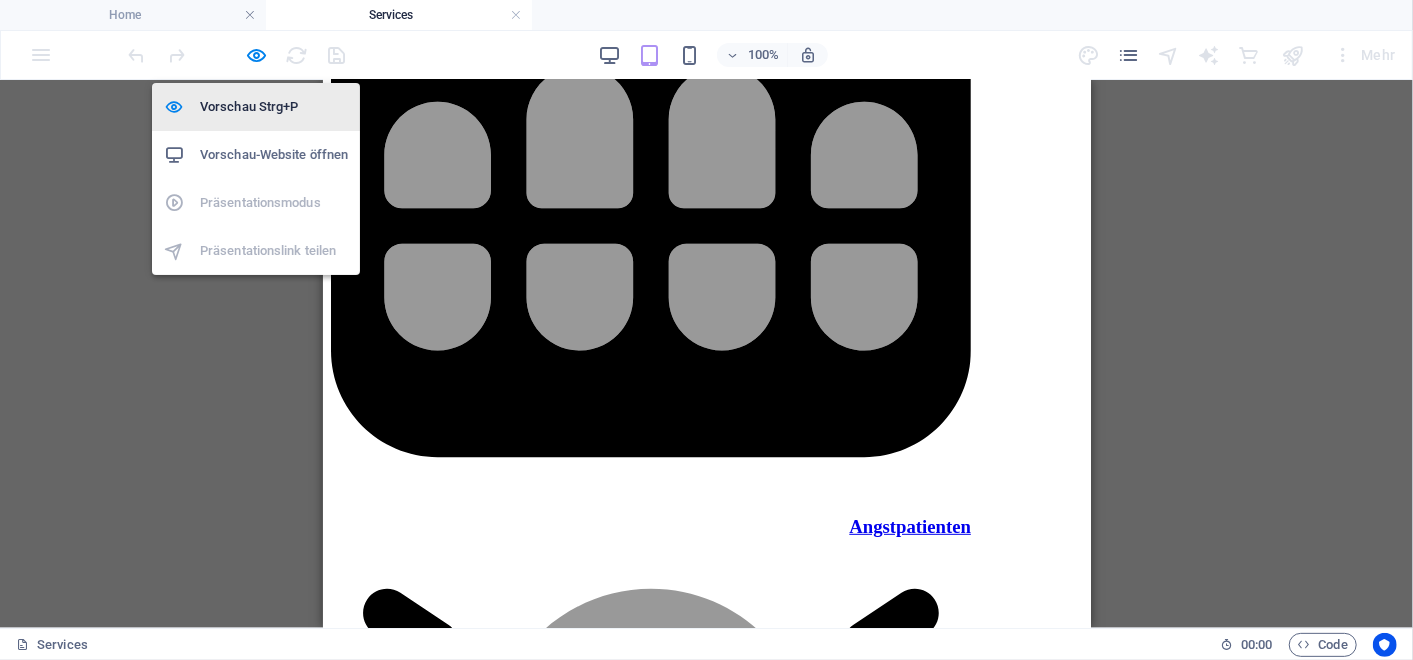 click on "Vorschau Strg+P" at bounding box center (274, 107) 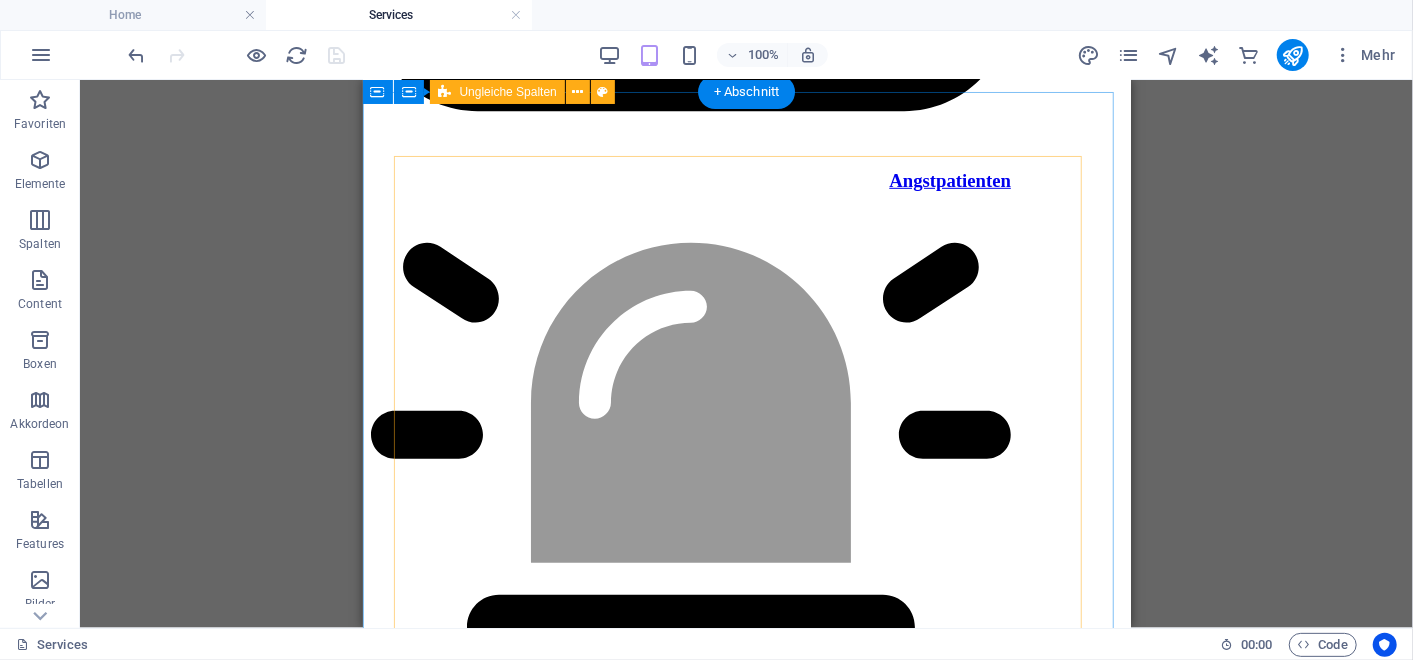 scroll, scrollTop: 4921, scrollLeft: 0, axis: vertical 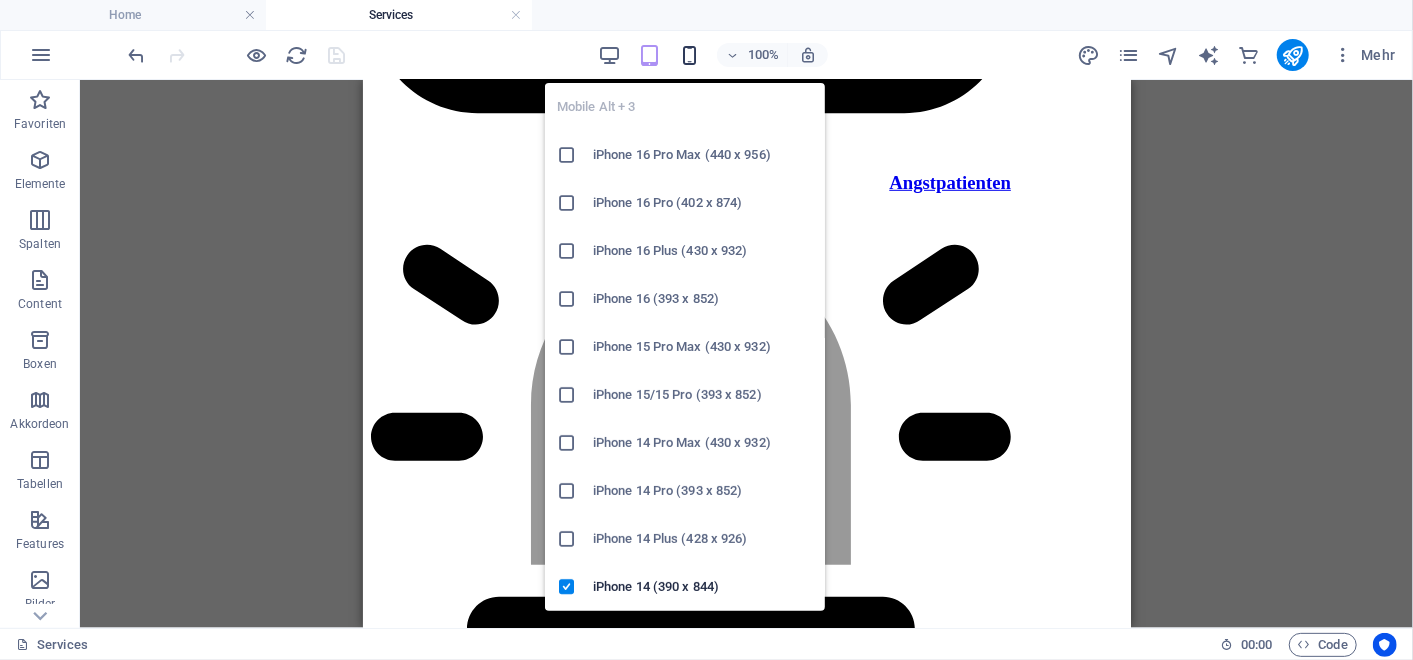 click at bounding box center [689, 55] 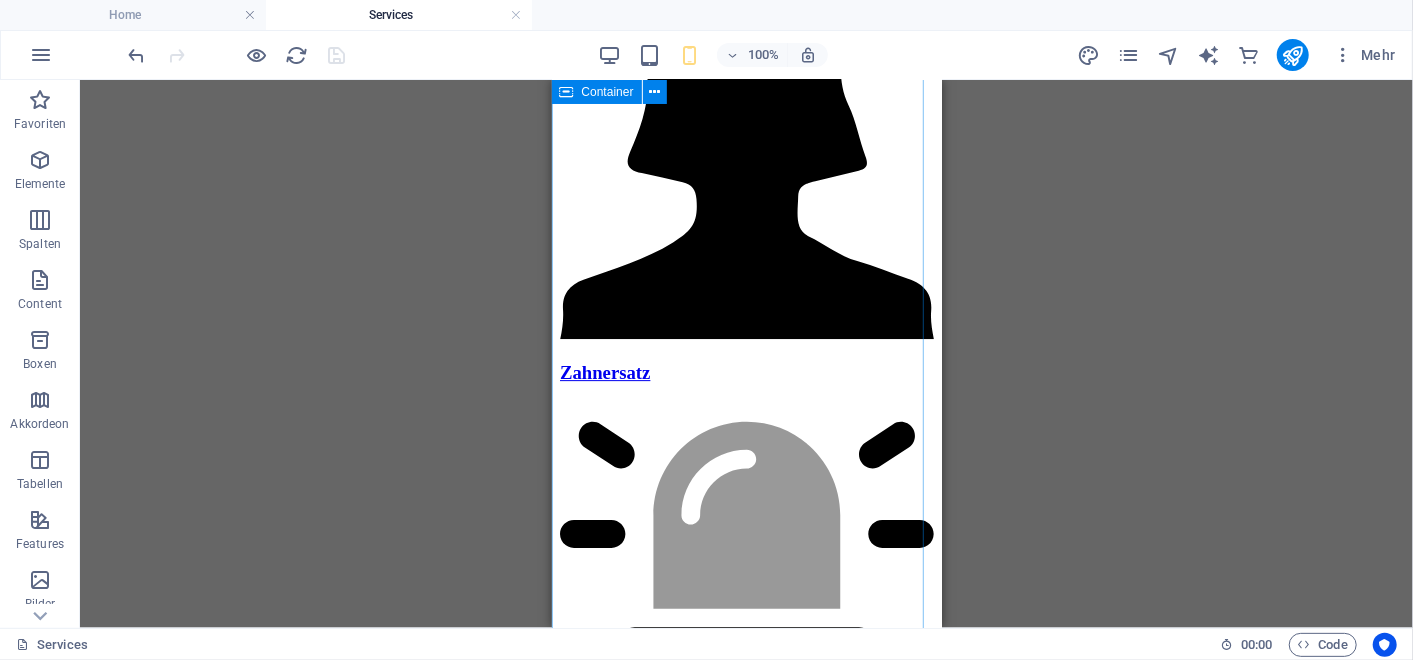scroll, scrollTop: 7668, scrollLeft: 0, axis: vertical 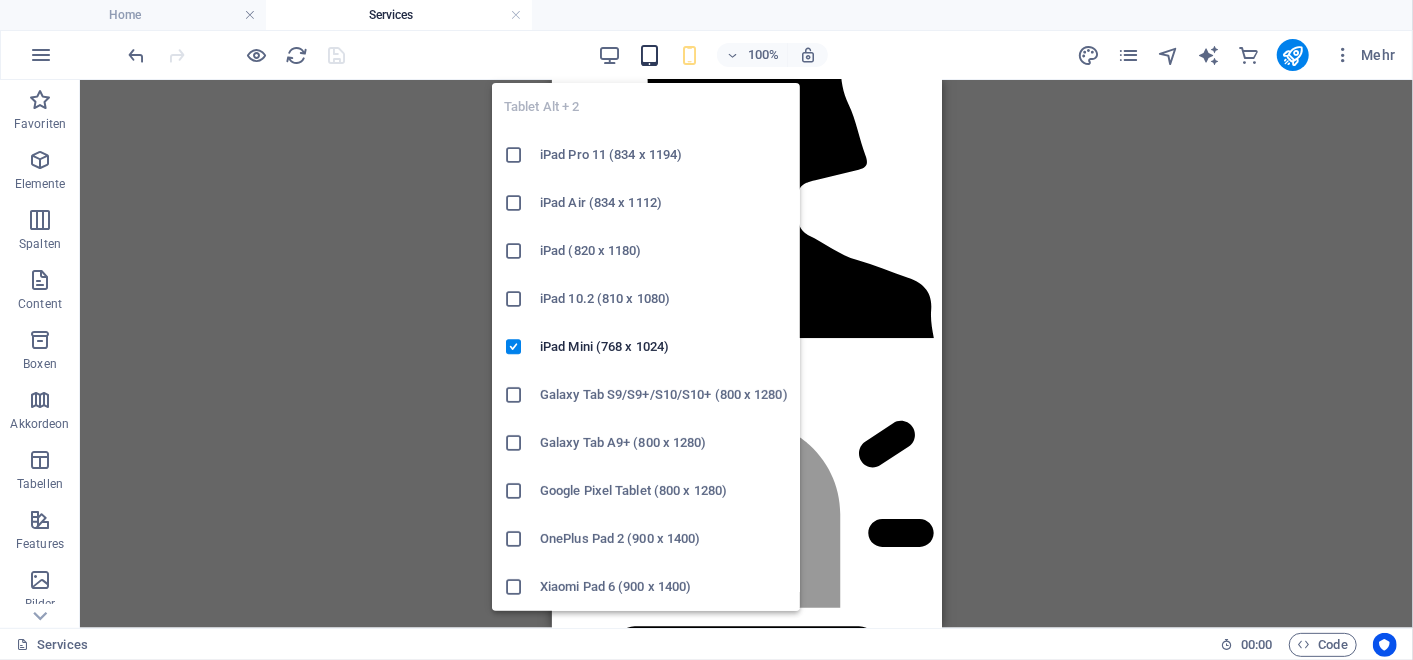 click at bounding box center (649, 55) 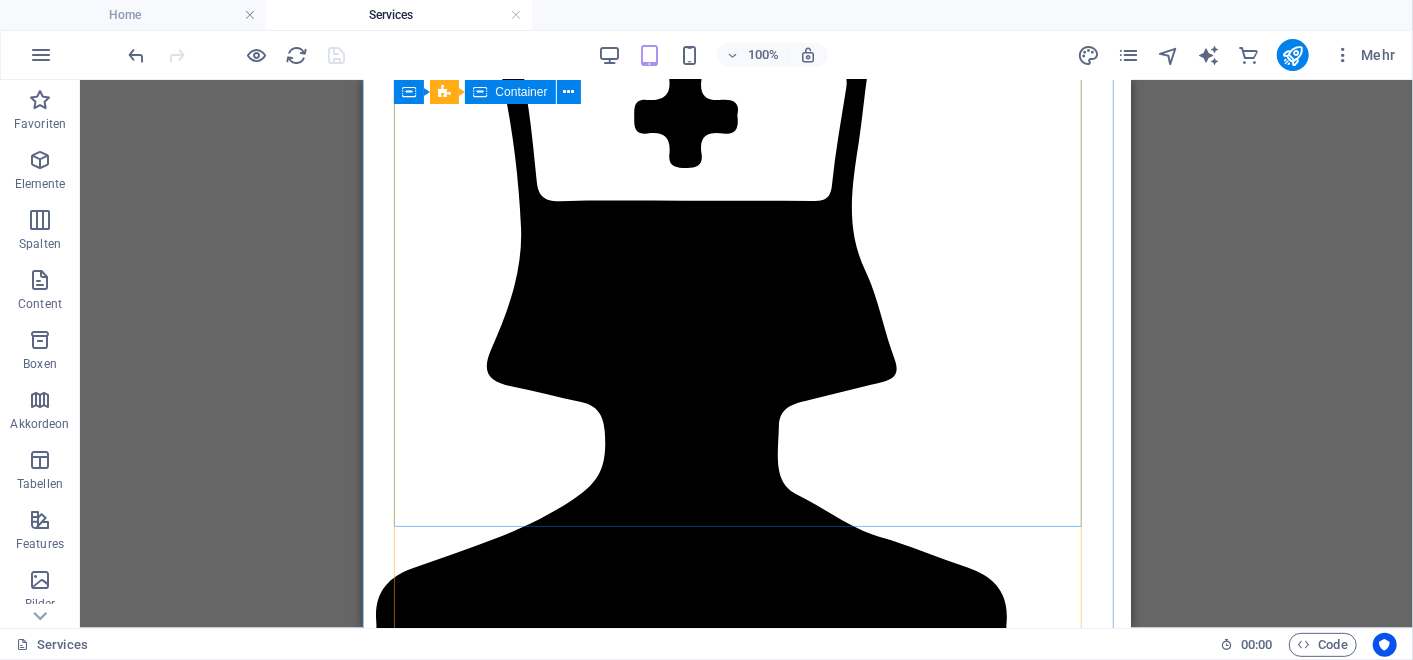 scroll, scrollTop: 5640, scrollLeft: 0, axis: vertical 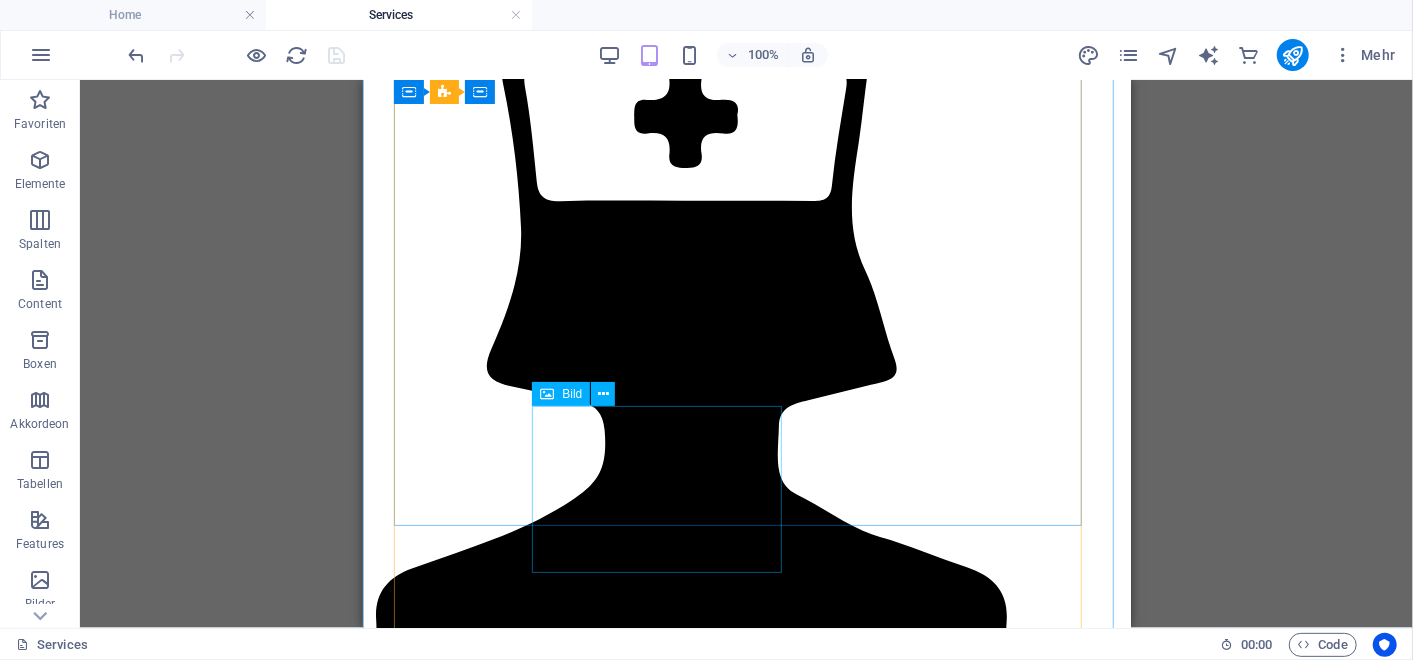 click at bounding box center (641, -5044) 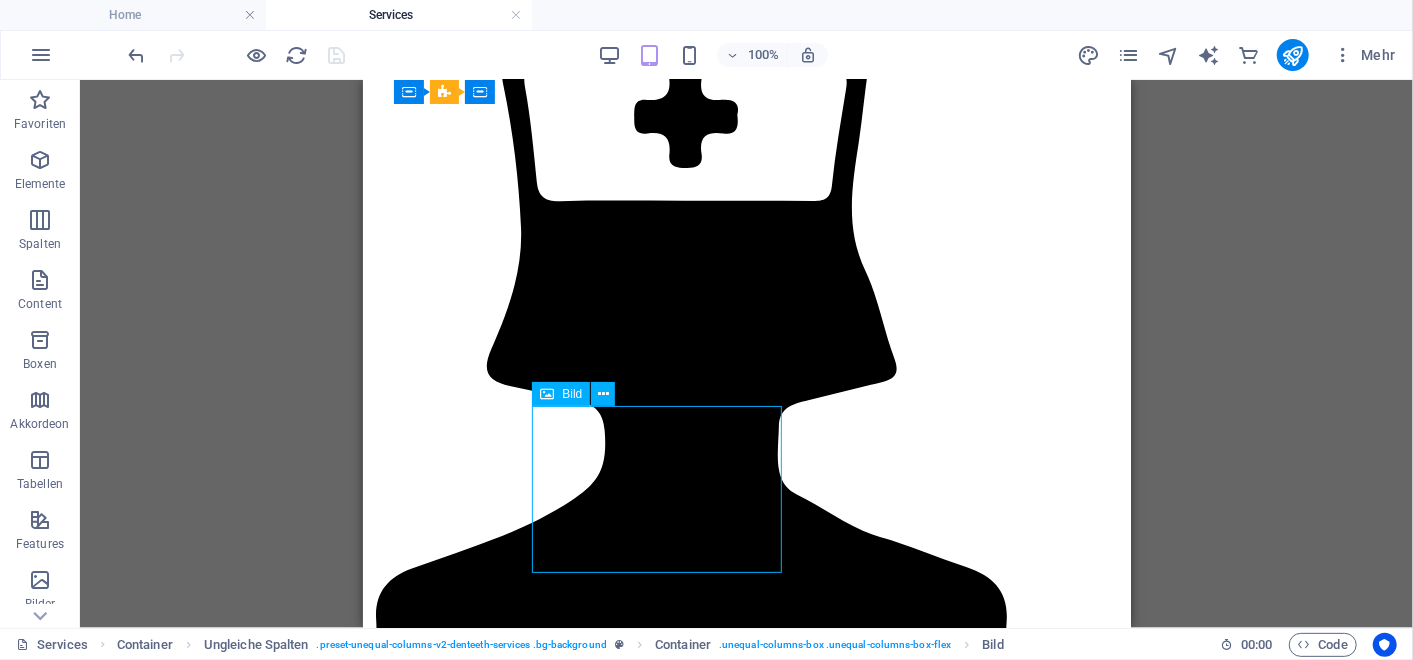 click at bounding box center (641, -5044) 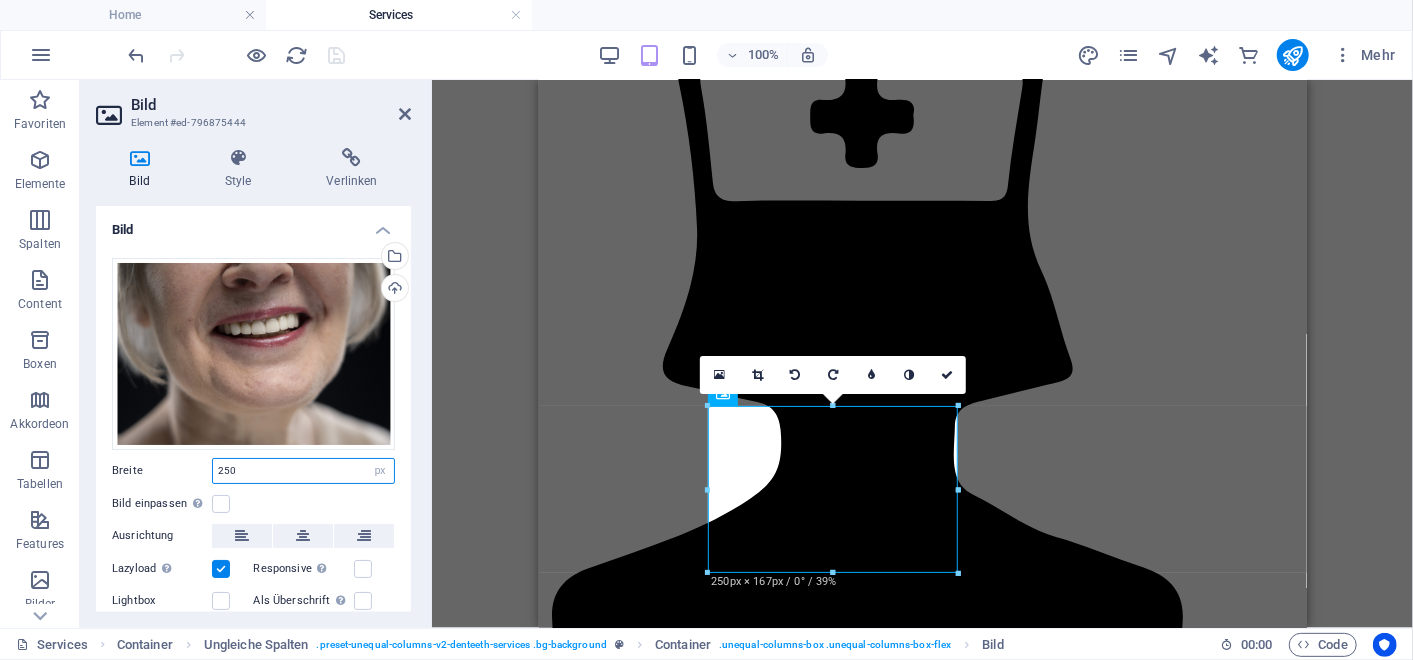 click on "250" at bounding box center (303, 471) 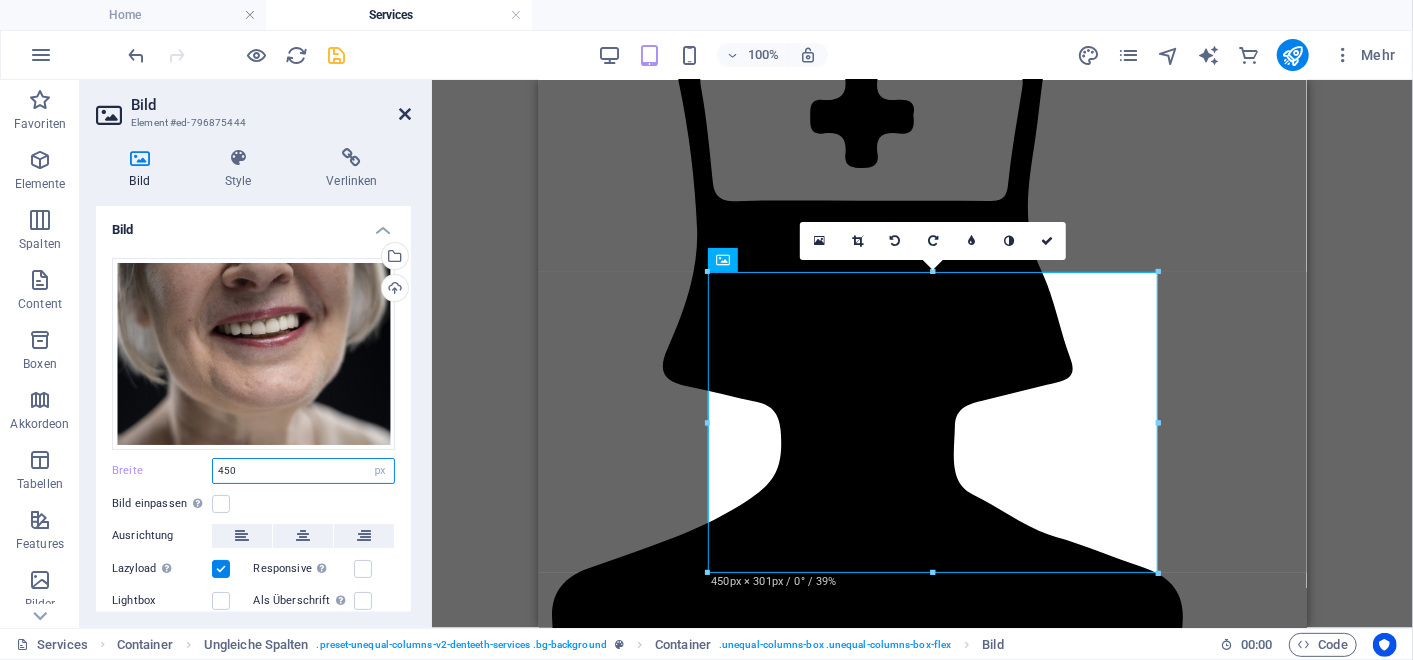 type on "450" 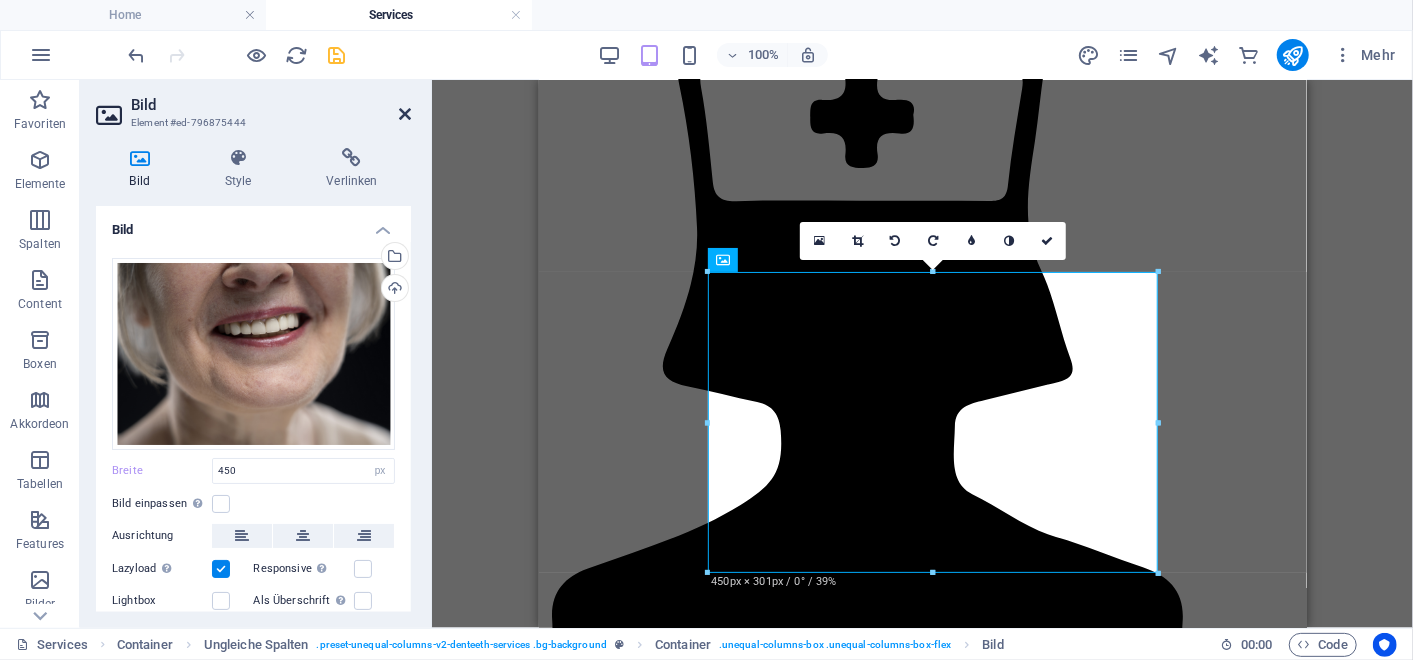 click at bounding box center [405, 114] 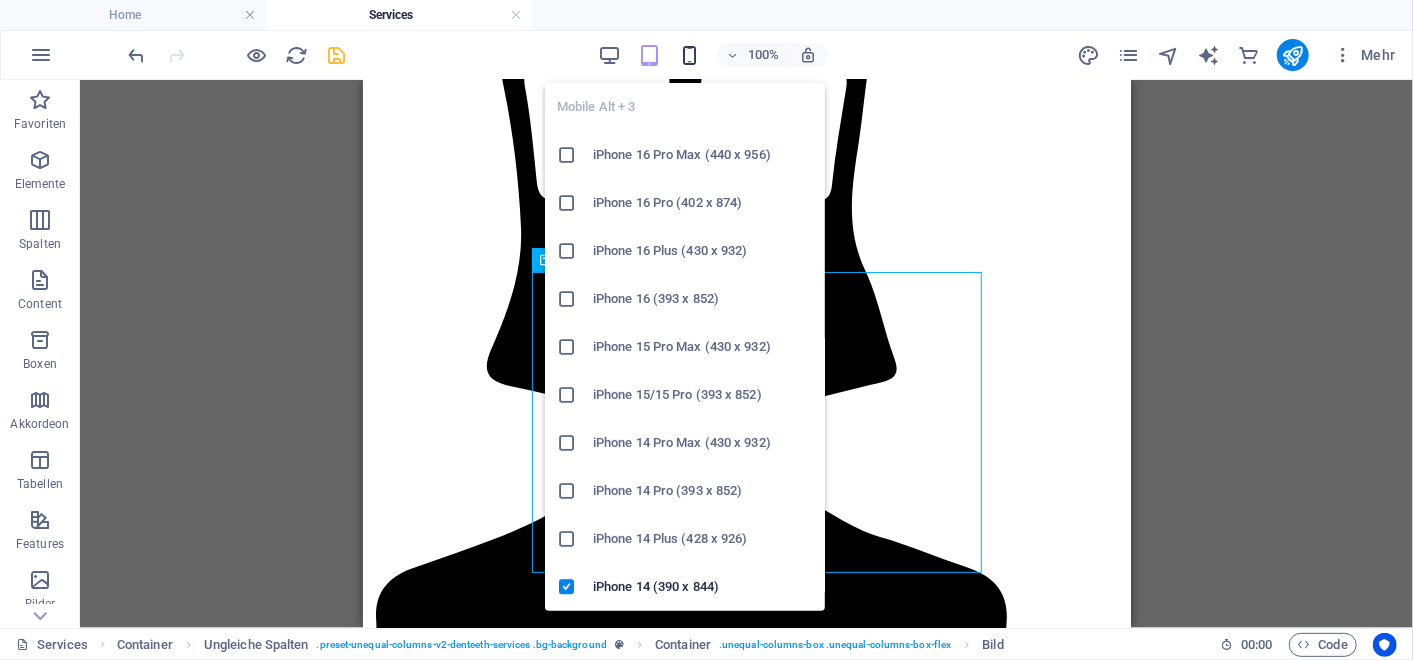 click at bounding box center (689, 55) 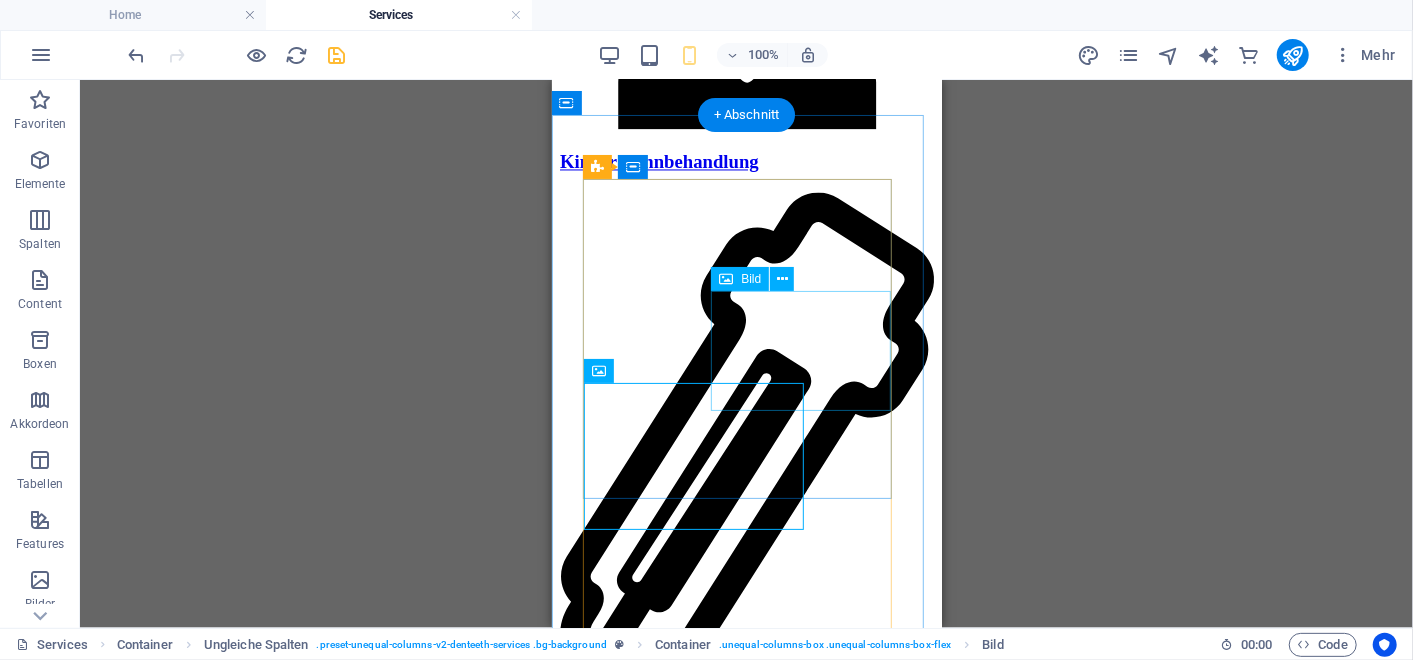 scroll, scrollTop: 6482, scrollLeft: 0, axis: vertical 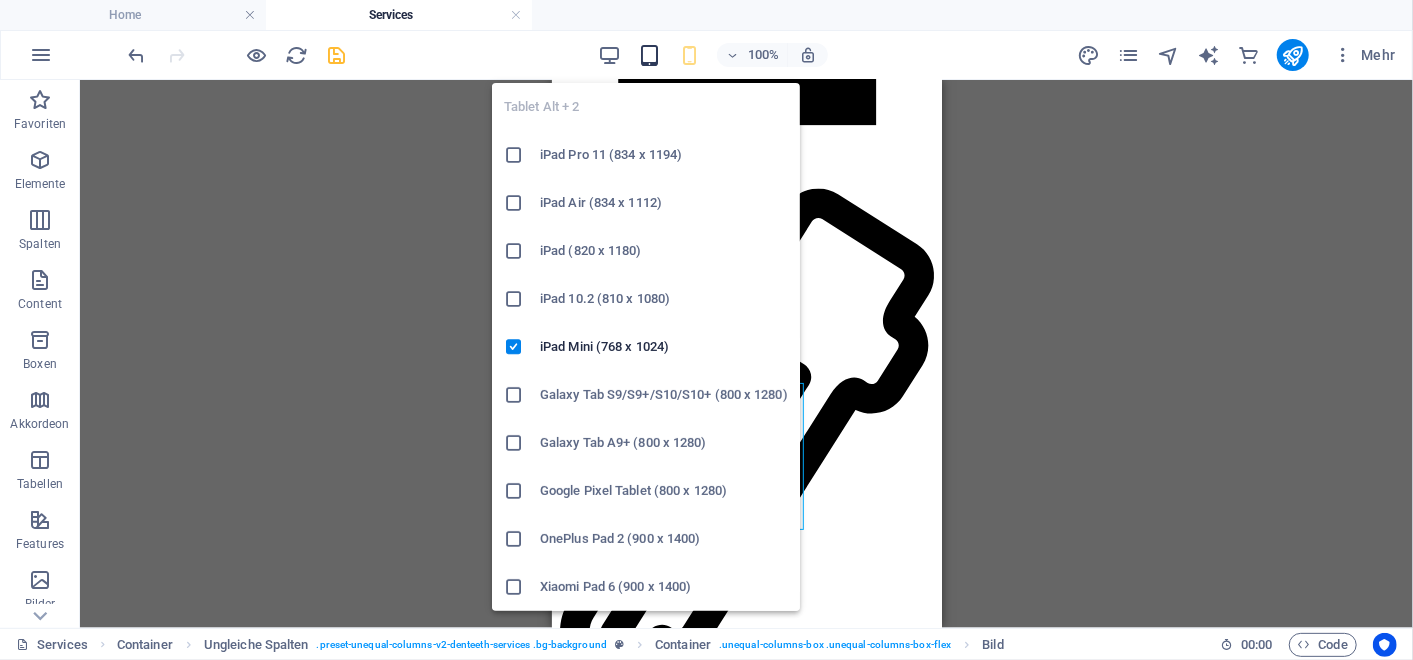 click at bounding box center (649, 55) 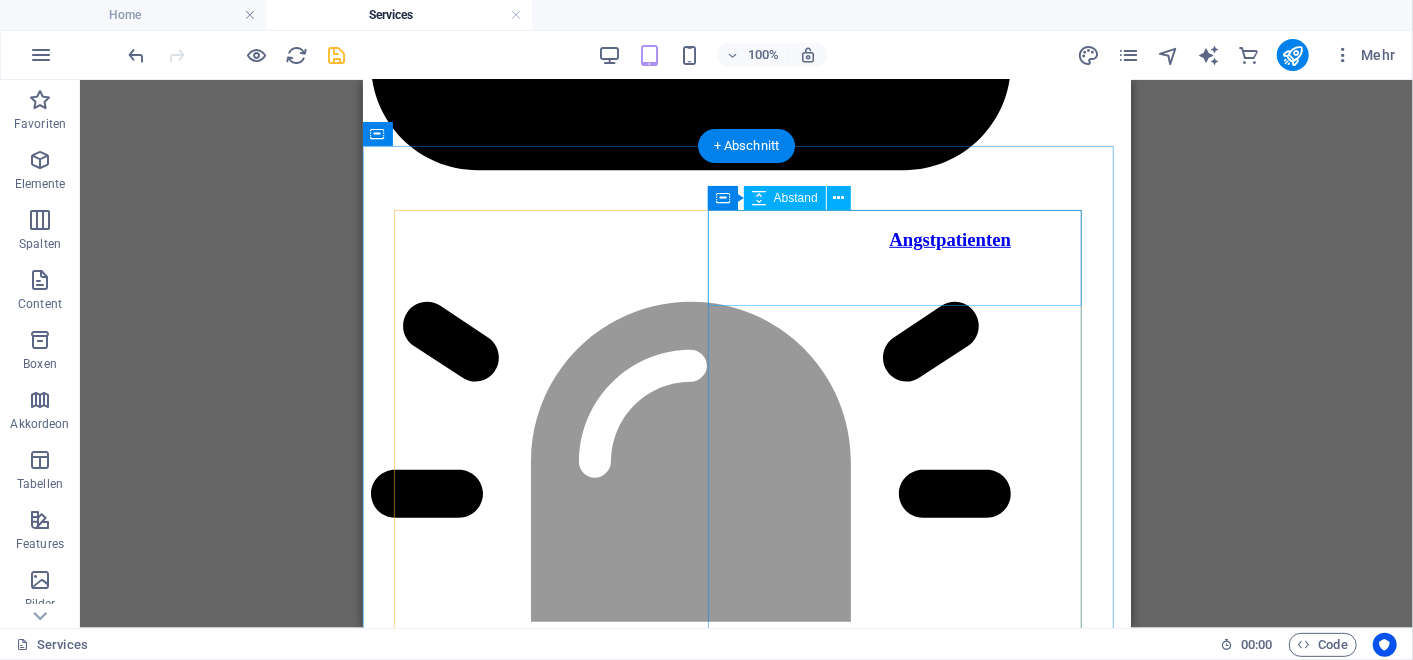scroll, scrollTop: 4869, scrollLeft: 0, axis: vertical 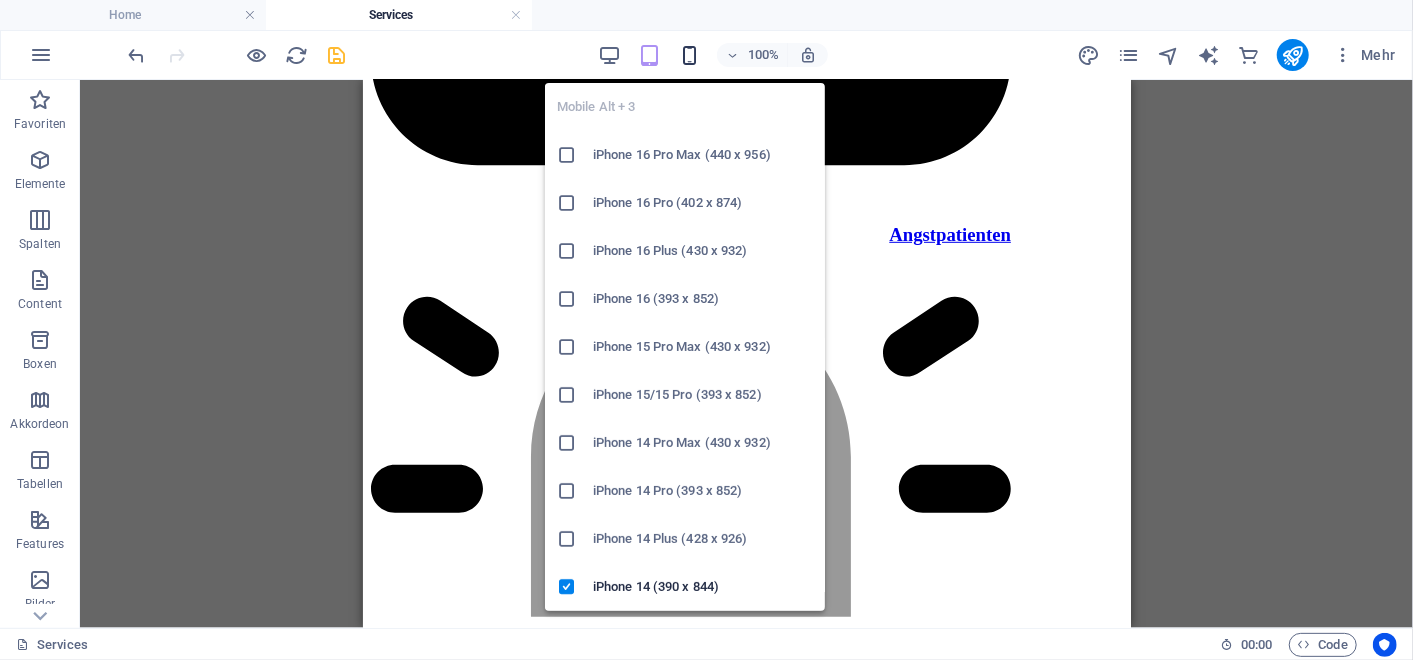 click at bounding box center [689, 55] 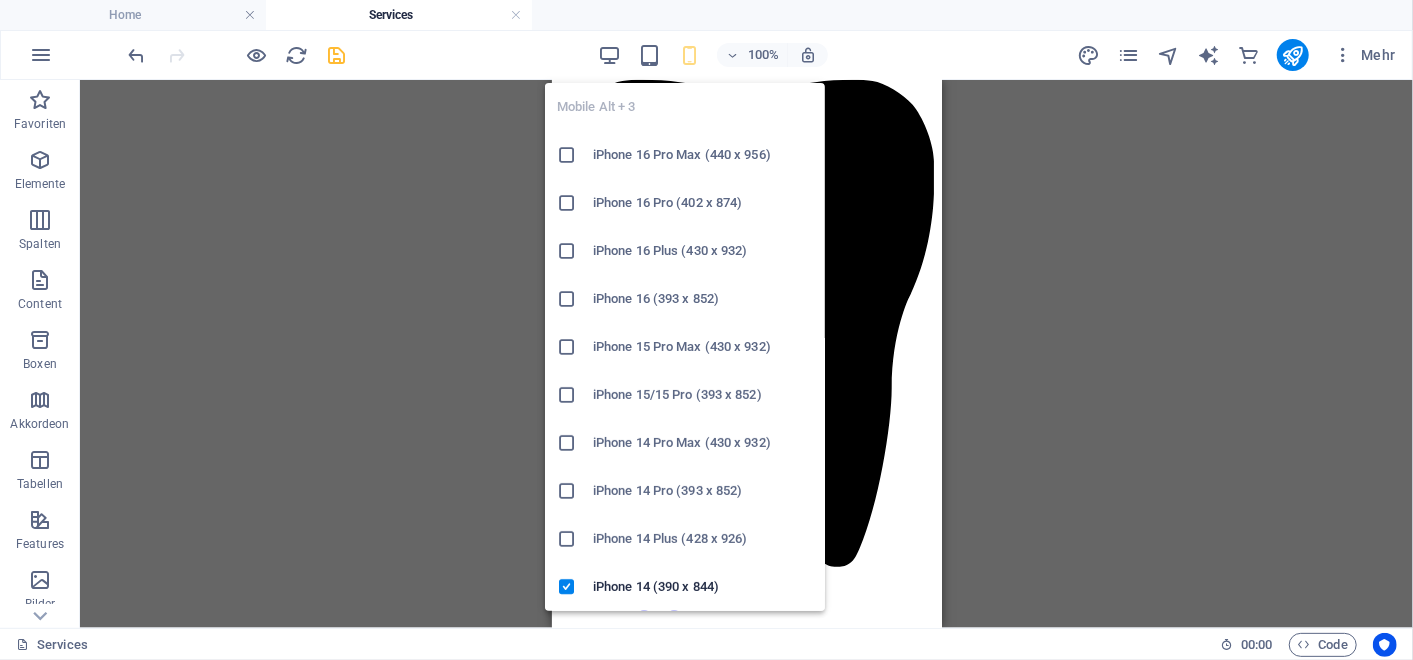 scroll, scrollTop: 4915, scrollLeft: 0, axis: vertical 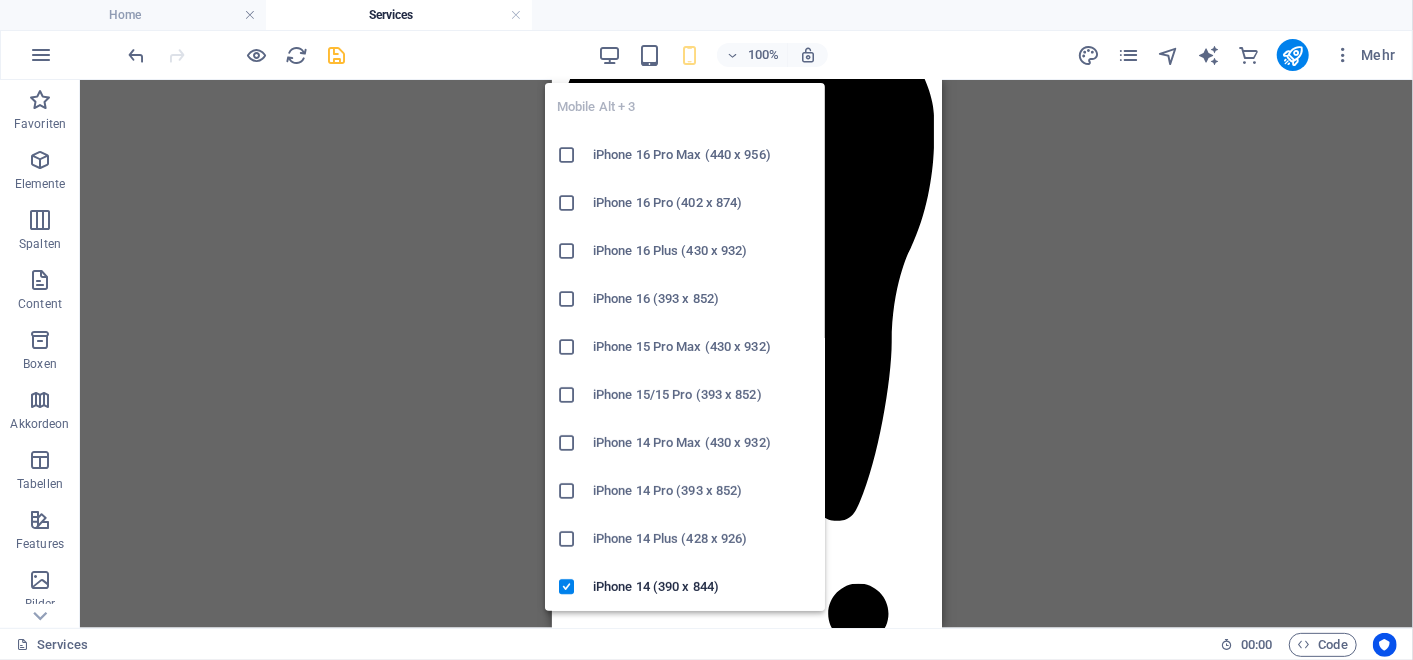click at bounding box center [689, 55] 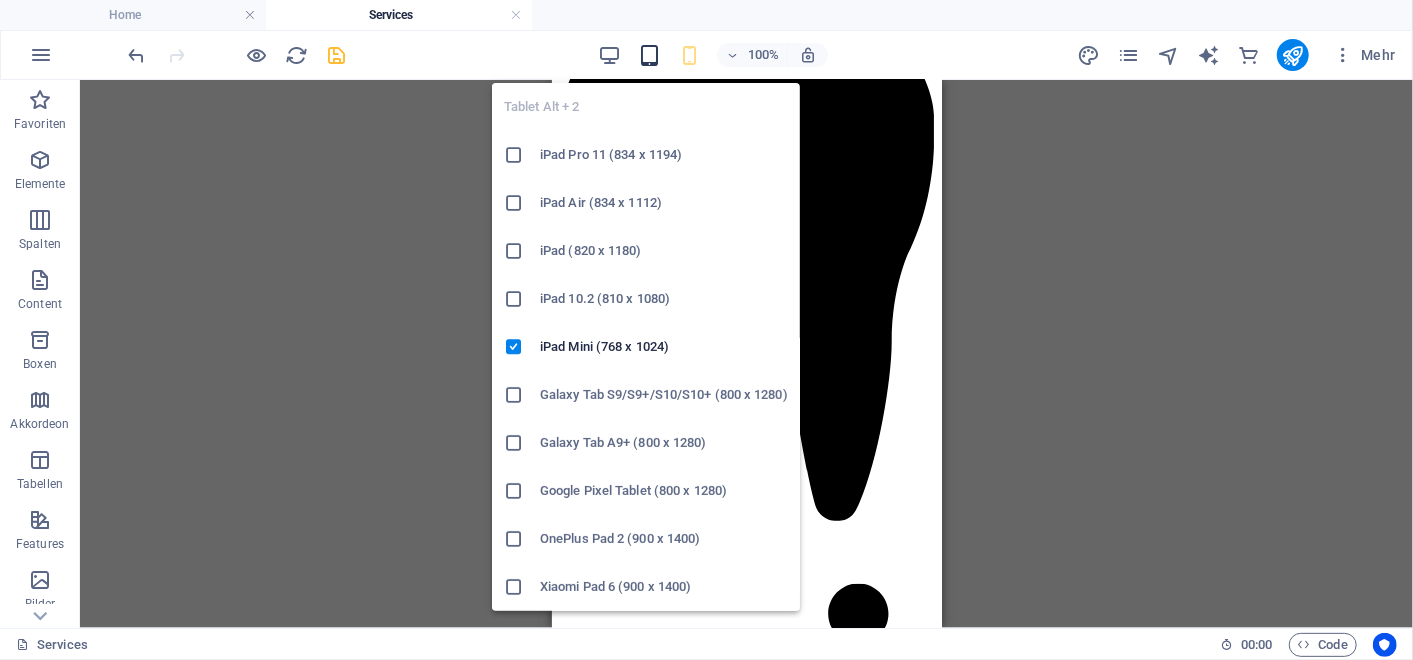 click at bounding box center (649, 55) 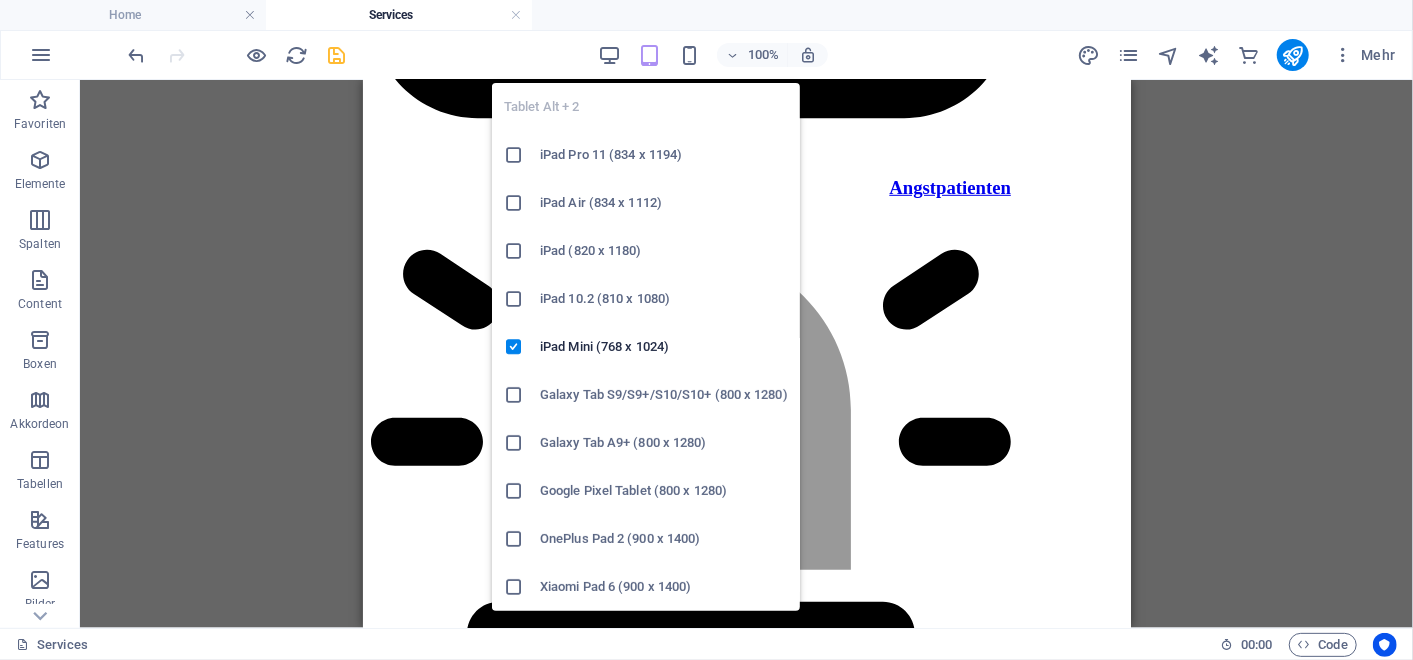 scroll, scrollTop: 4915, scrollLeft: 0, axis: vertical 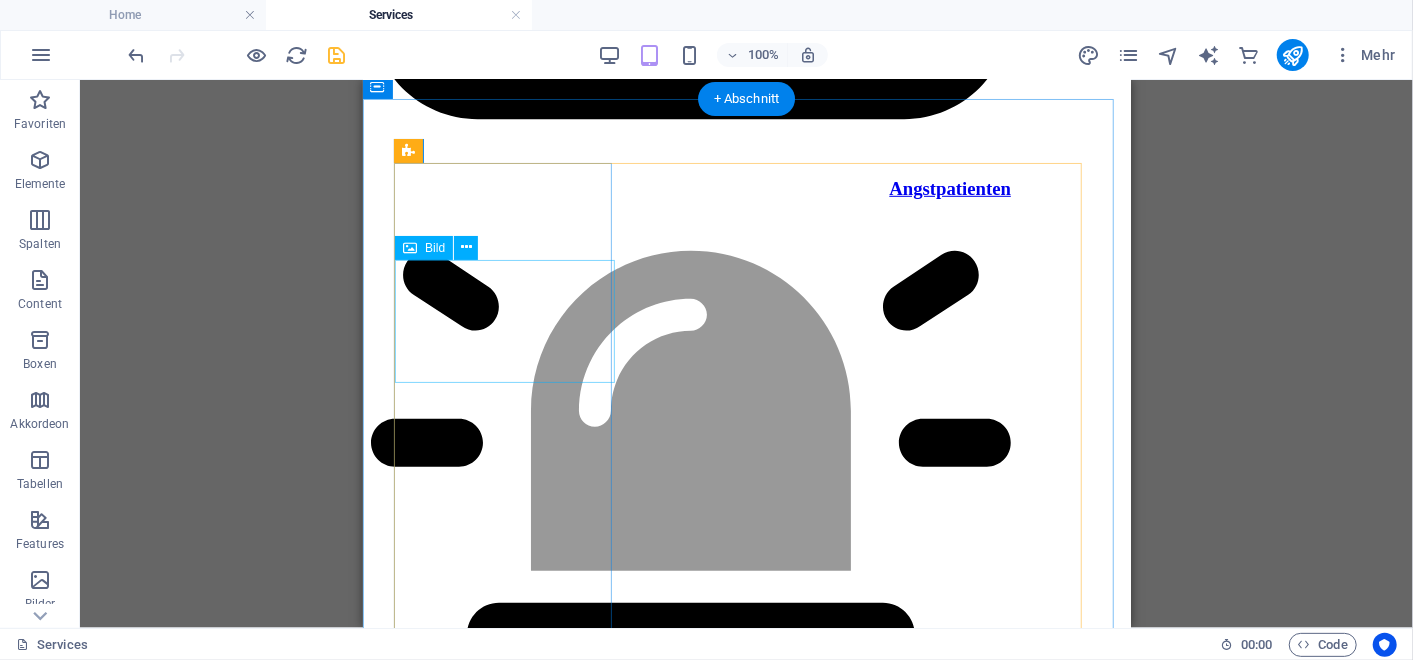 click at bounding box center [995, -4640] 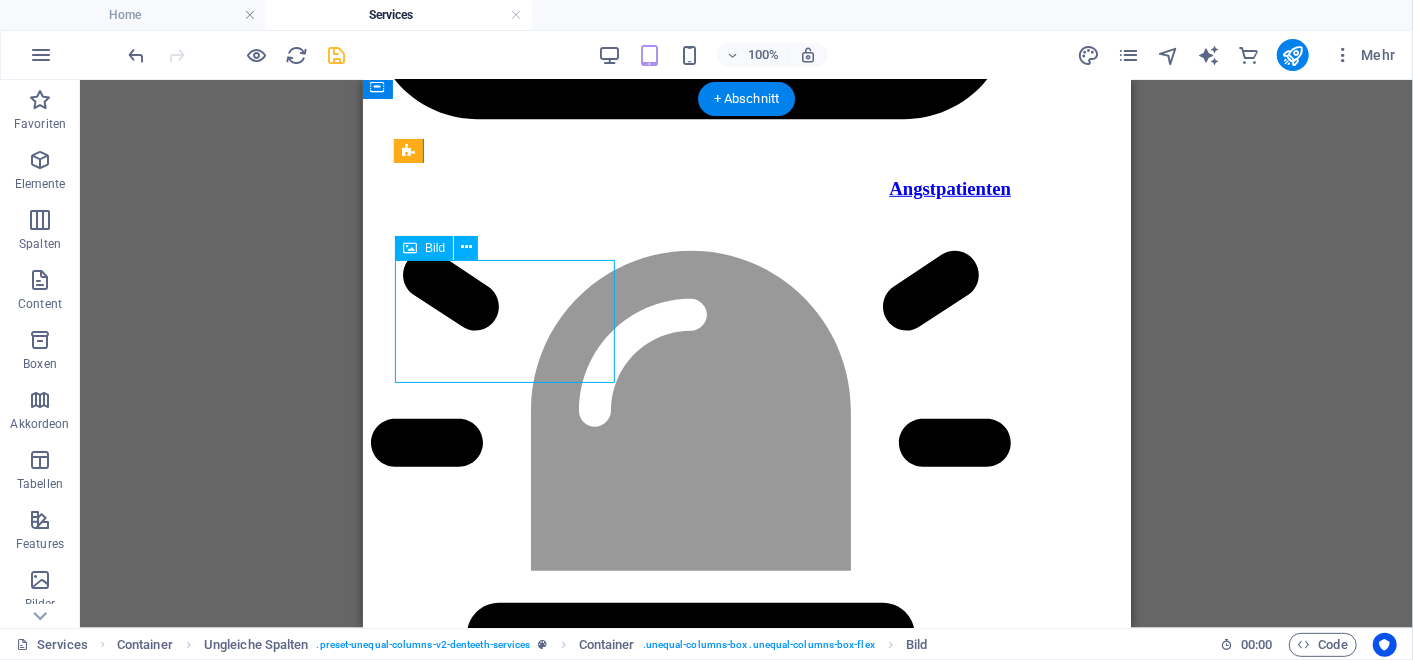 click at bounding box center [995, -4640] 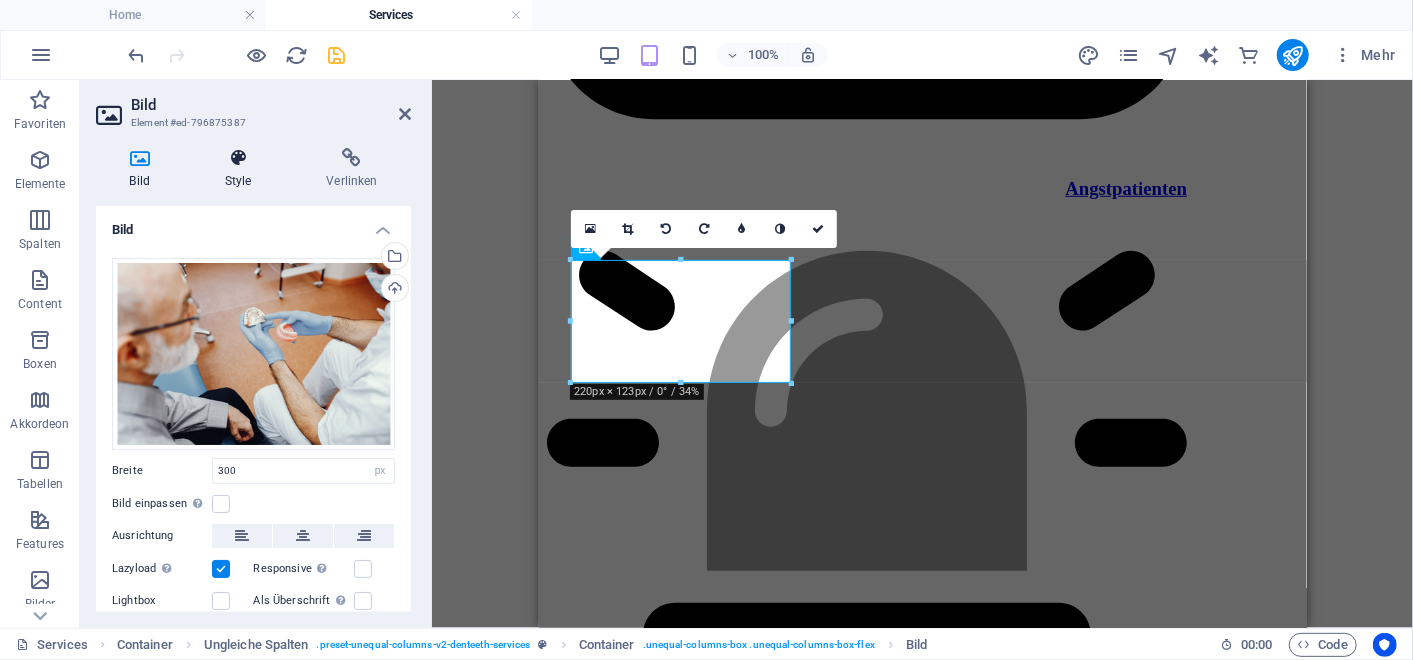 click on "Style" at bounding box center (242, 169) 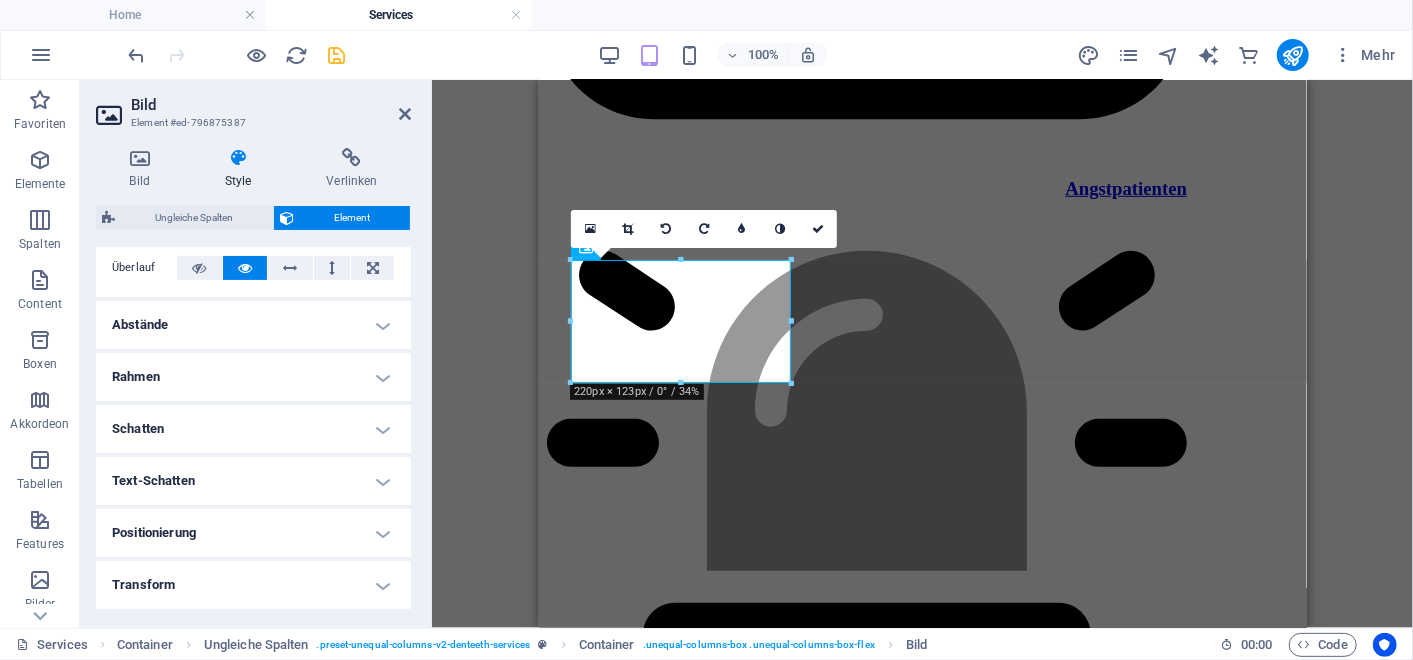 scroll, scrollTop: 495, scrollLeft: 0, axis: vertical 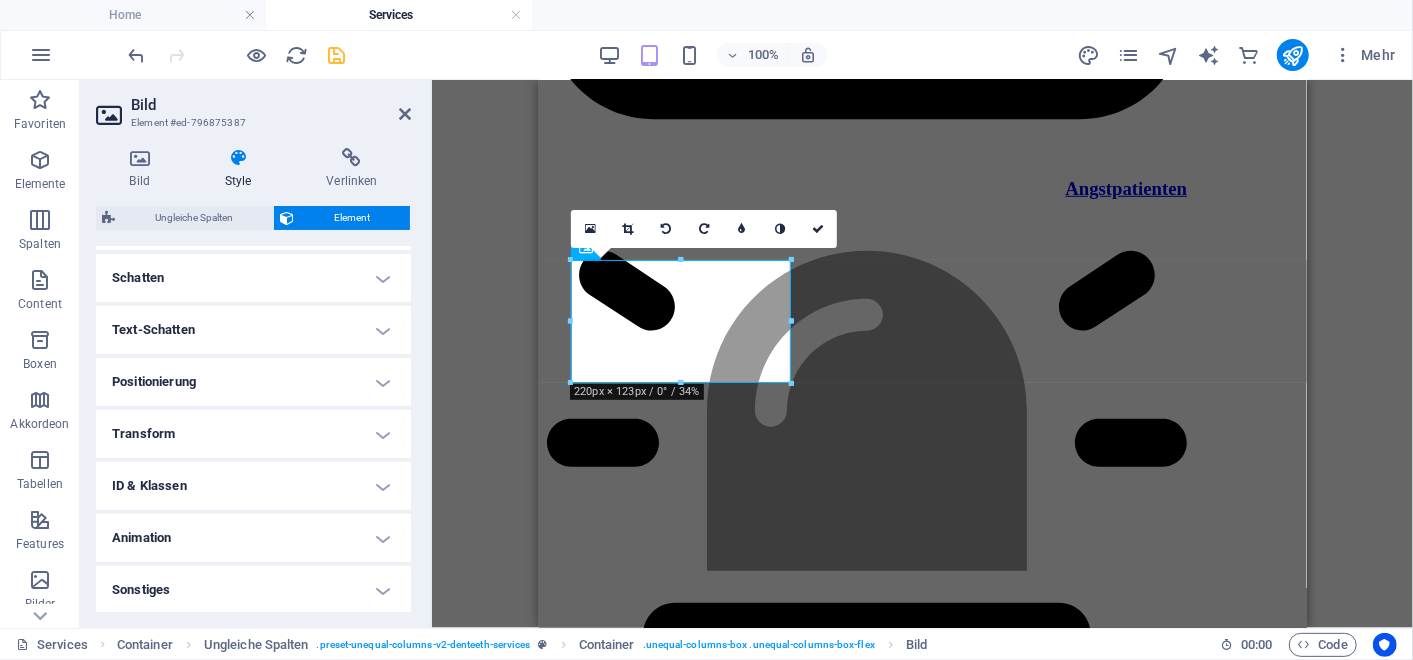 click on "Positionierung" at bounding box center [253, 382] 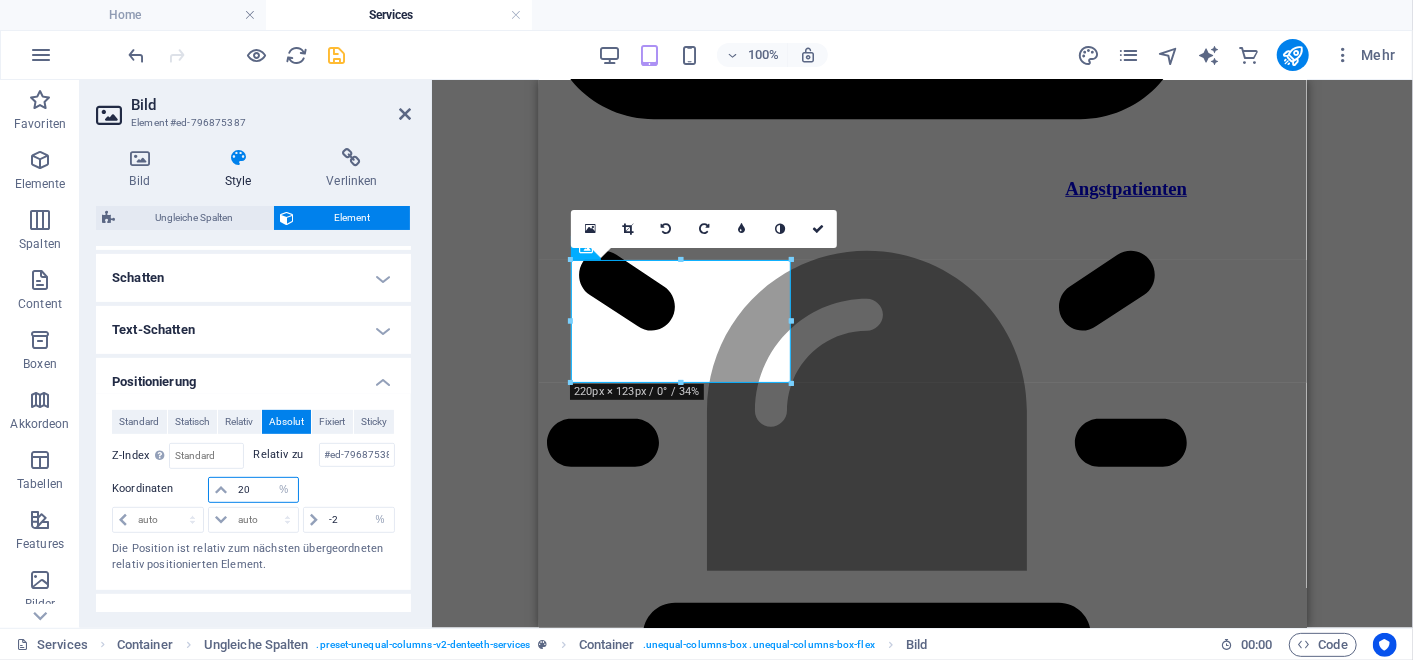 click on "20" at bounding box center [265, 490] 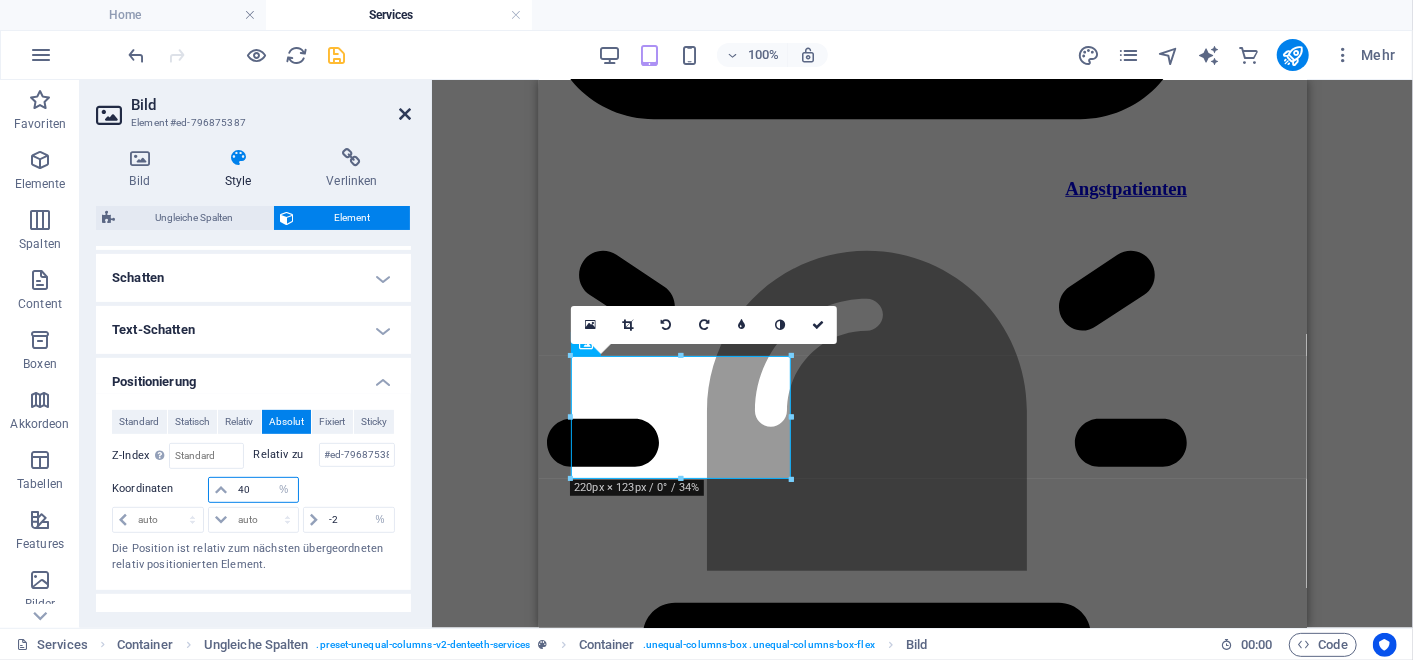 type on "40" 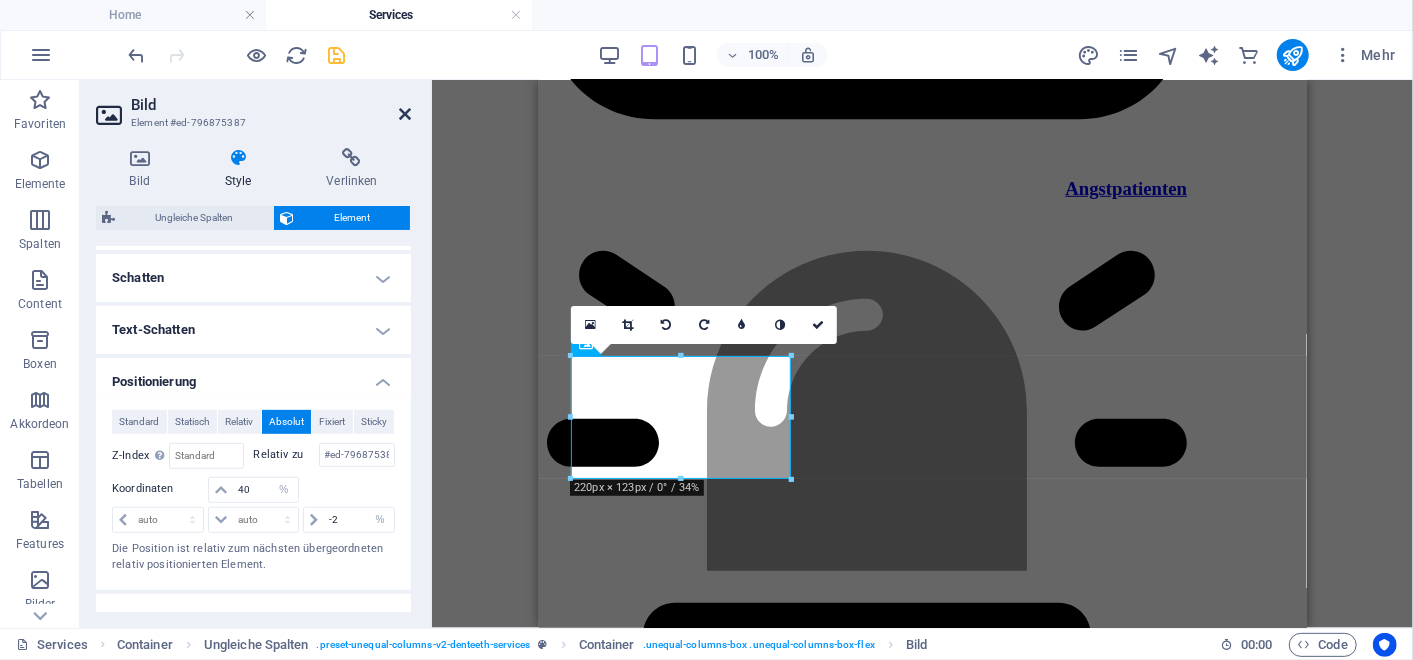click at bounding box center (405, 114) 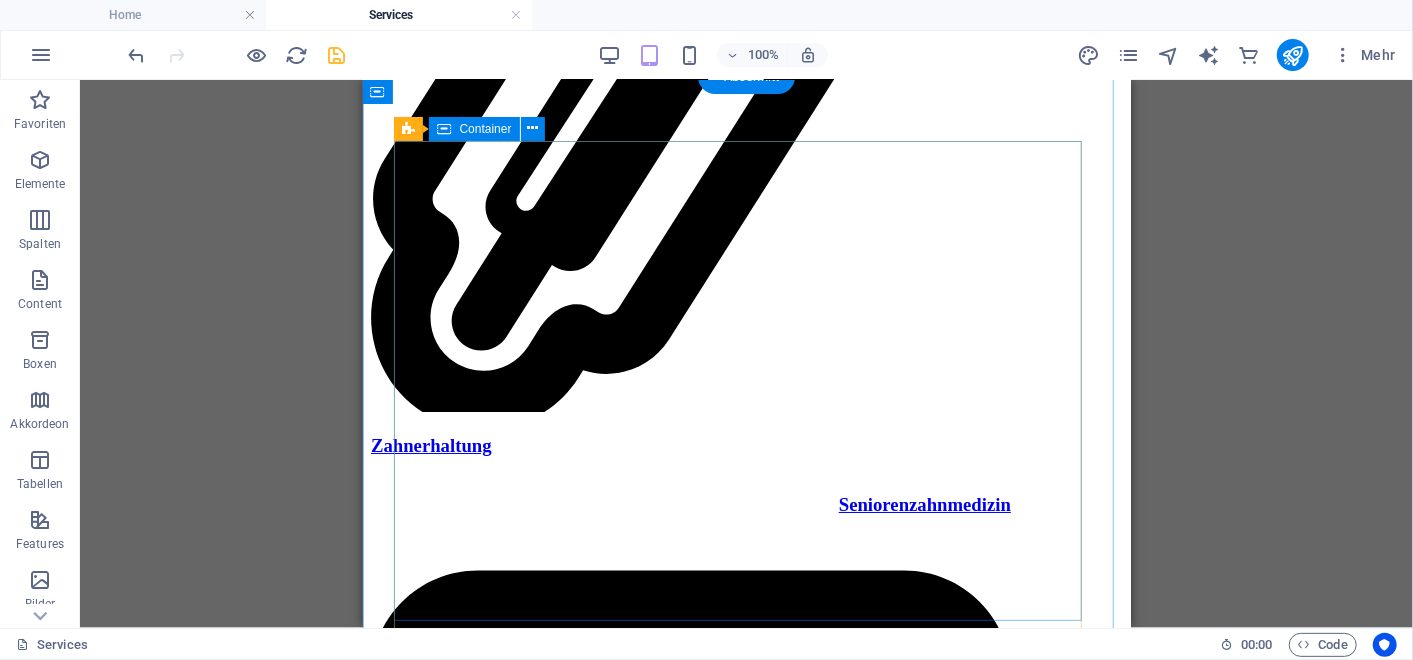 scroll, scrollTop: 3971, scrollLeft: 0, axis: vertical 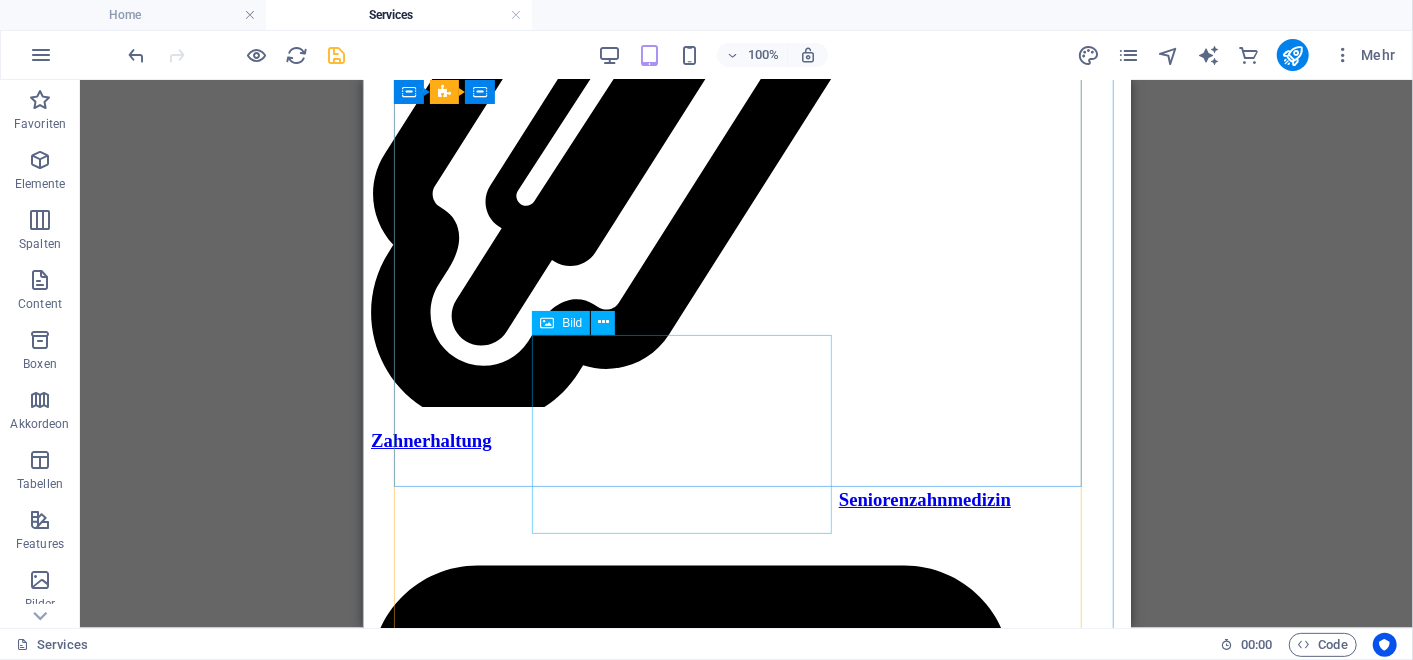 click at bounding box center (666, -3391) 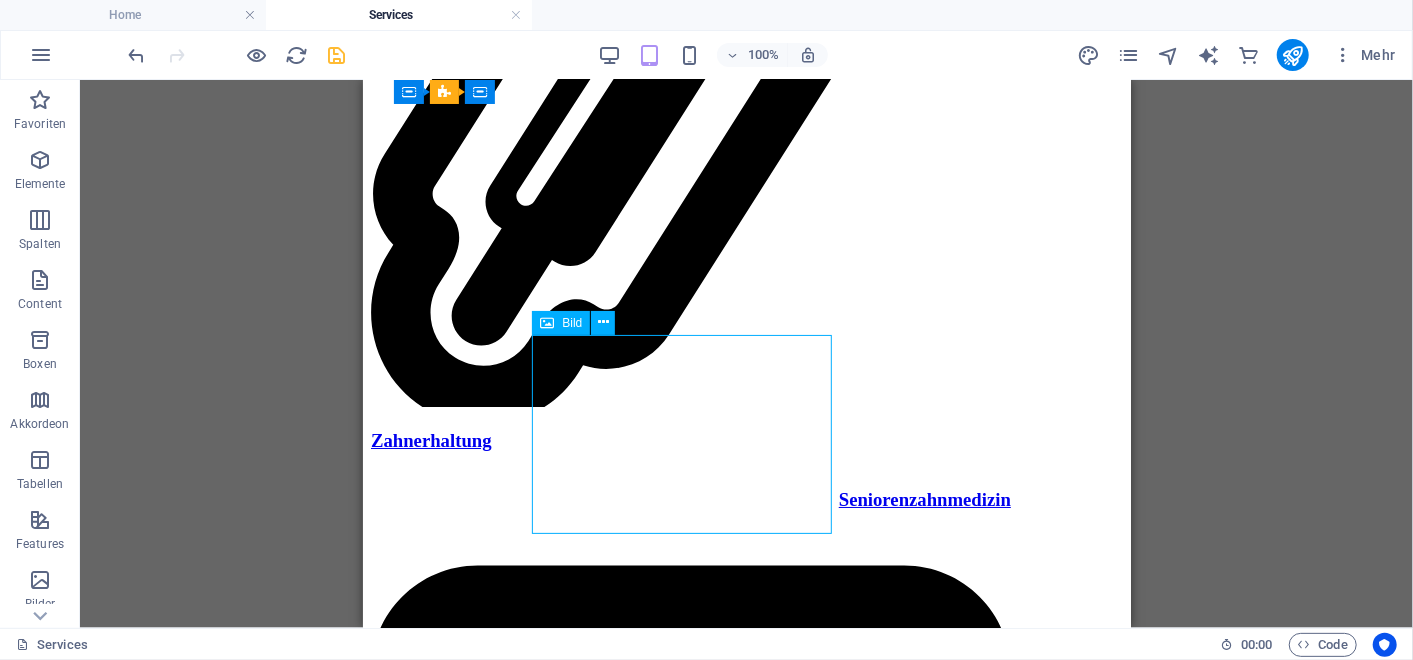 click at bounding box center [666, -3391] 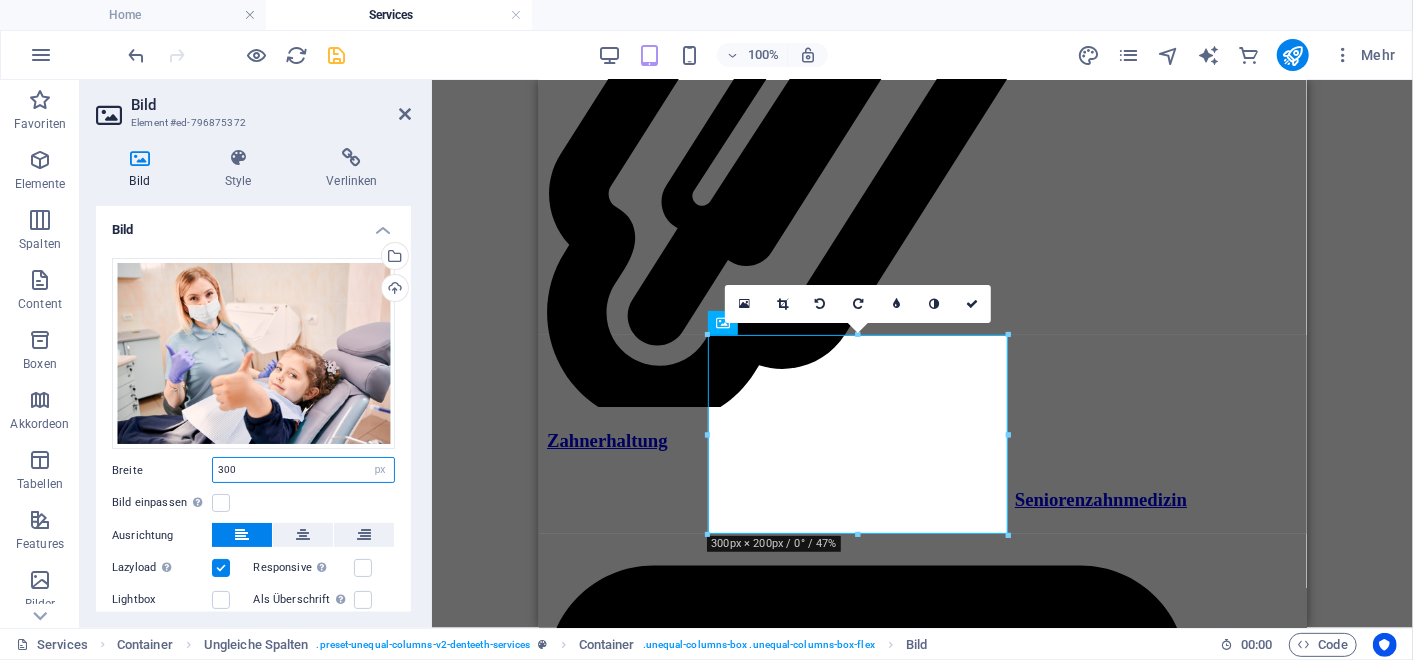 click on "300" at bounding box center [303, 470] 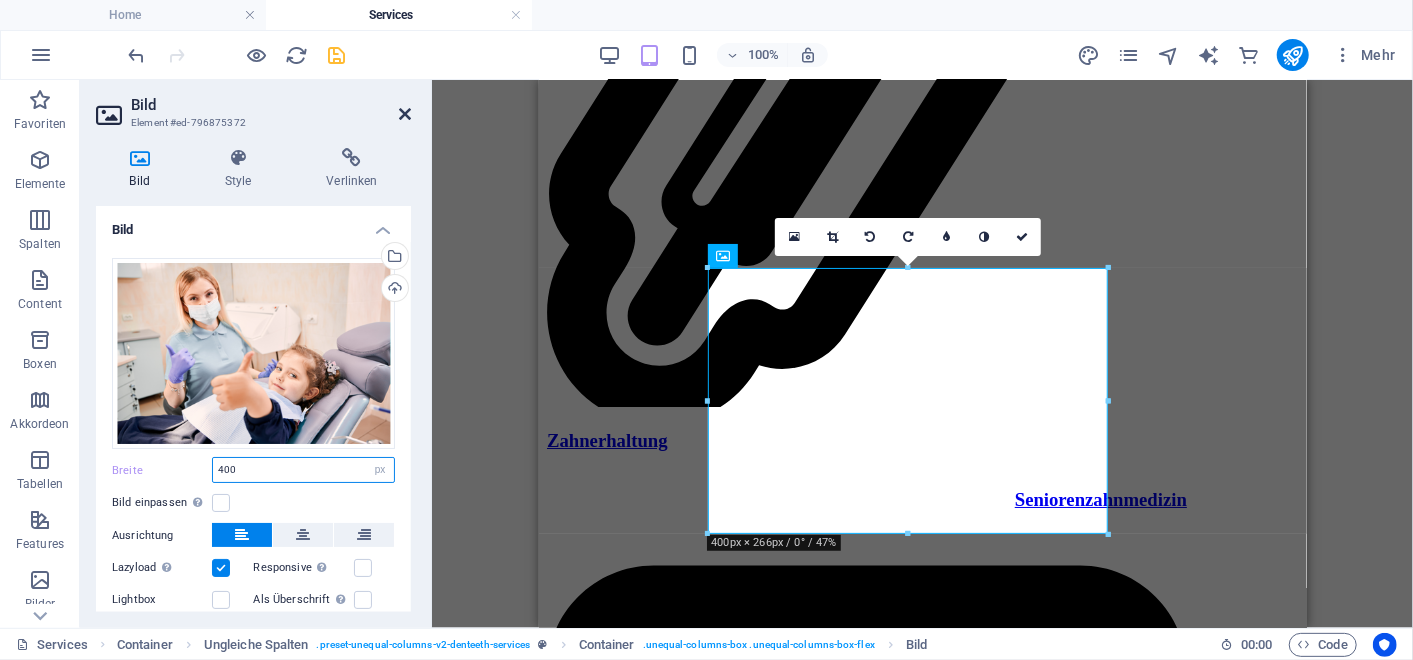 type on "400" 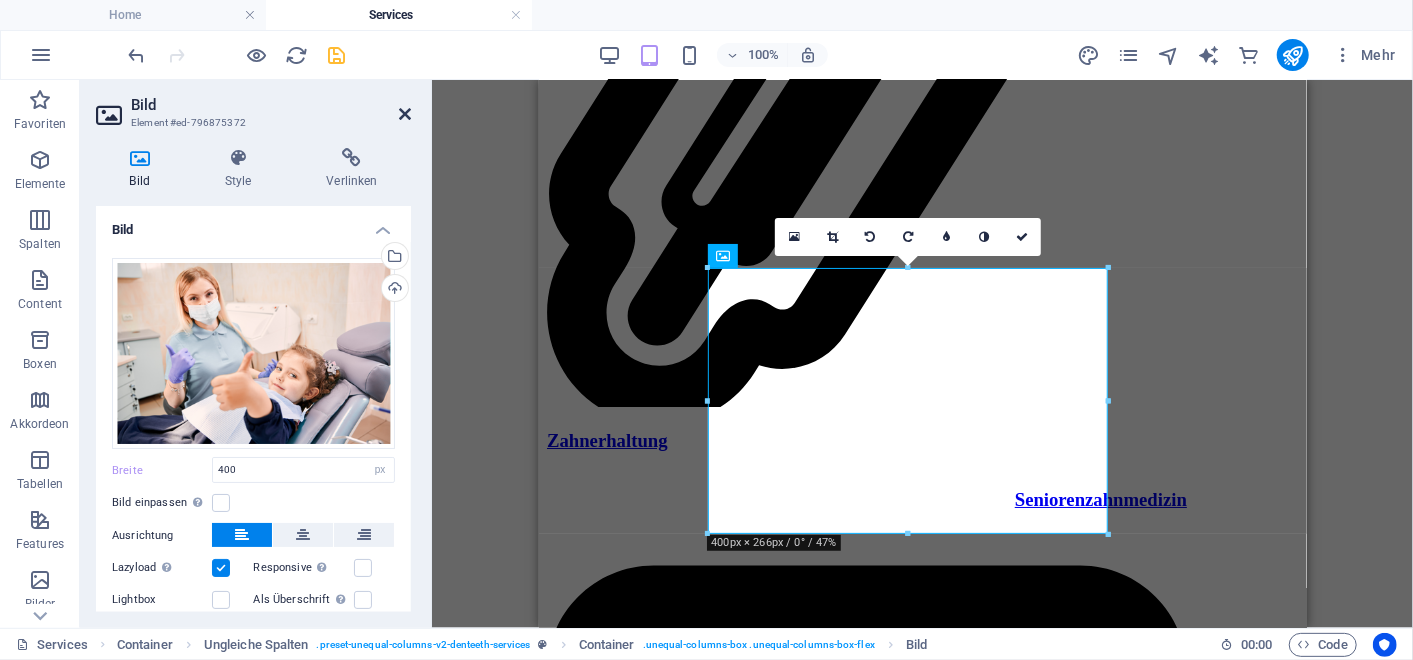 click at bounding box center [405, 114] 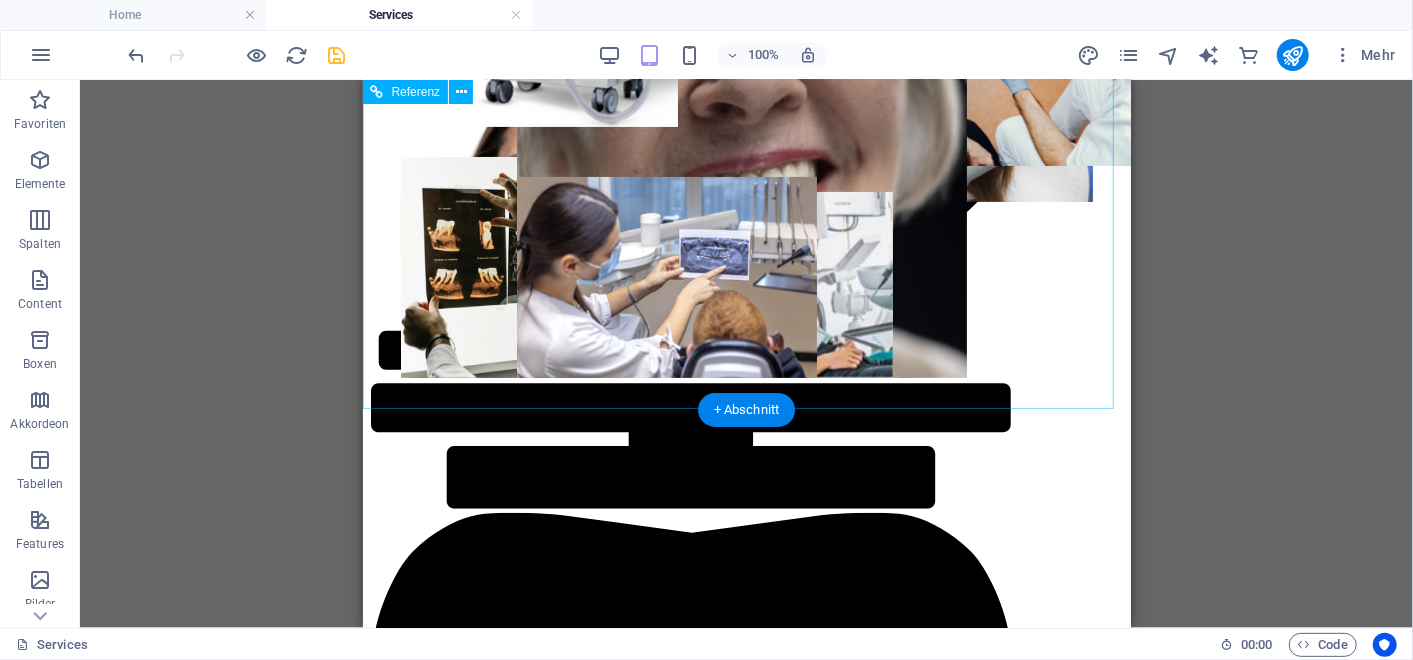 scroll, scrollTop: 300, scrollLeft: 0, axis: vertical 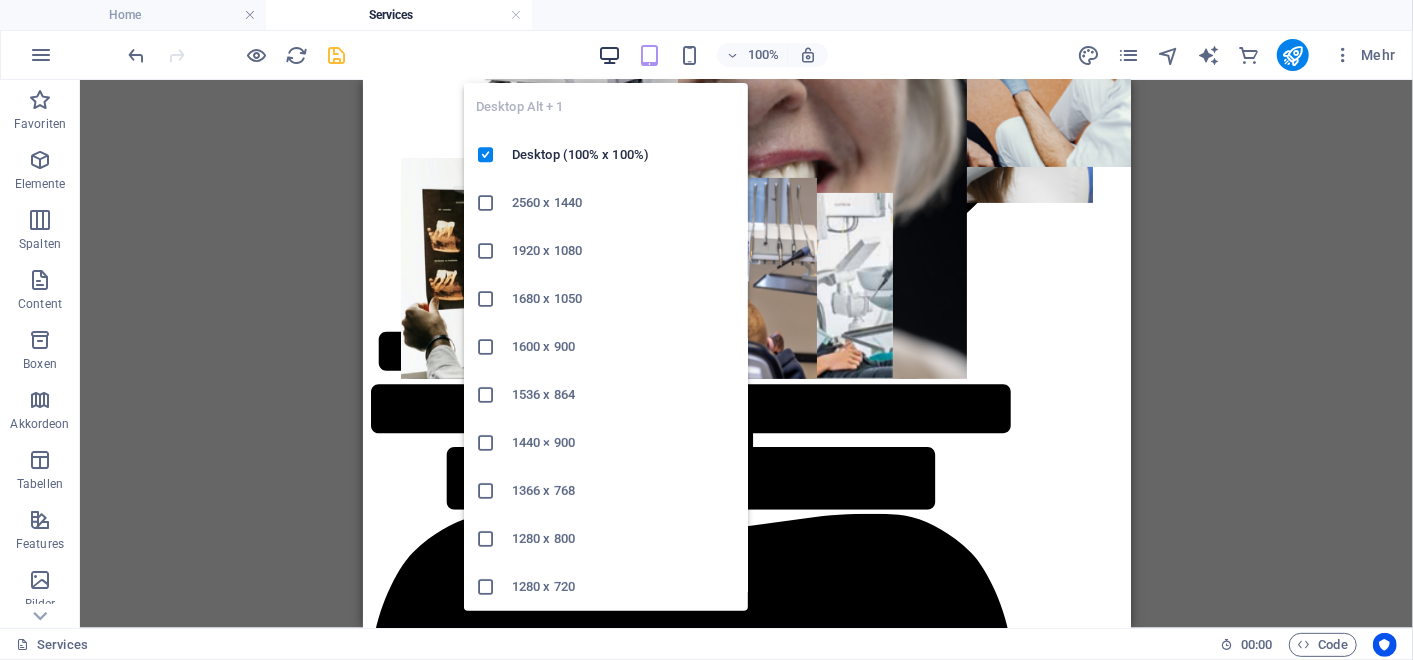 click at bounding box center (609, 55) 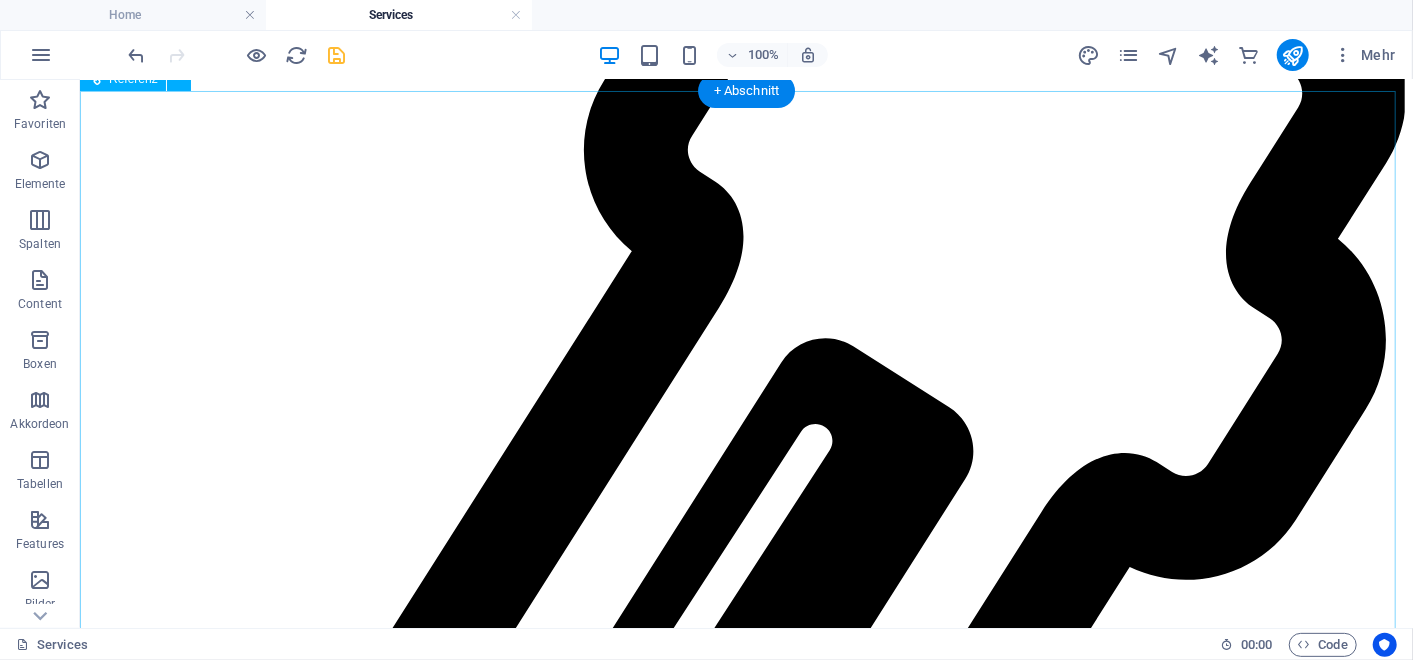 scroll, scrollTop: 5749, scrollLeft: 0, axis: vertical 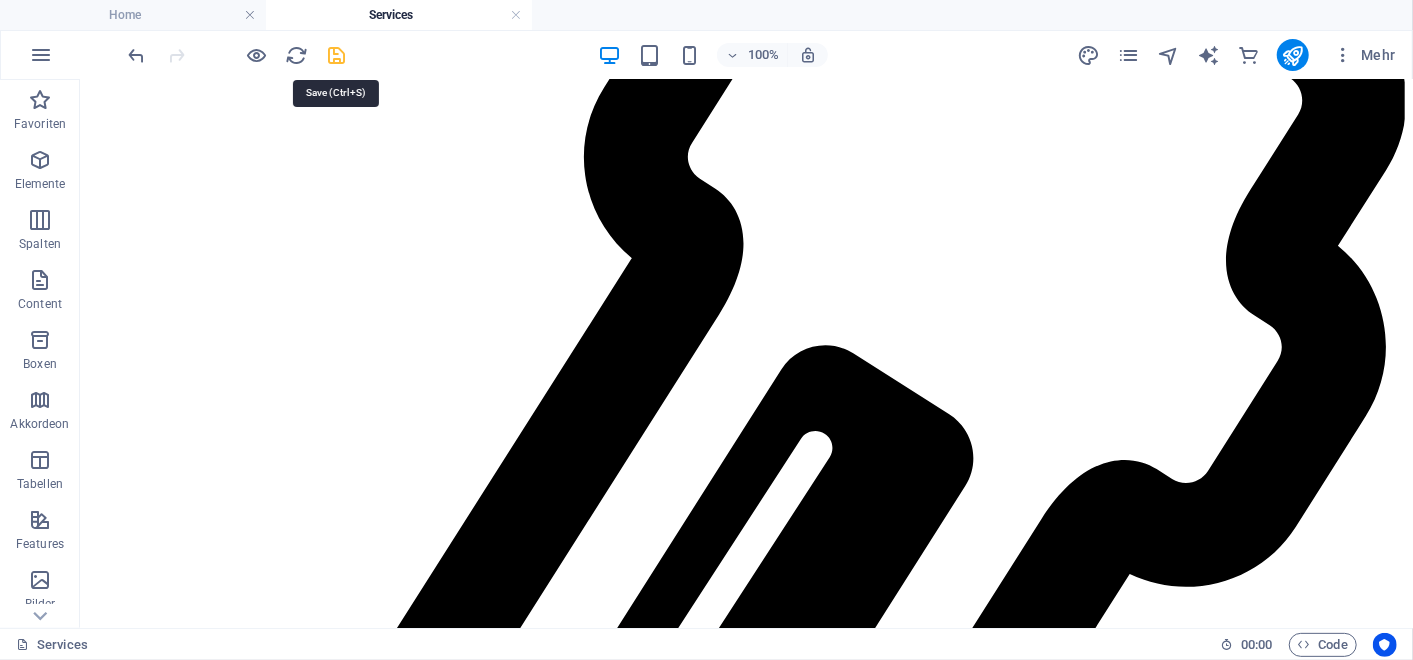 click at bounding box center [337, 55] 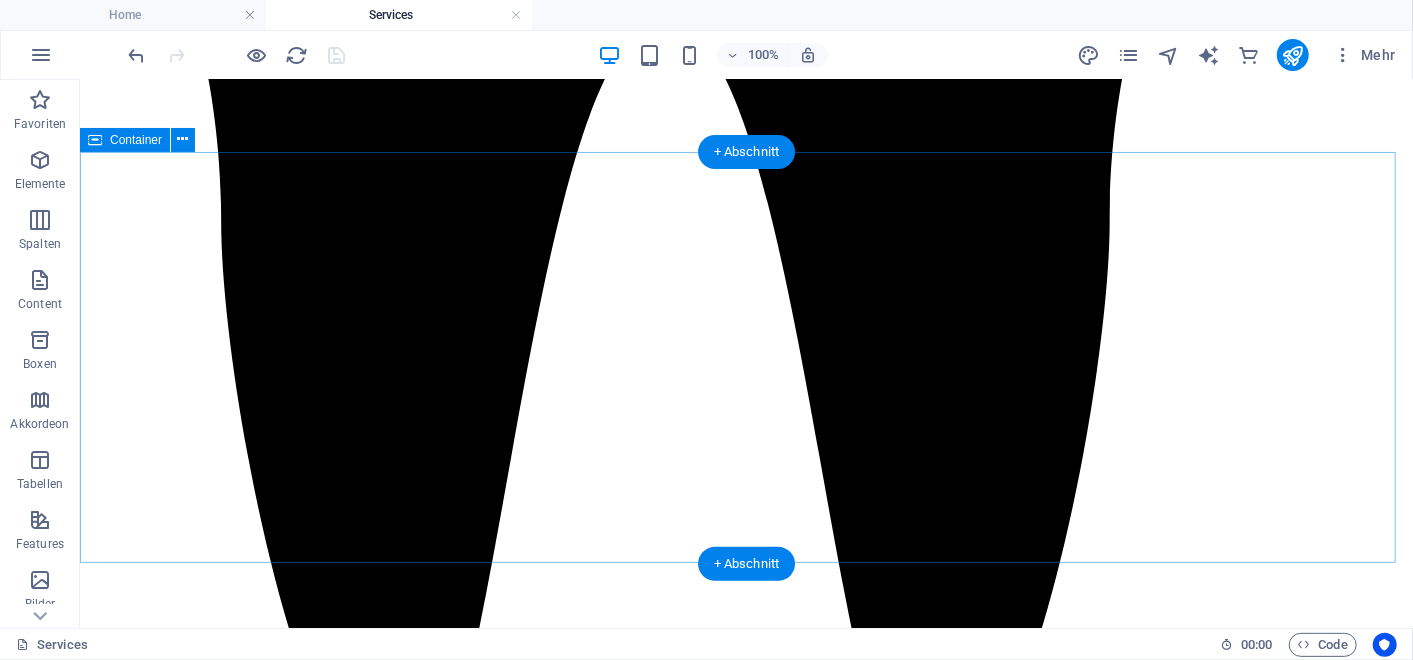 scroll, scrollTop: 1911, scrollLeft: 0, axis: vertical 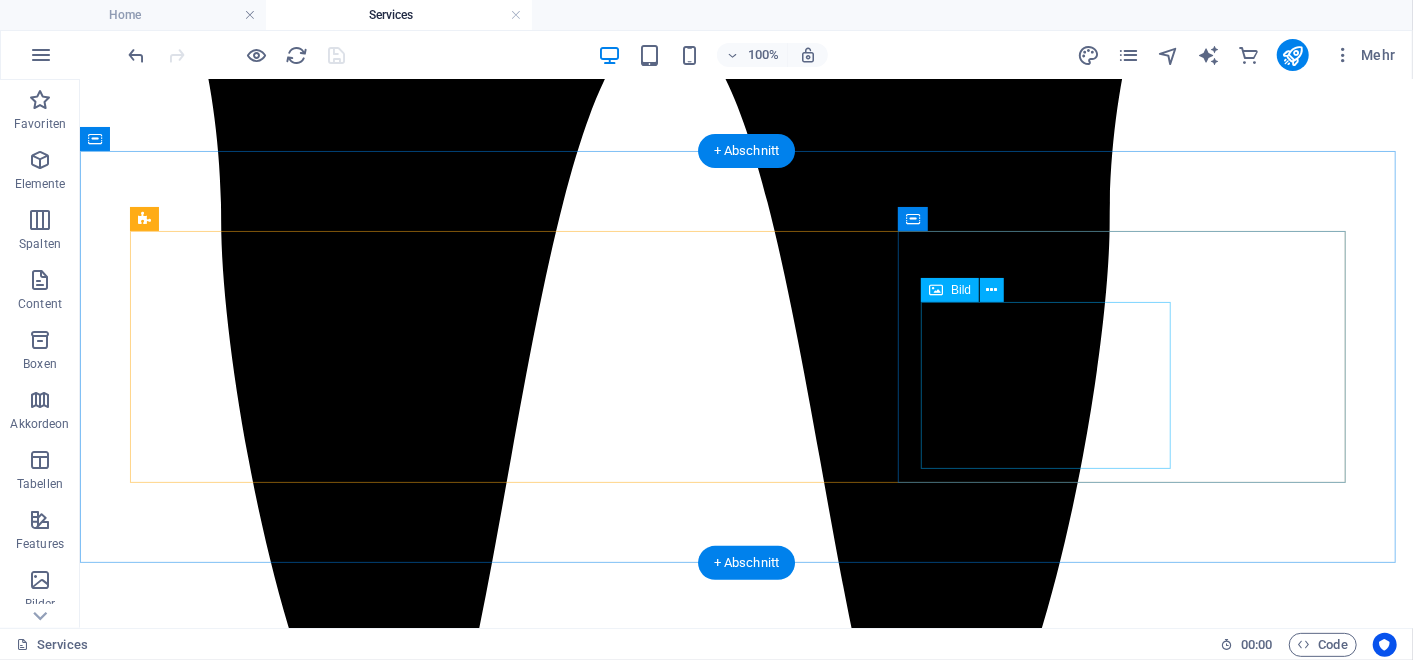 click at bounding box center (271, -1397) 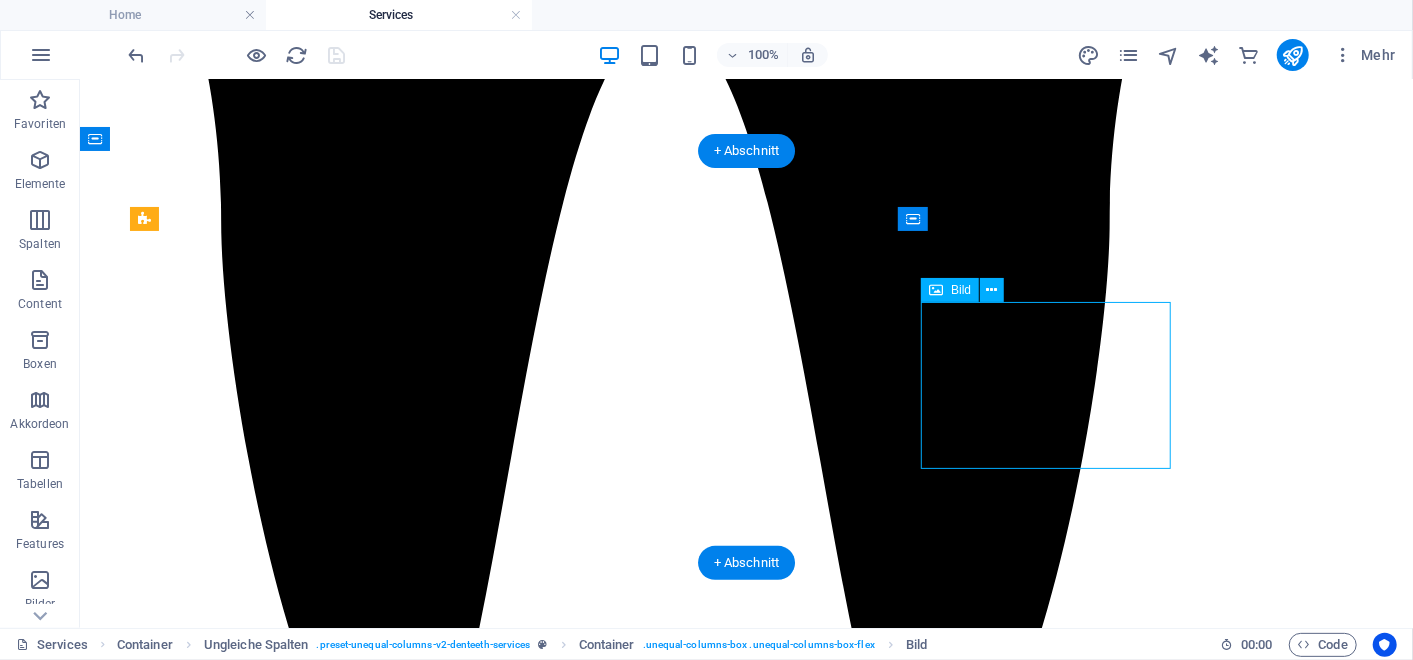 click at bounding box center (271, -1397) 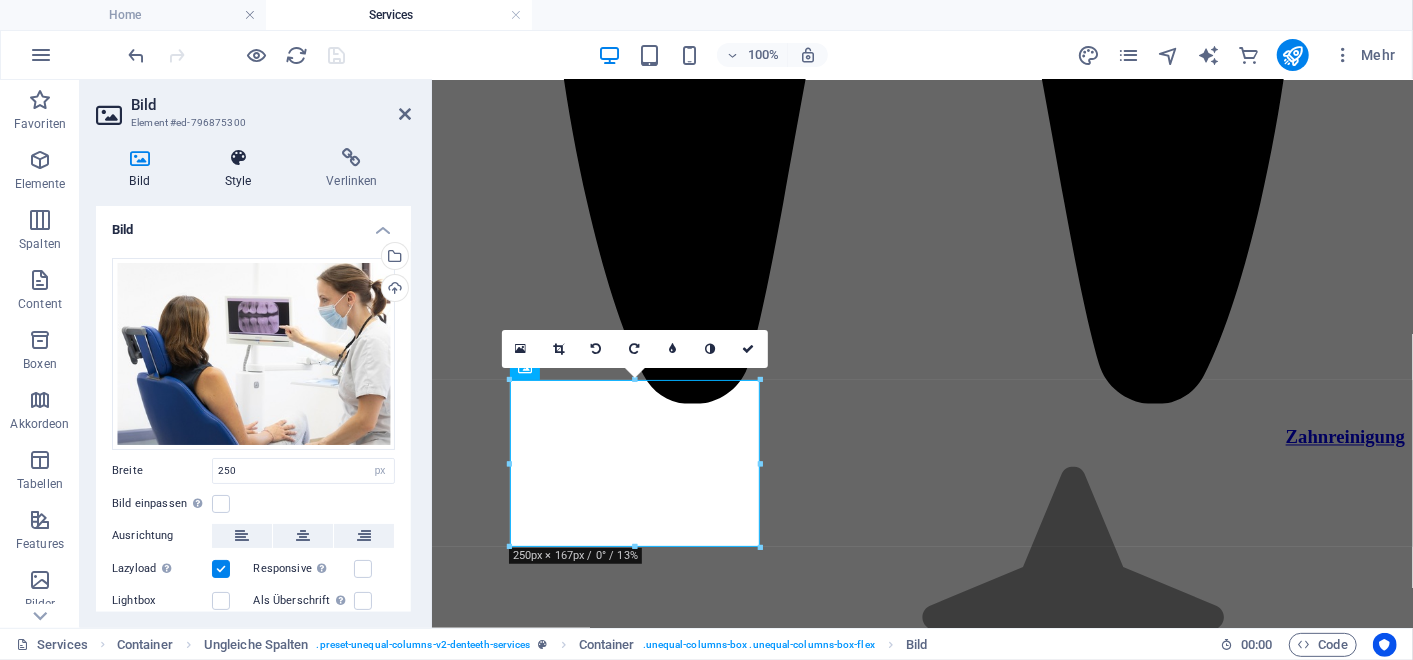 click on "Style" at bounding box center (242, 169) 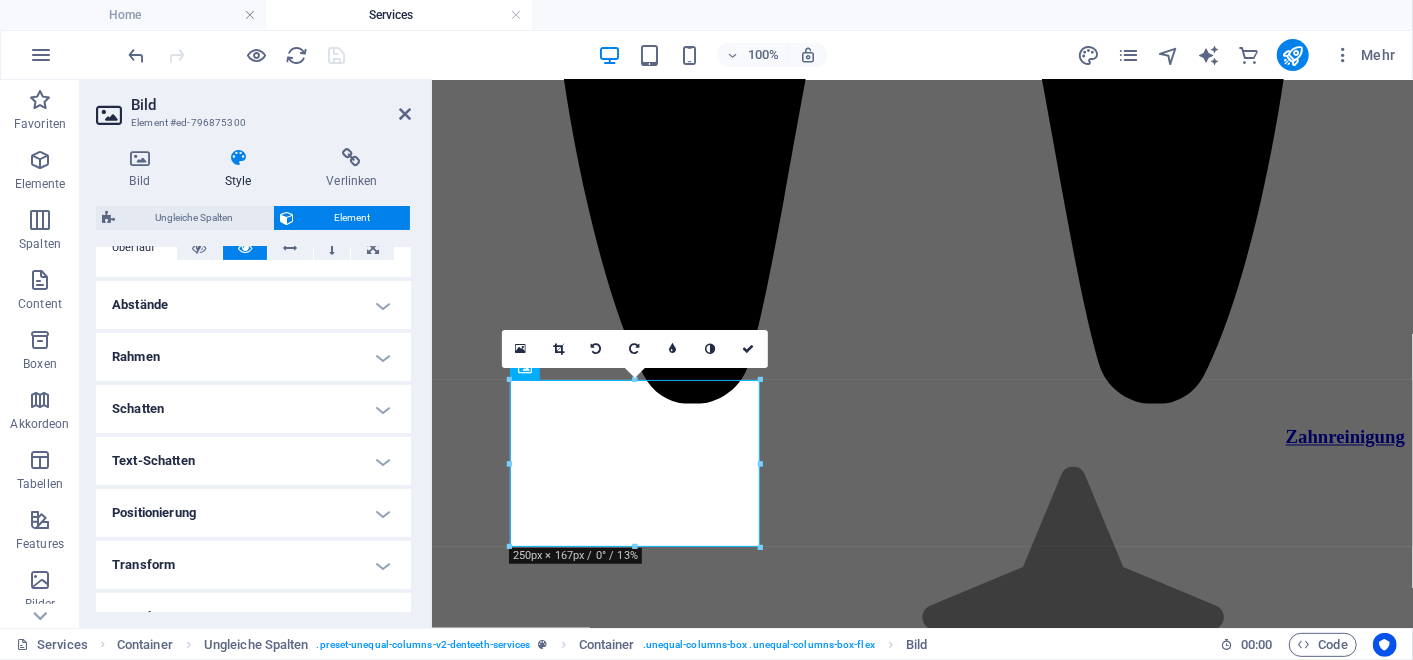 scroll, scrollTop: 428, scrollLeft: 0, axis: vertical 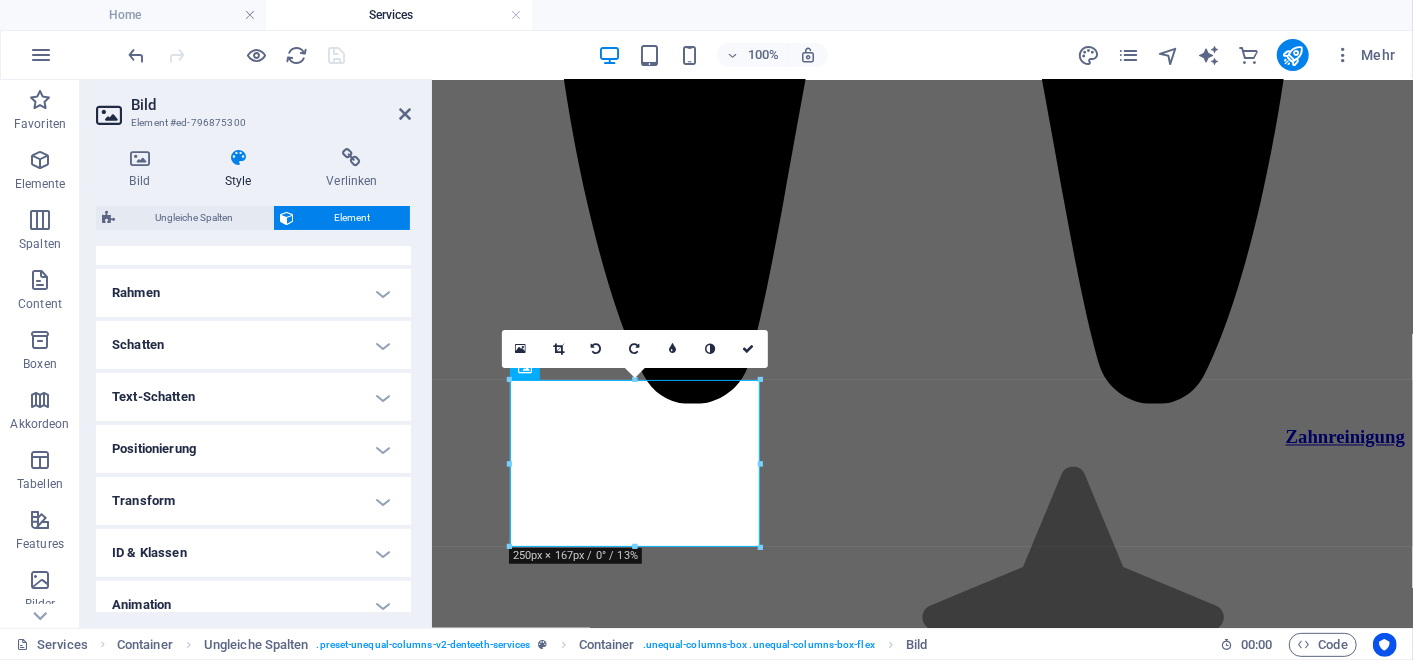 click on "Positionierung" at bounding box center [253, 449] 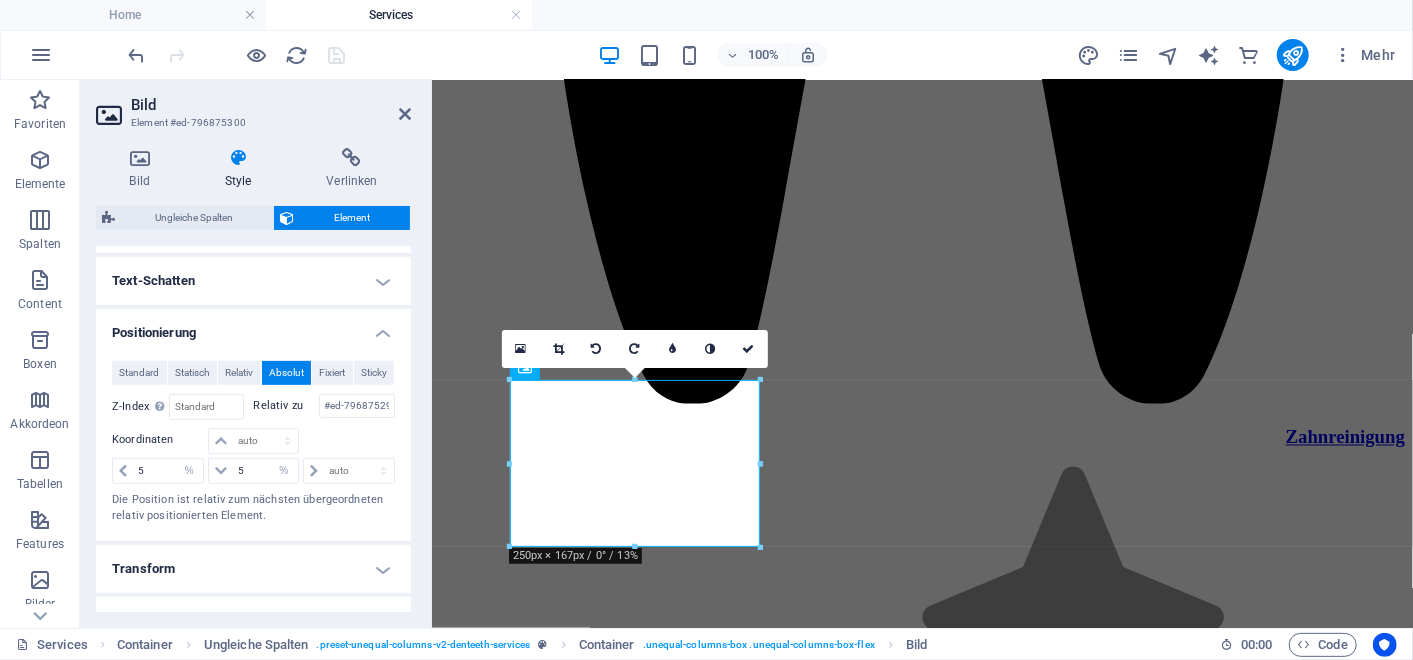 scroll, scrollTop: 548, scrollLeft: 0, axis: vertical 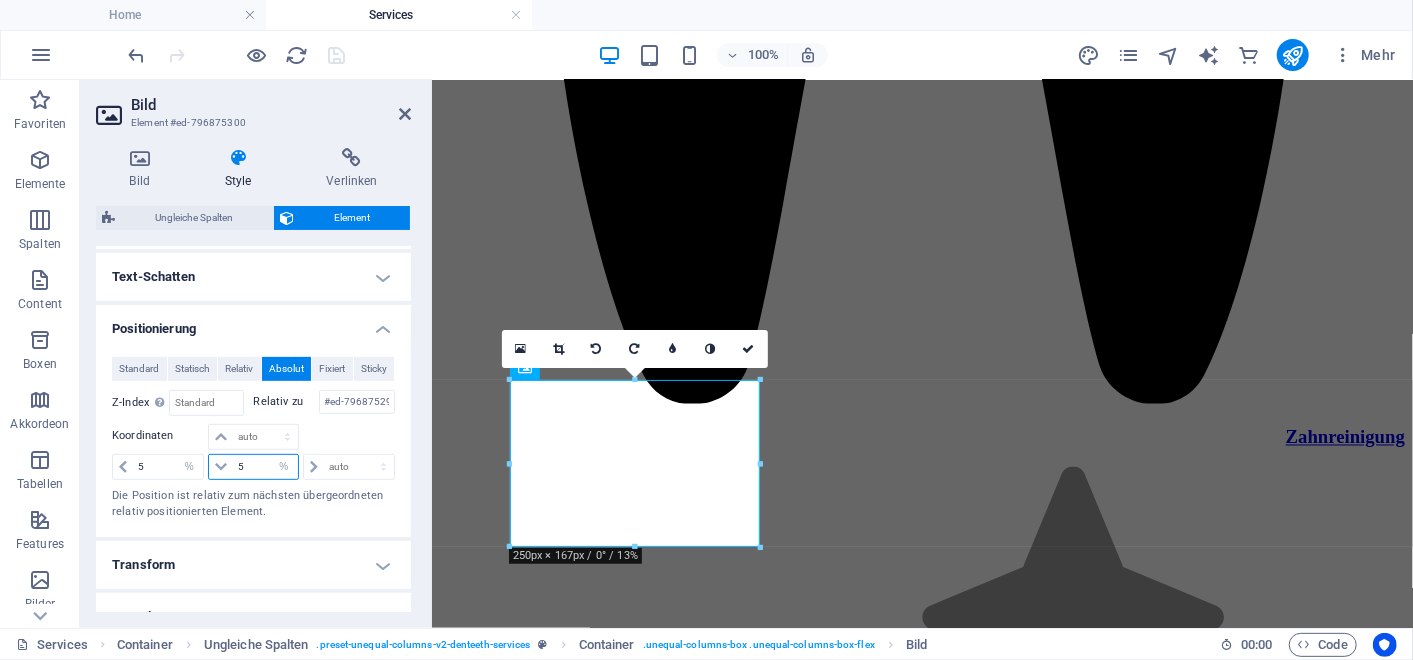 click on "5" at bounding box center (265, 467) 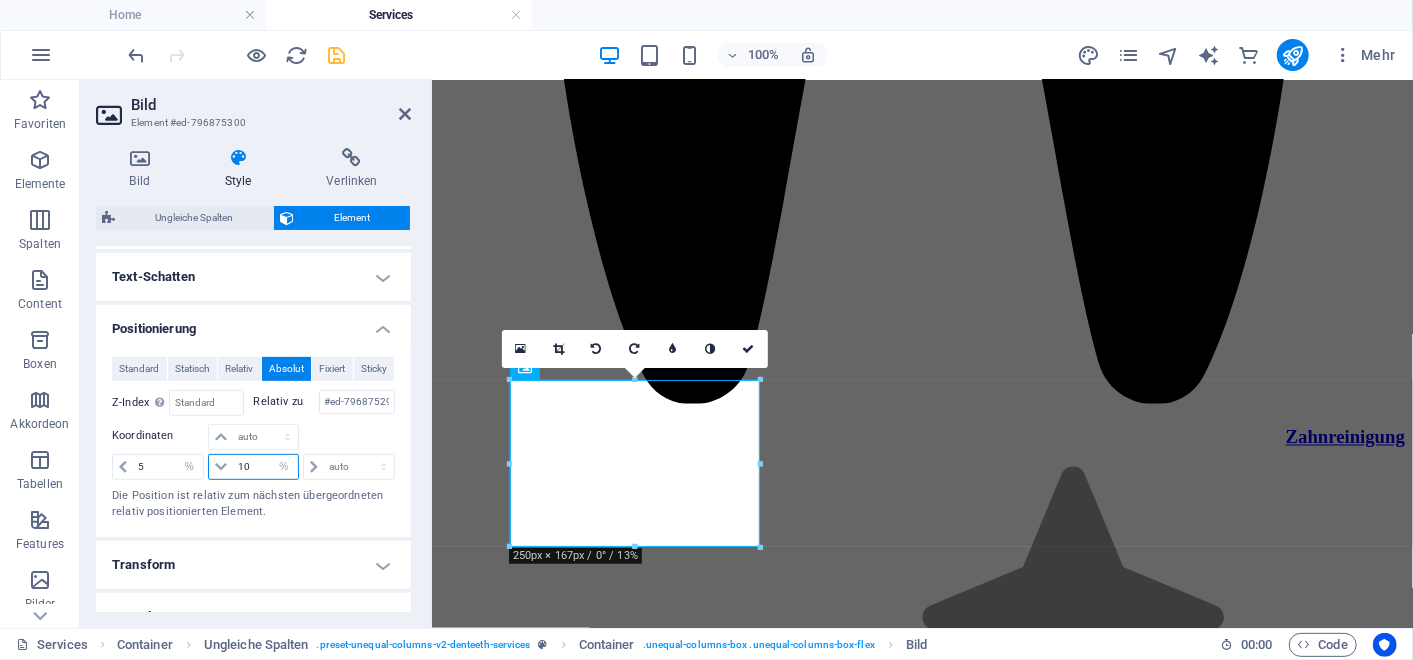 type on "10" 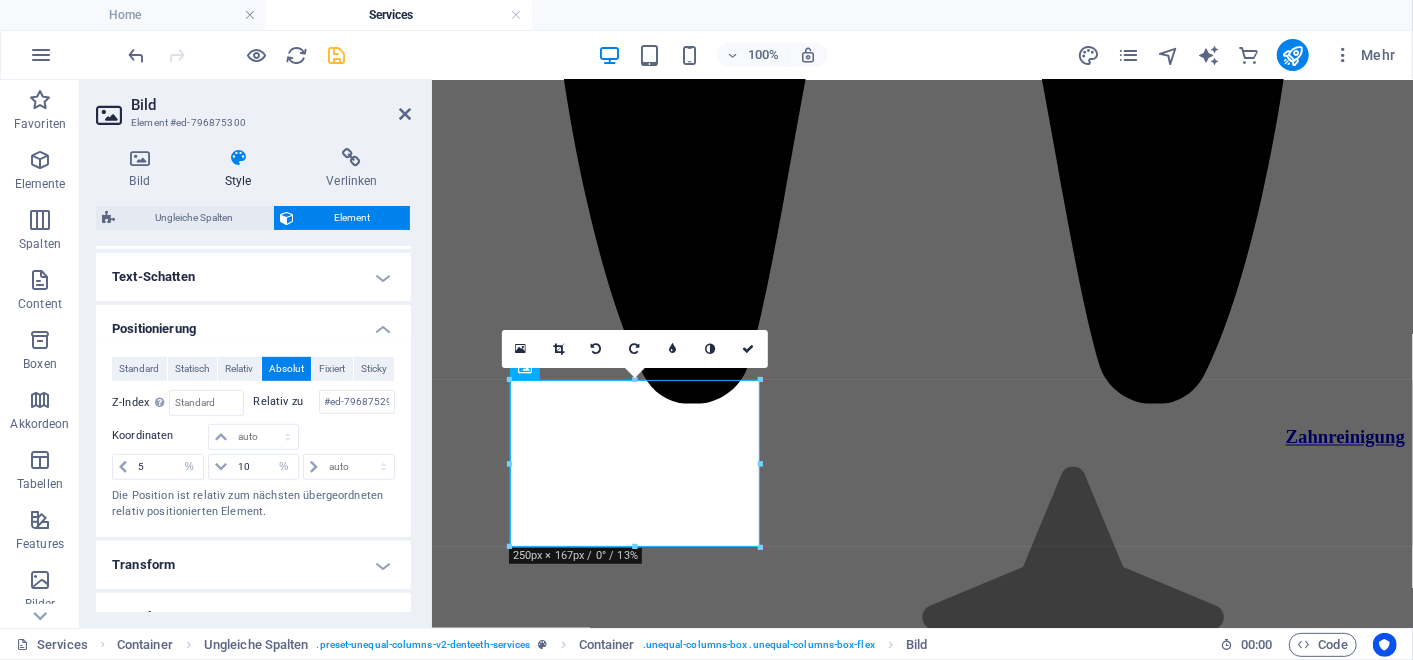 click on "Bild Element #ed-796875300 Bild Style Verlinken Bild Ziehe Dateien zum Hochladen hierher oder  klicke hier, um aus Dateien oder kostenlosen Stockfotos & -videos zu wählen Wähle aus deinen Dateien, Stockfotos oder lade Dateien hoch Hochladen Breite 250 Standard auto px rem % em vh vw Bild einpassen Bild automatisch anhand einer fixen Breite und Höhe einpassen Höhe Standard auto px Ausrichtung Lazyload Bilder auf Seite nachträglich laden. Verbessert Ladezeit (Pagespeed). Responsive Automatisch Retina-Bilder und kleinere Bilder auf Smartphones laden Lightbox Als Überschrift Das Bild in eine H1-Überschrift einfügen. Nützlich, um dem Alternativtext die Gewichtung einer H1-Überschrift zu geben, z.B. für das Logo. Deaktiviert lassen, wenn unklar. Optimiert Bilder werden komprimiert für eine bessere Ladegeschwindigkeit der Website. Position Richtung Benutzerdefiniert X-Versatz 50 px rem % vh vw Y-Versatz 50 px rem % vh vw Textfluss Kein Bild links Bild rechts Text Alternativtext Bildunterschrift Normal 8" at bounding box center (256, 354) 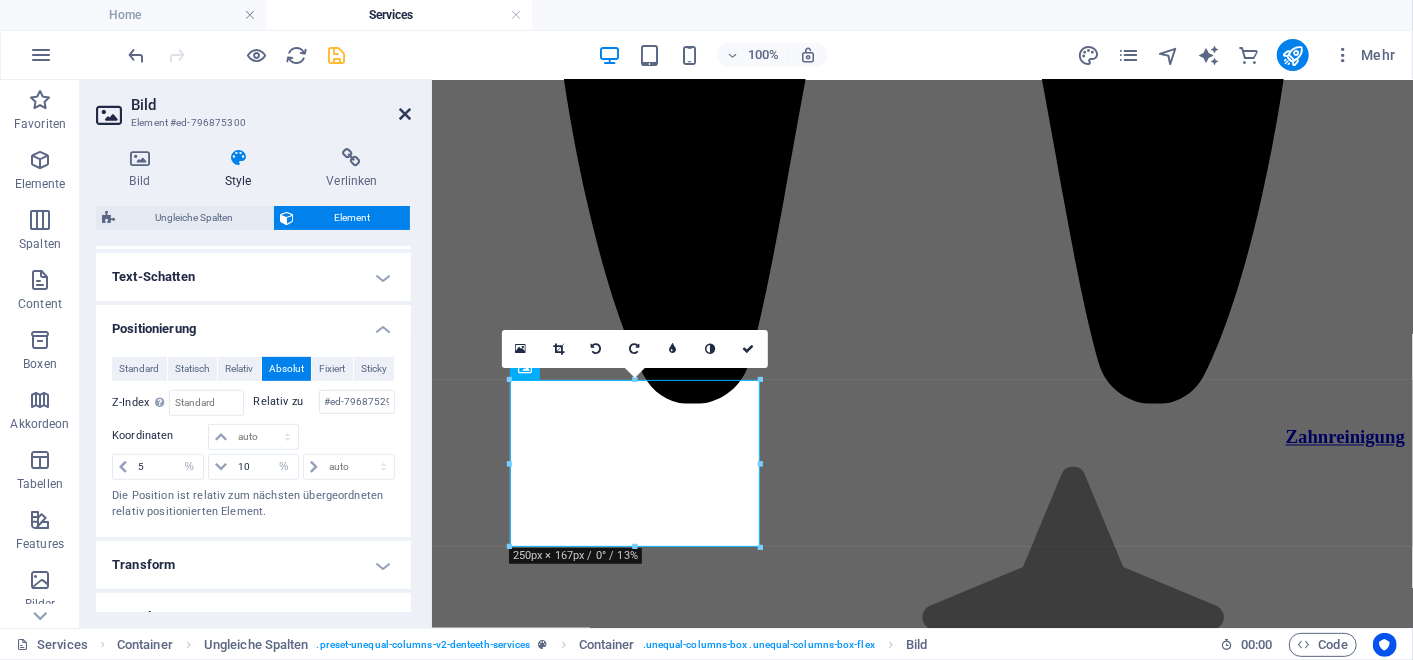 click at bounding box center [405, 114] 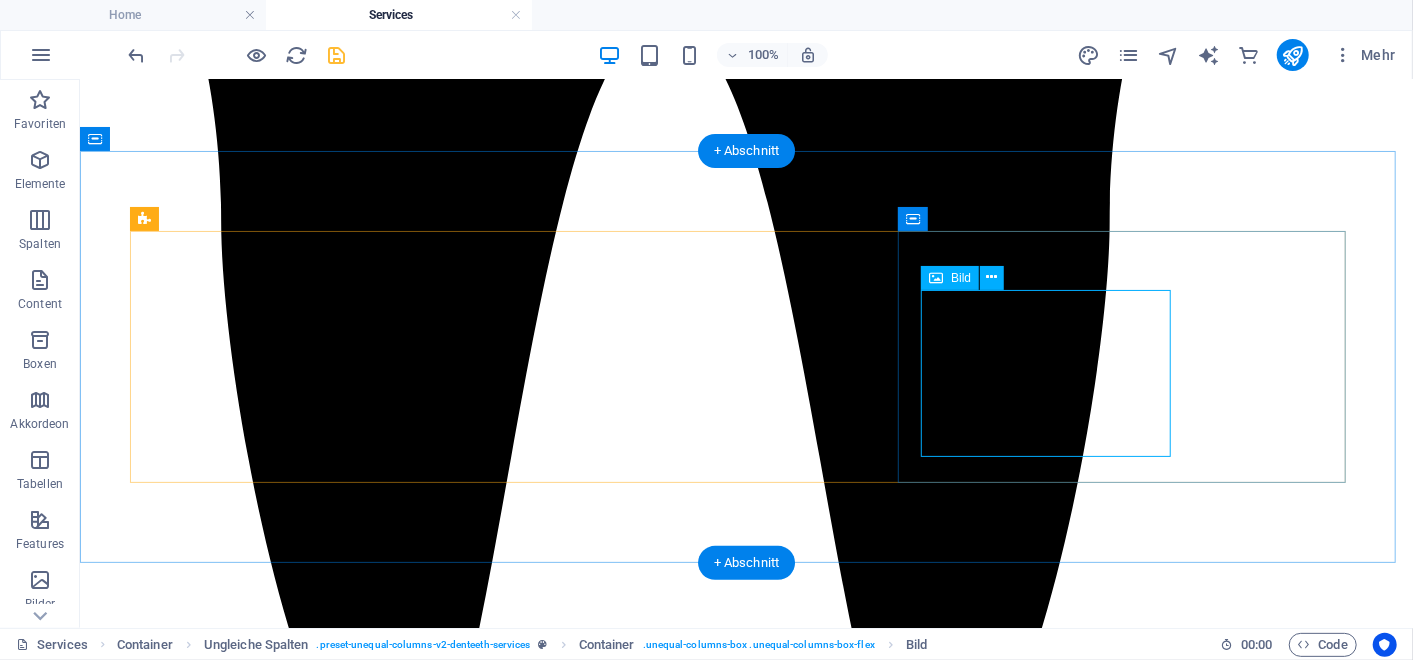 click at bounding box center [271, -1425] 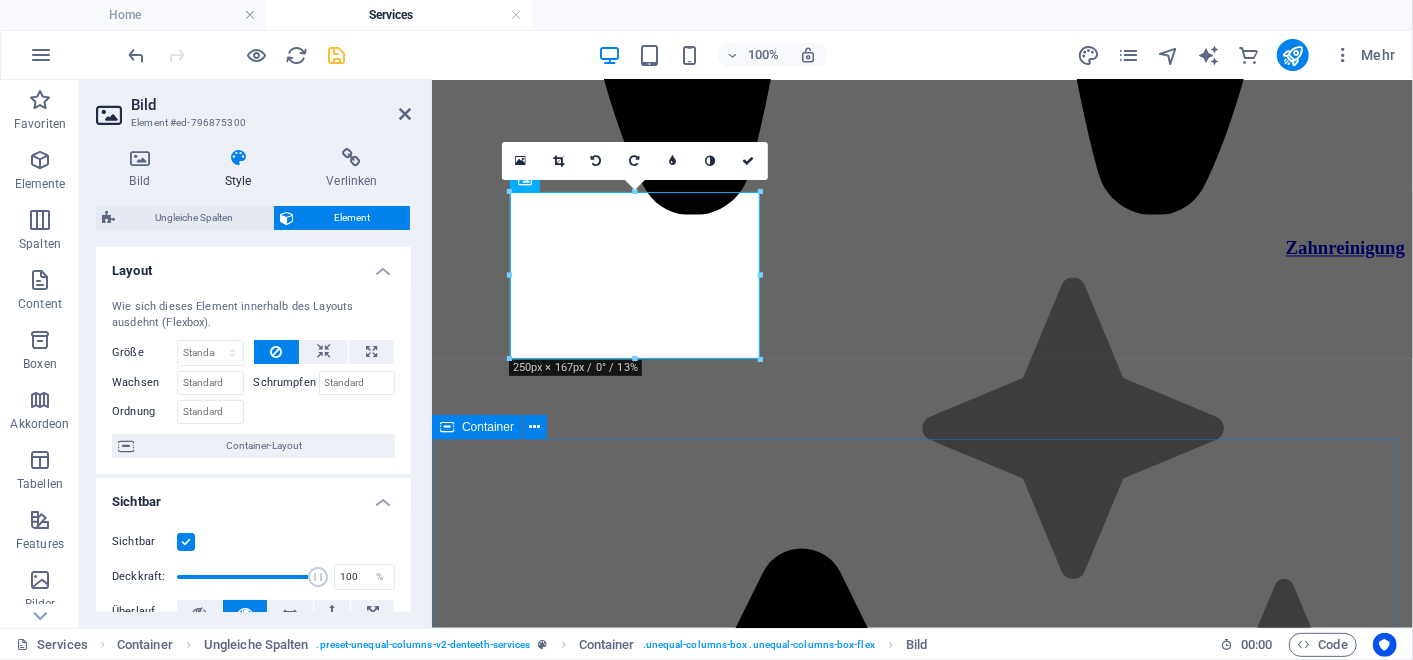 scroll, scrollTop: 2102, scrollLeft: 0, axis: vertical 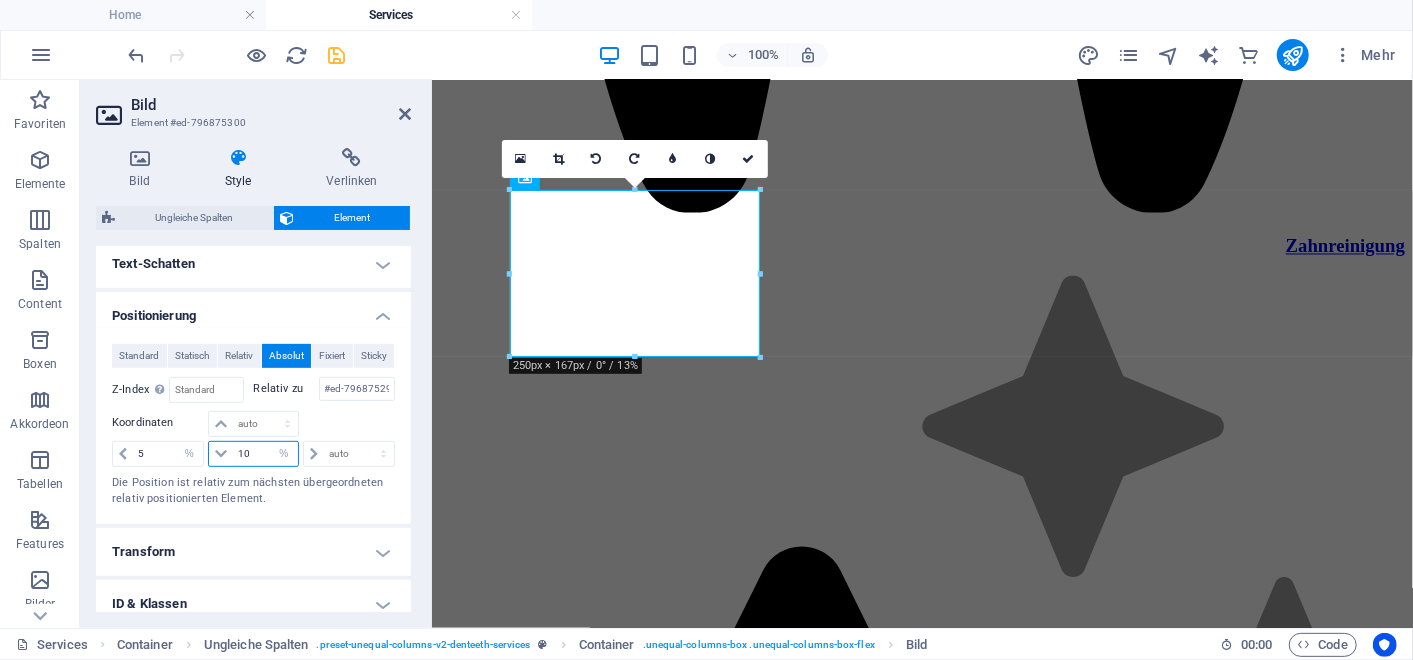 click on "10" at bounding box center [265, 454] 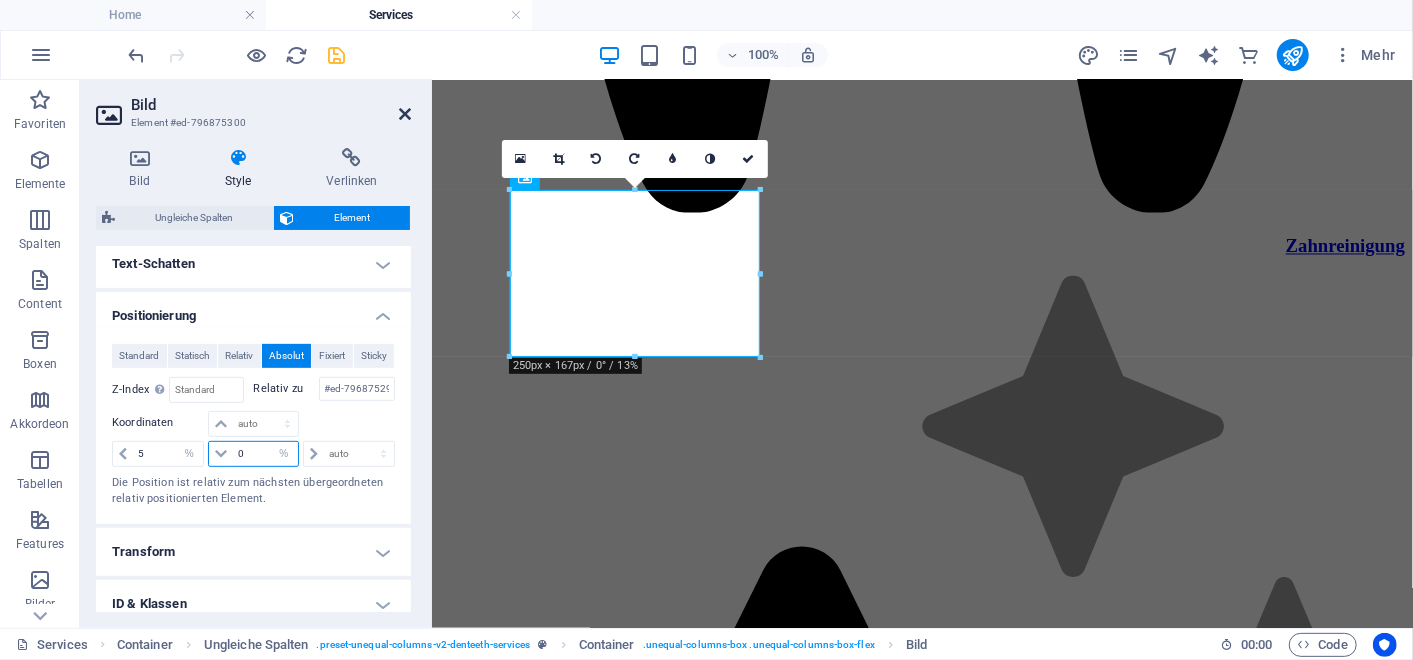 type on "0" 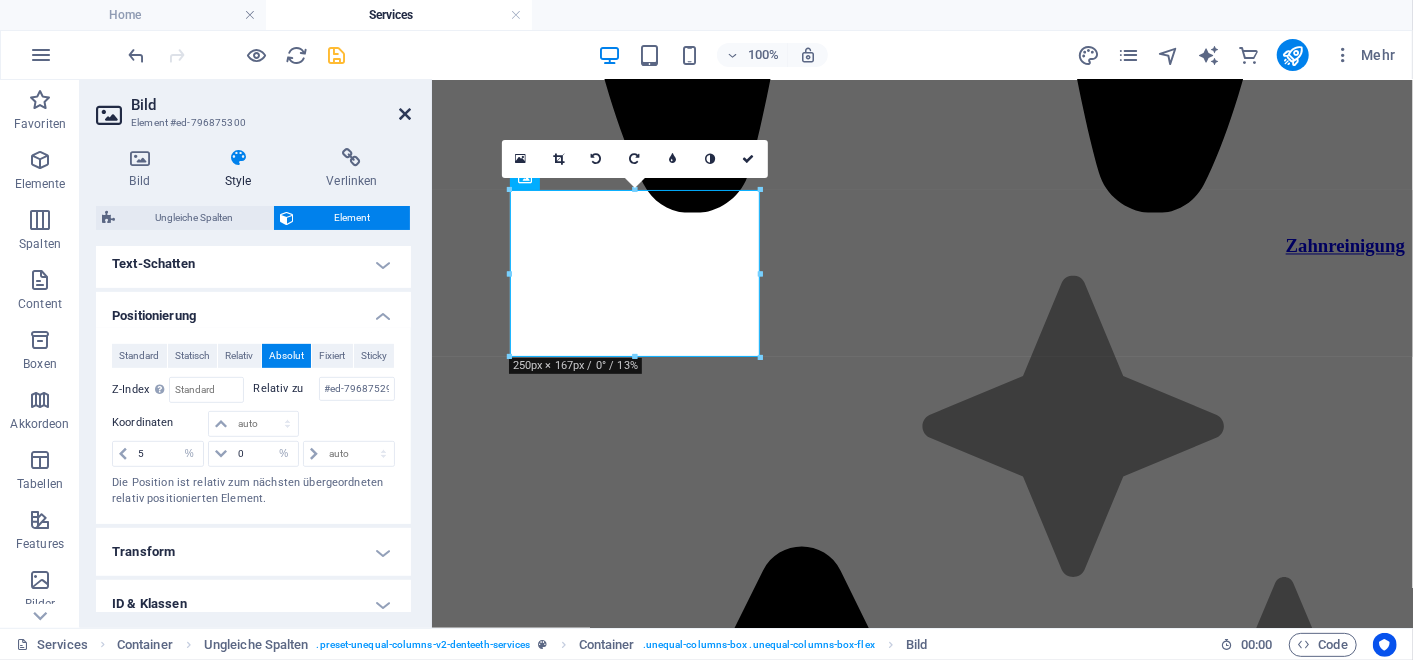 click at bounding box center (405, 114) 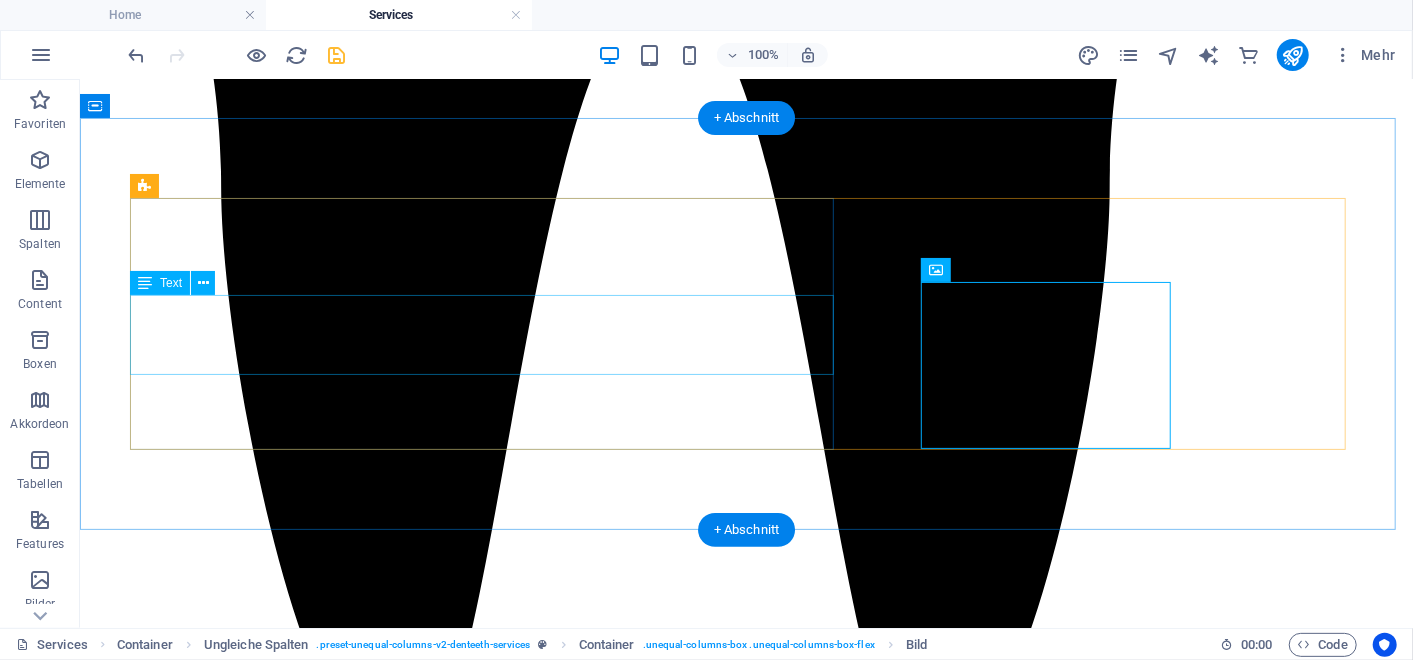 scroll, scrollTop: 1942, scrollLeft: 0, axis: vertical 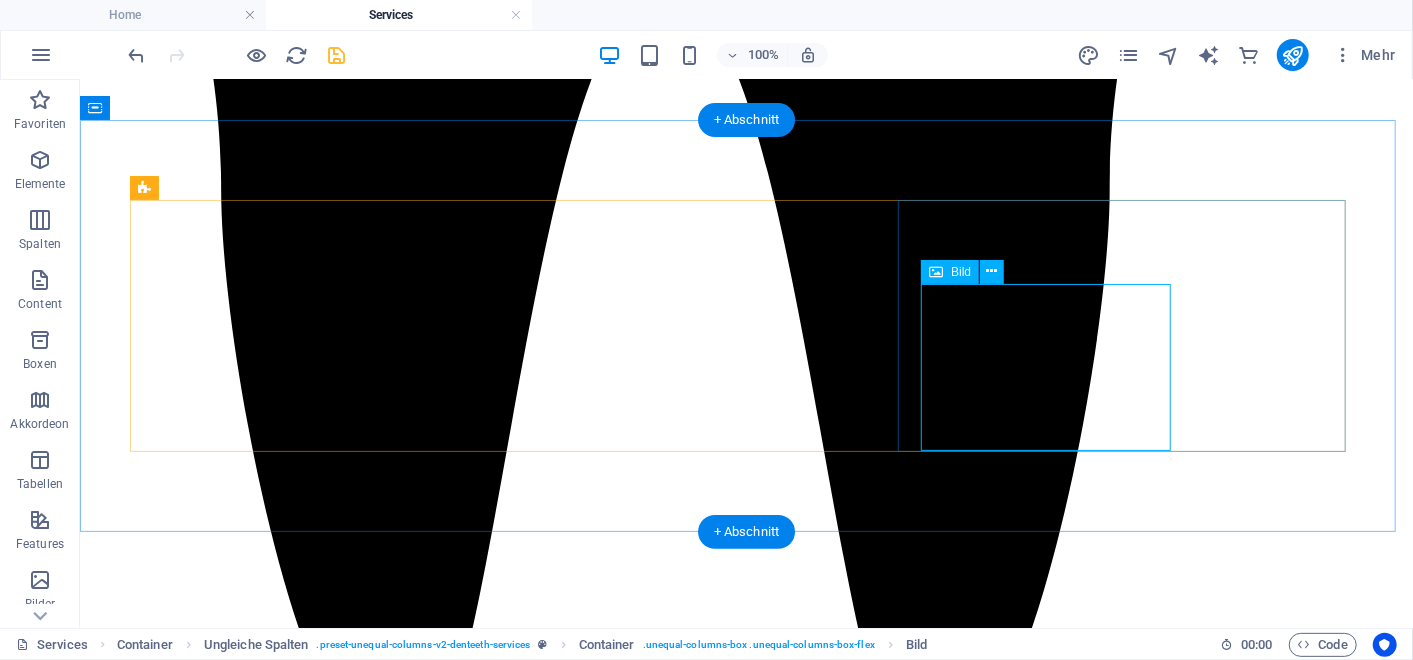 click at bounding box center (271, -1401) 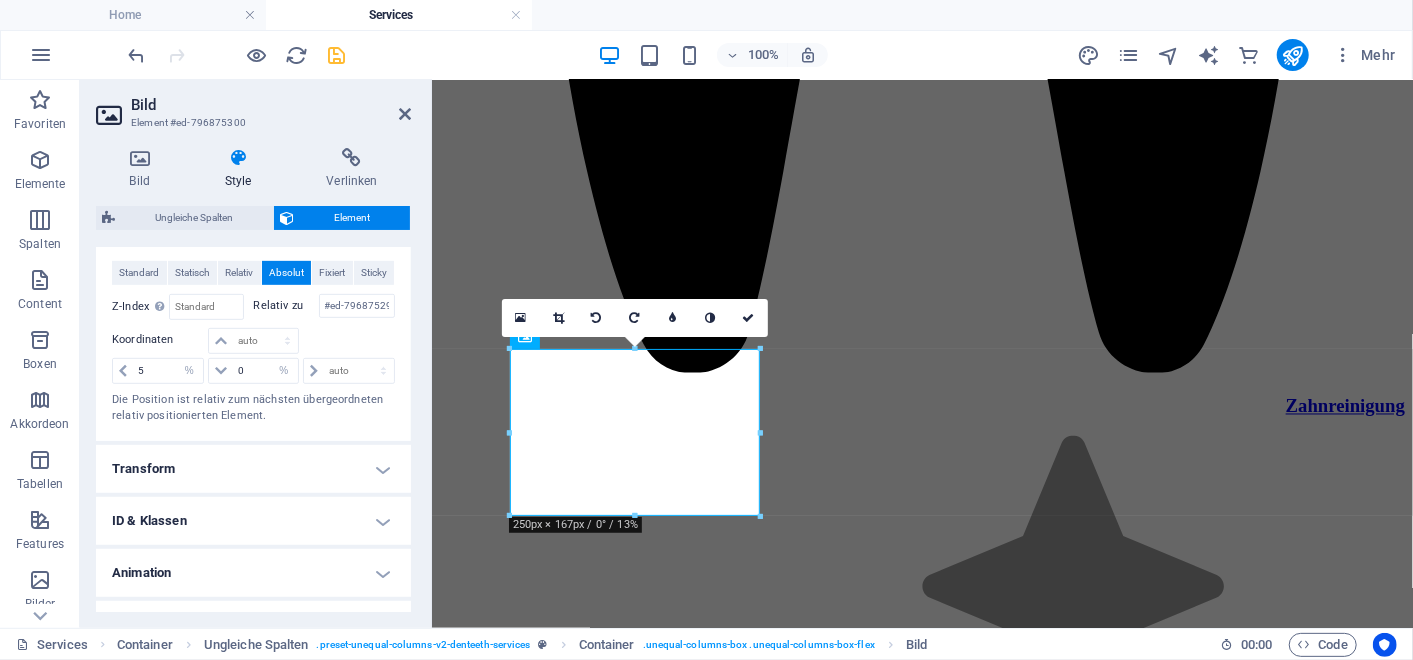 scroll, scrollTop: 678, scrollLeft: 0, axis: vertical 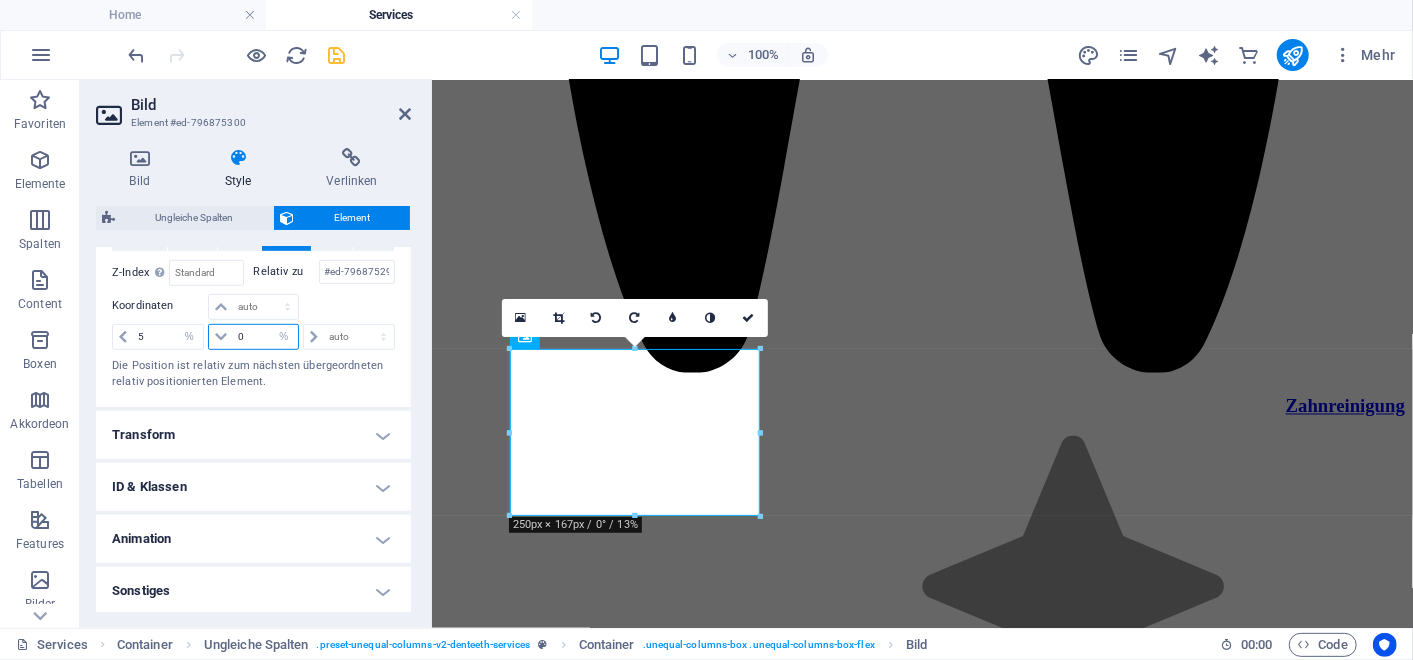 click on "0" at bounding box center [265, 337] 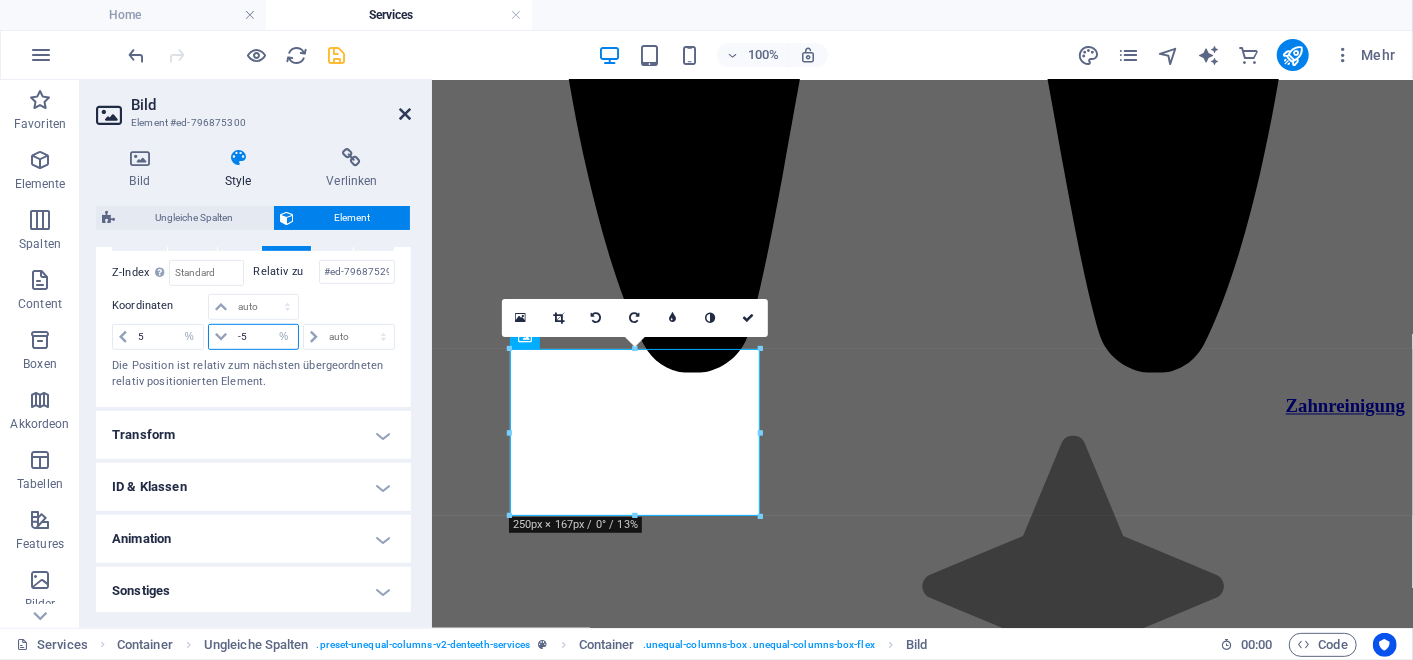 type on "-5" 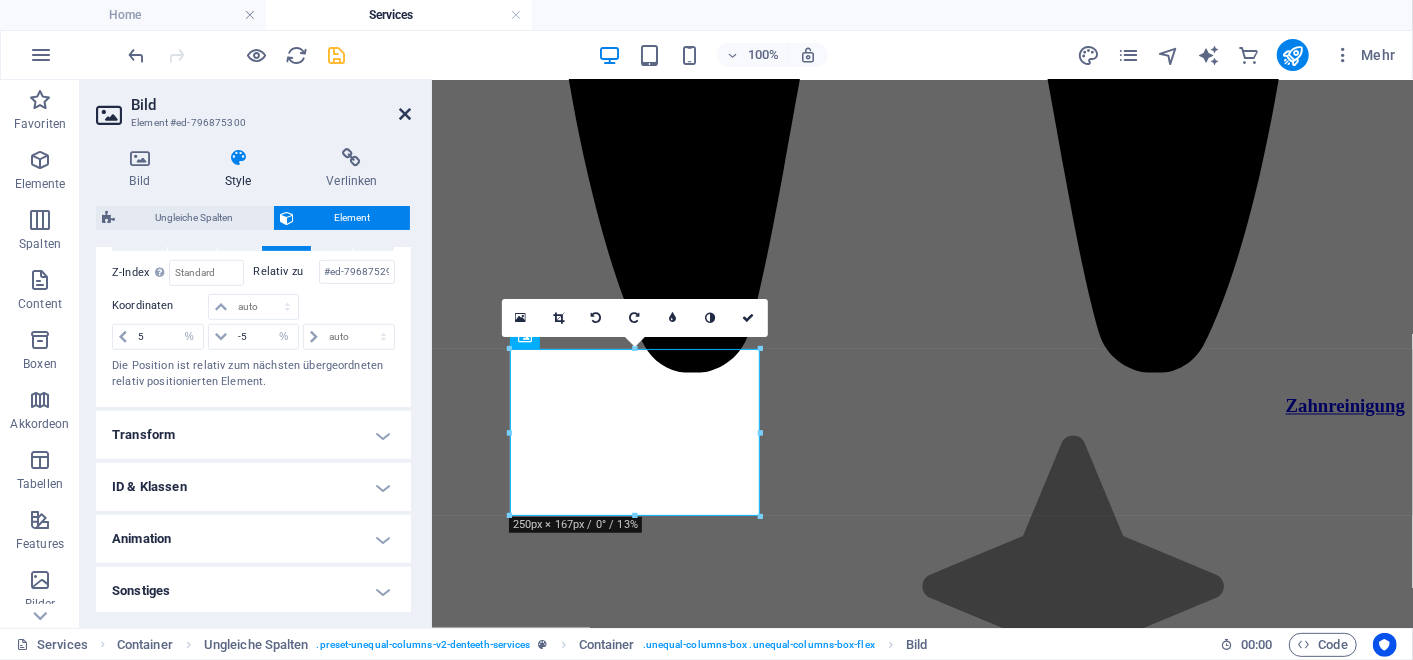 click at bounding box center [405, 114] 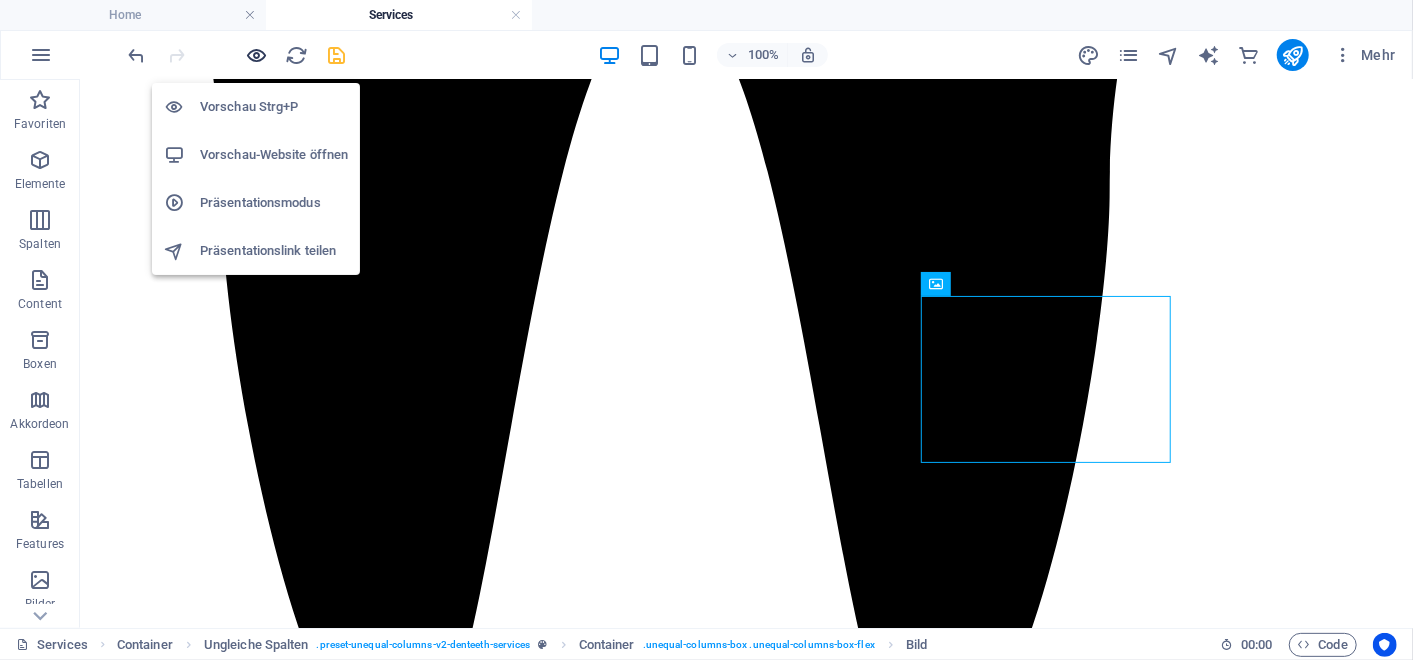 click at bounding box center (257, 55) 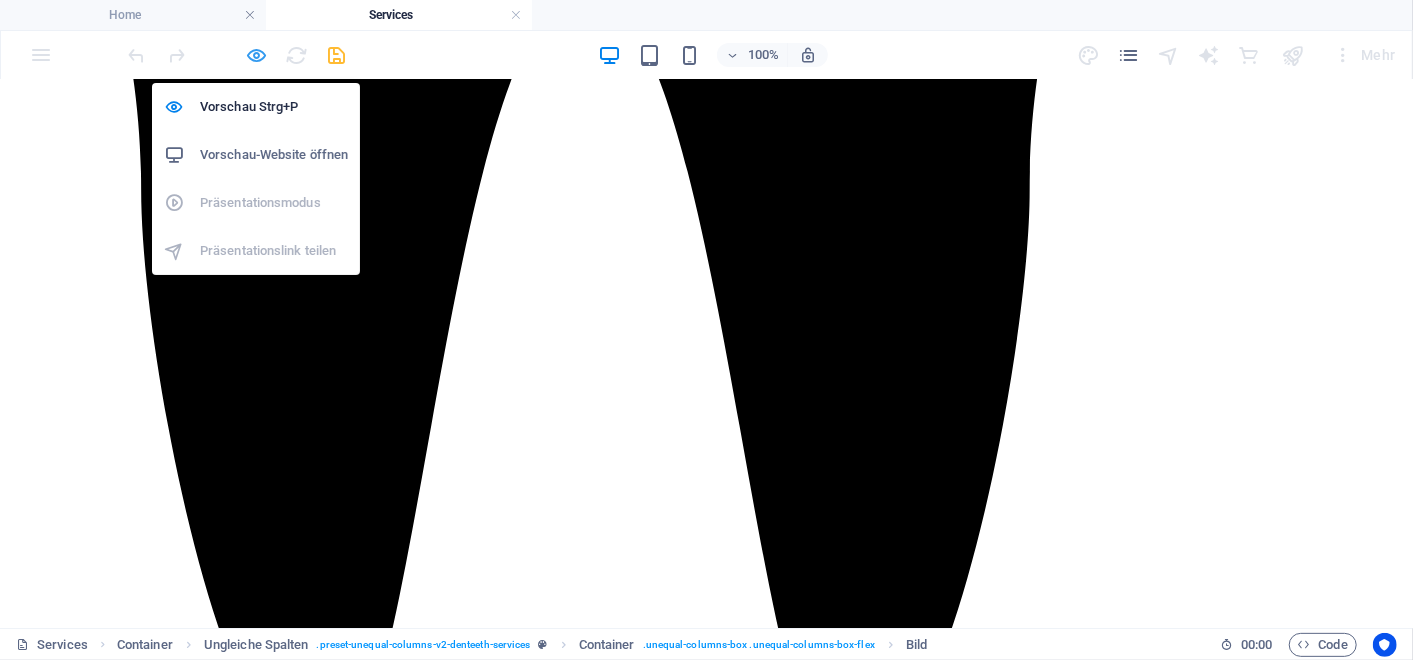 scroll, scrollTop: 1293, scrollLeft: 0, axis: vertical 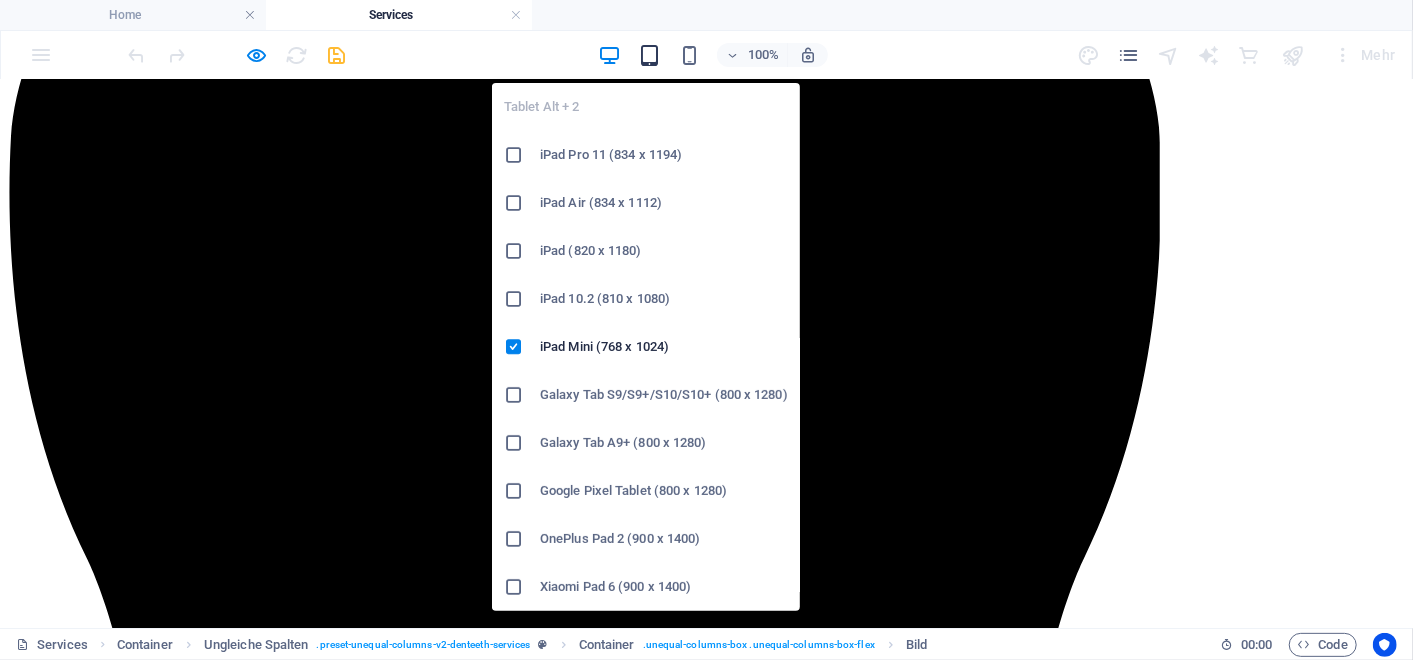 click at bounding box center (649, 55) 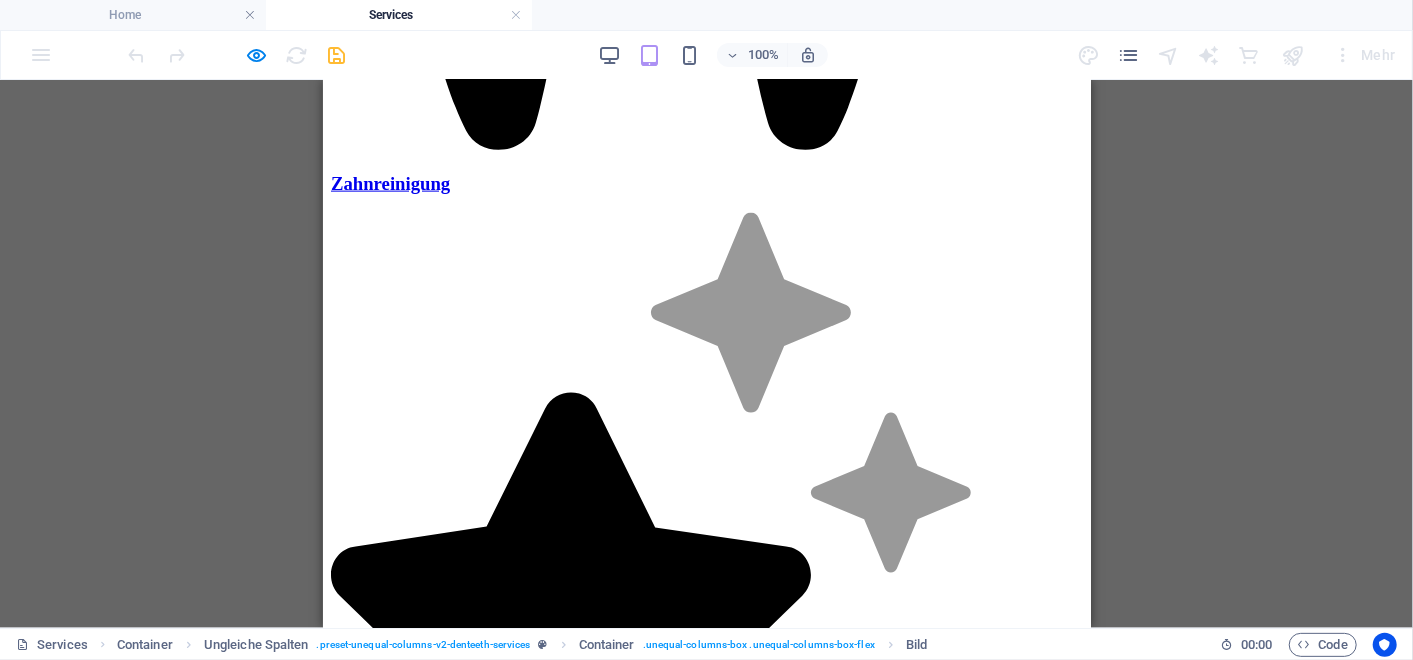 scroll, scrollTop: 1531, scrollLeft: 0, axis: vertical 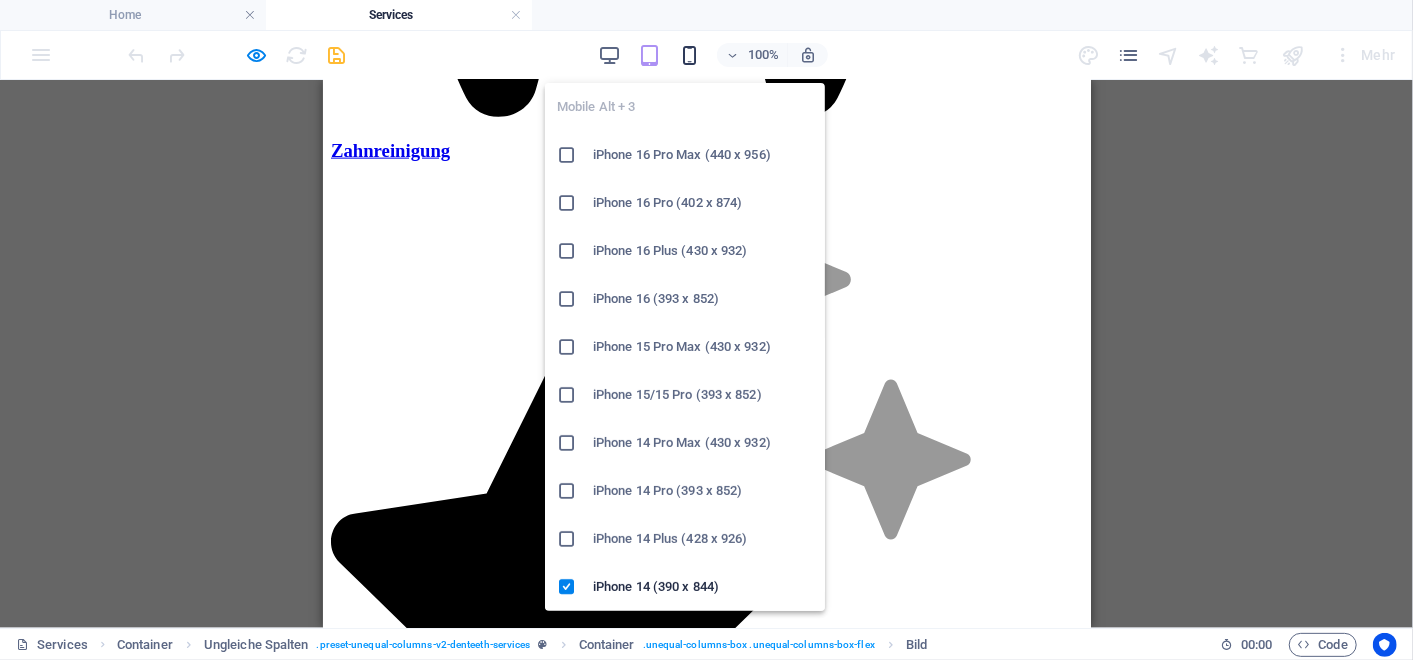 click at bounding box center (689, 55) 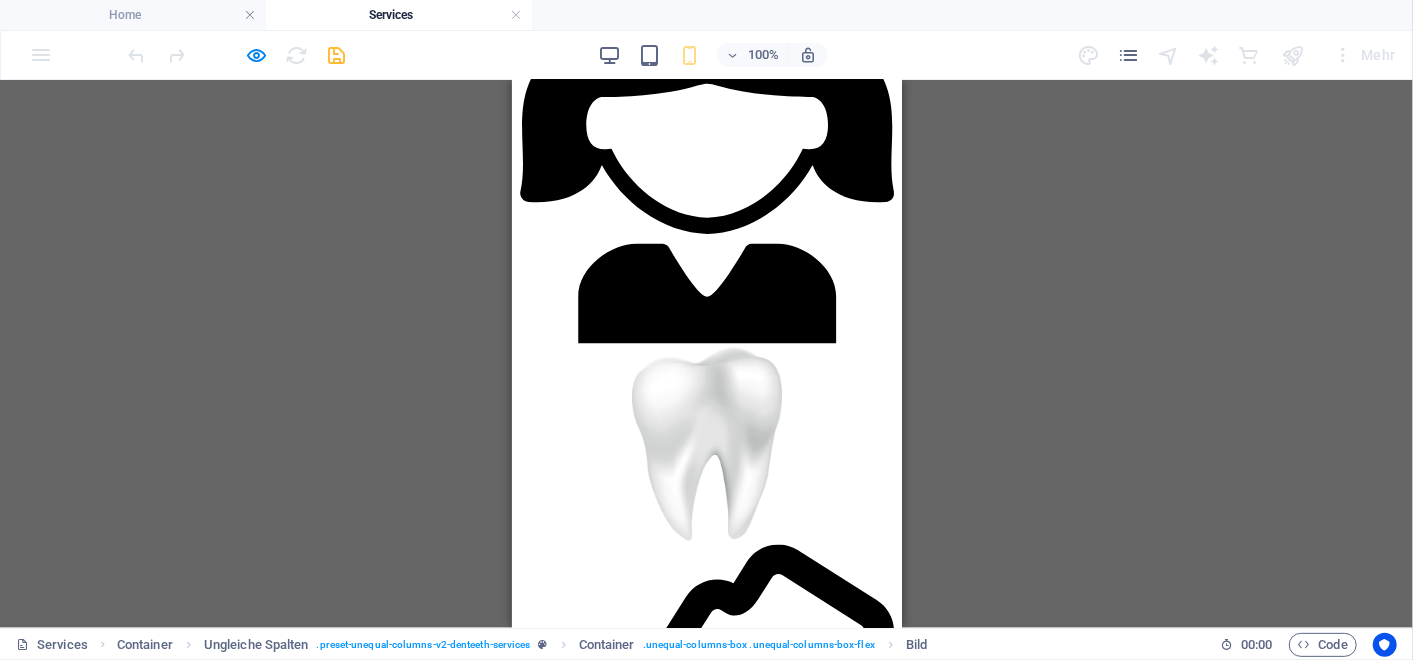scroll, scrollTop: 1696, scrollLeft: 0, axis: vertical 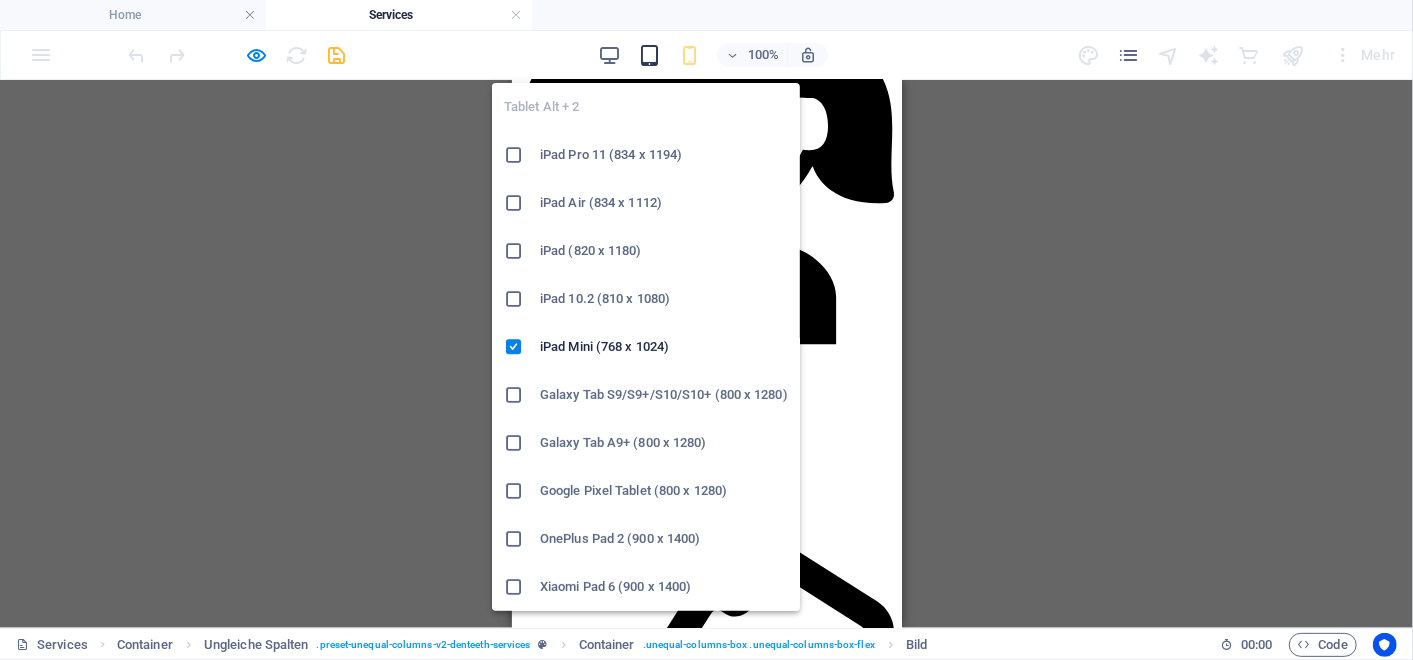 click at bounding box center [649, 55] 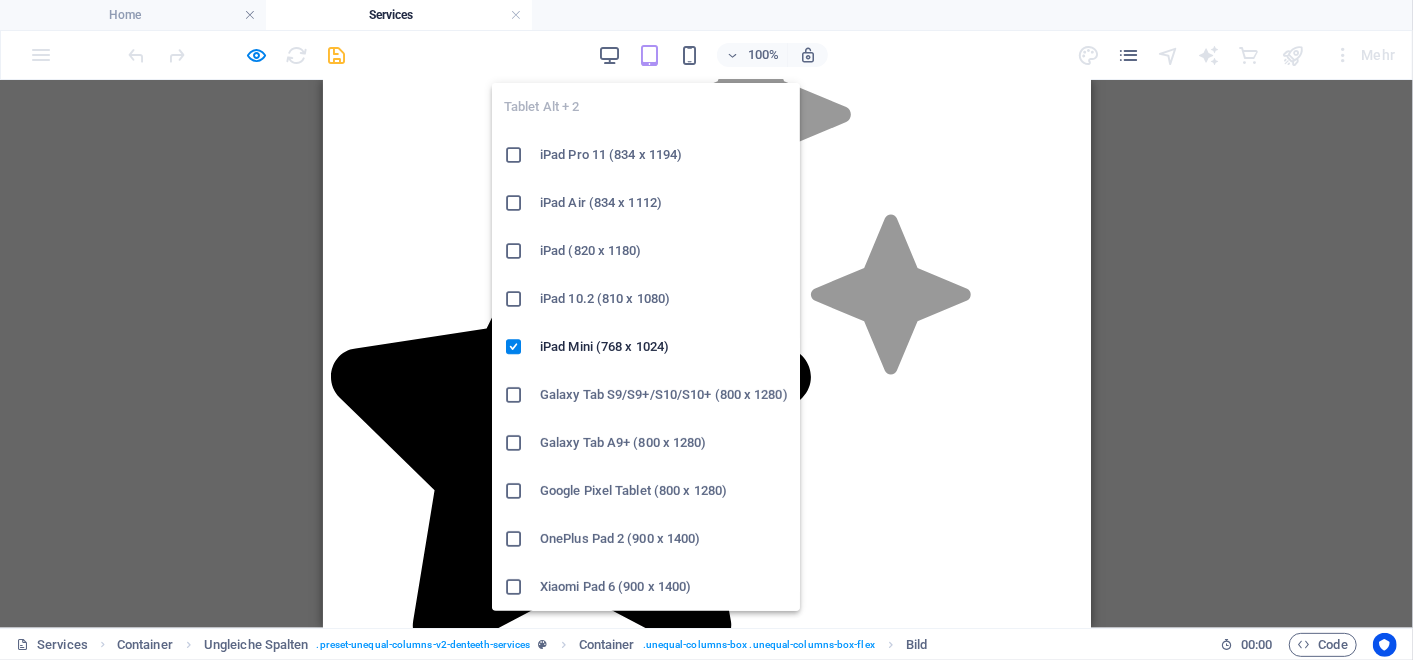 scroll, scrollTop: 1804, scrollLeft: 0, axis: vertical 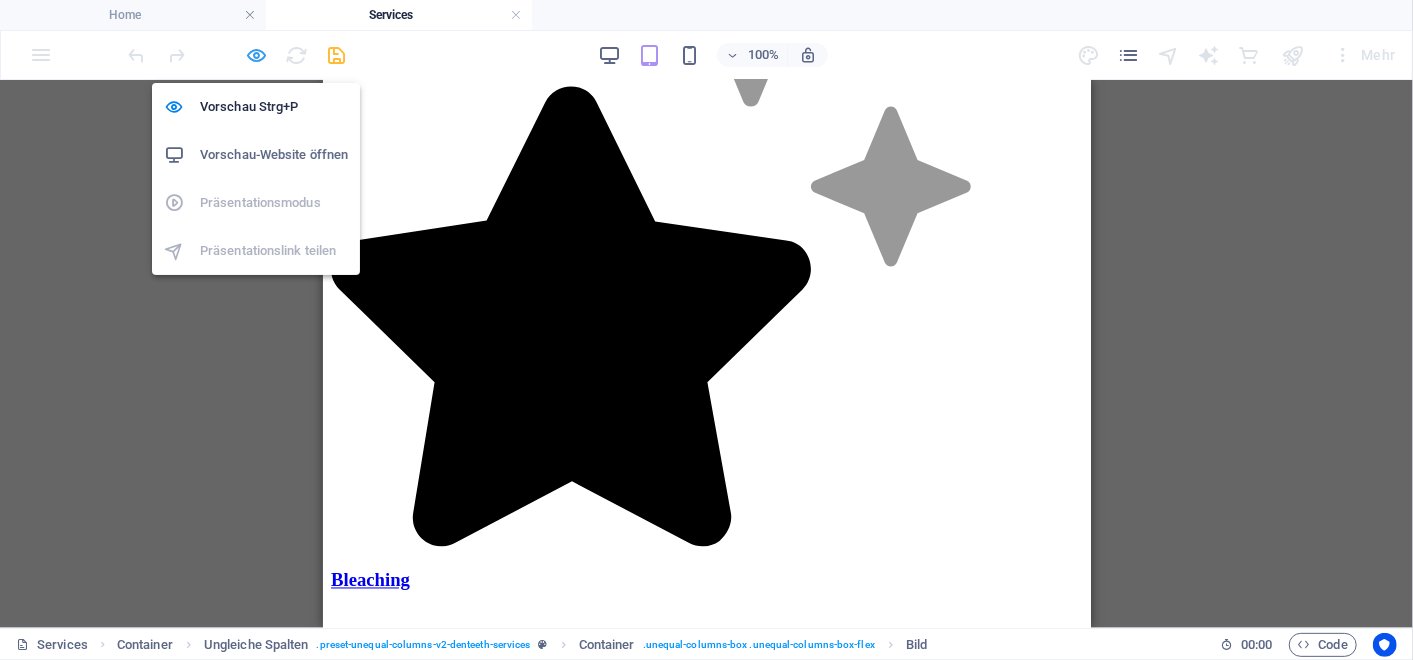 click at bounding box center (257, 55) 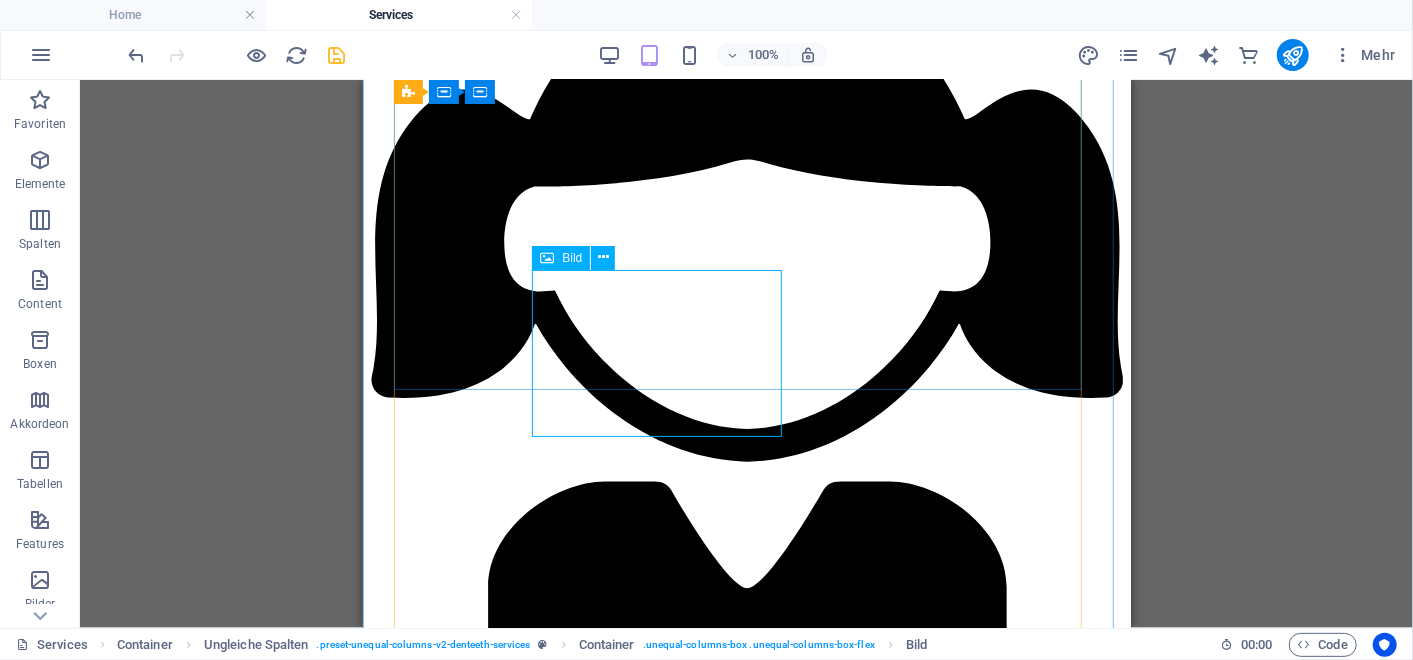 click at bounding box center (641, -1914) 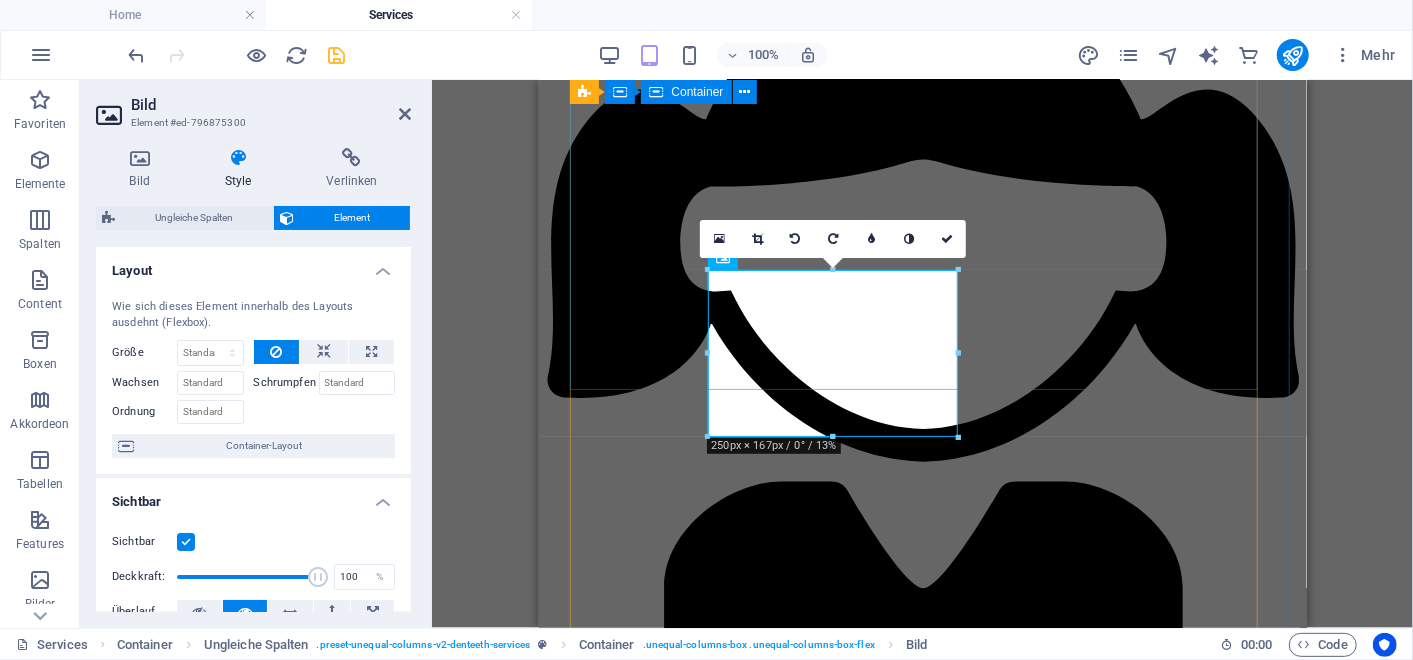 type on "20" 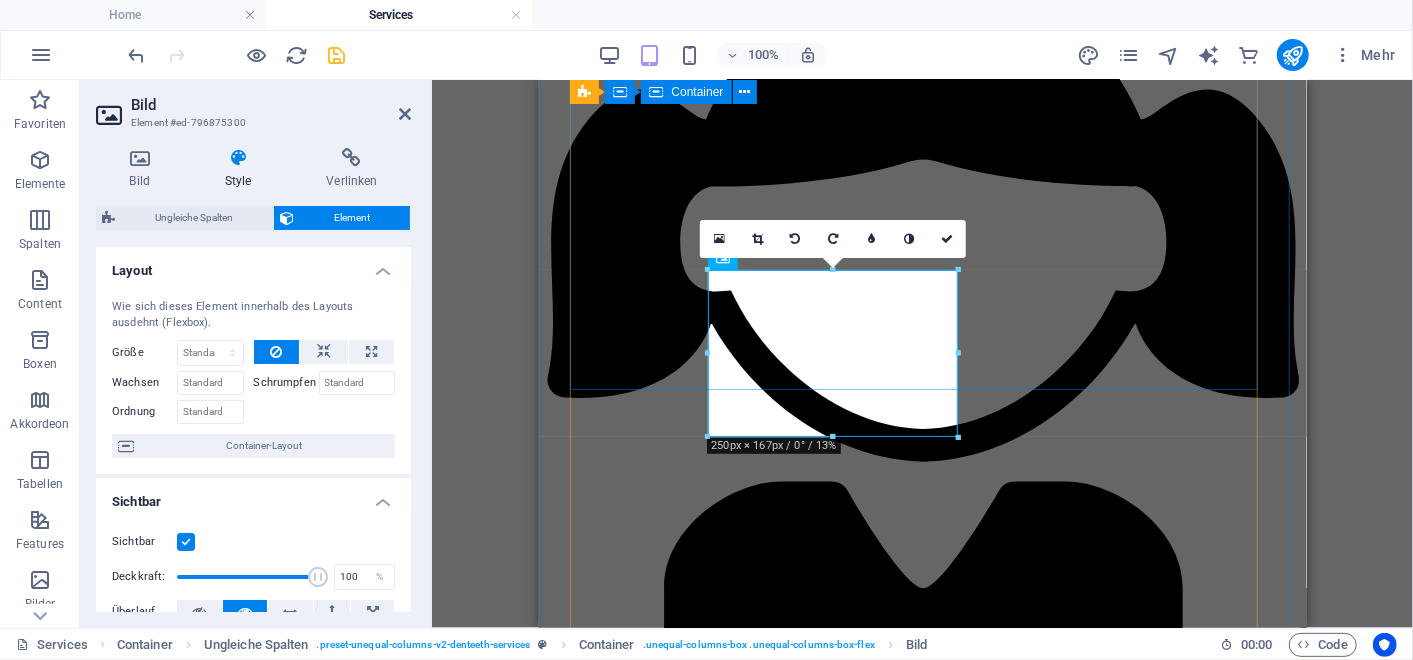 type on "-10" 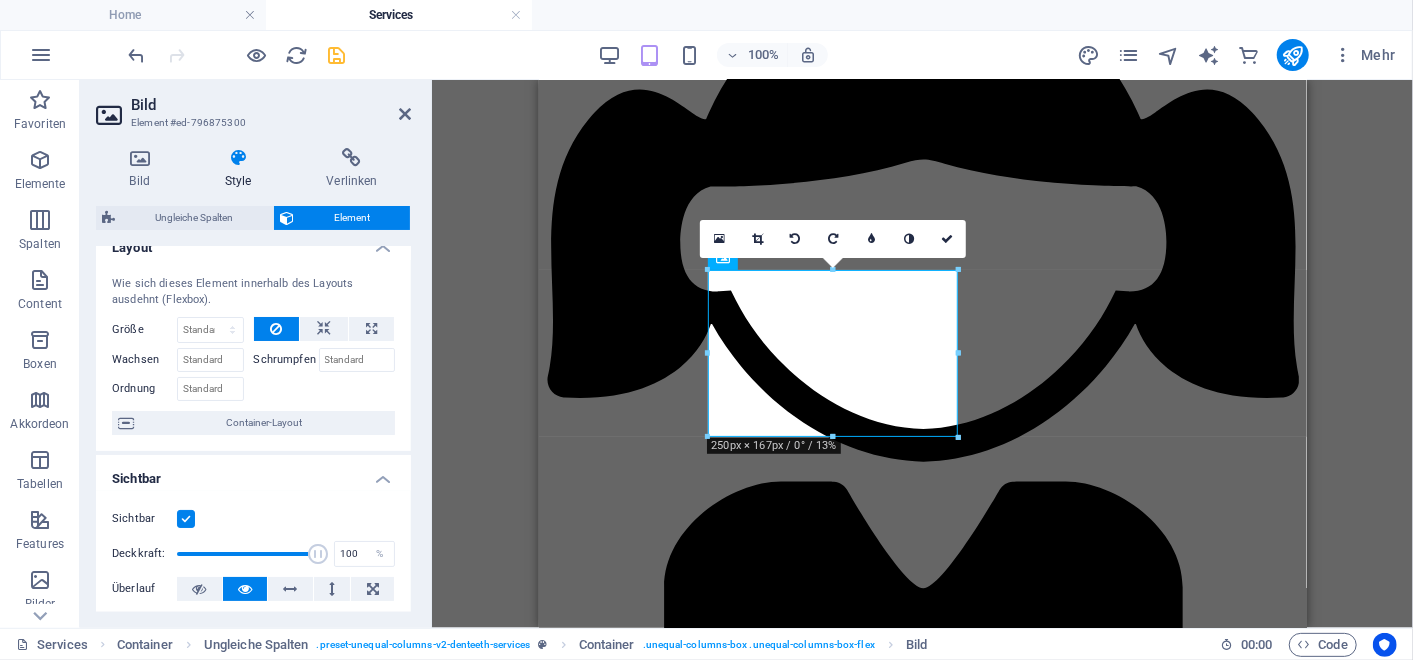 scroll, scrollTop: 32, scrollLeft: 0, axis: vertical 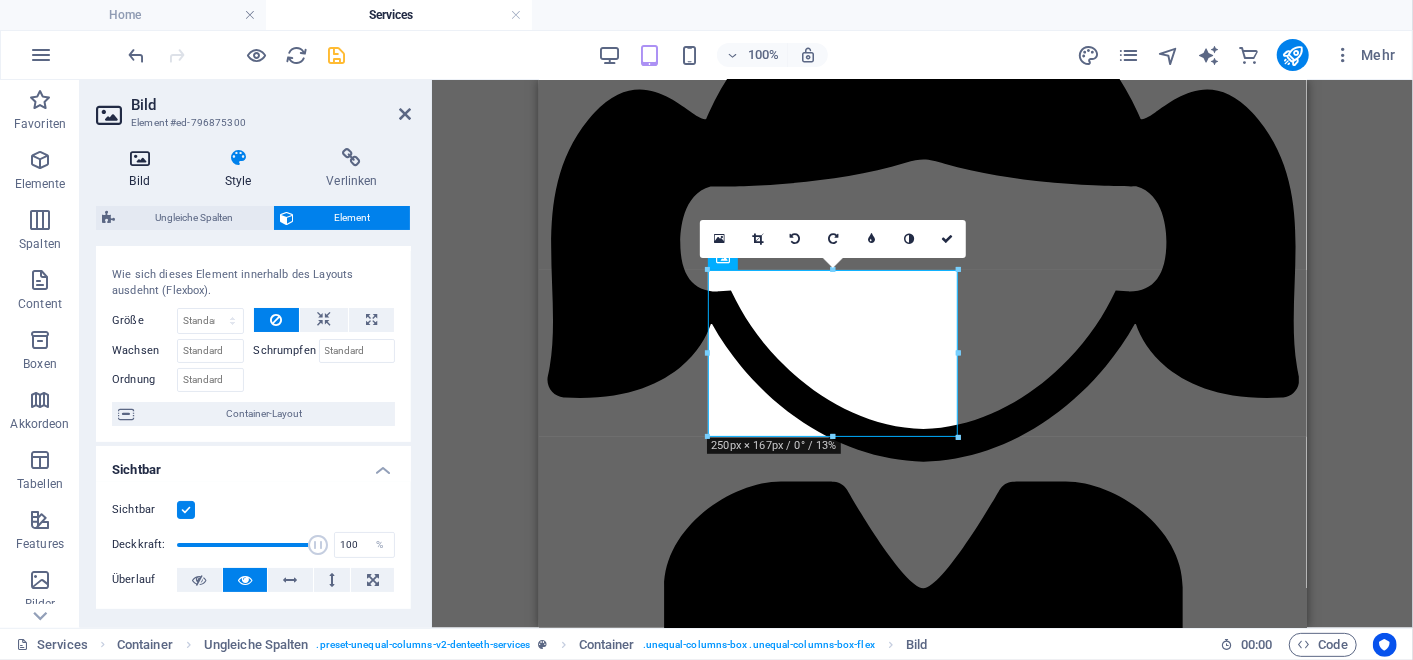 click on "Bild" at bounding box center (143, 169) 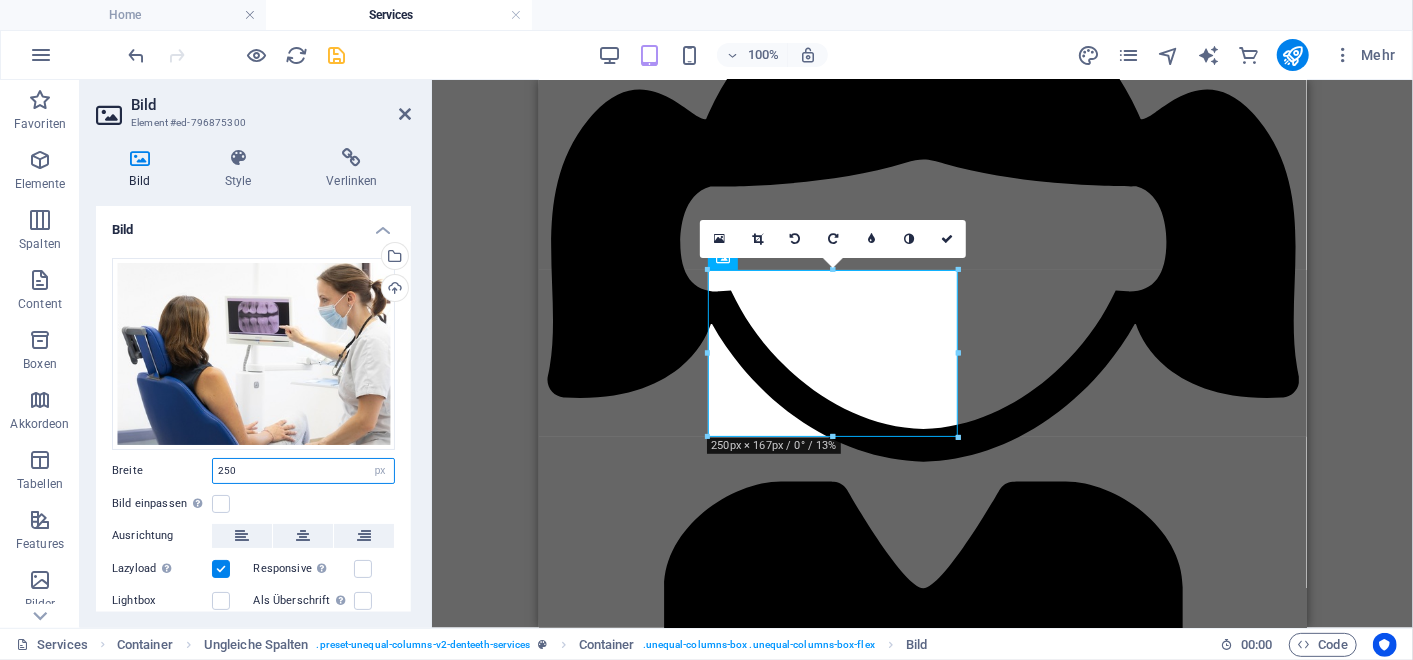 click on "250" at bounding box center [303, 471] 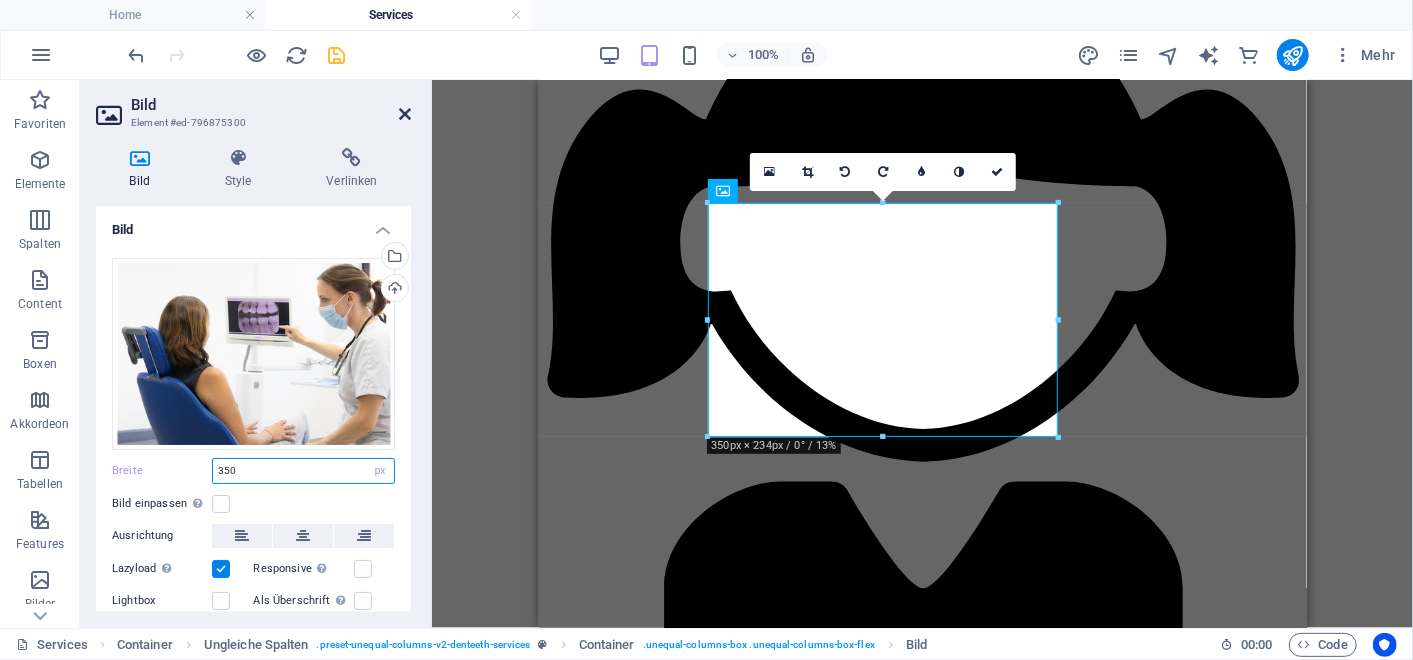 type on "350" 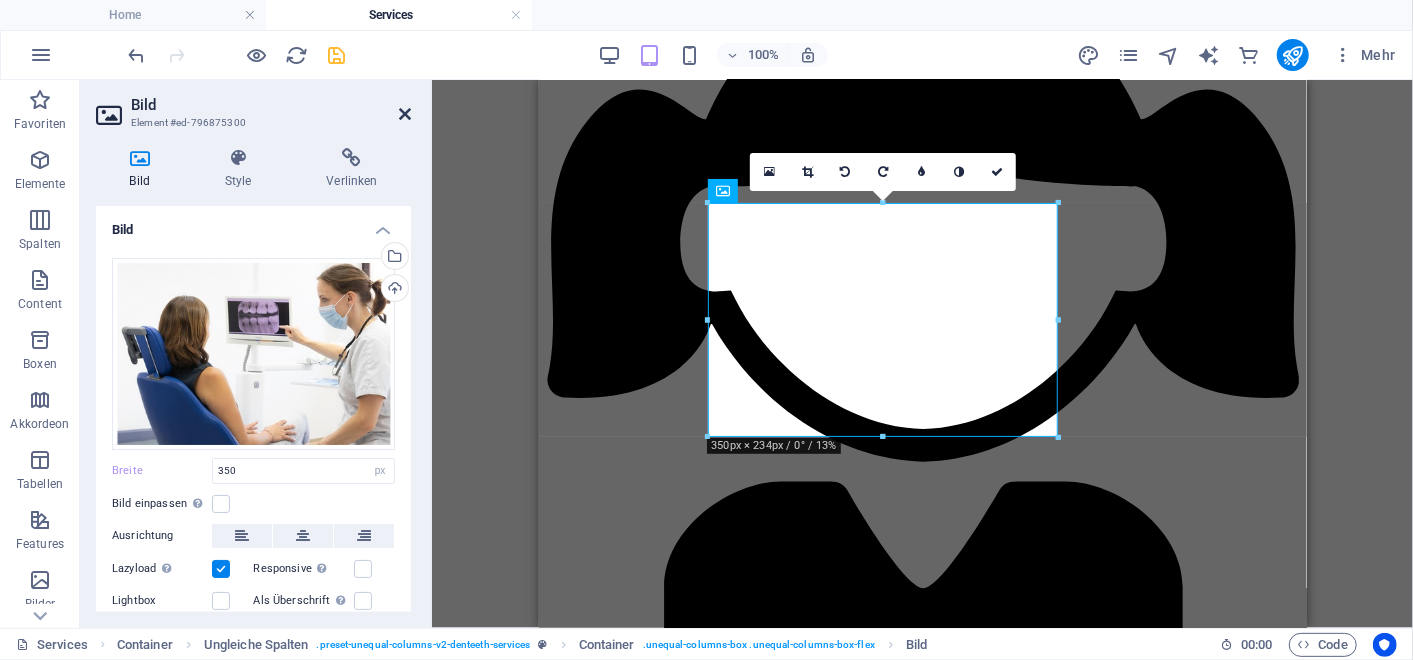 click at bounding box center (405, 114) 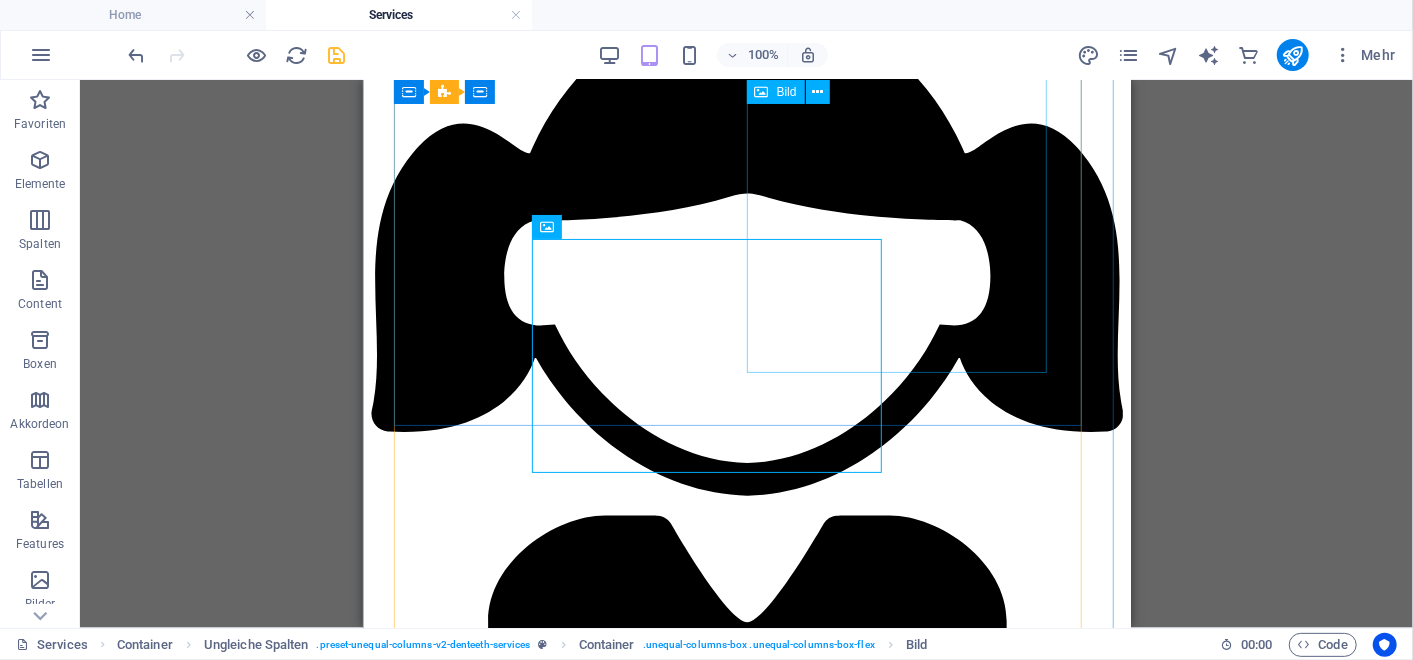 scroll, scrollTop: 2477, scrollLeft: 0, axis: vertical 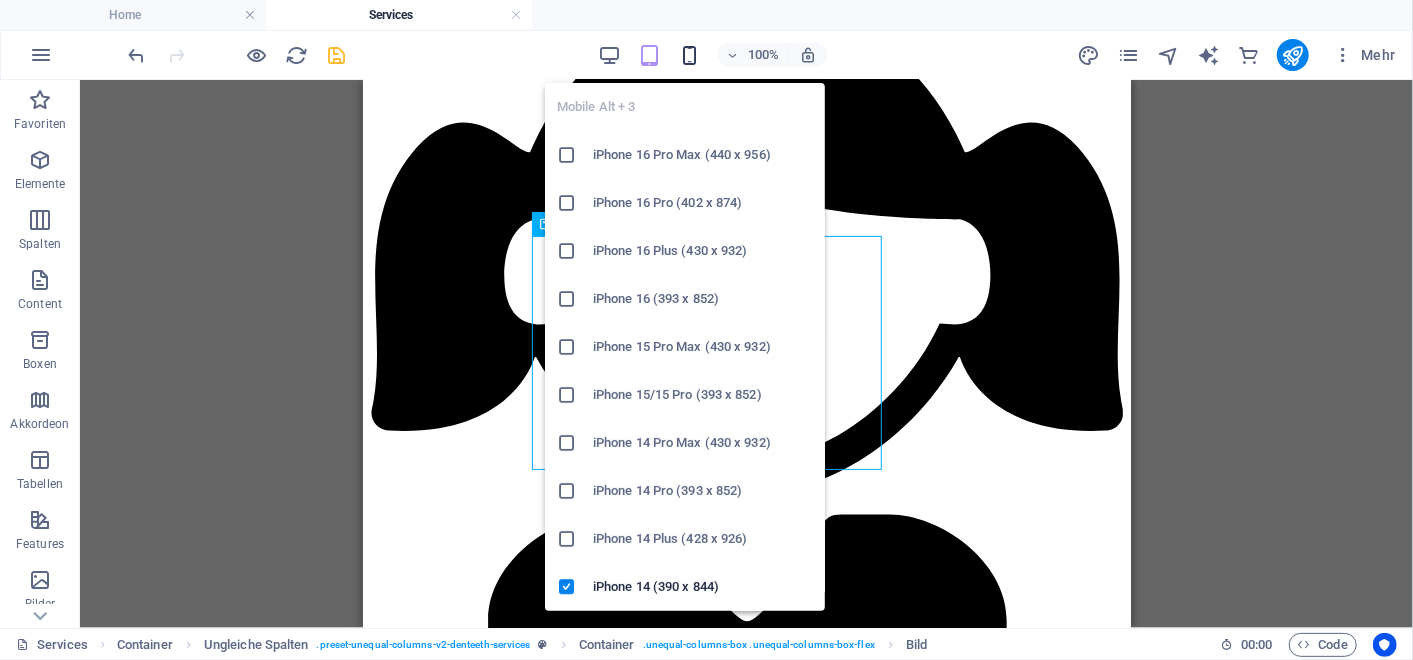 click at bounding box center (689, 55) 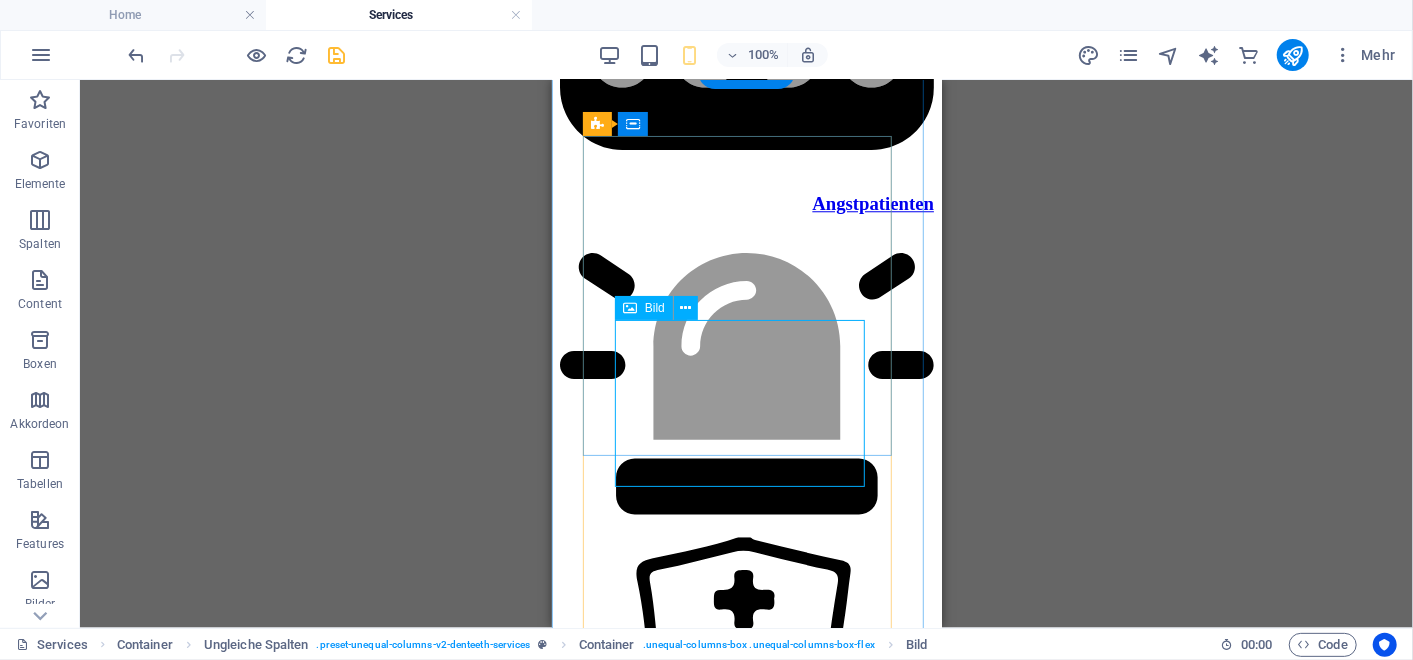 scroll, scrollTop: 3024, scrollLeft: 0, axis: vertical 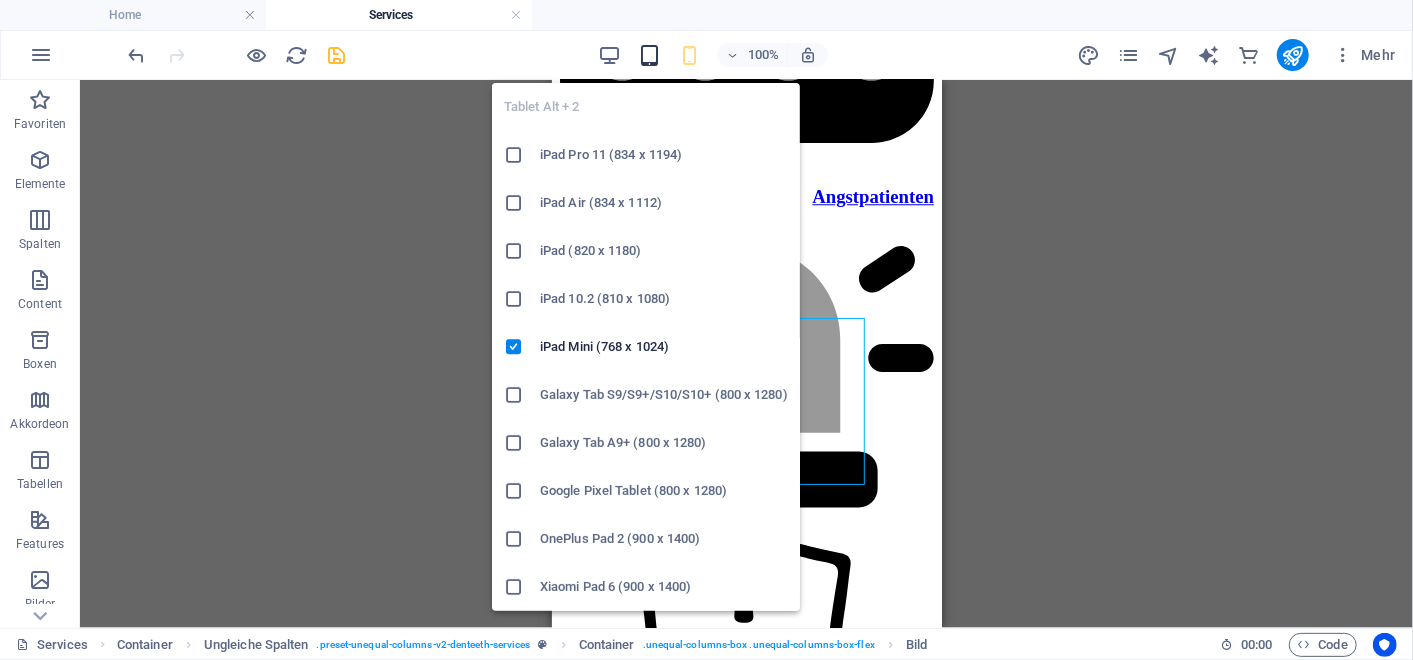 click at bounding box center [649, 55] 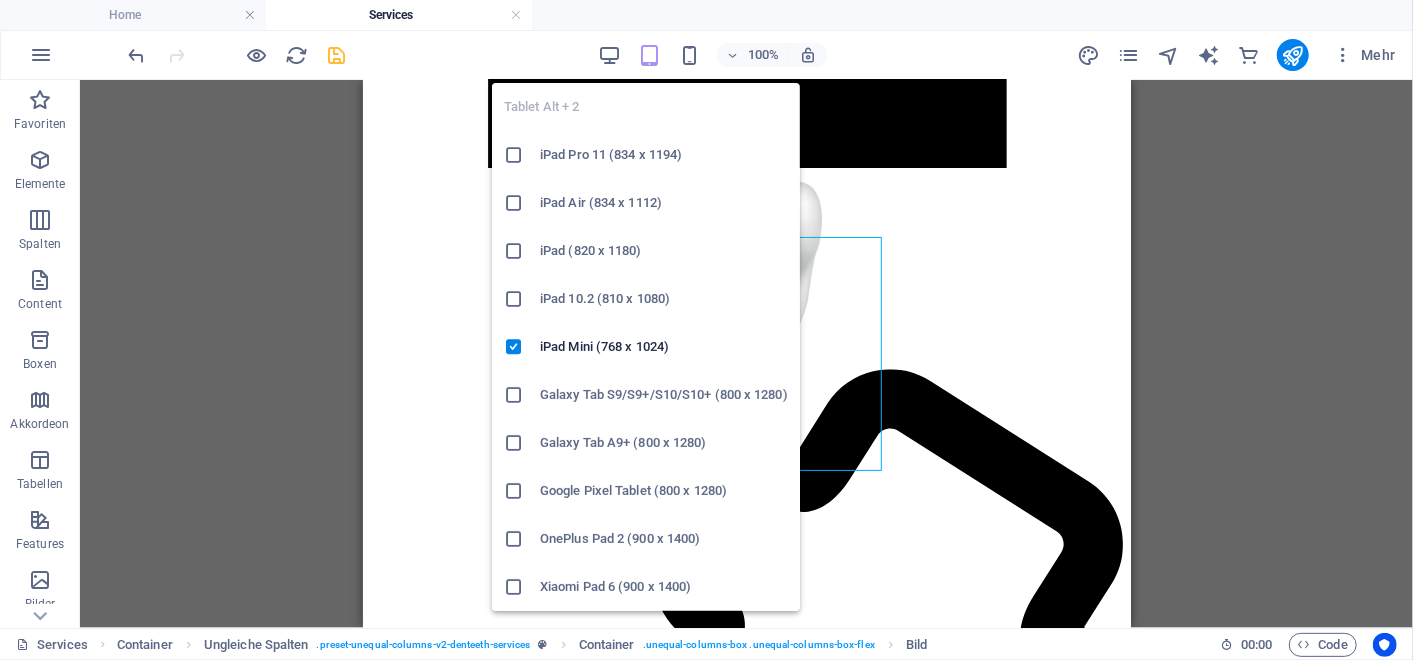 click at bounding box center [649, 55] 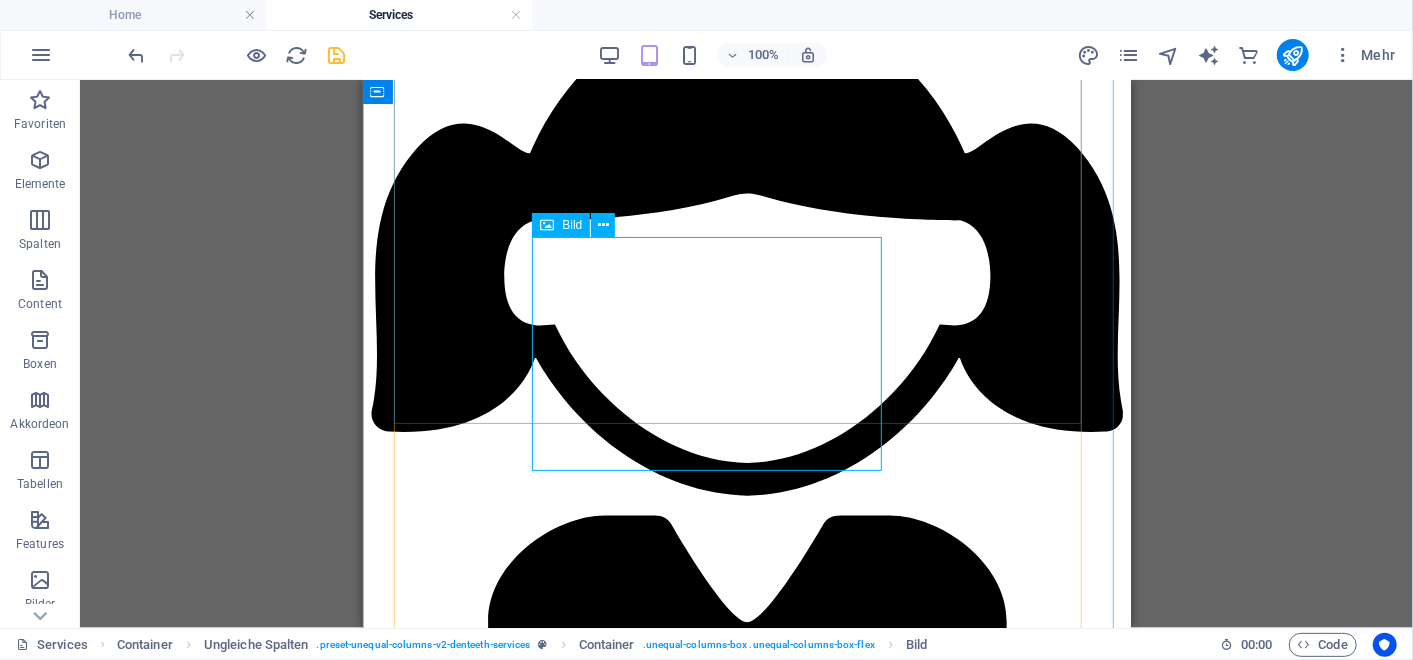 click at bounding box center [691, -1913] 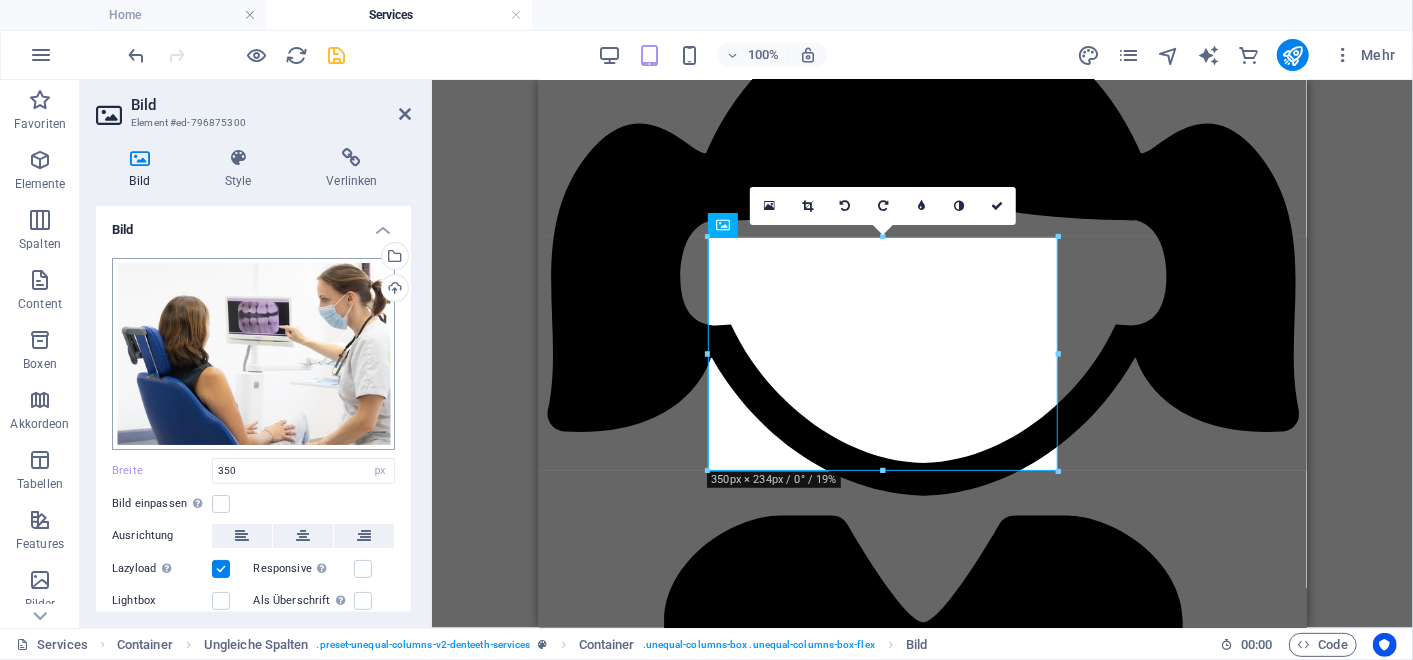 scroll, scrollTop: 94, scrollLeft: 0, axis: vertical 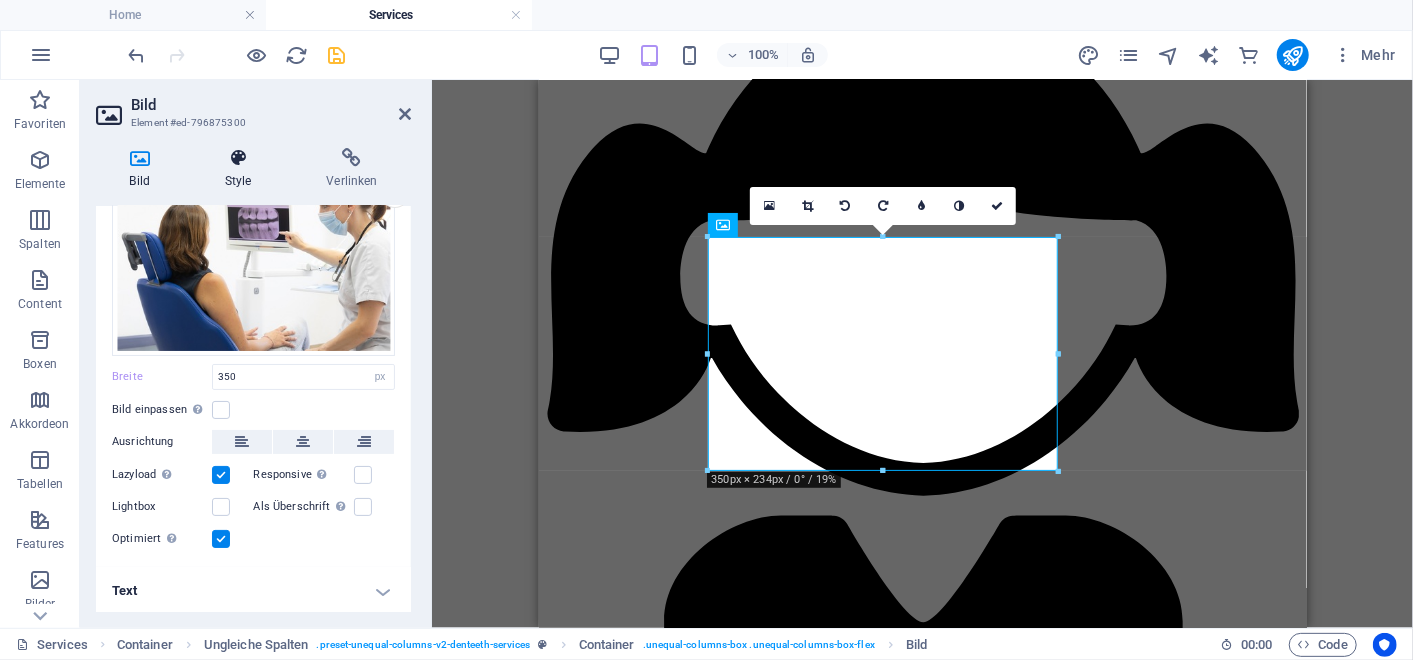 click on "Style" at bounding box center (242, 169) 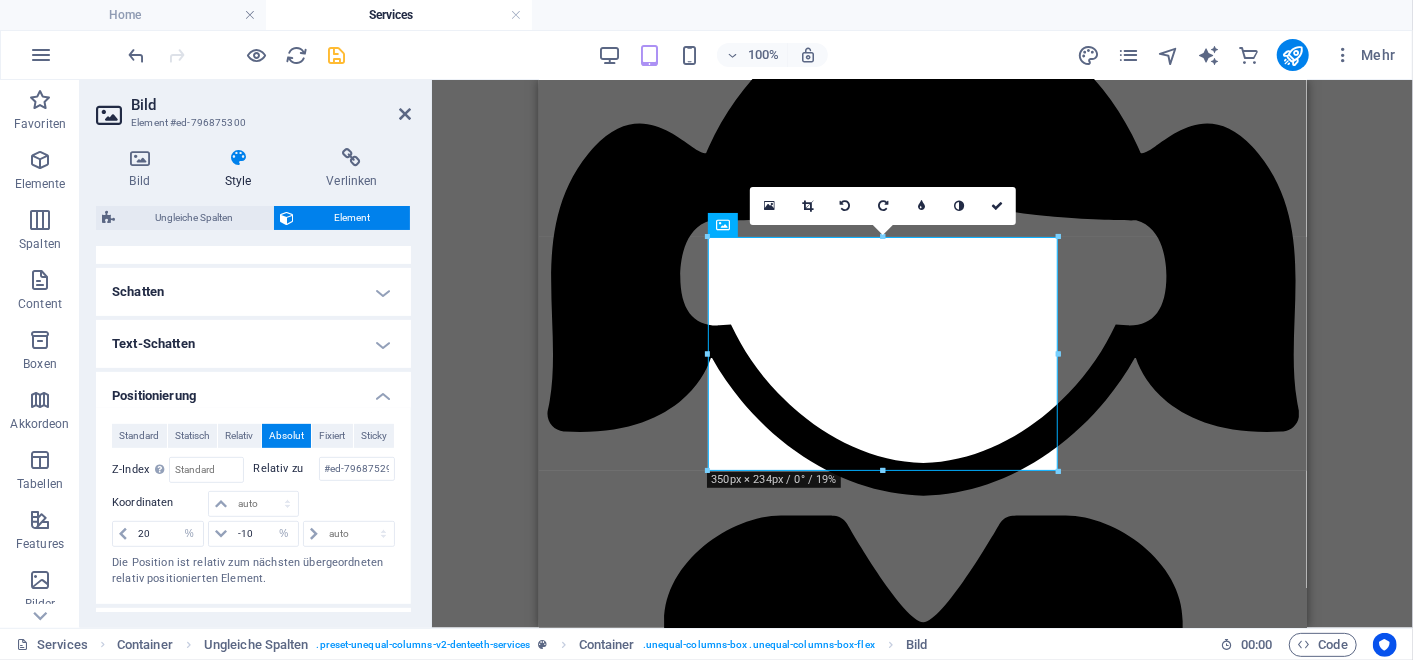 scroll, scrollTop: 482, scrollLeft: 0, axis: vertical 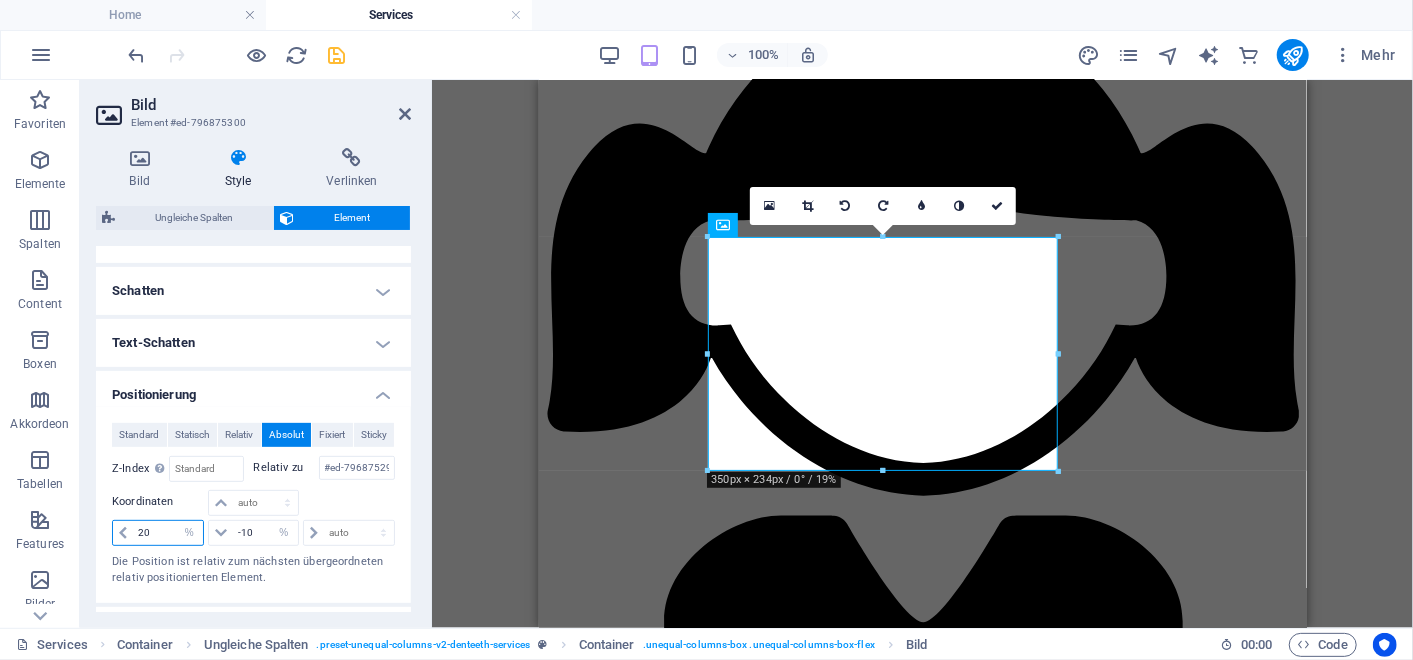 click on "20" at bounding box center (168, 533) 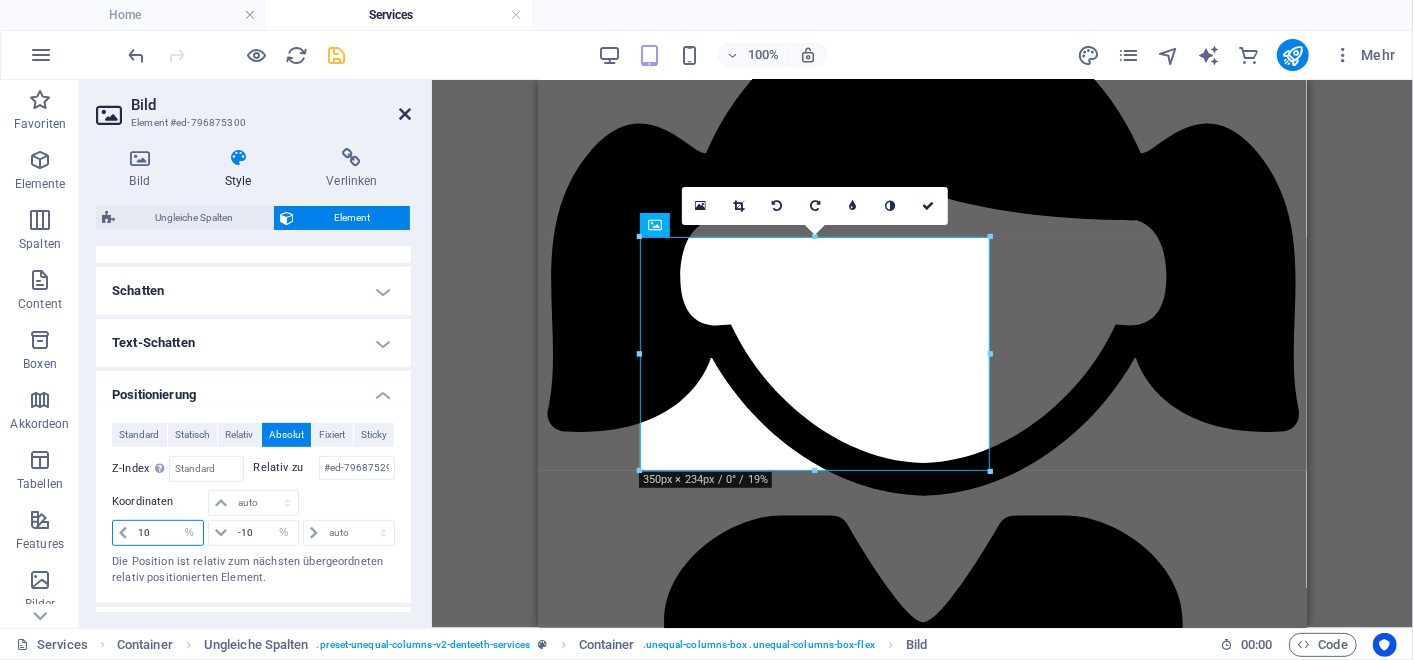 type on "10" 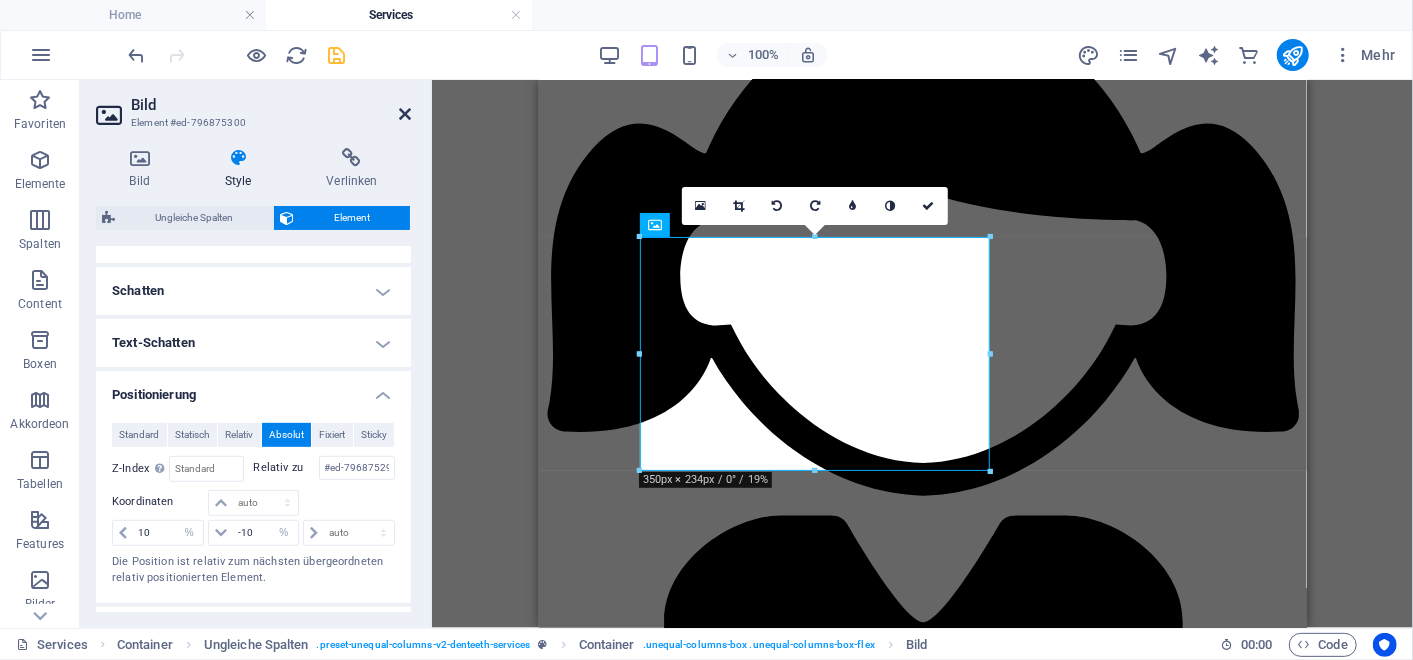 click at bounding box center [405, 114] 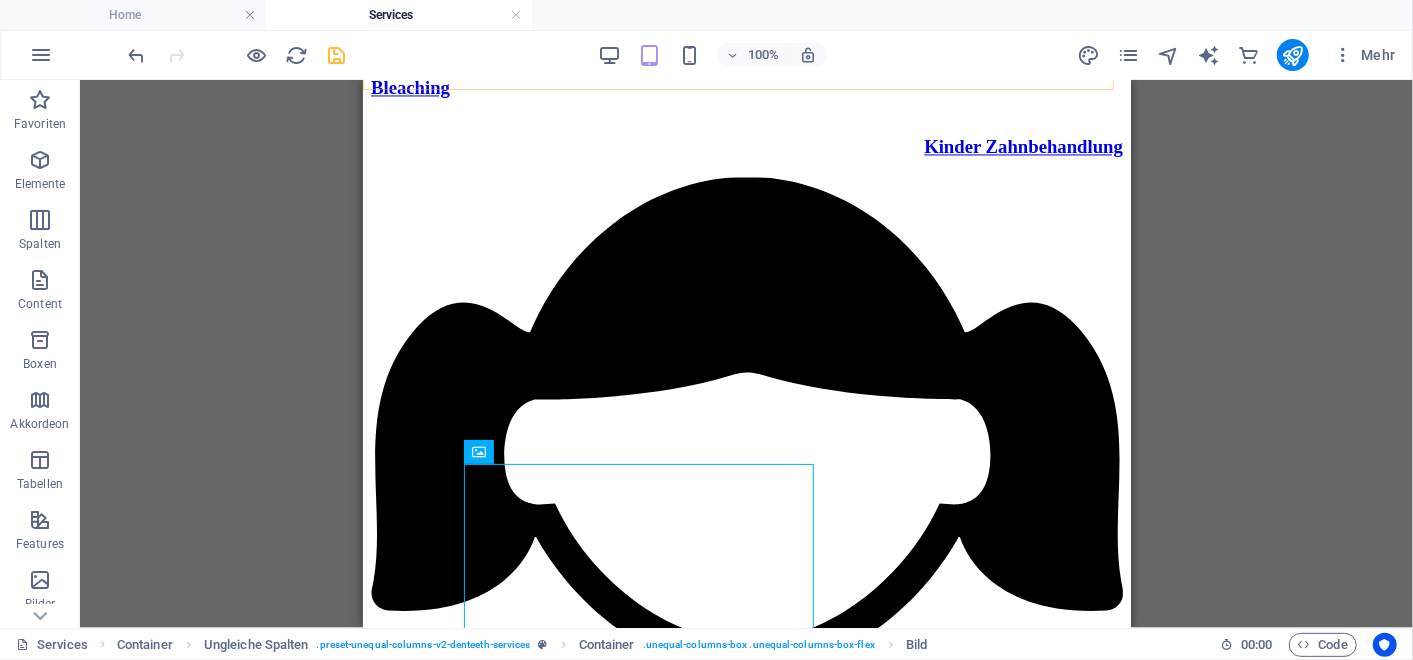 scroll, scrollTop: 2298, scrollLeft: 0, axis: vertical 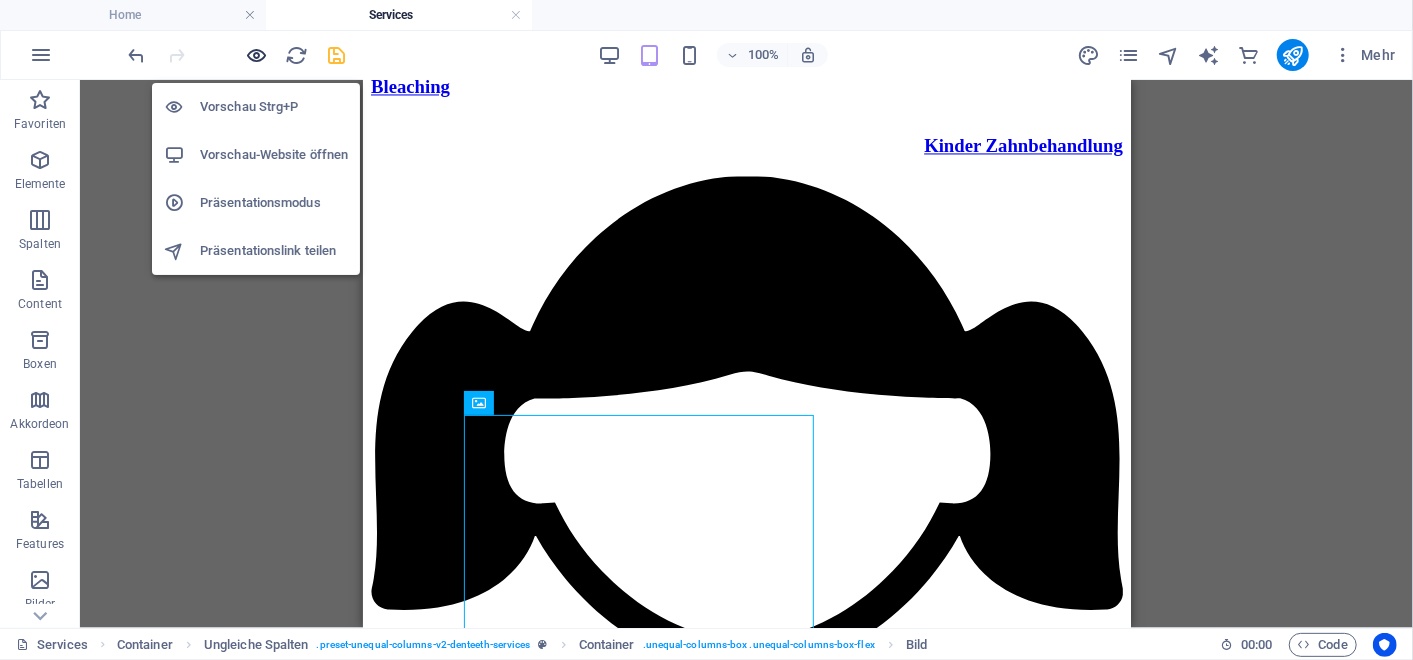 click at bounding box center (257, 55) 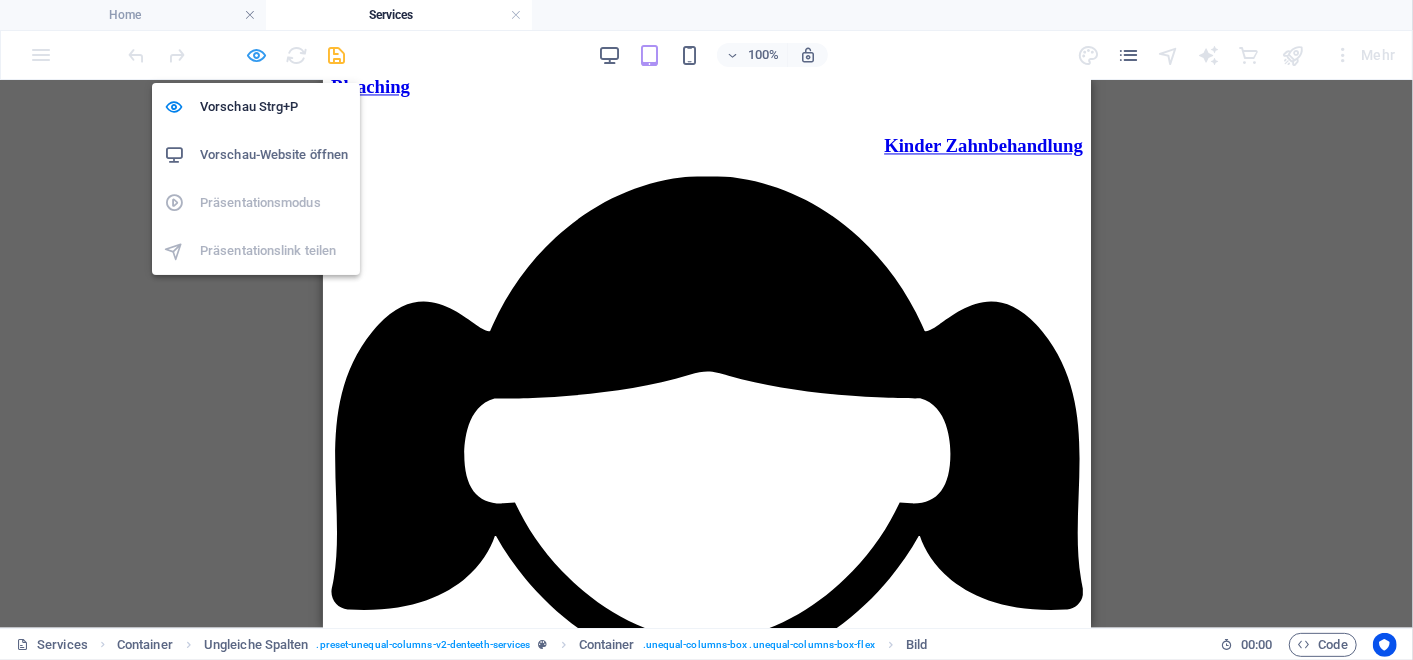 scroll, scrollTop: 1591, scrollLeft: 0, axis: vertical 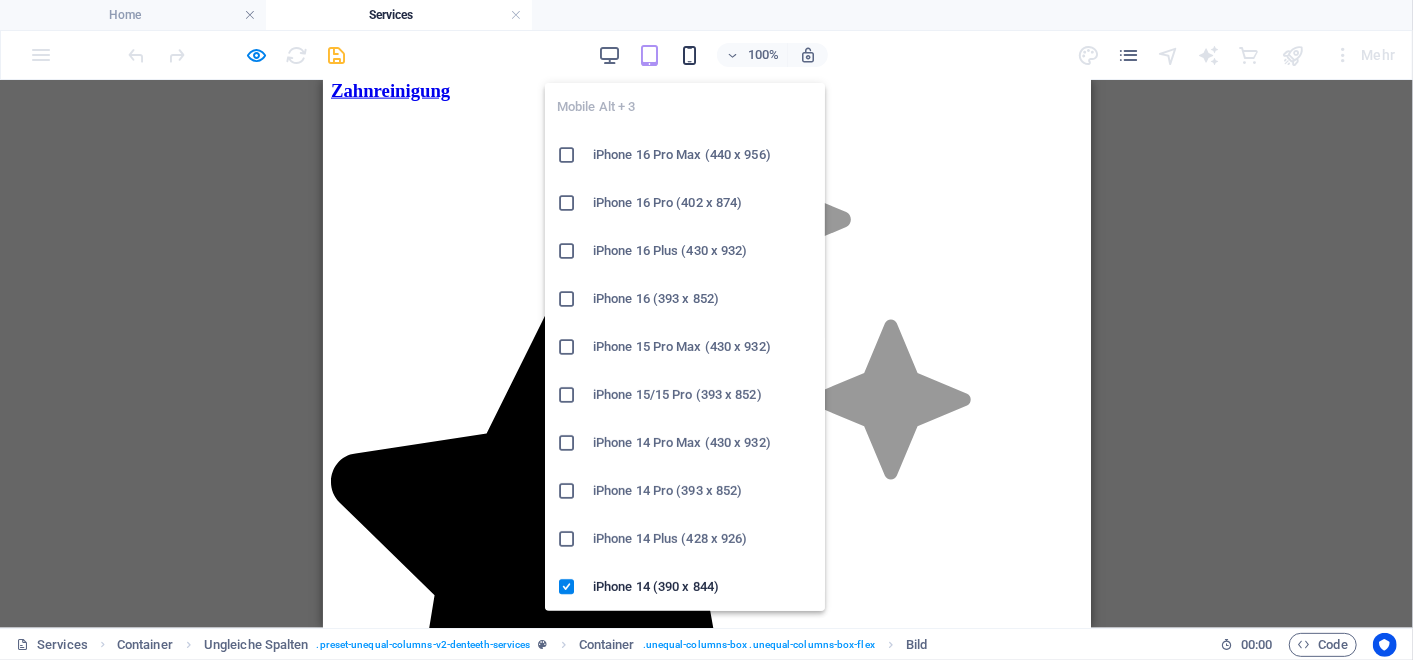 click at bounding box center (689, 55) 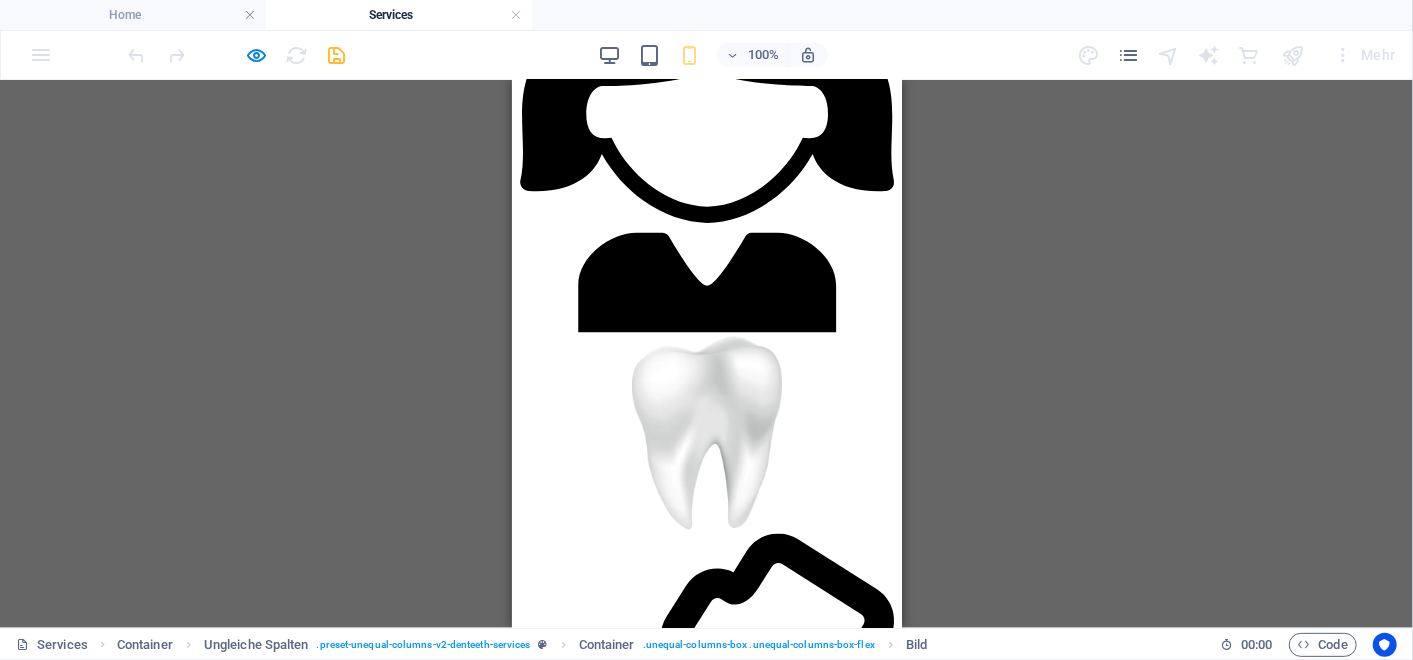 scroll, scrollTop: 1709, scrollLeft: 0, axis: vertical 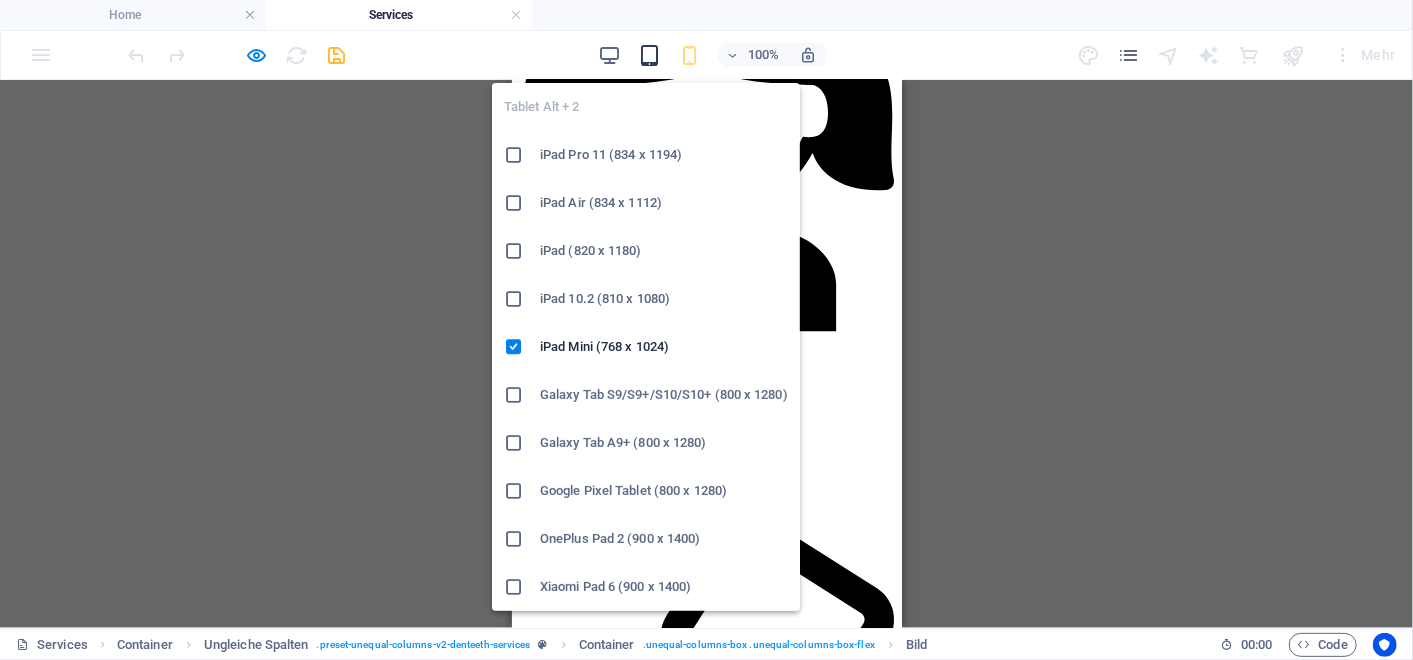 click at bounding box center [649, 55] 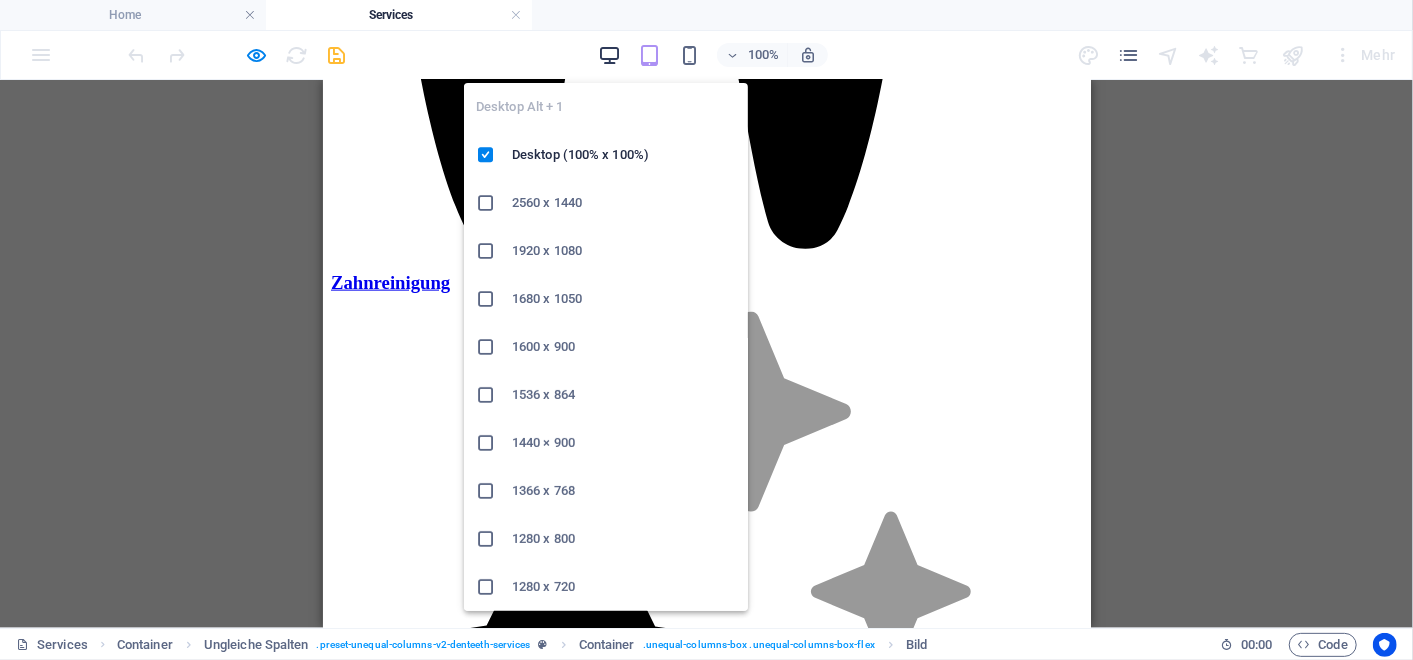 click at bounding box center (609, 55) 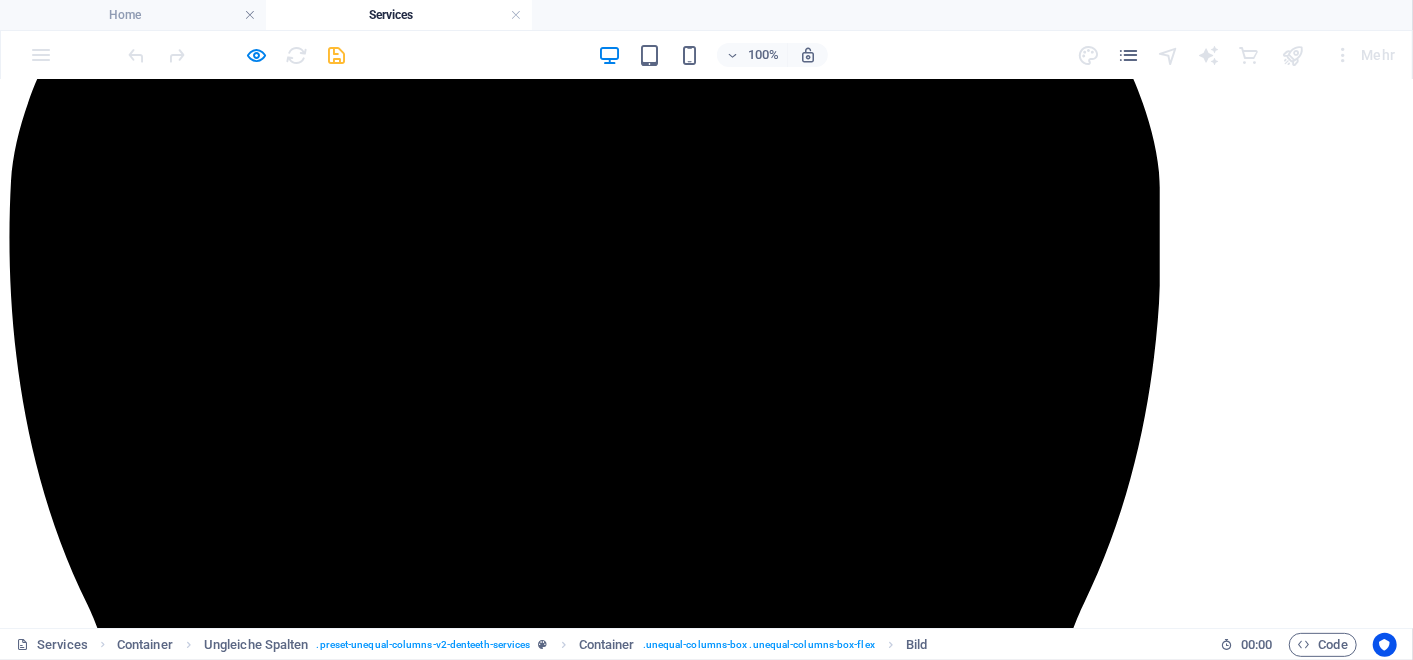scroll, scrollTop: 1248, scrollLeft: 0, axis: vertical 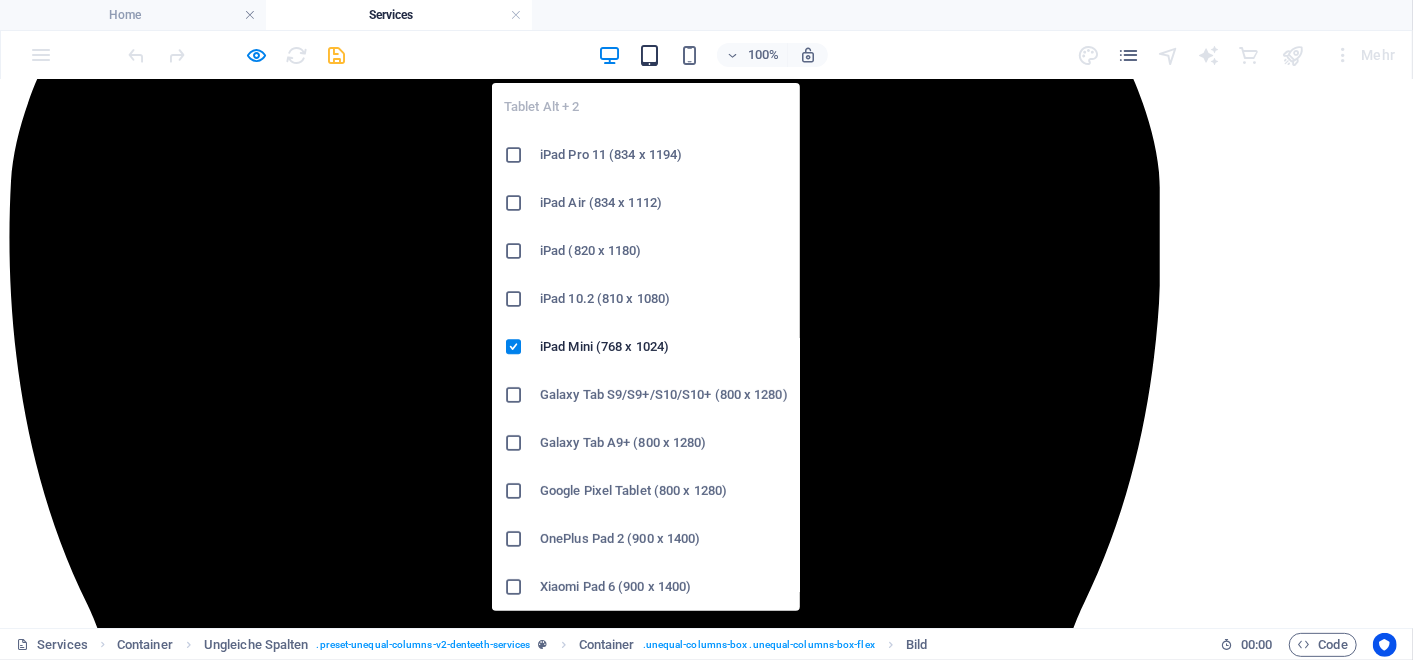 click at bounding box center [649, 55] 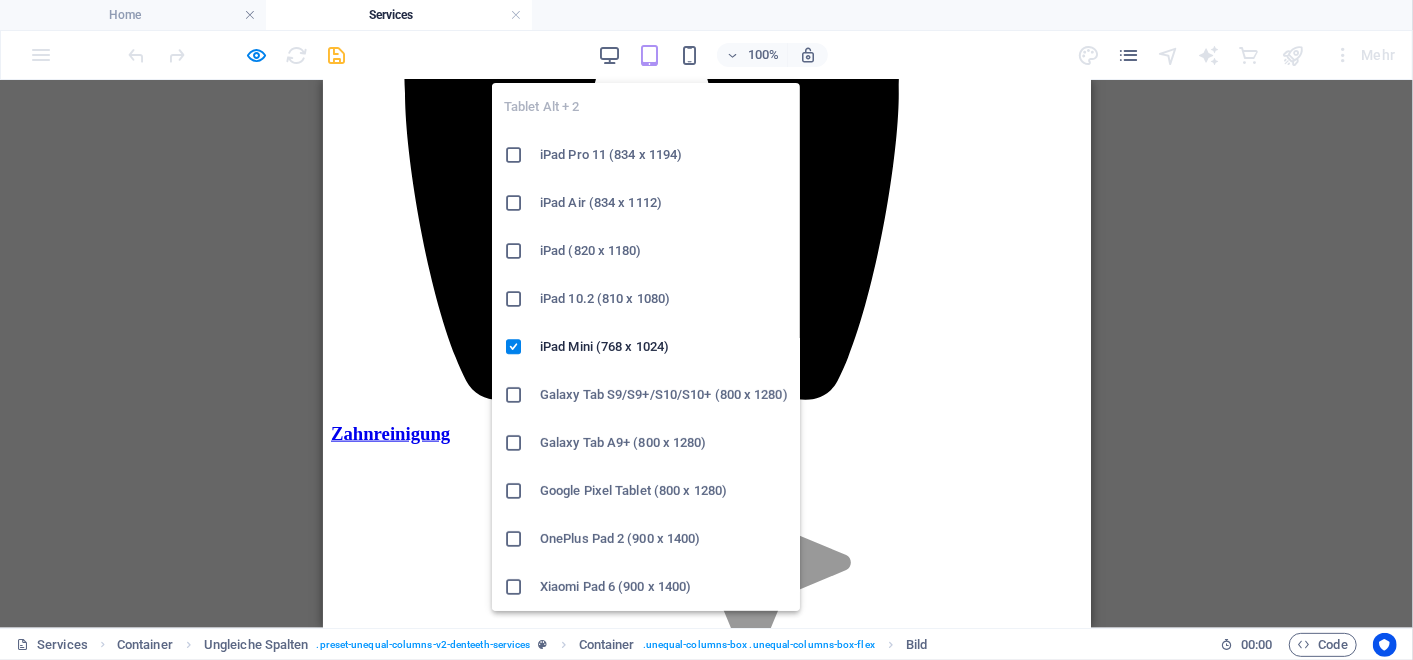 scroll, scrollTop: 1771, scrollLeft: 0, axis: vertical 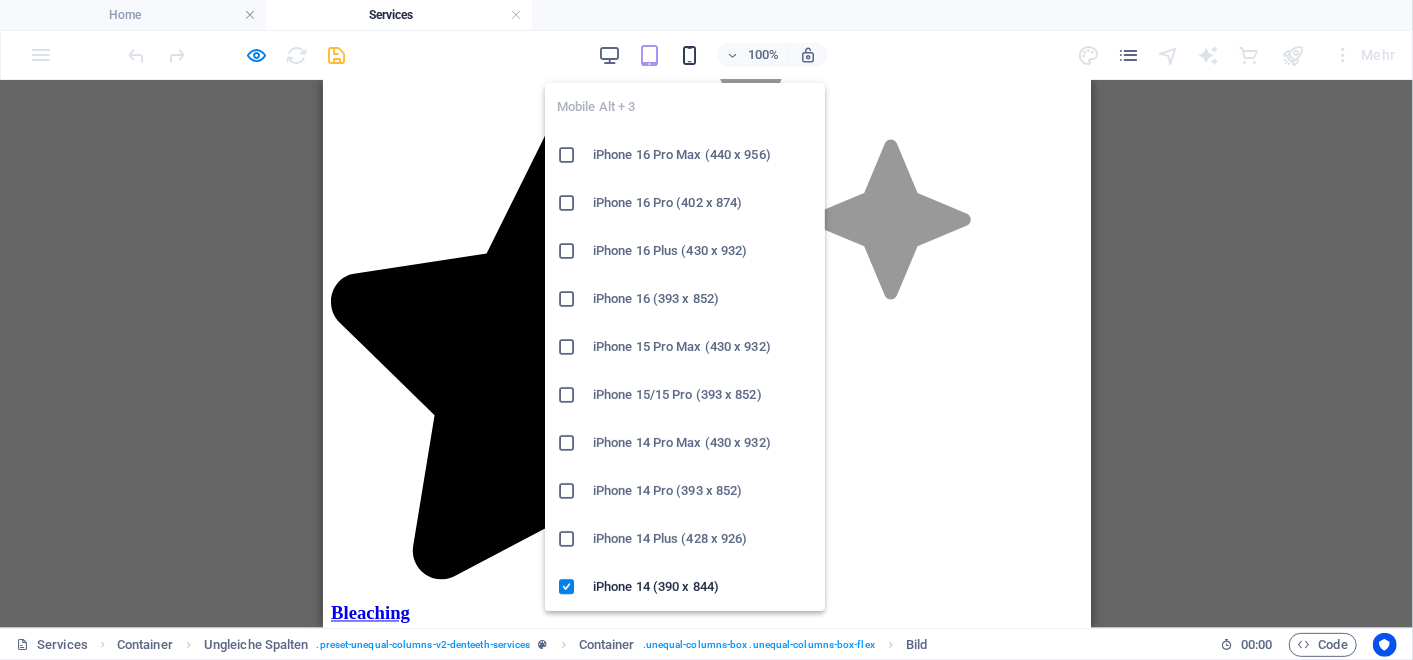 click at bounding box center (689, 55) 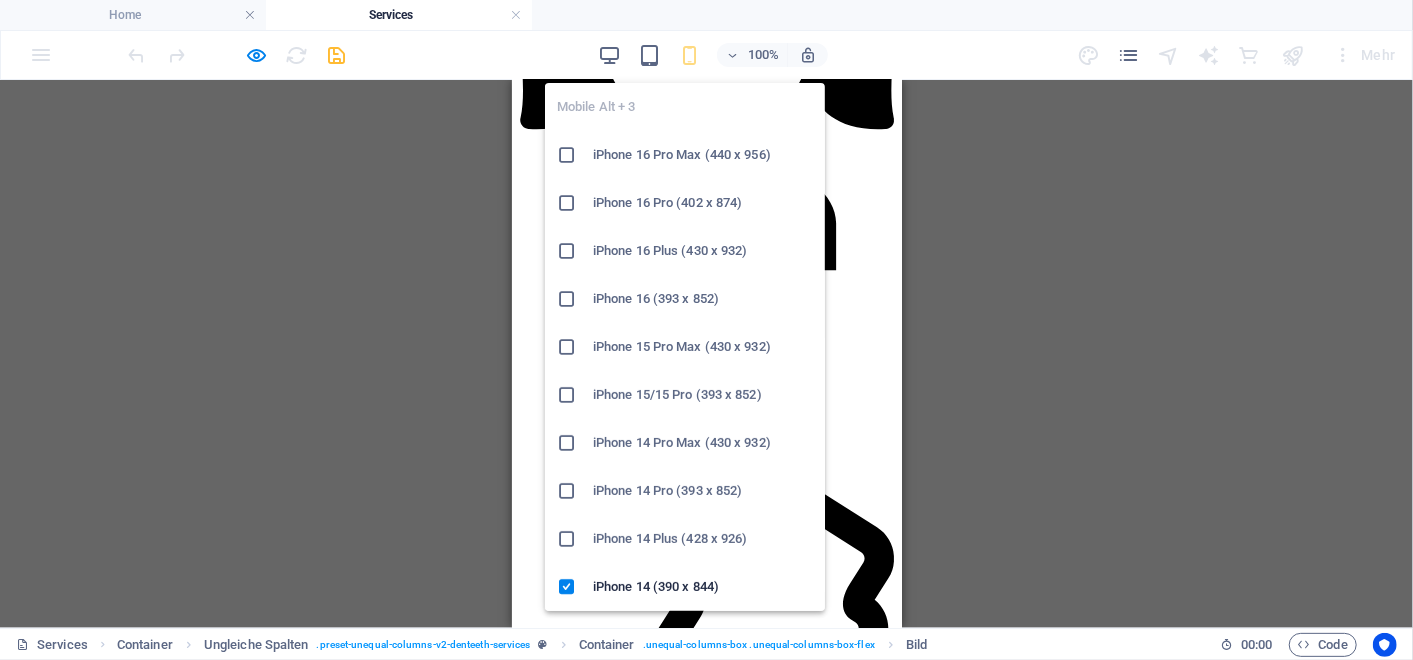 scroll, scrollTop: 1769, scrollLeft: 0, axis: vertical 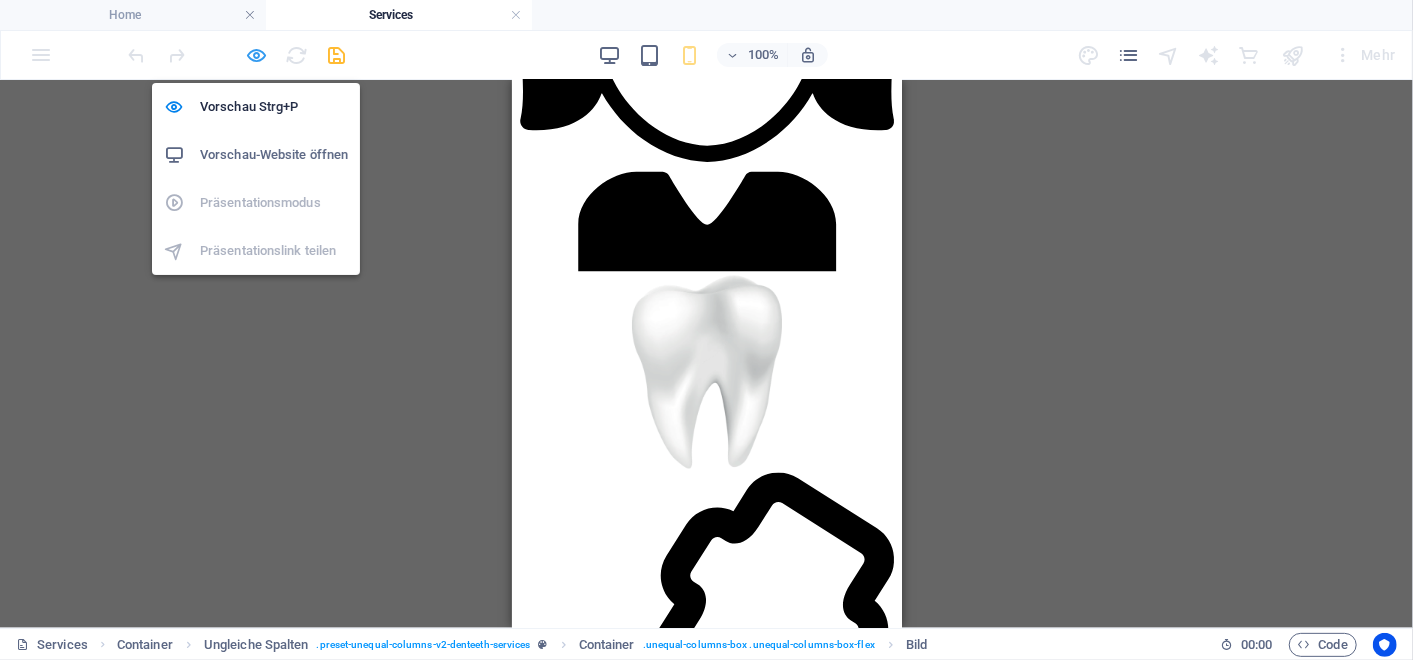 click at bounding box center (257, 55) 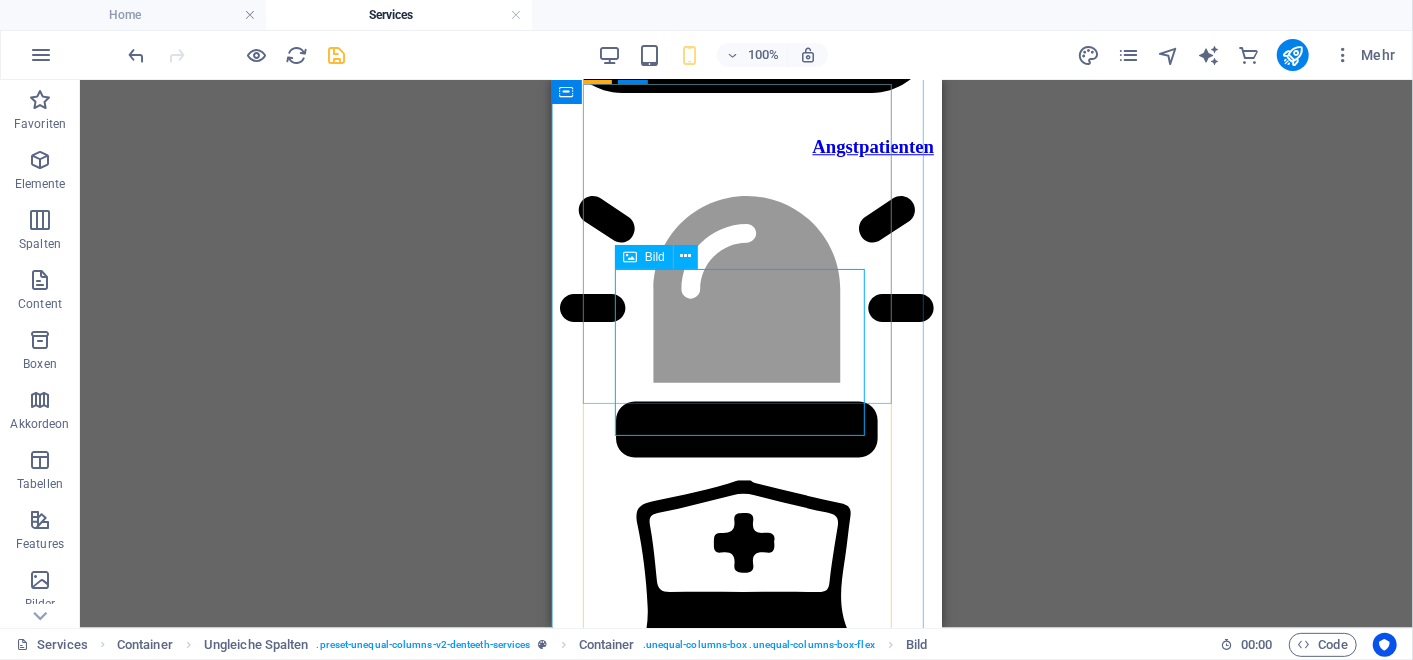 click at bounding box center (715, -2478) 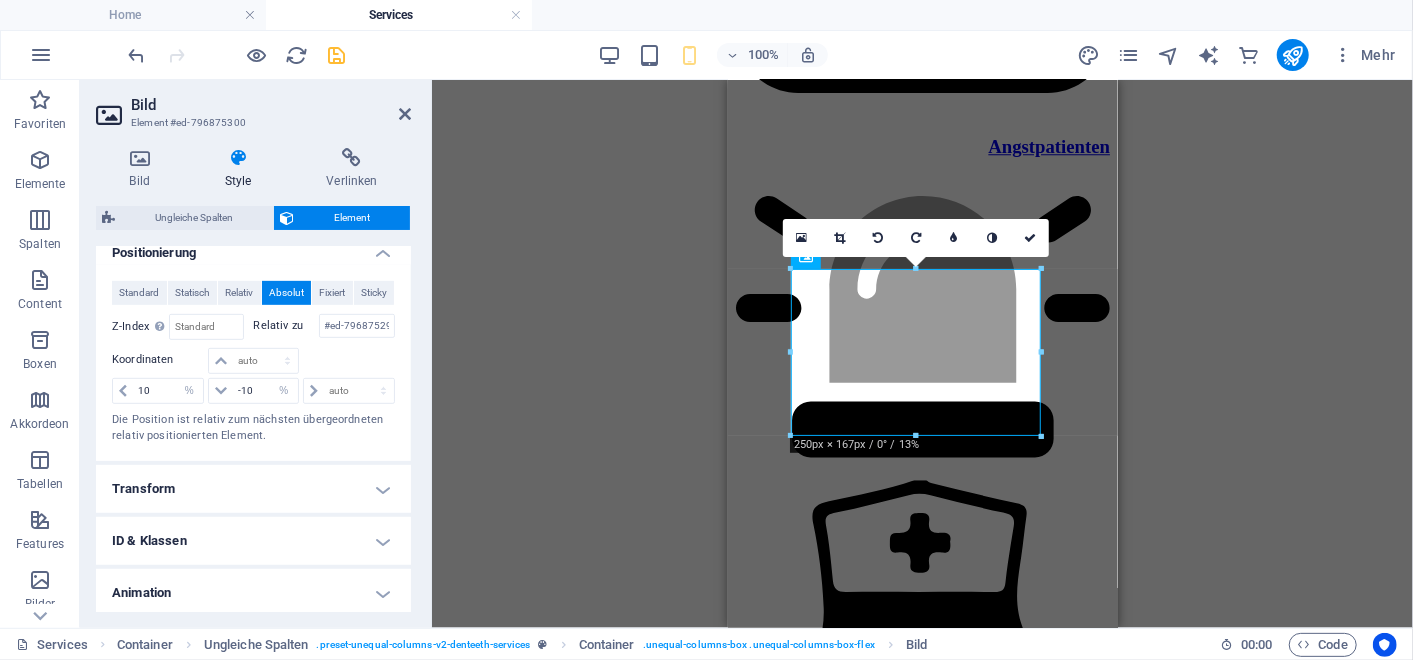 scroll, scrollTop: 626, scrollLeft: 0, axis: vertical 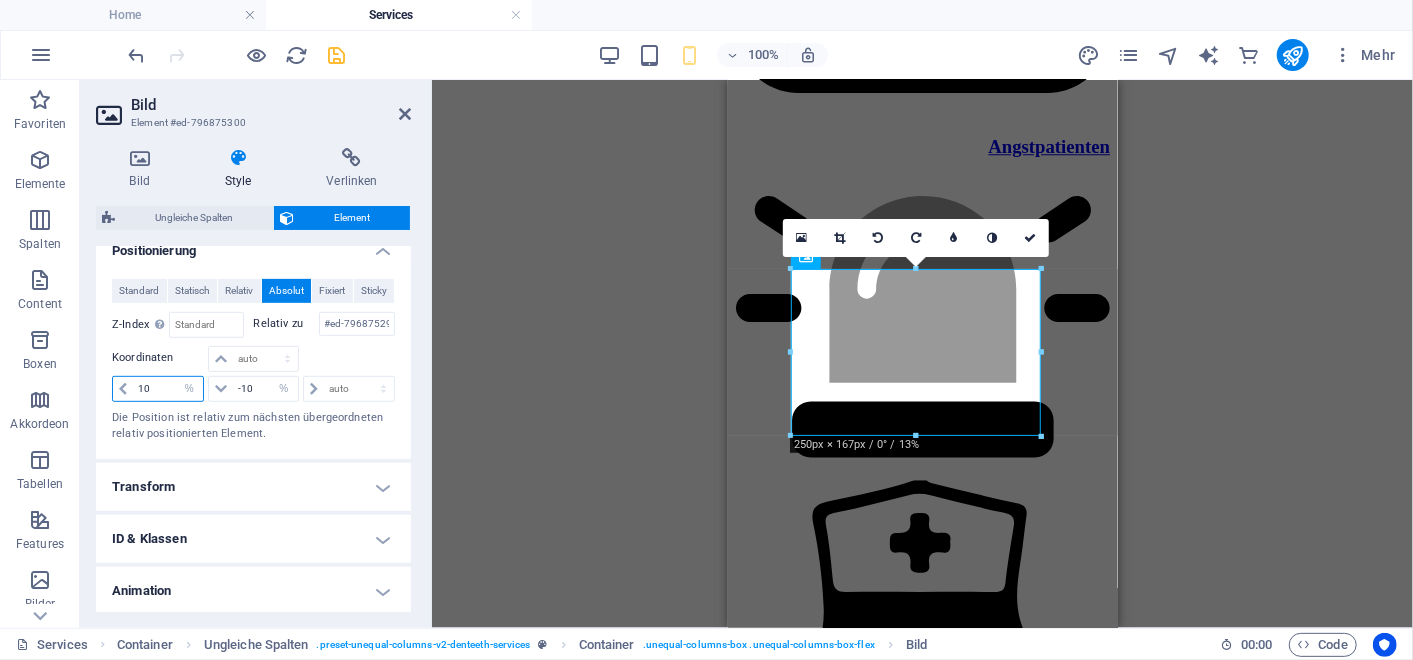 click on "10" at bounding box center [168, 389] 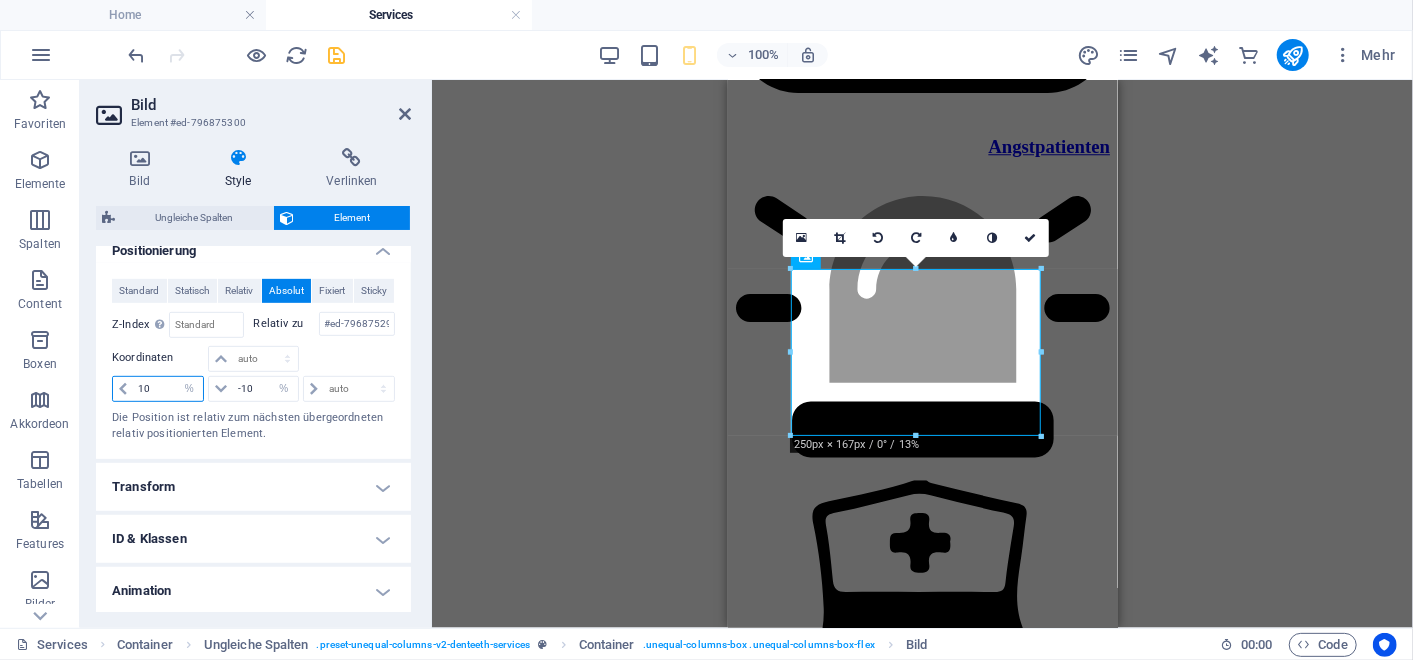 type on "1" 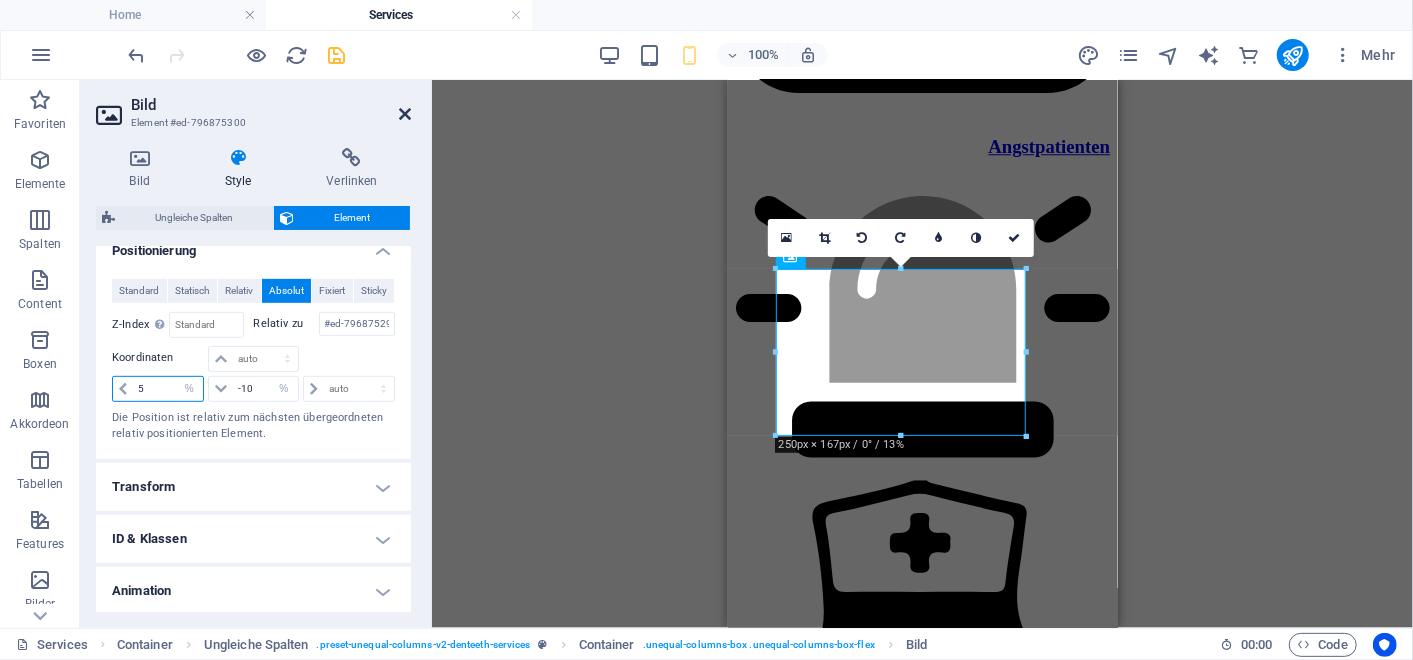 type on "5" 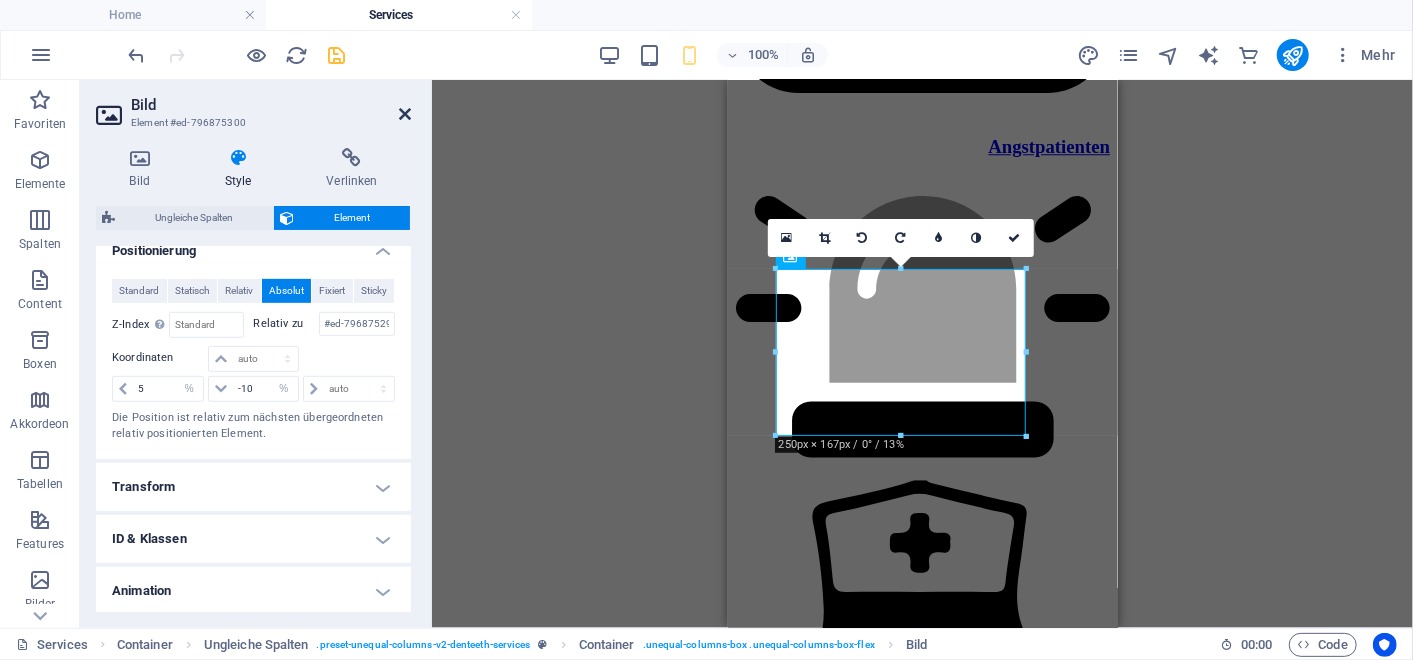 click at bounding box center (405, 114) 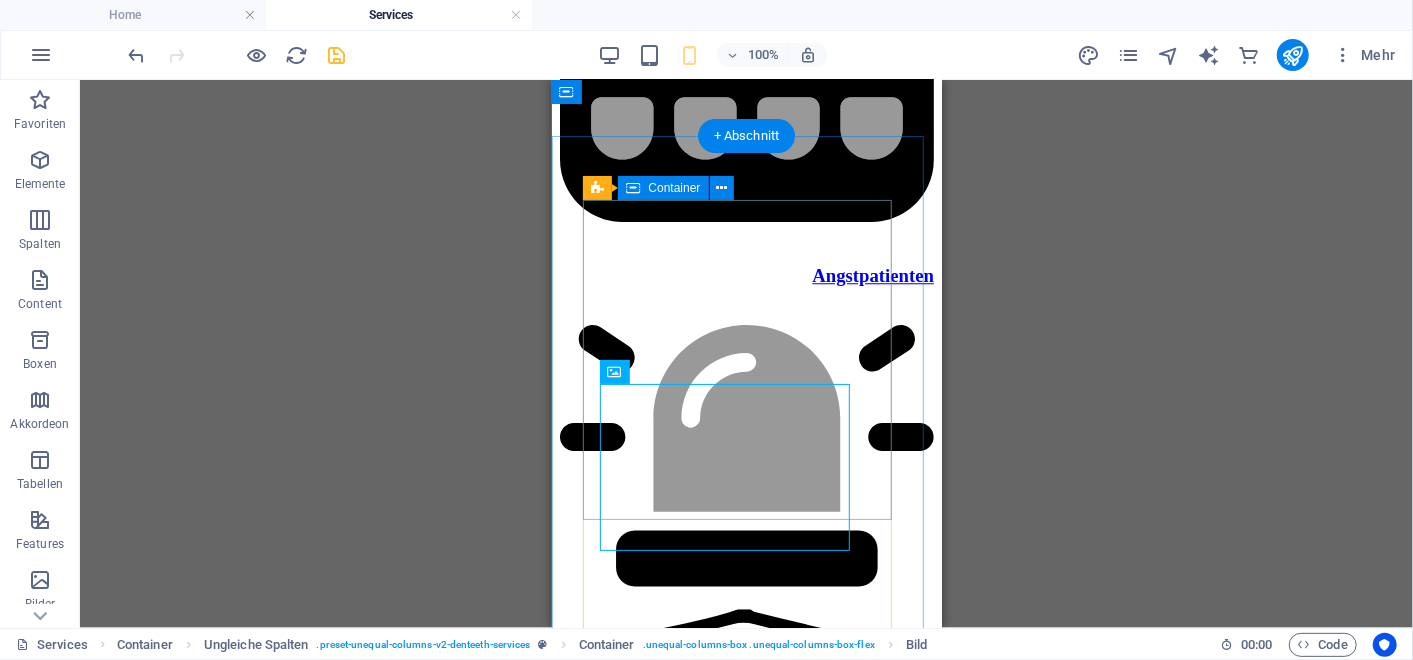 scroll, scrollTop: 2945, scrollLeft: 0, axis: vertical 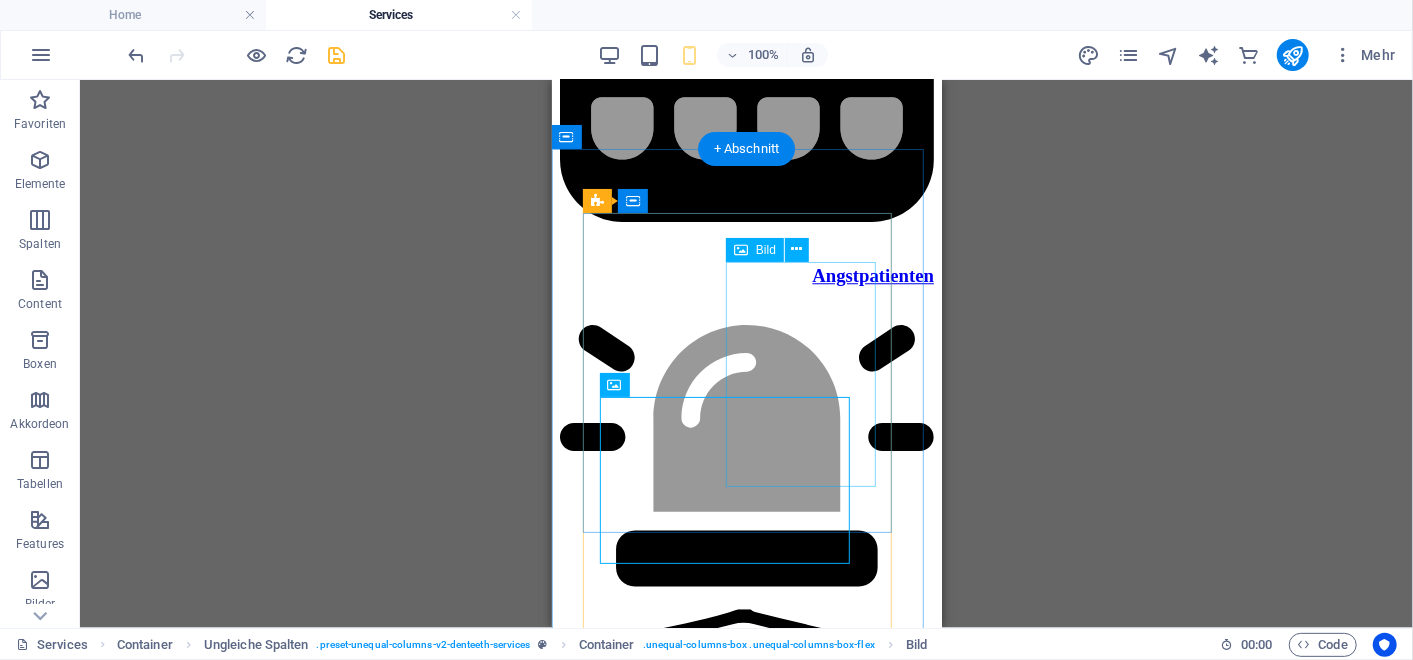 click at bounding box center [847, -2670] 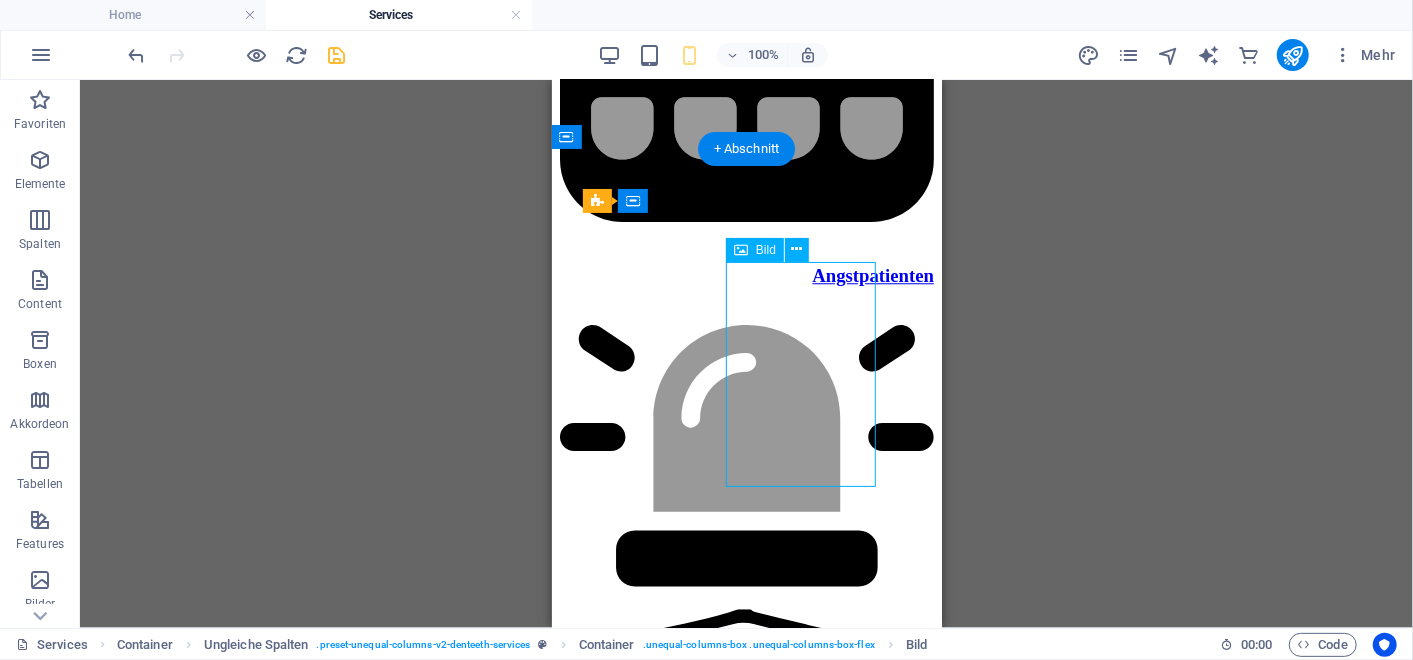 click at bounding box center [847, -2670] 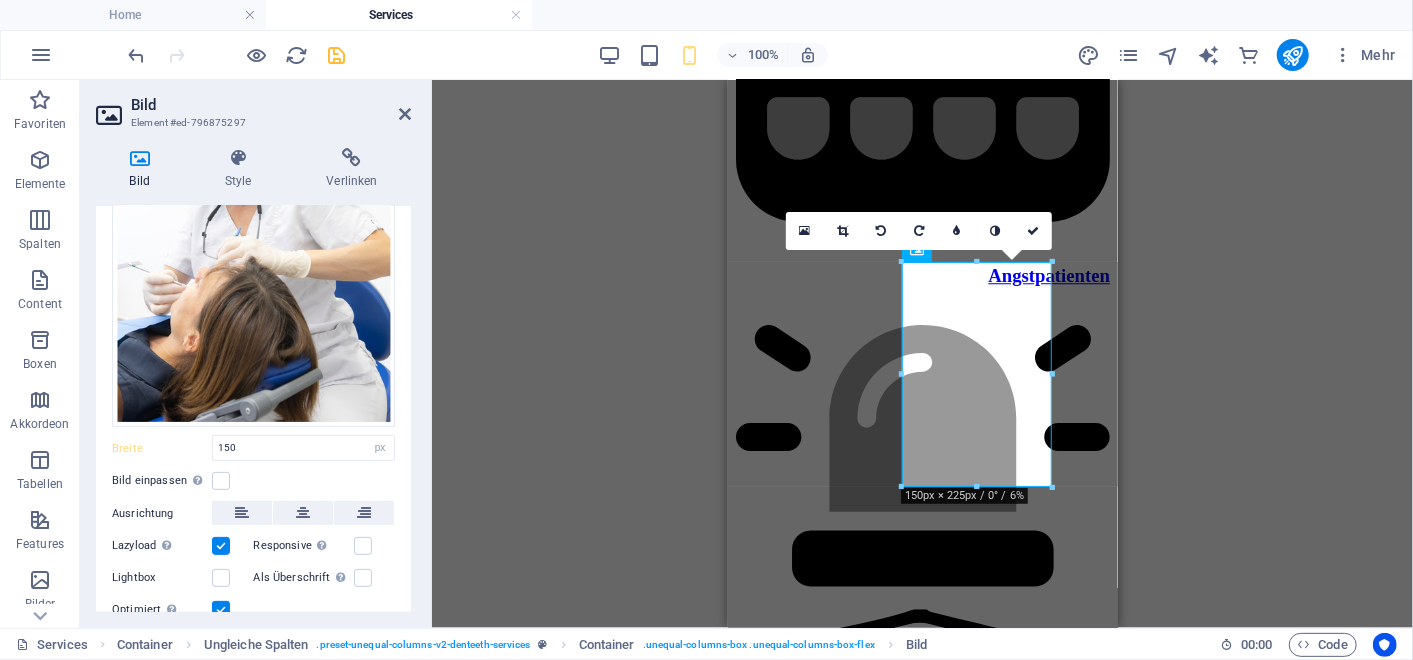 scroll, scrollTop: 252, scrollLeft: 0, axis: vertical 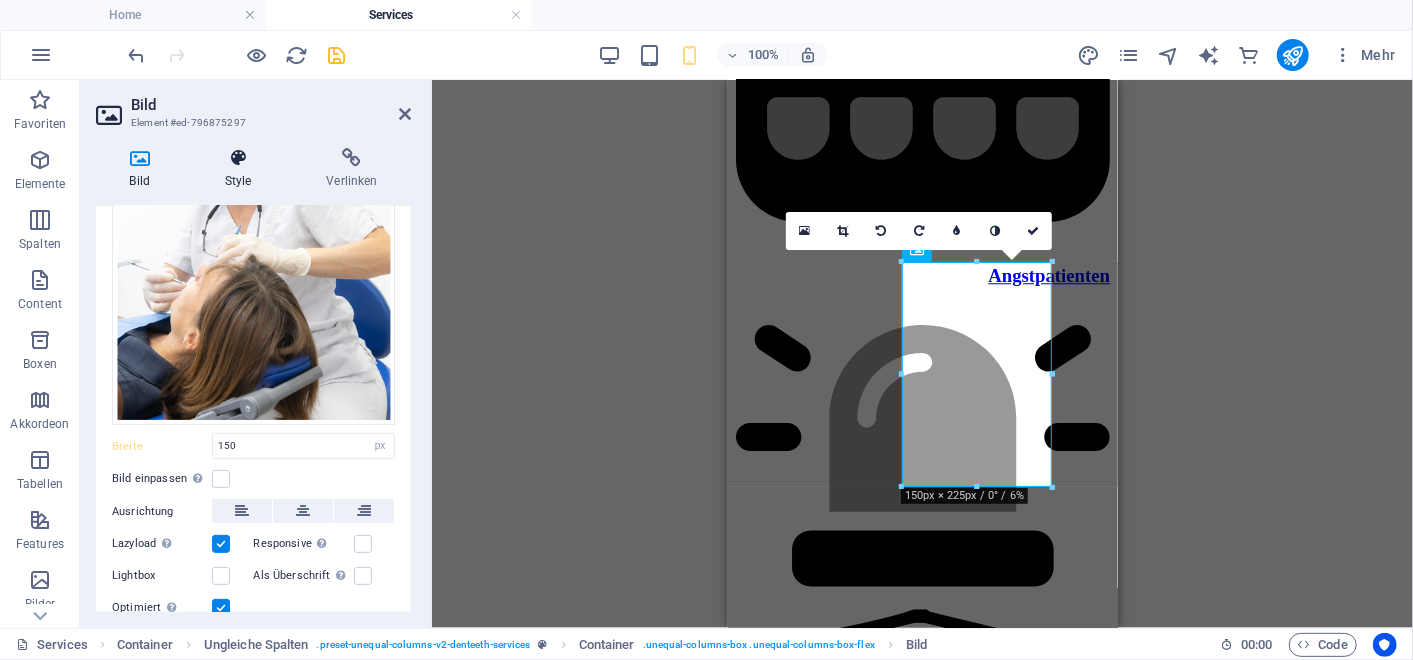 click at bounding box center [238, 158] 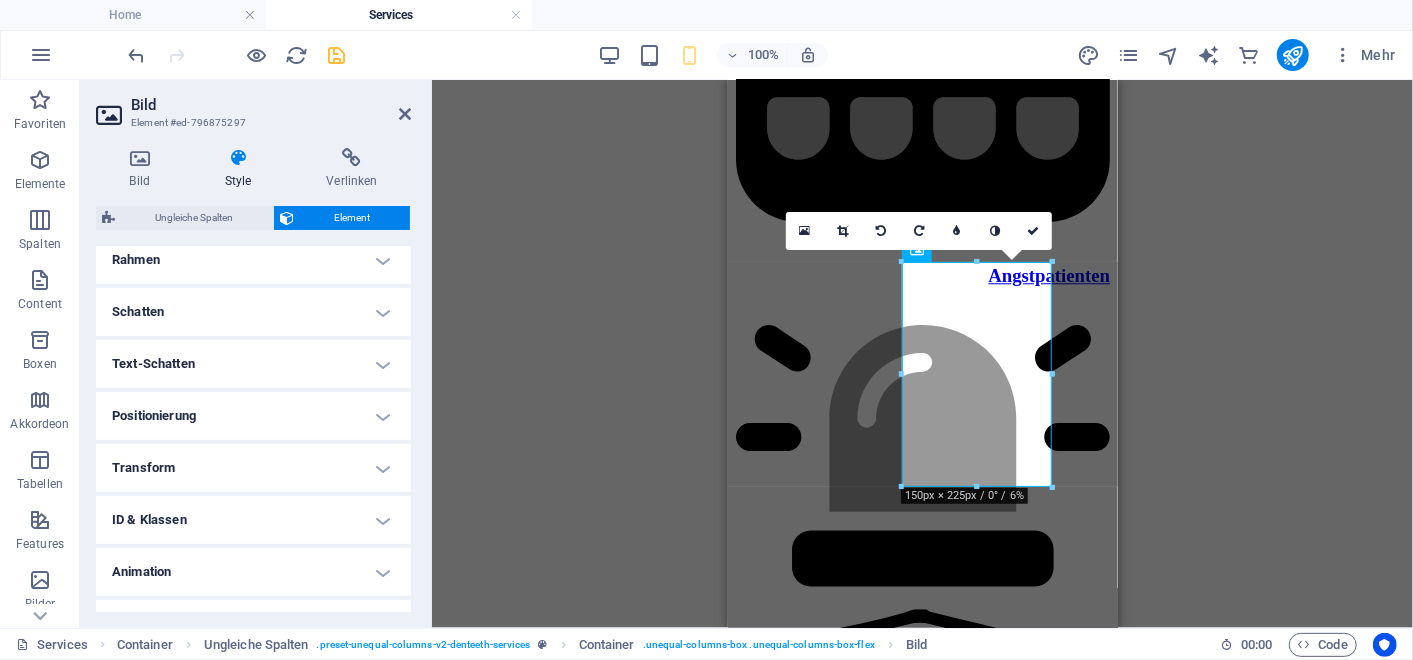scroll, scrollTop: 462, scrollLeft: 0, axis: vertical 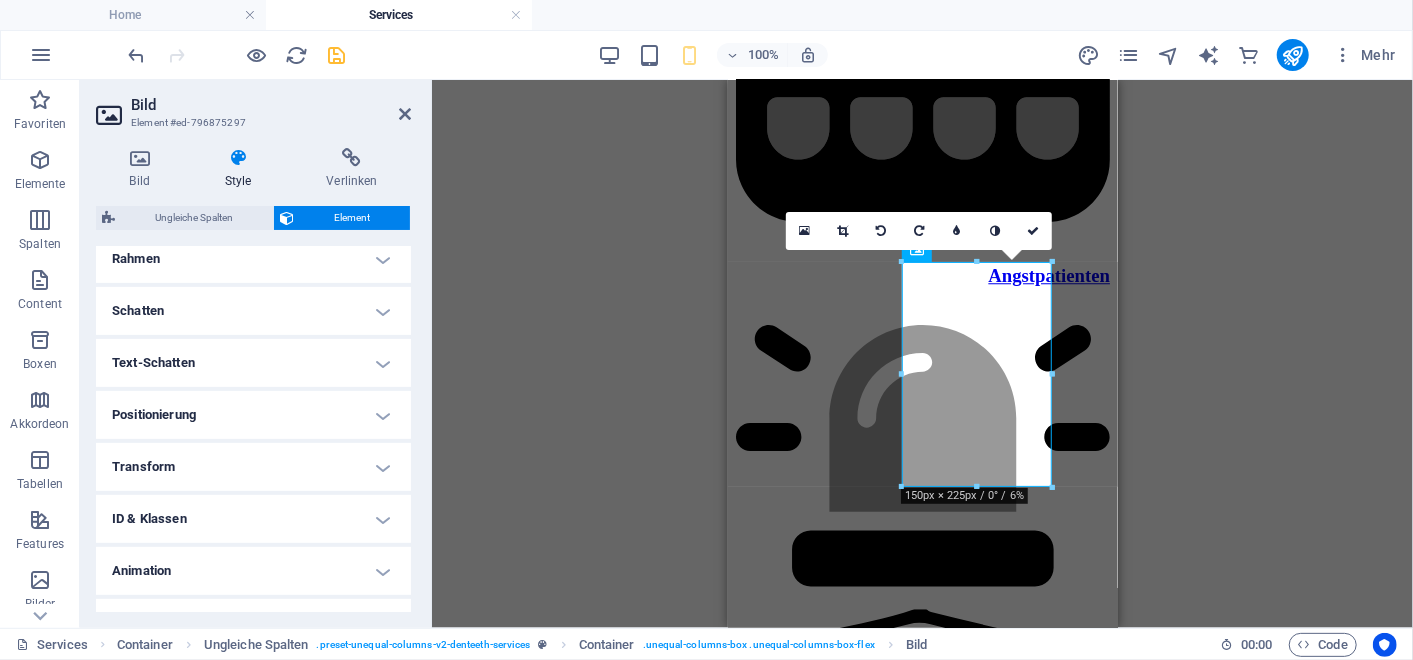click on "Positionierung" at bounding box center [253, 415] 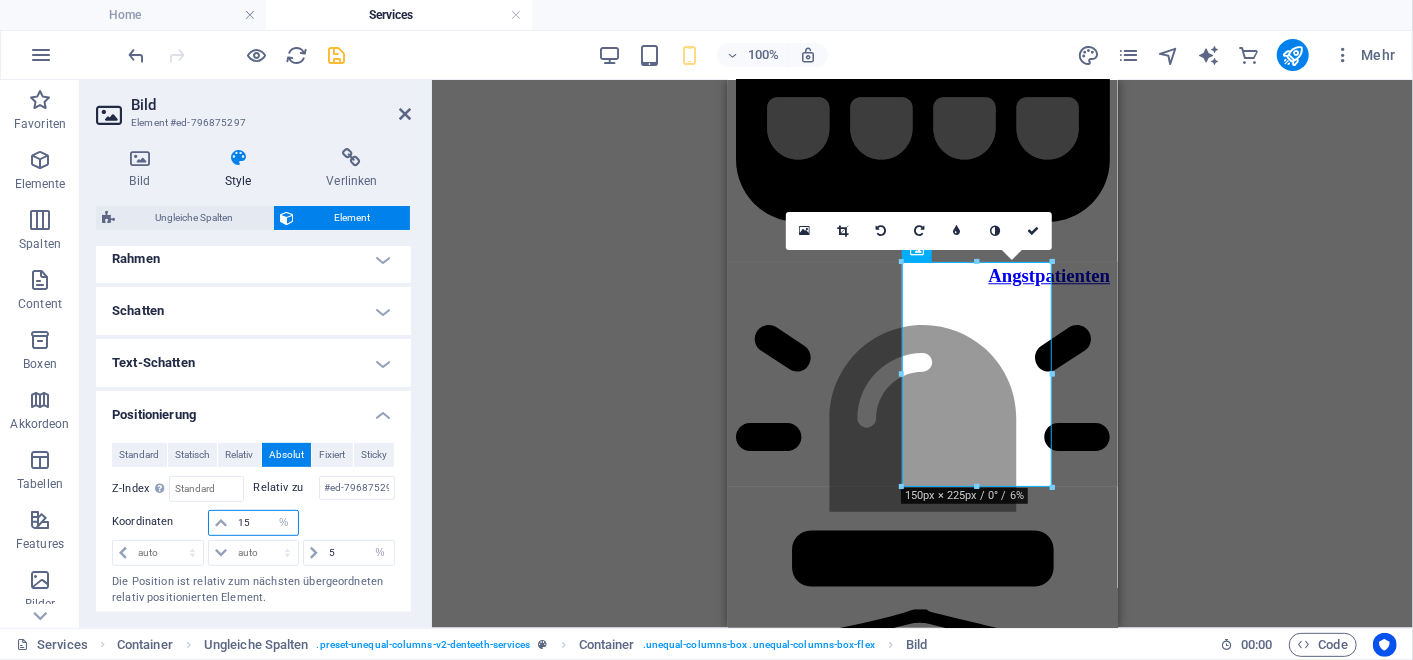 click on "15" at bounding box center (265, 523) 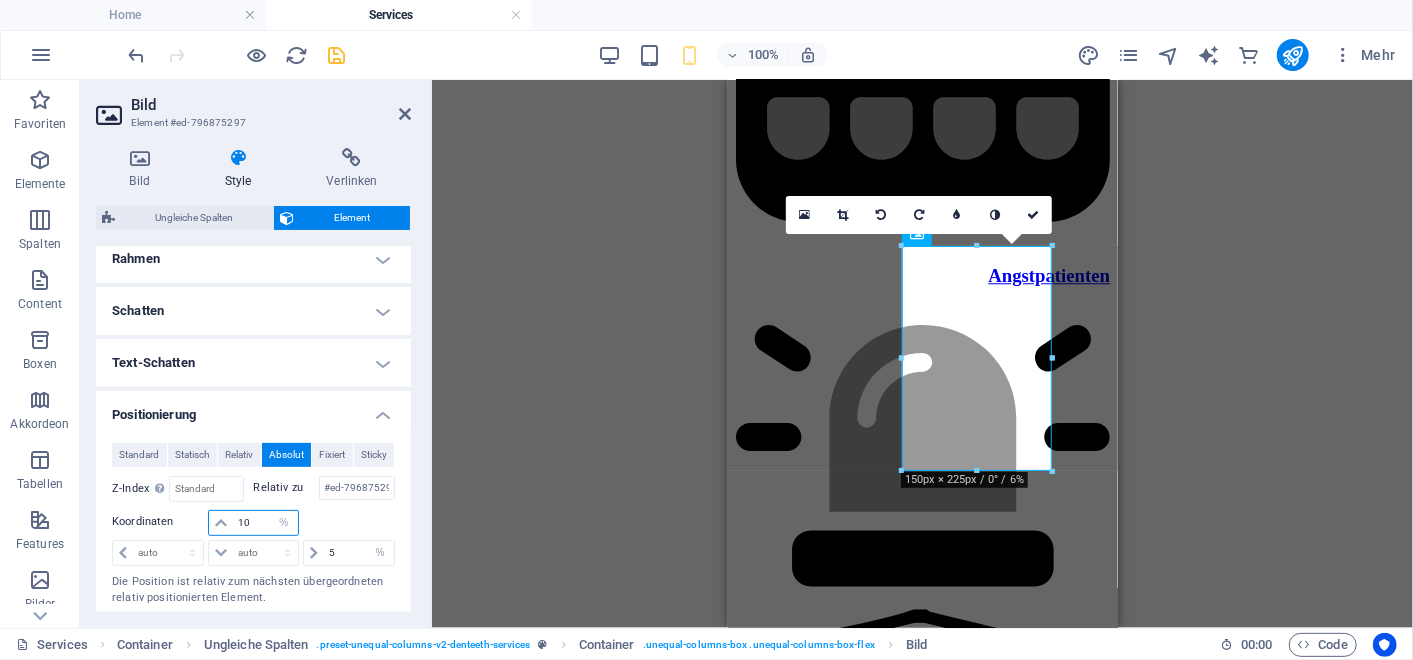 type on "1" 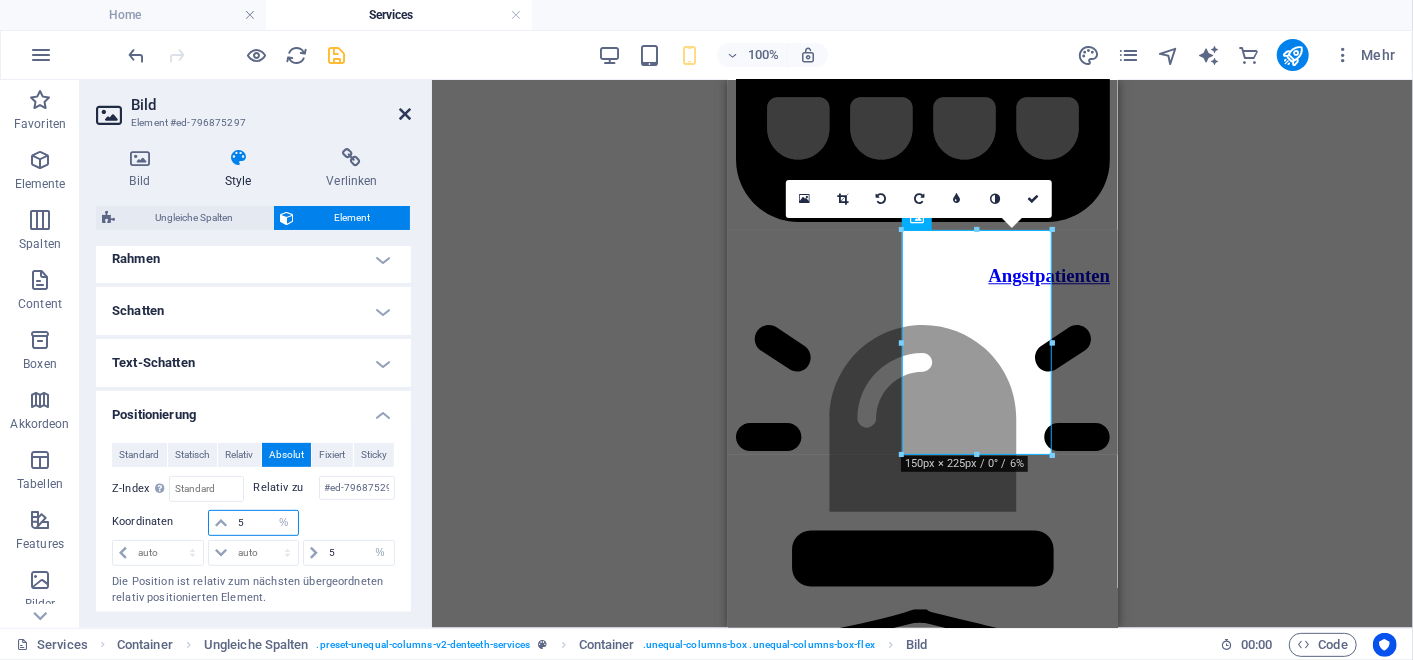 type on "5" 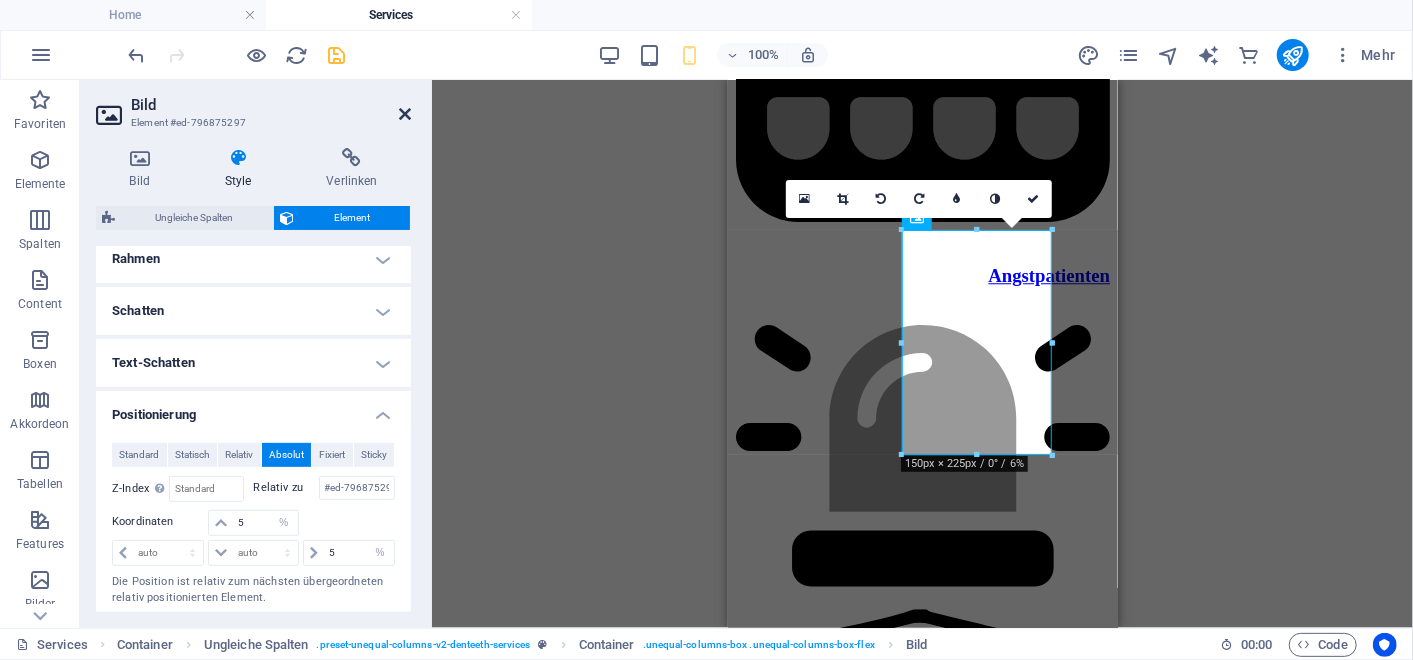 click at bounding box center [405, 114] 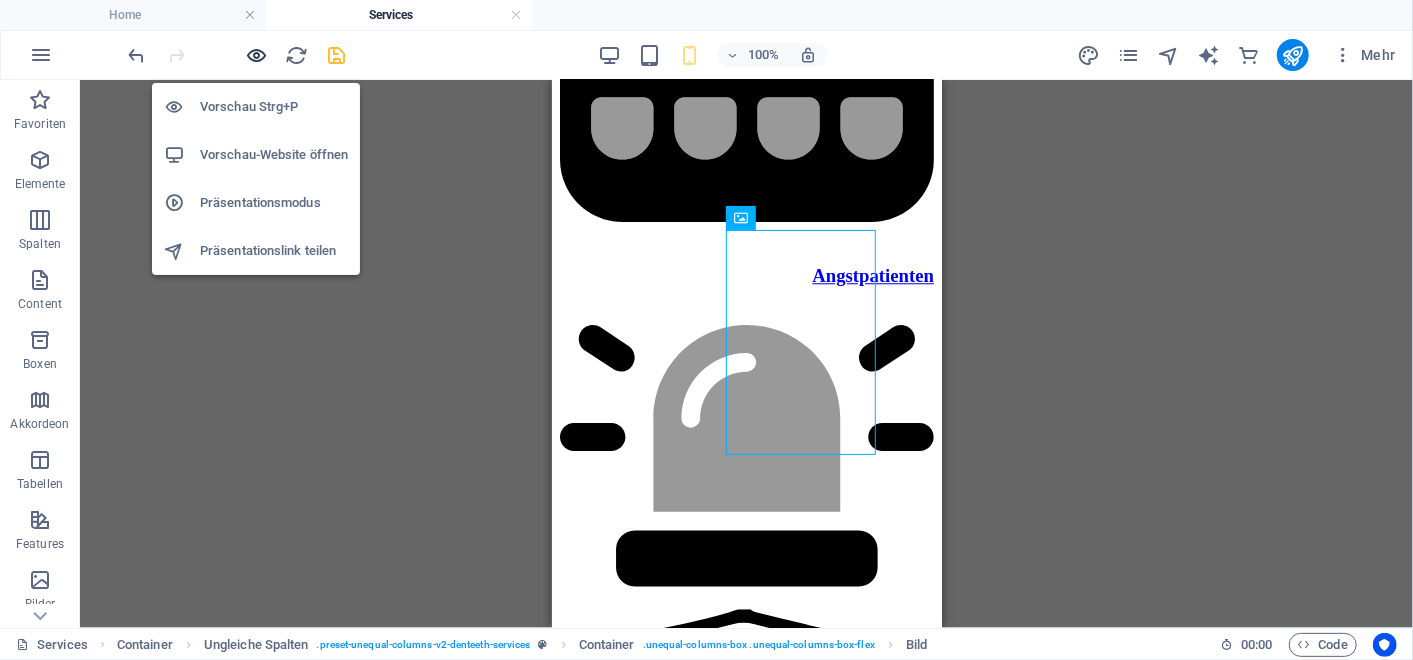 click at bounding box center [257, 55] 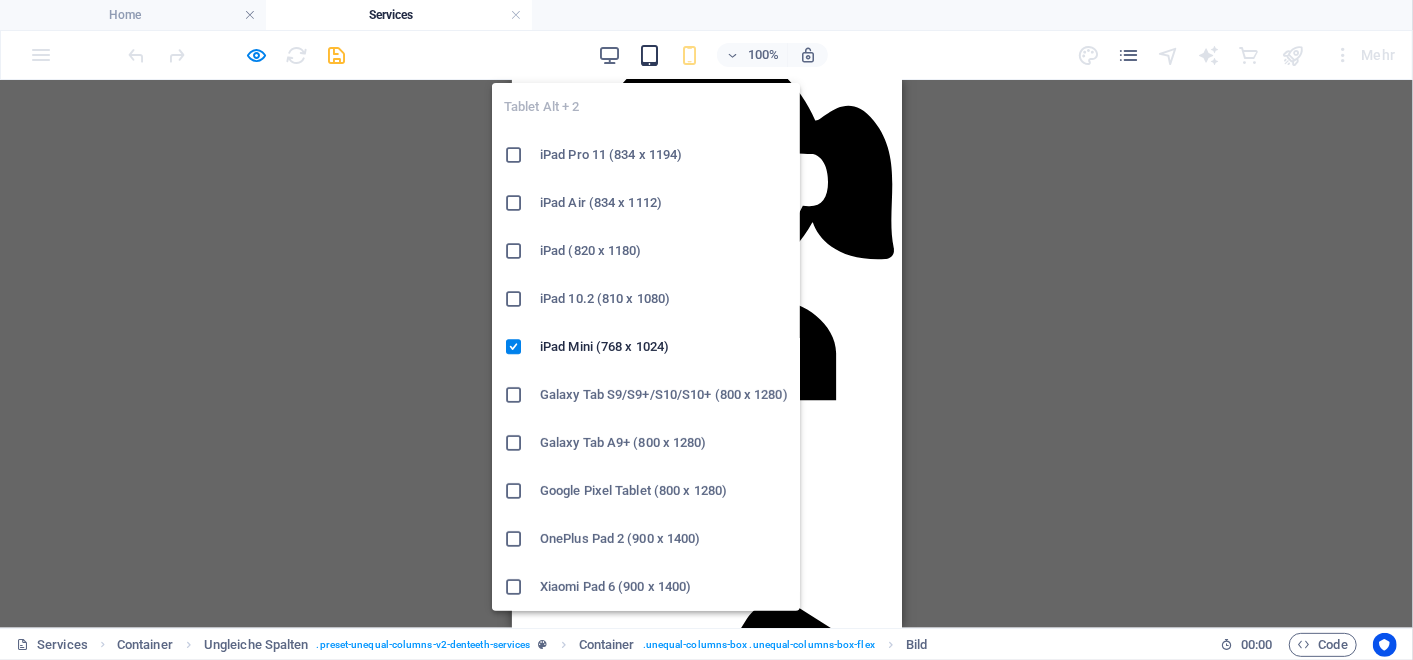 click at bounding box center [649, 55] 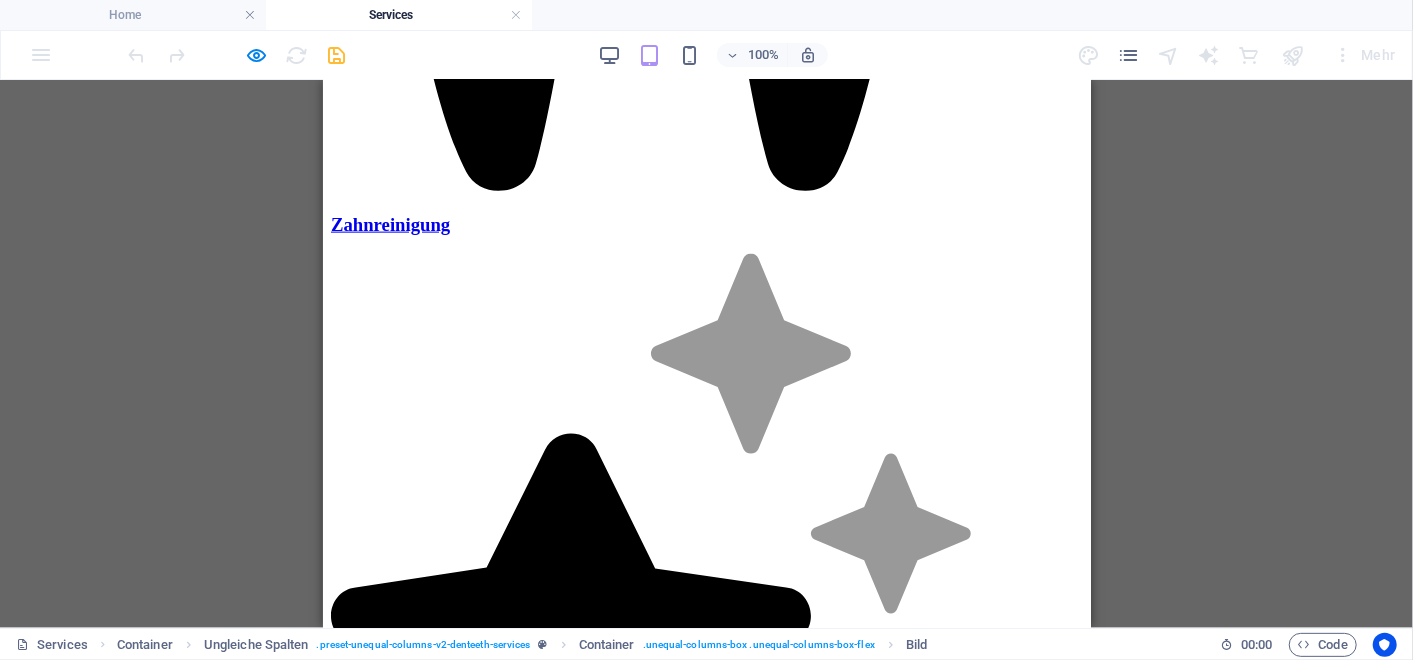 scroll, scrollTop: 1456, scrollLeft: 0, axis: vertical 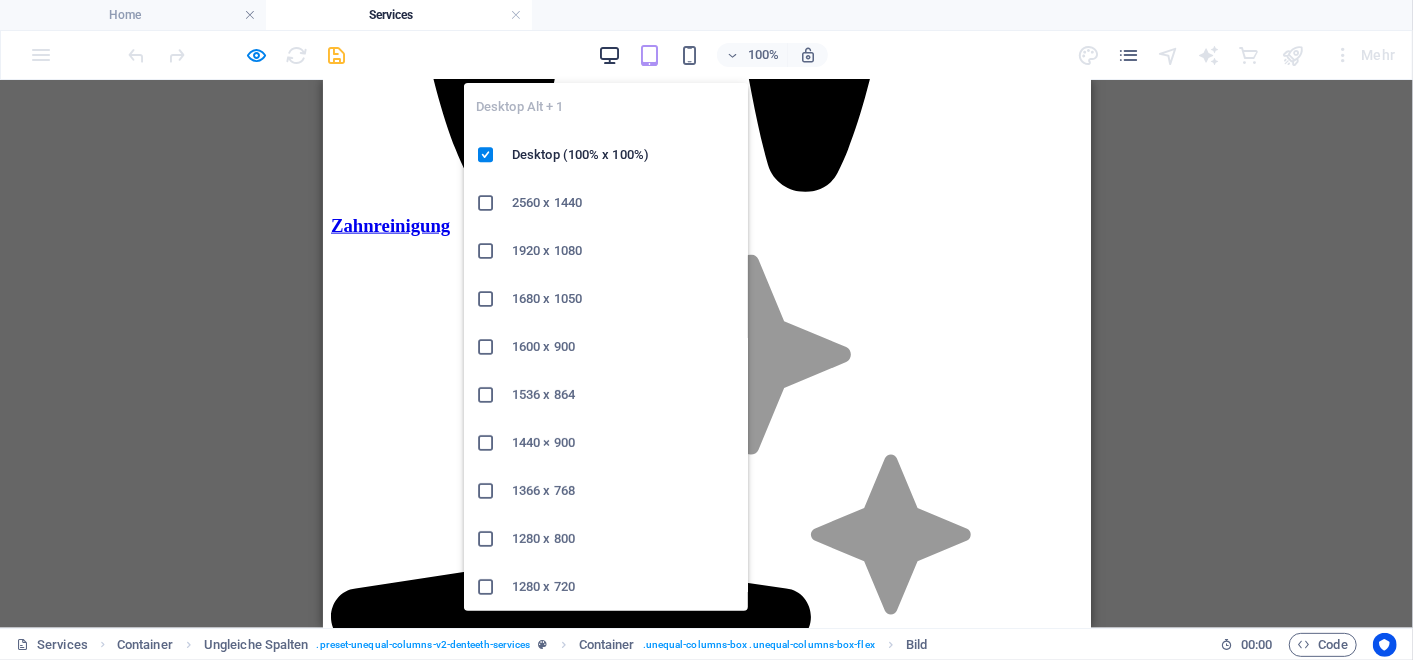 click at bounding box center [609, 55] 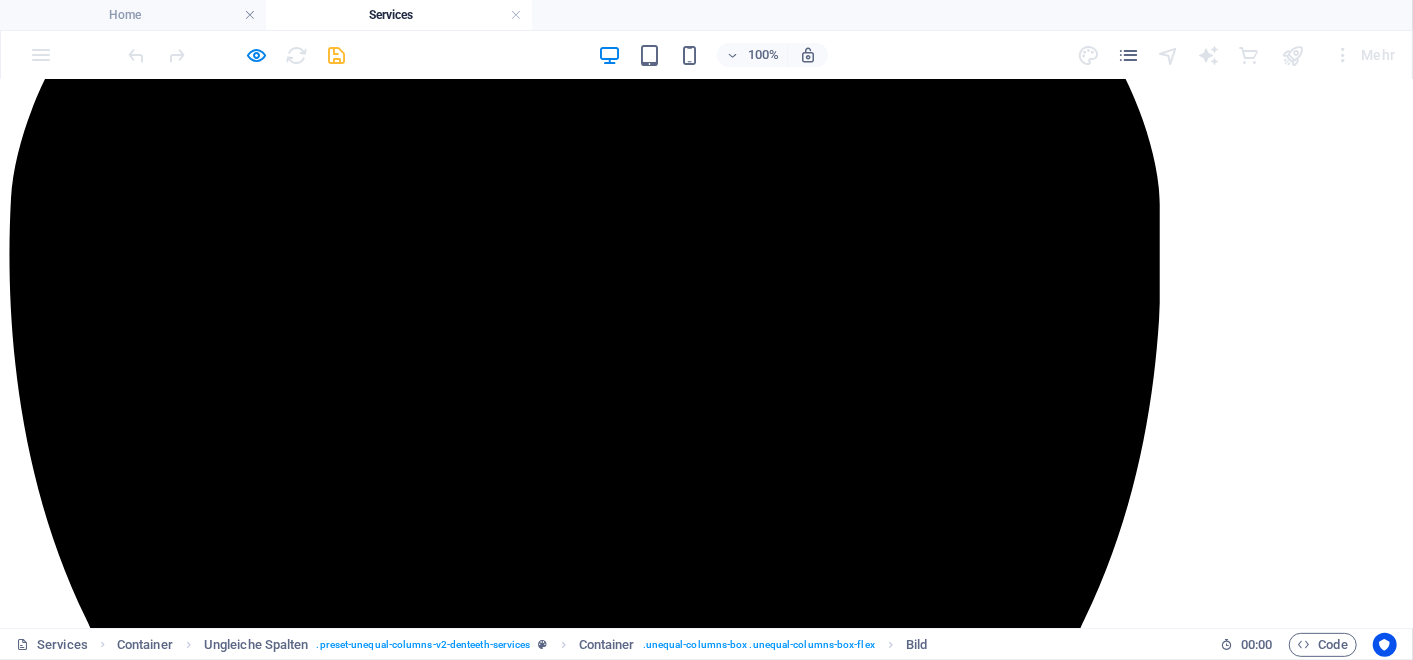 scroll, scrollTop: 1240, scrollLeft: 0, axis: vertical 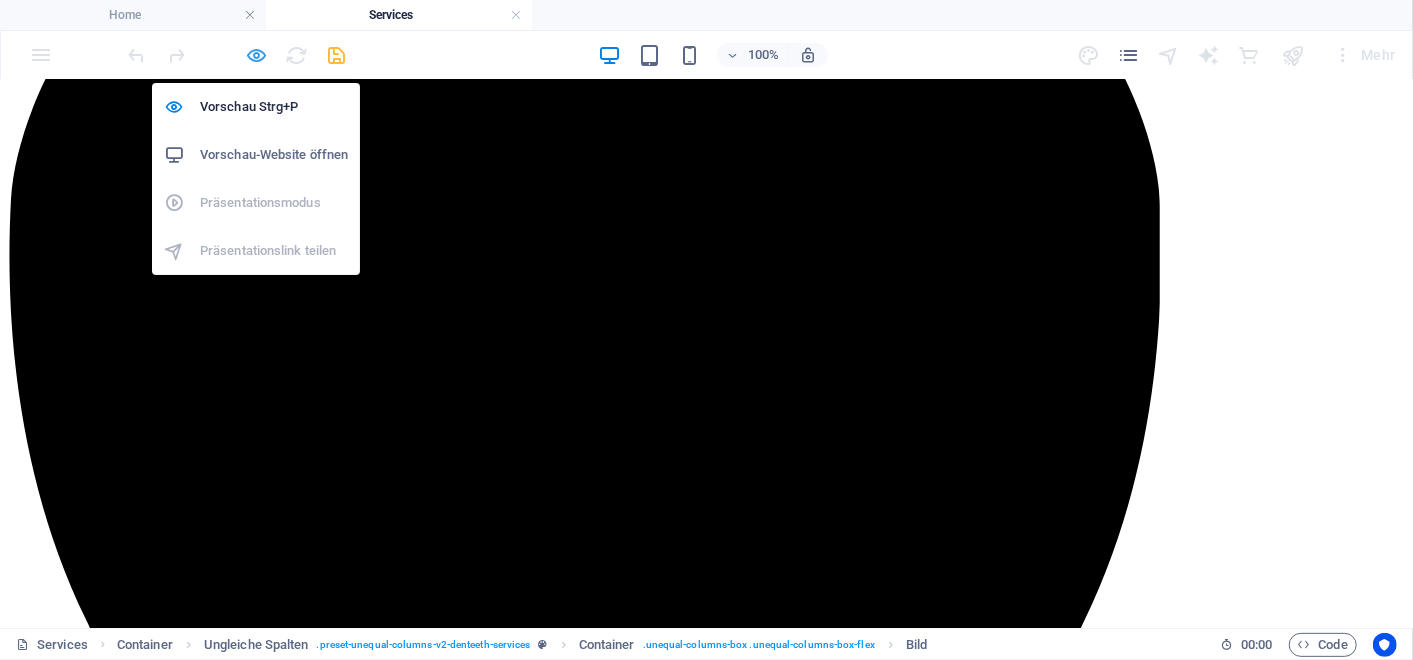 click at bounding box center [257, 55] 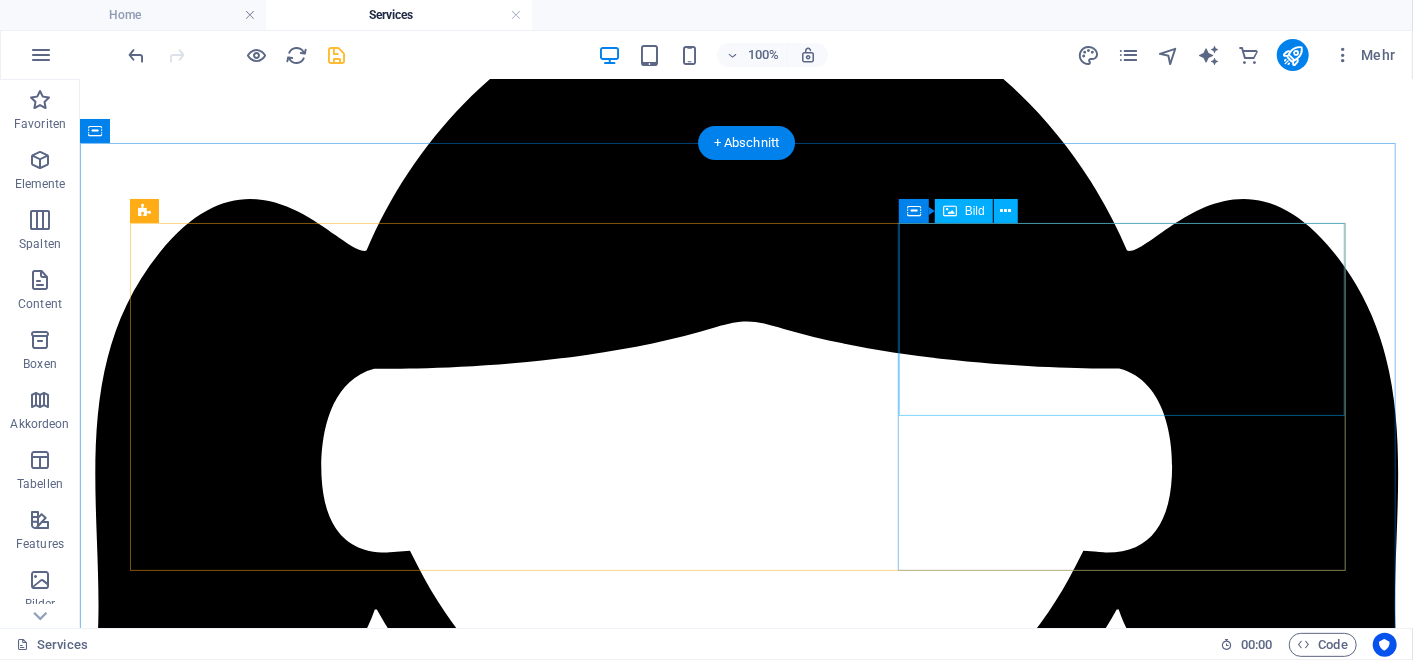 scroll, scrollTop: 4040, scrollLeft: 0, axis: vertical 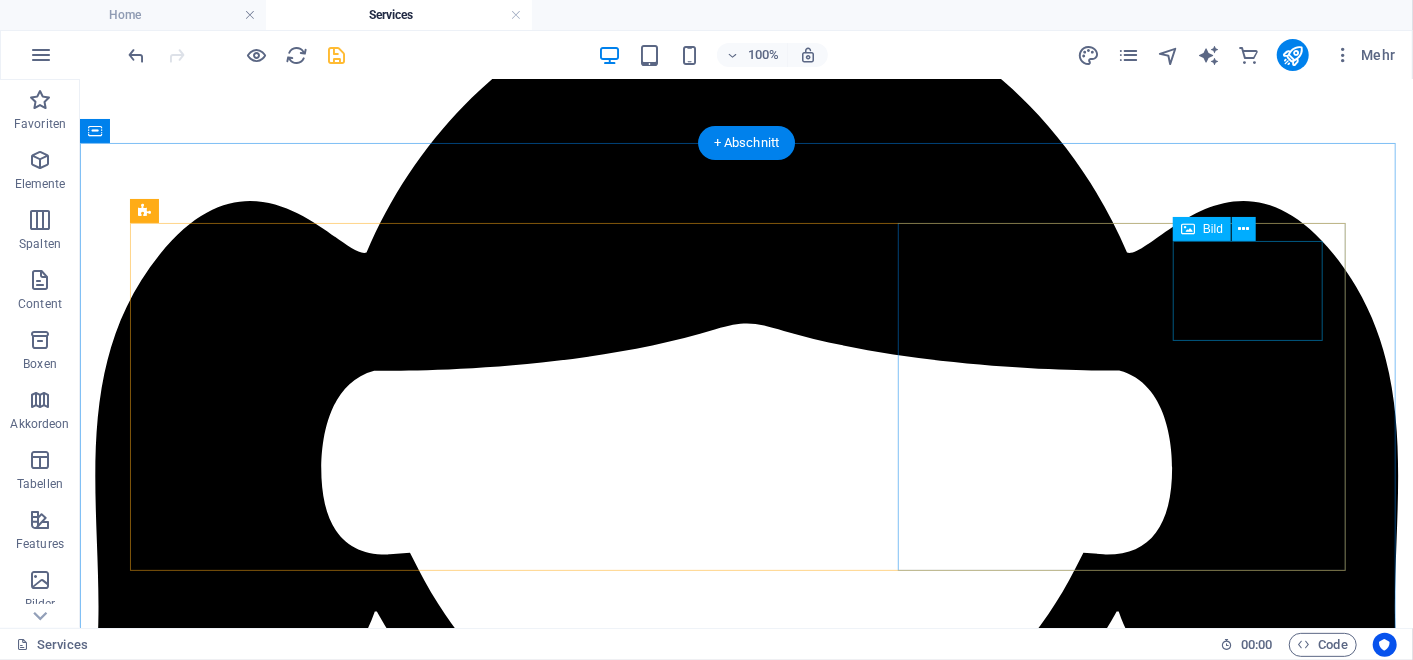 click at bounding box center (1270, -3882) 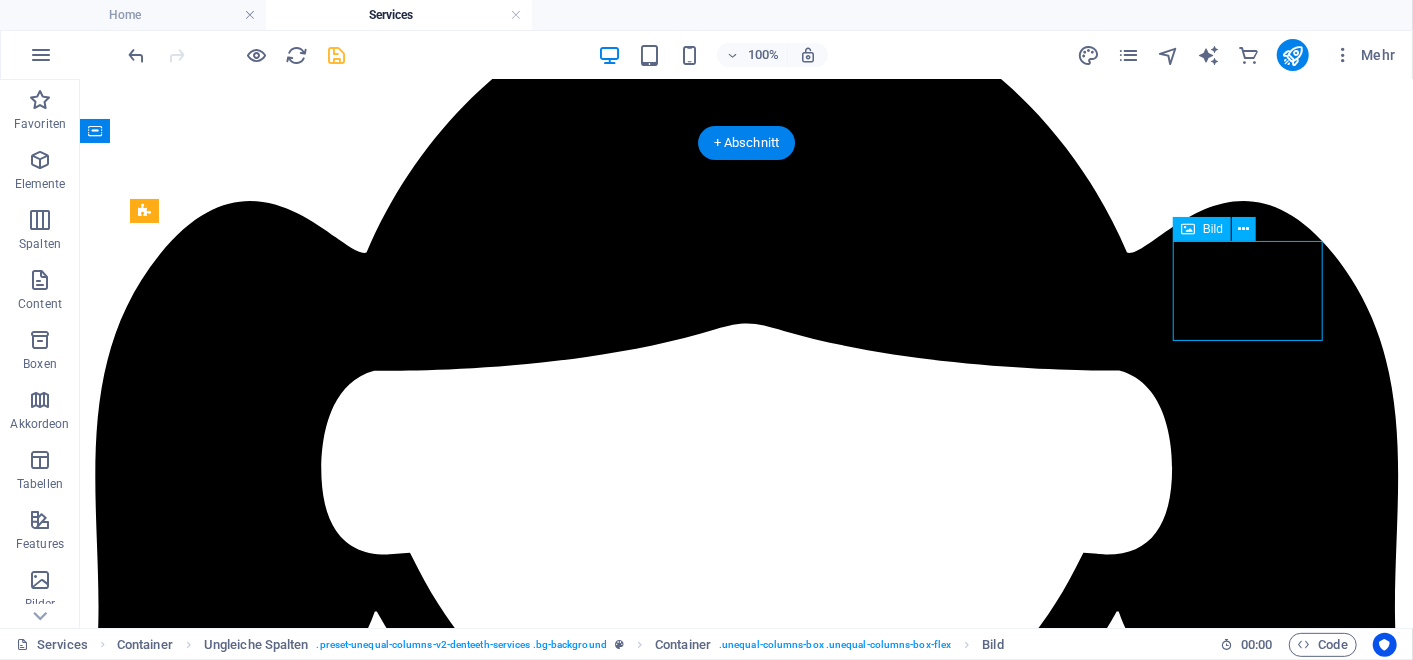 click at bounding box center [1270, -3882] 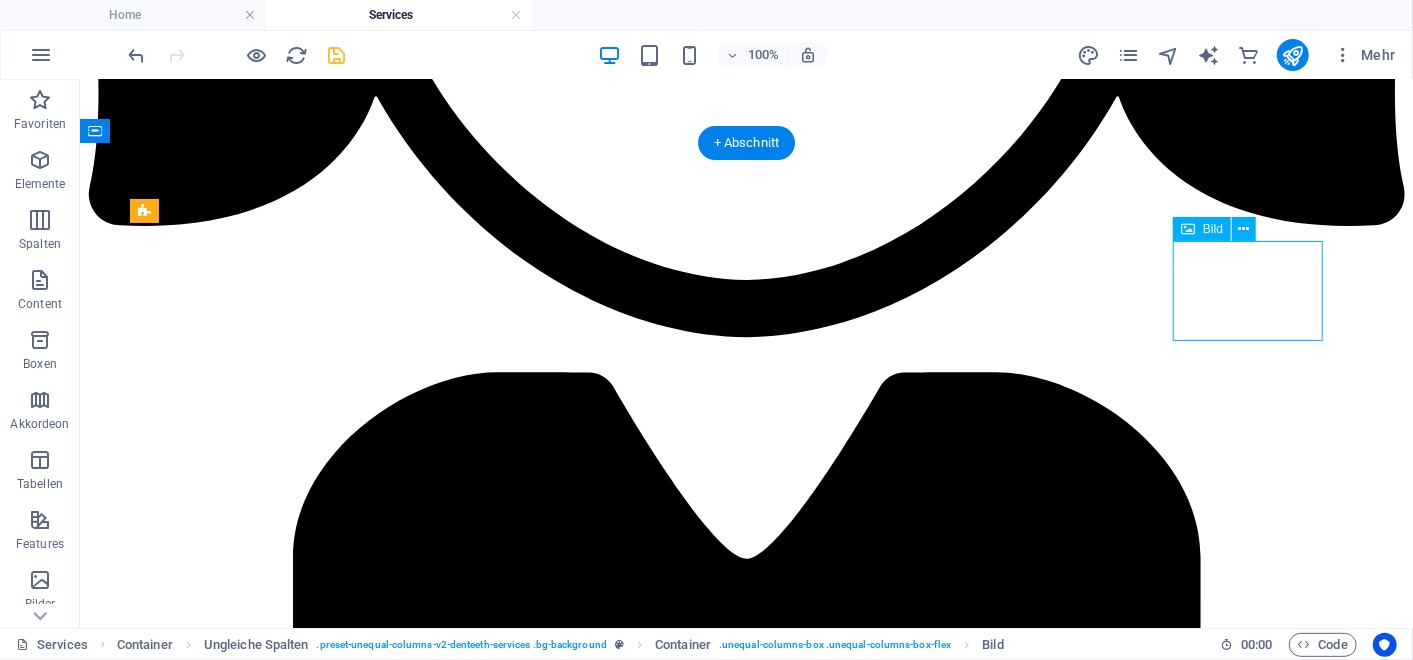 select on "px" 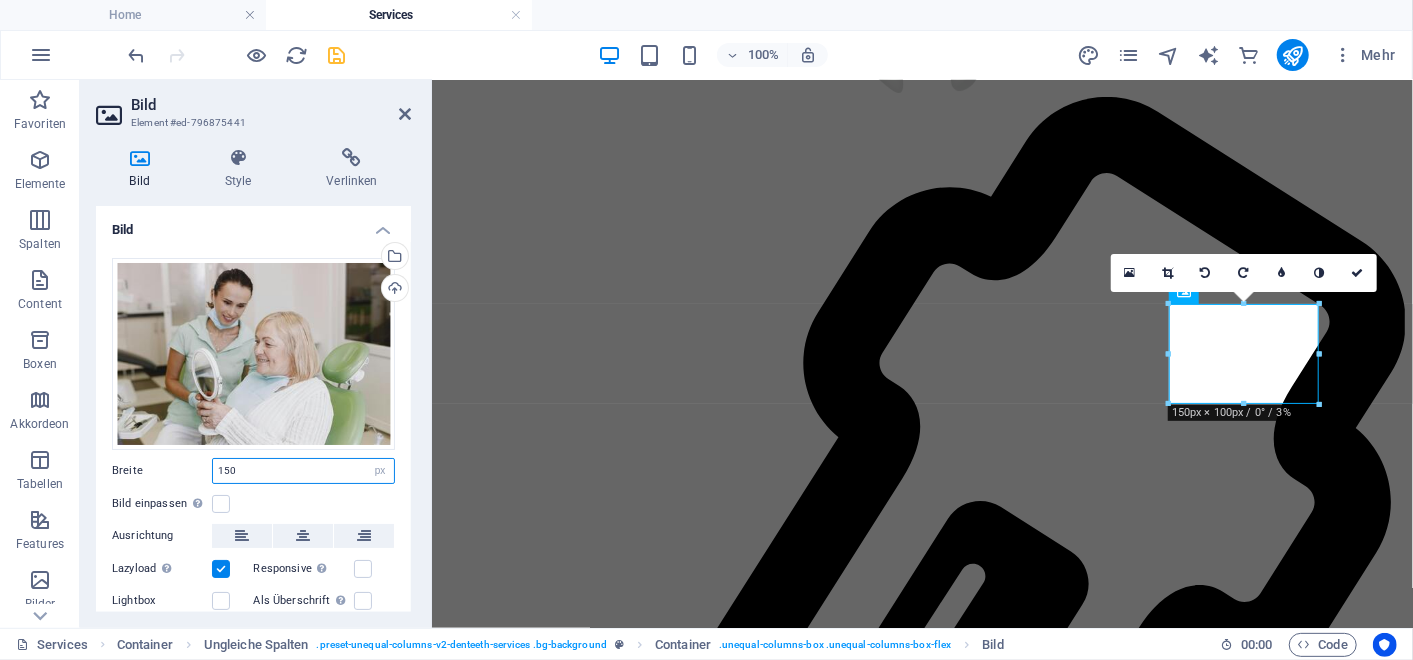 click on "150" at bounding box center (303, 471) 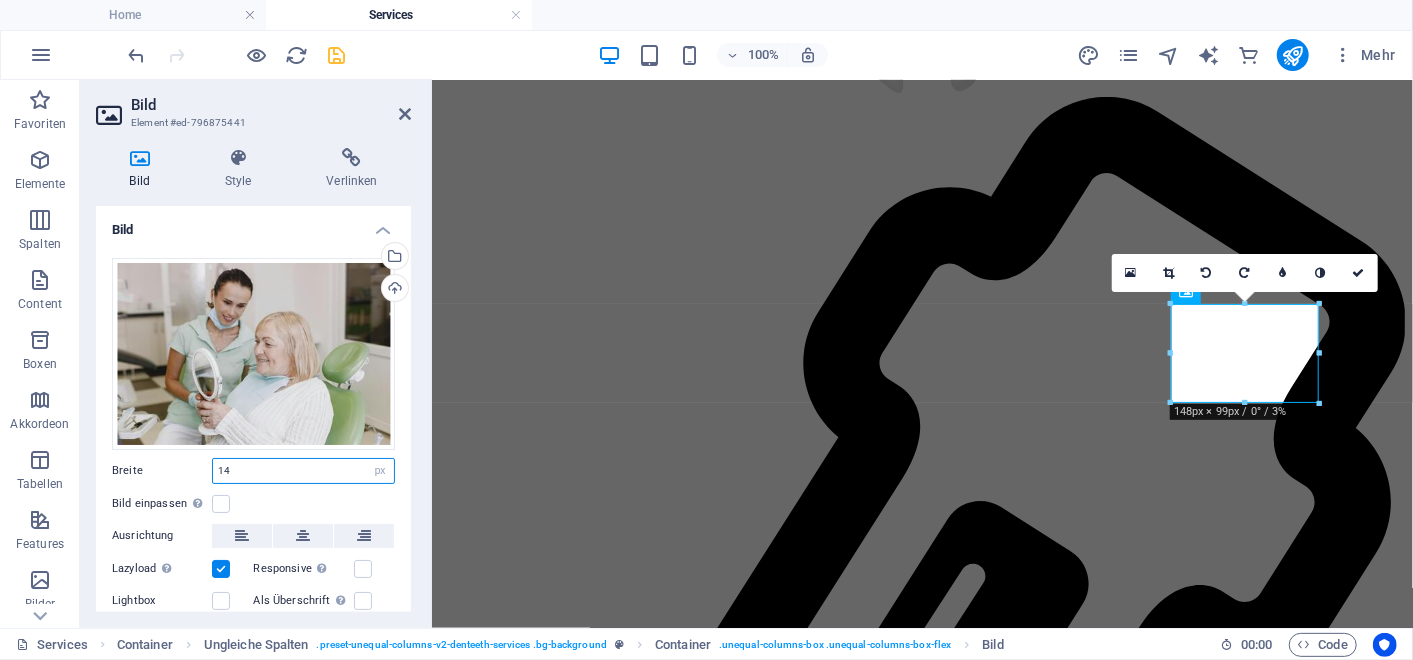 type on "1" 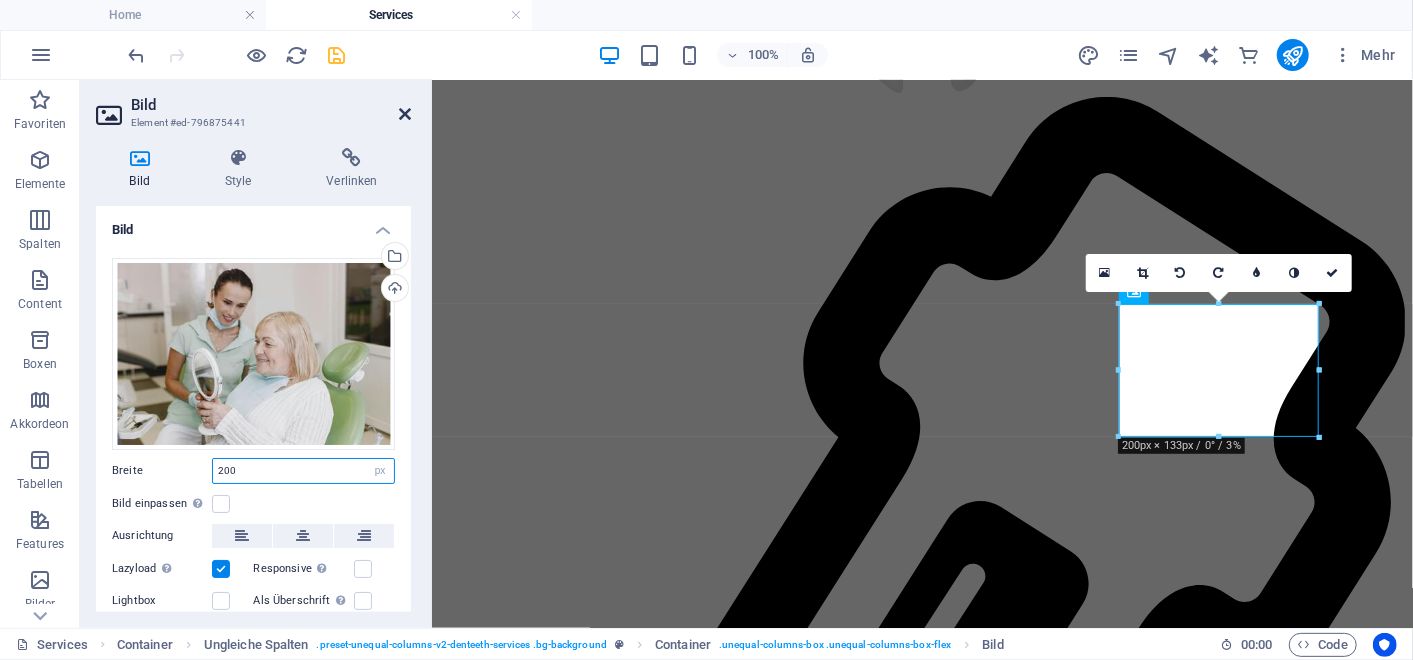 type on "200" 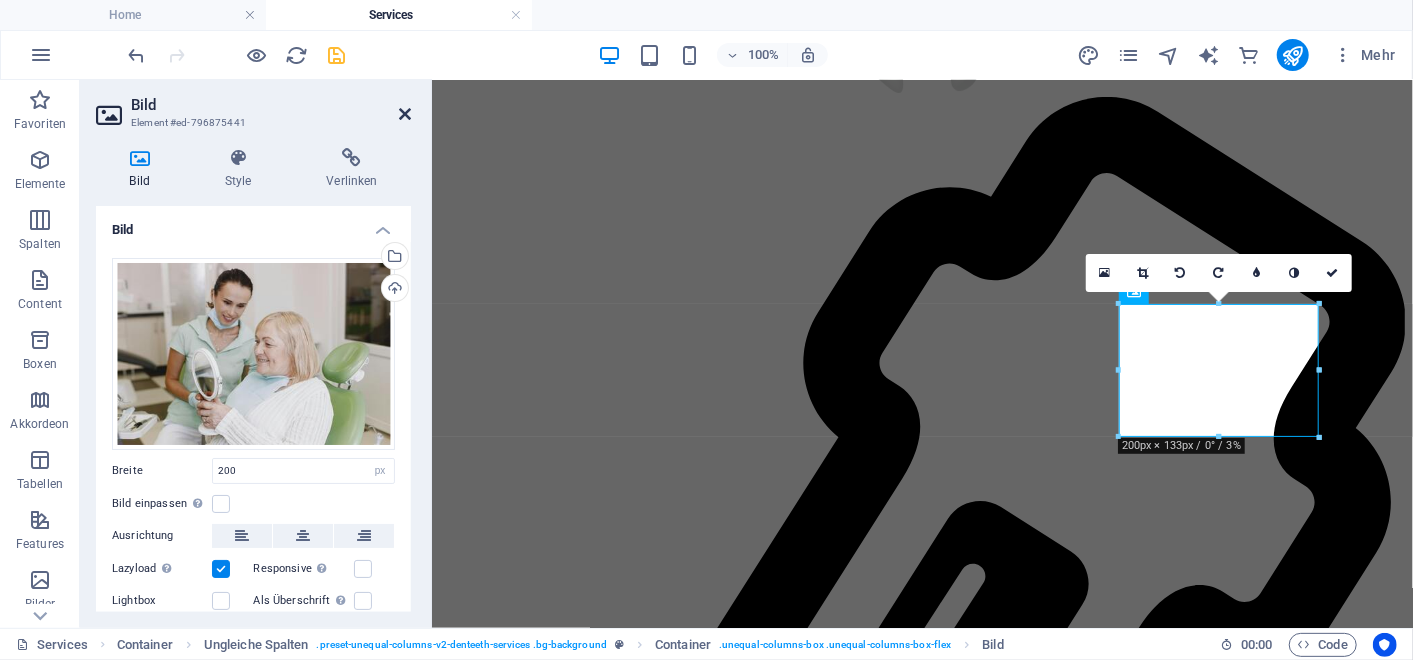 click at bounding box center [405, 114] 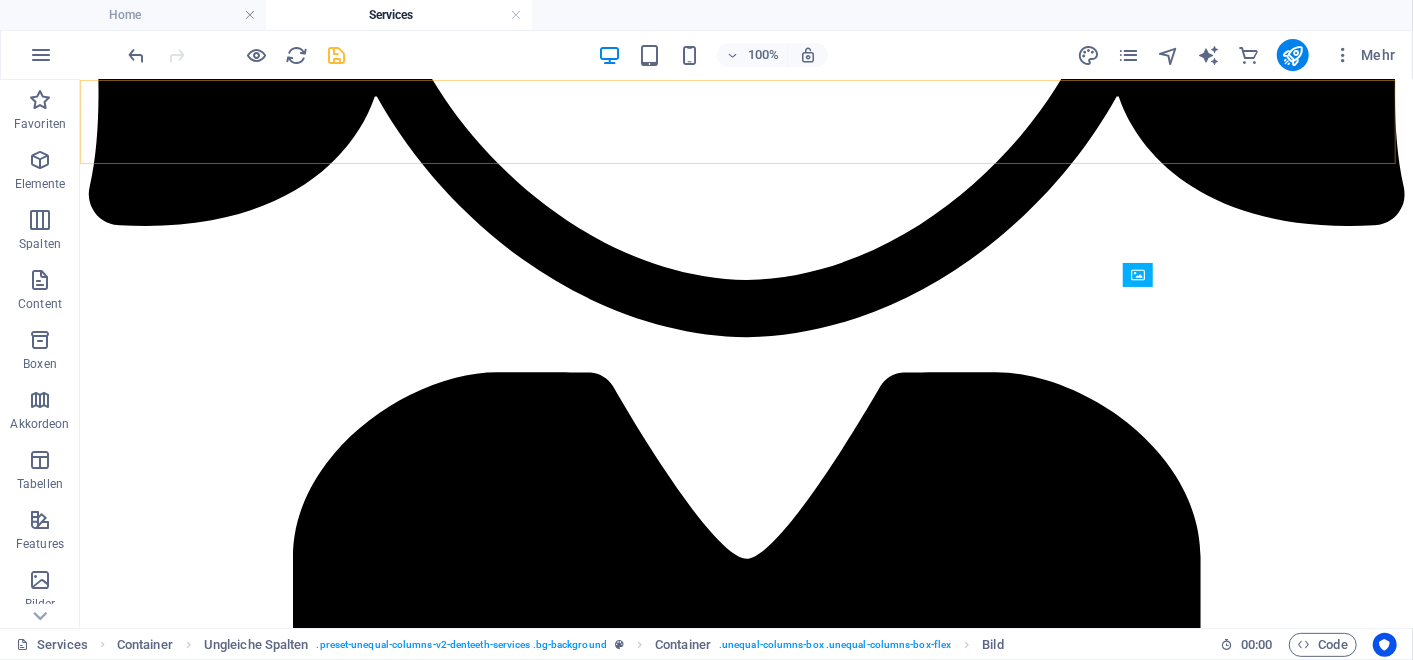 scroll, scrollTop: 3994, scrollLeft: 0, axis: vertical 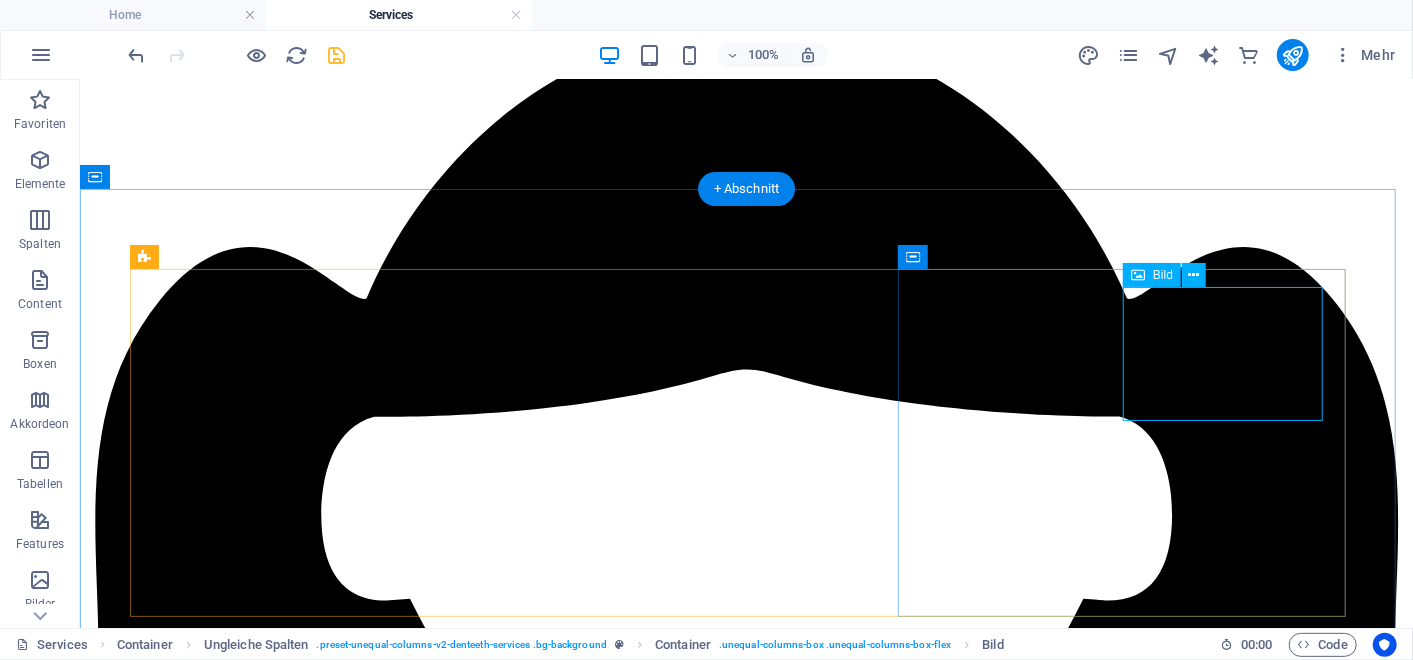 click at bounding box center (1245, -3820) 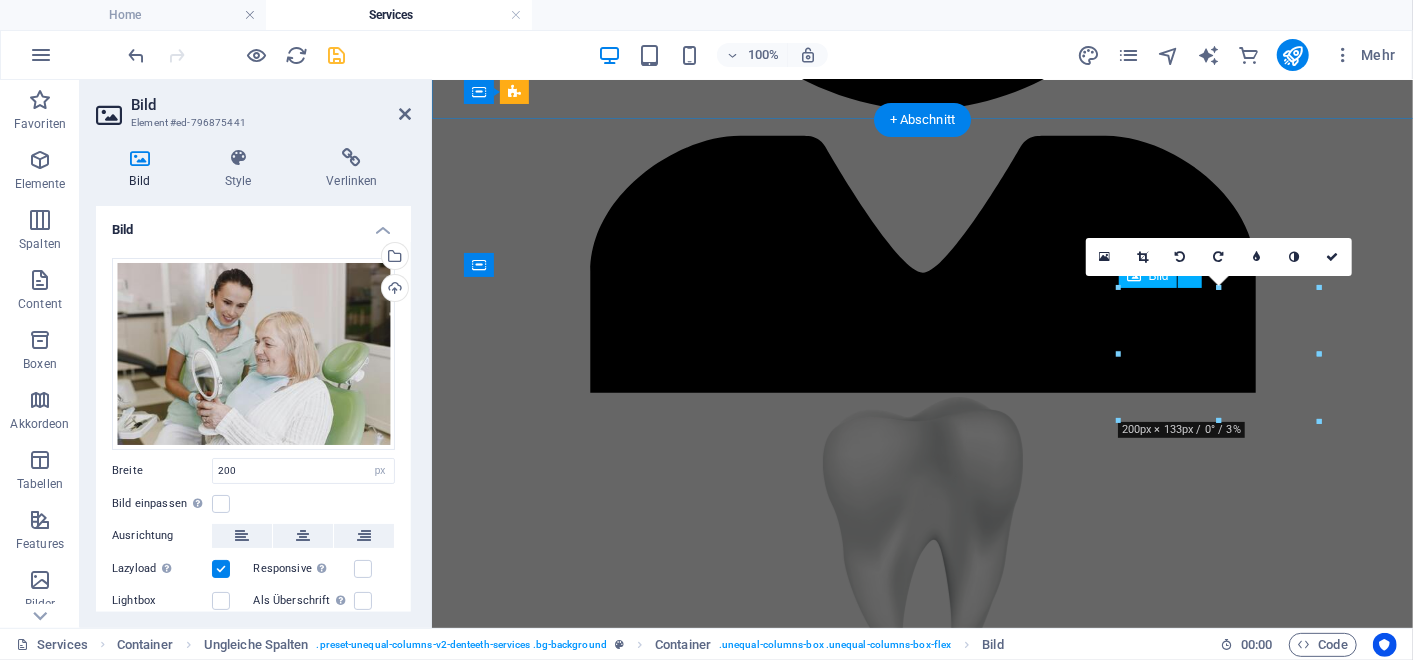 scroll, scrollTop: 4571, scrollLeft: 0, axis: vertical 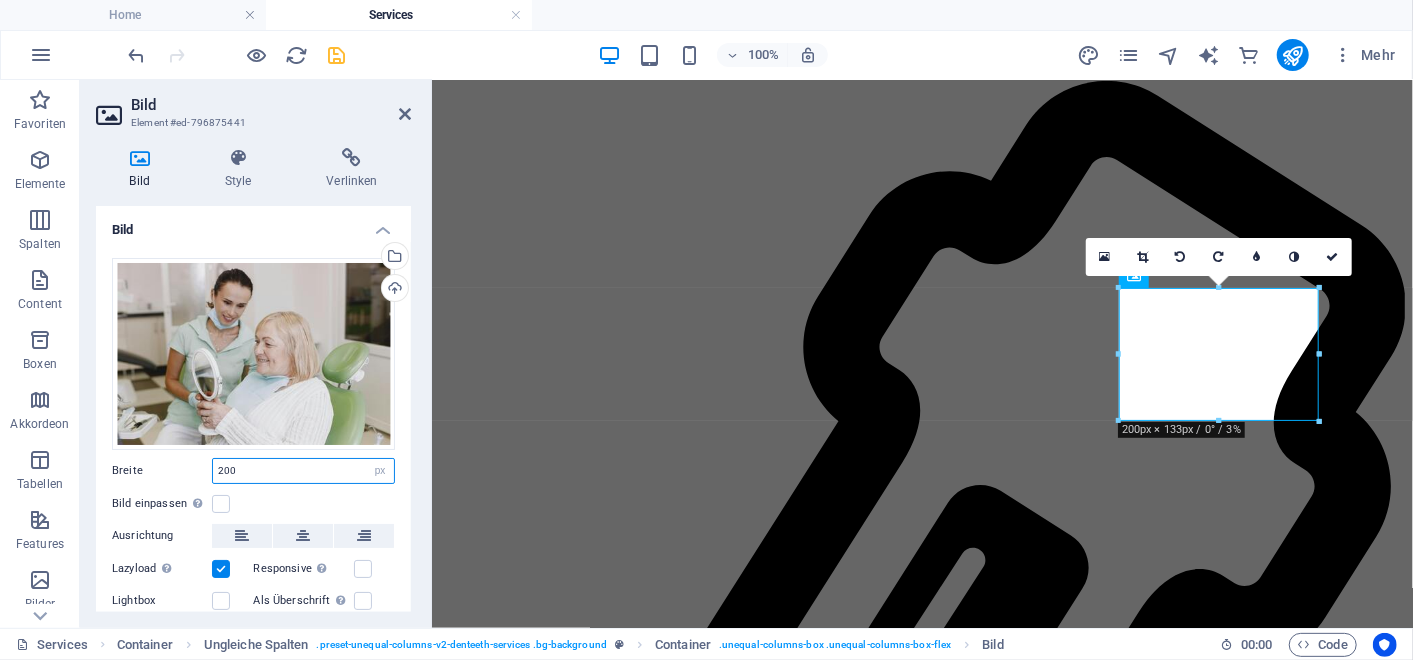 click on "200" at bounding box center (303, 471) 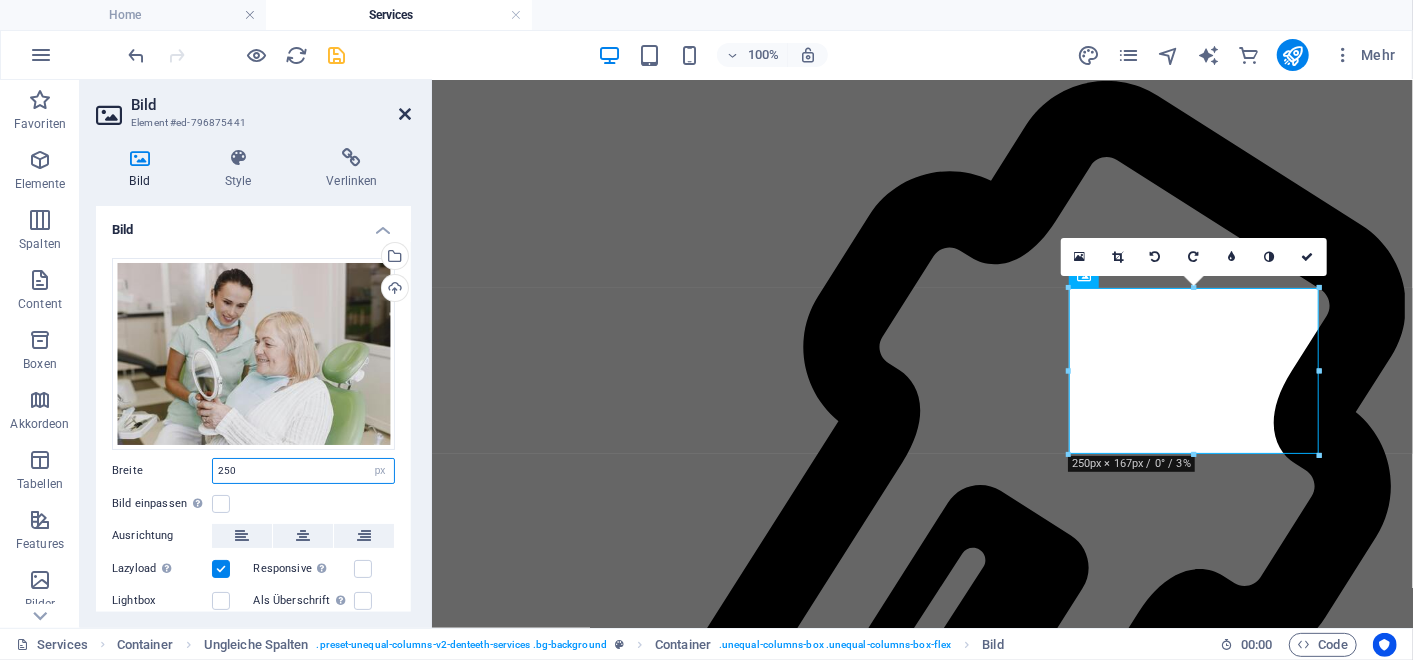 type on "250" 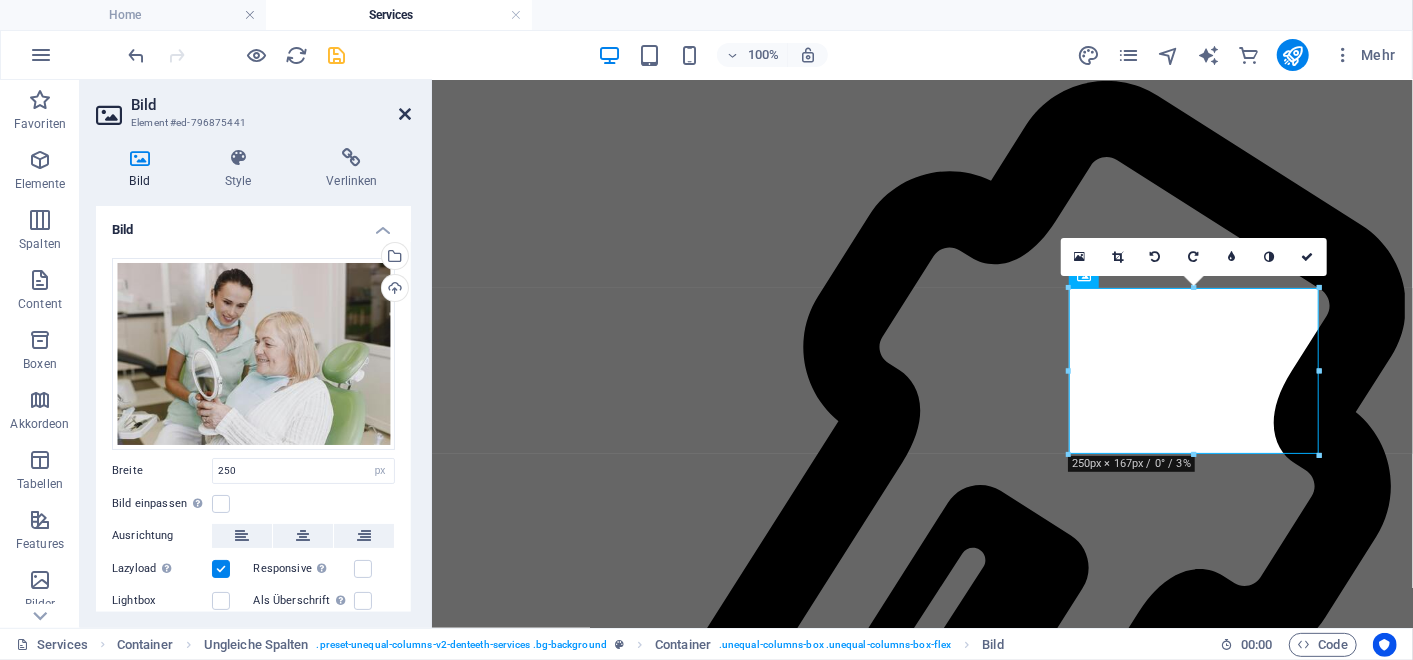 click at bounding box center [405, 114] 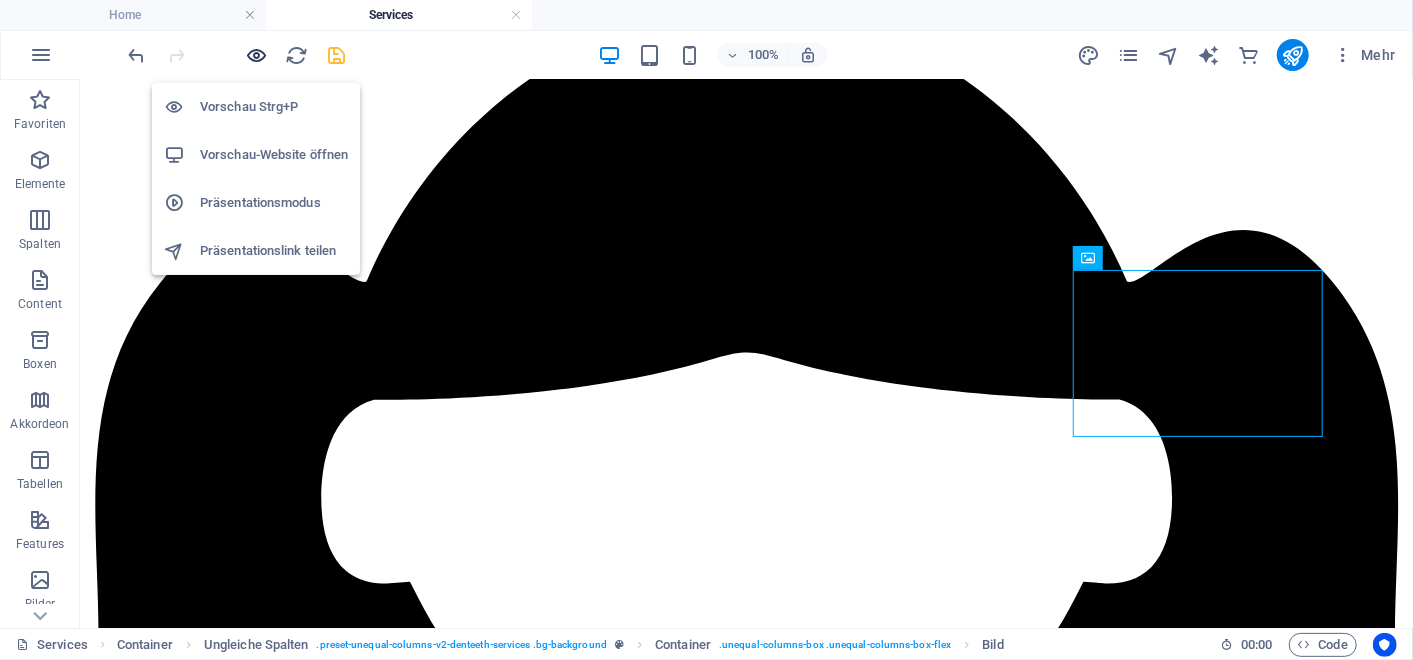 click at bounding box center (257, 55) 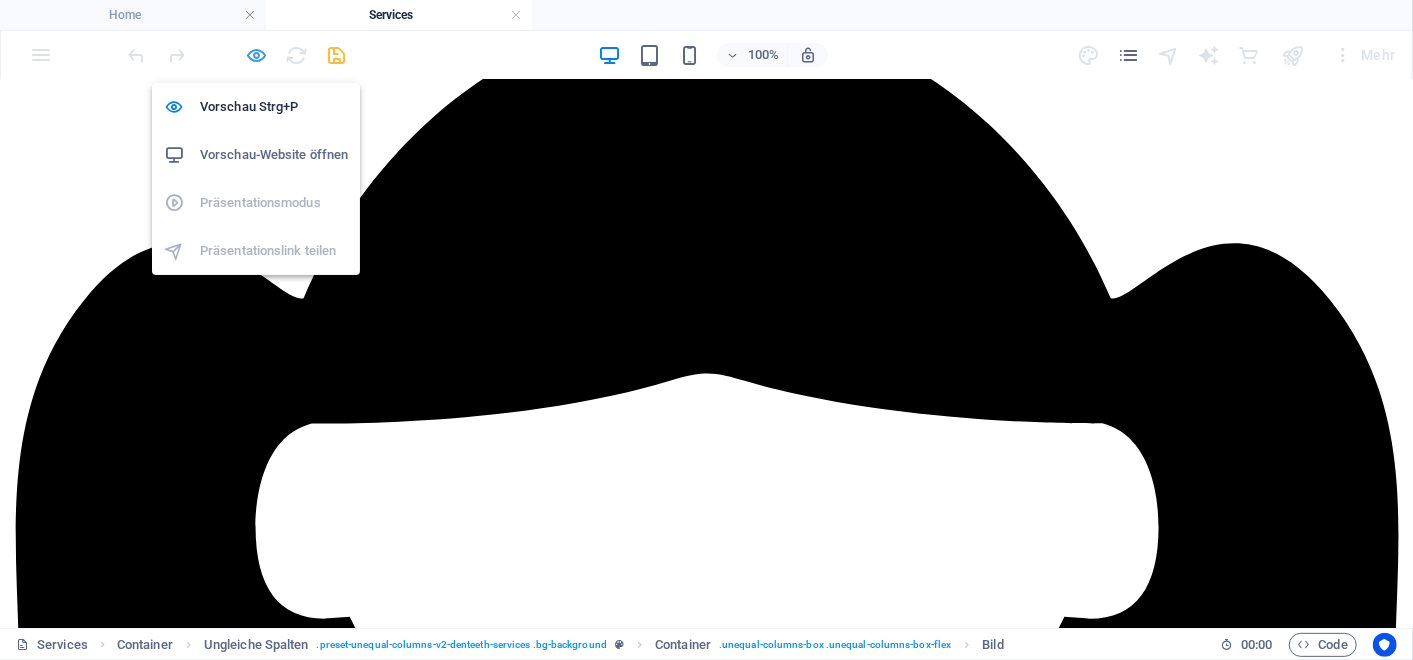 scroll, scrollTop: 3360, scrollLeft: 0, axis: vertical 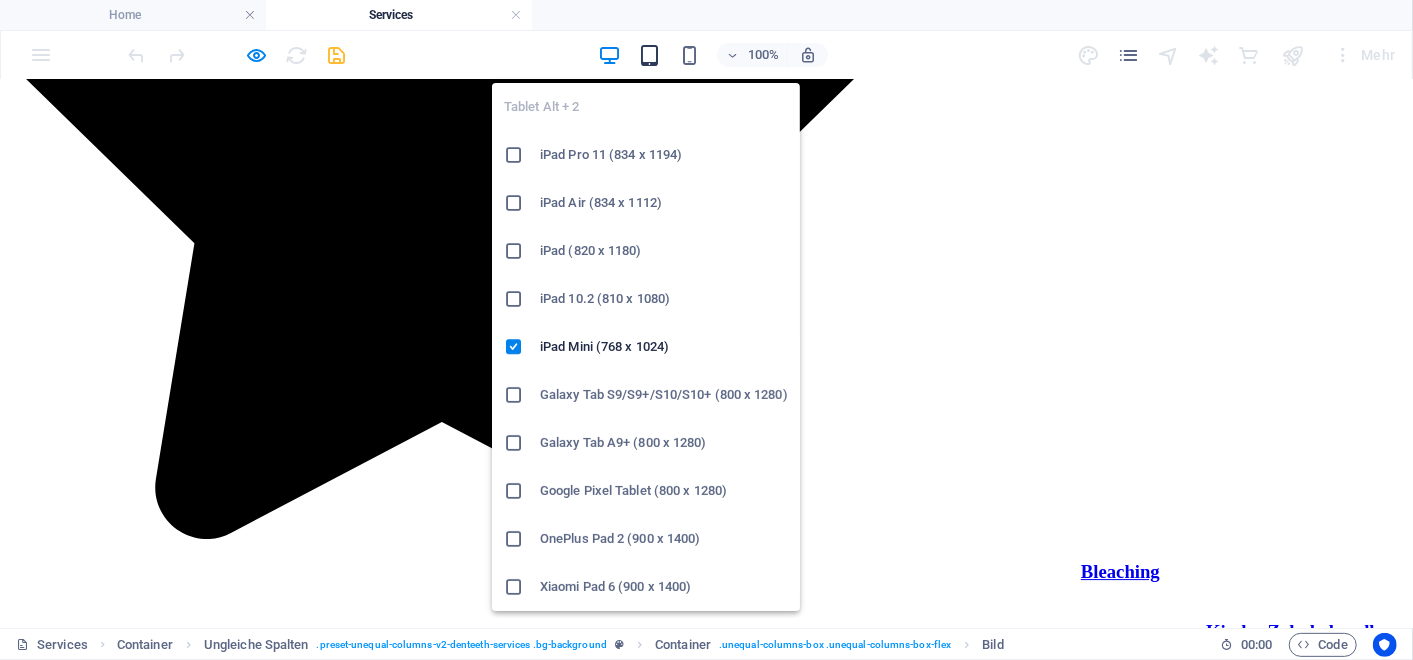 click at bounding box center (649, 55) 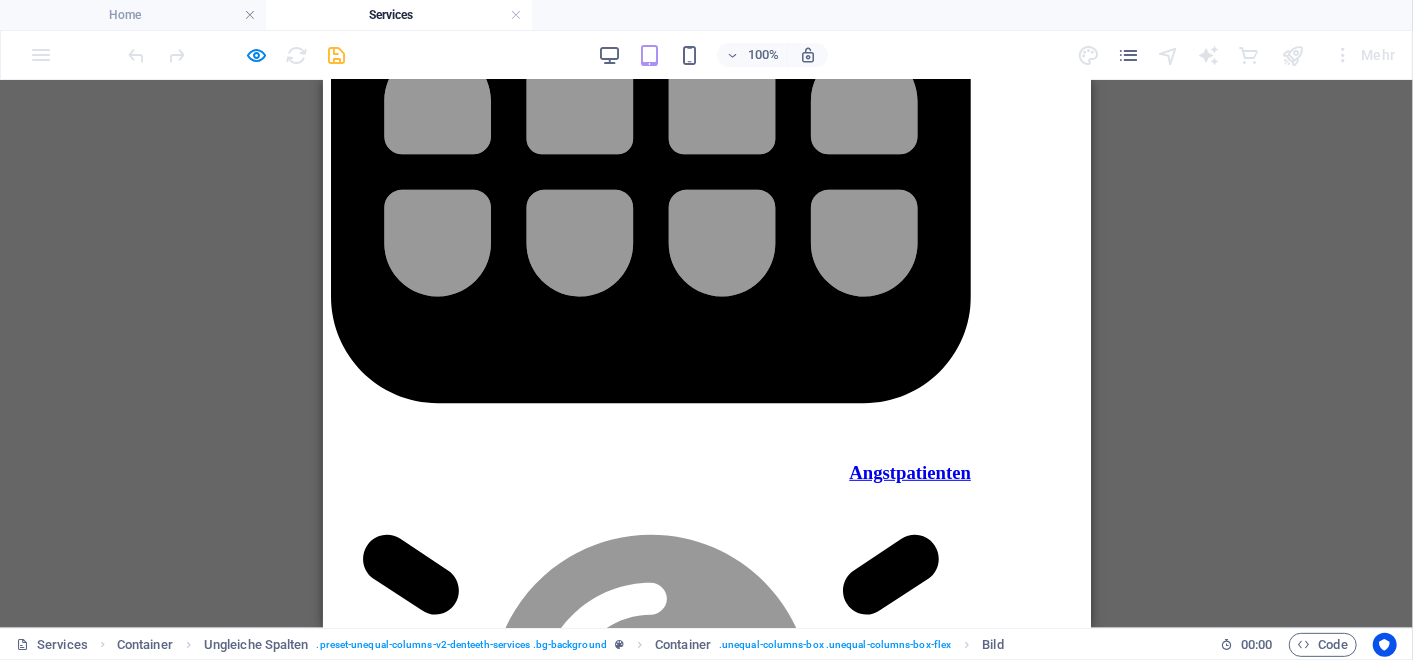 scroll, scrollTop: 4630, scrollLeft: 0, axis: vertical 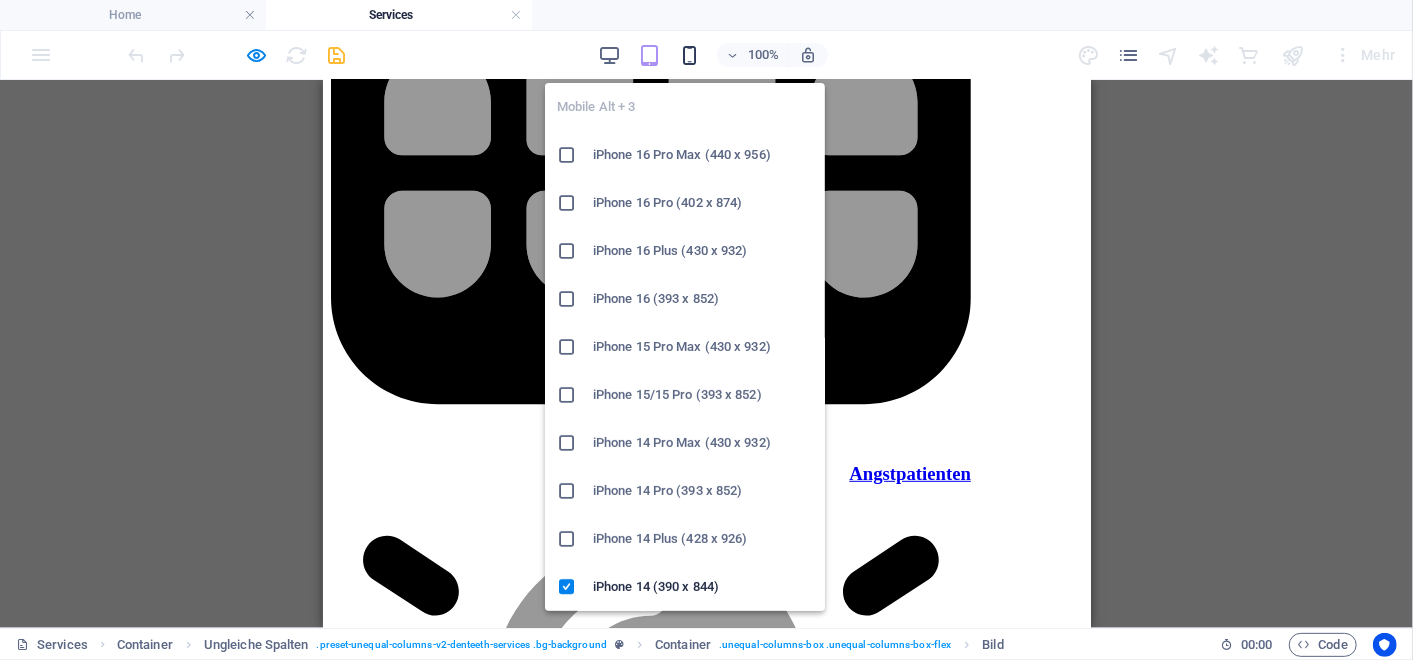 click at bounding box center (689, 55) 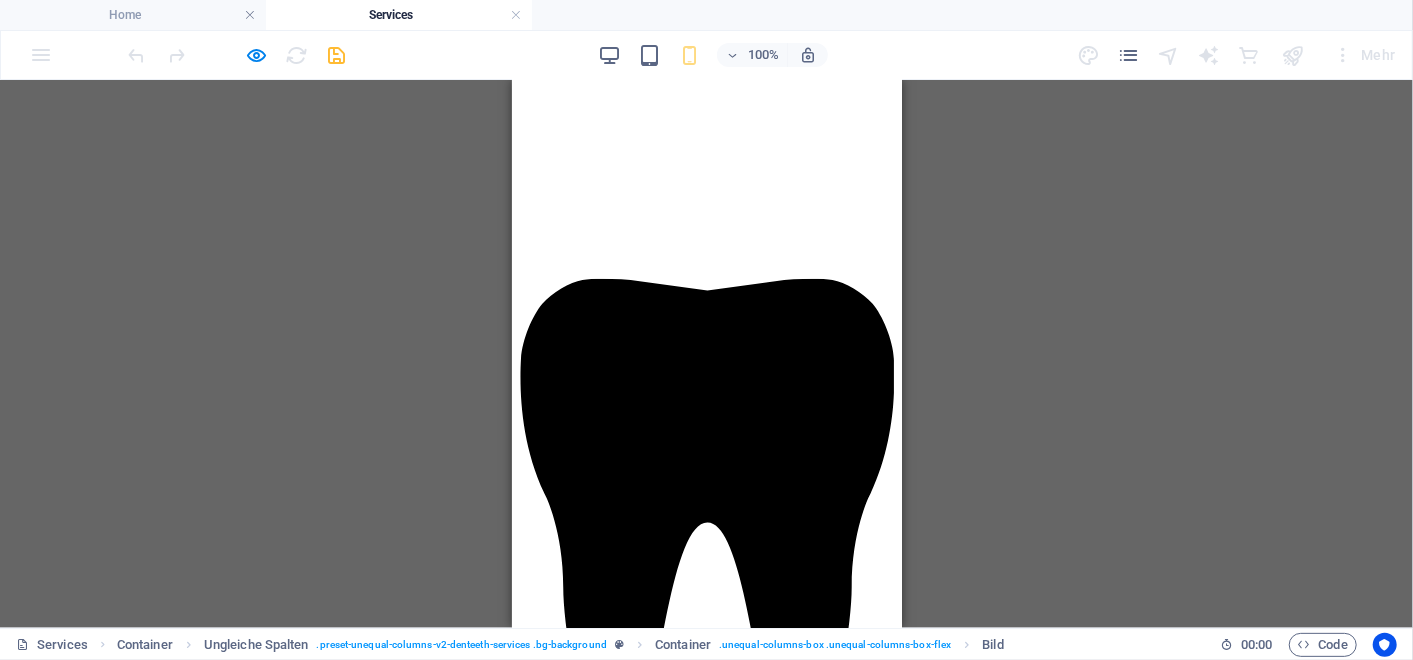 scroll, scrollTop: 4613, scrollLeft: 0, axis: vertical 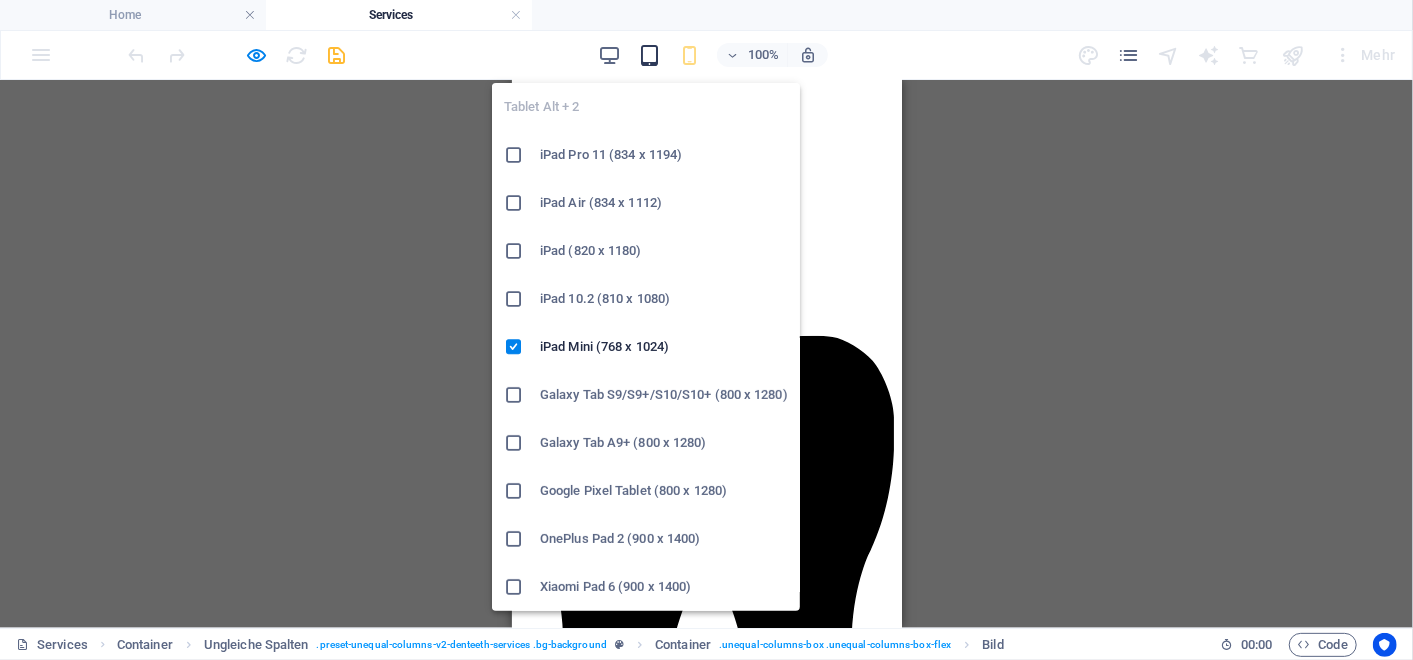 click at bounding box center [649, 55] 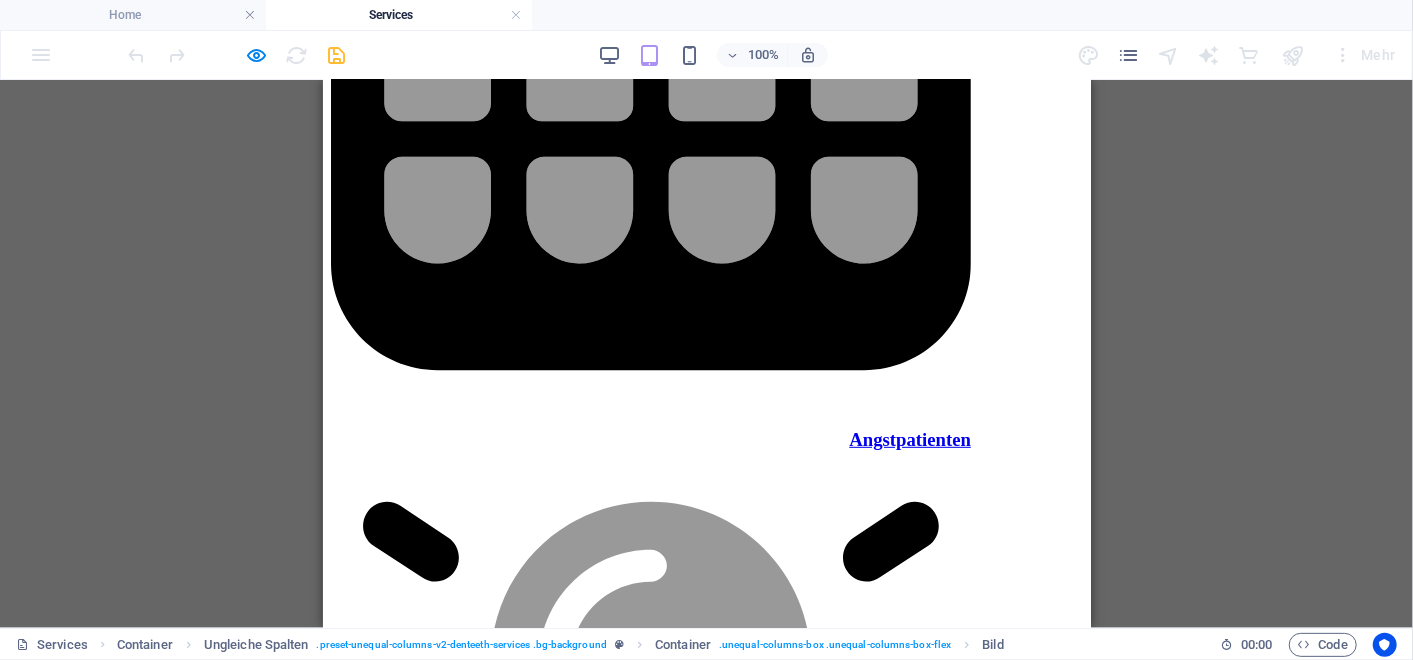 scroll, scrollTop: 4663, scrollLeft: 0, axis: vertical 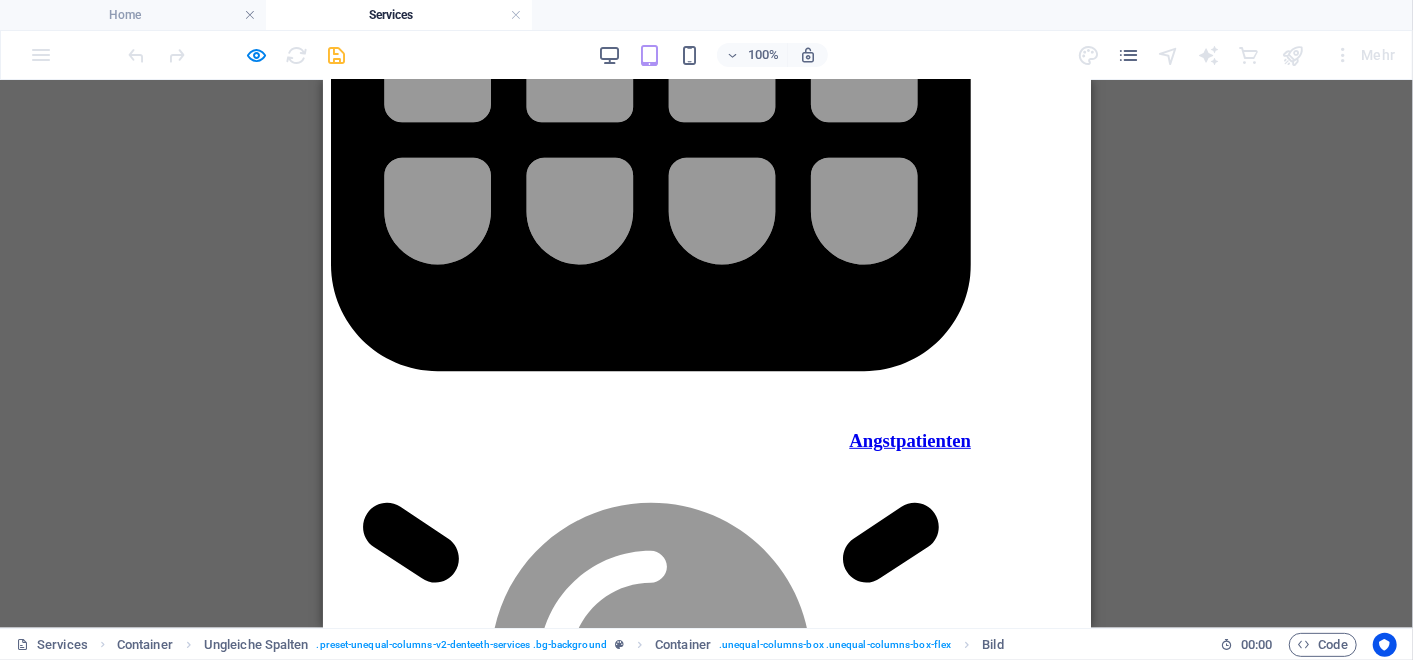 click at bounding box center [430, 13540] 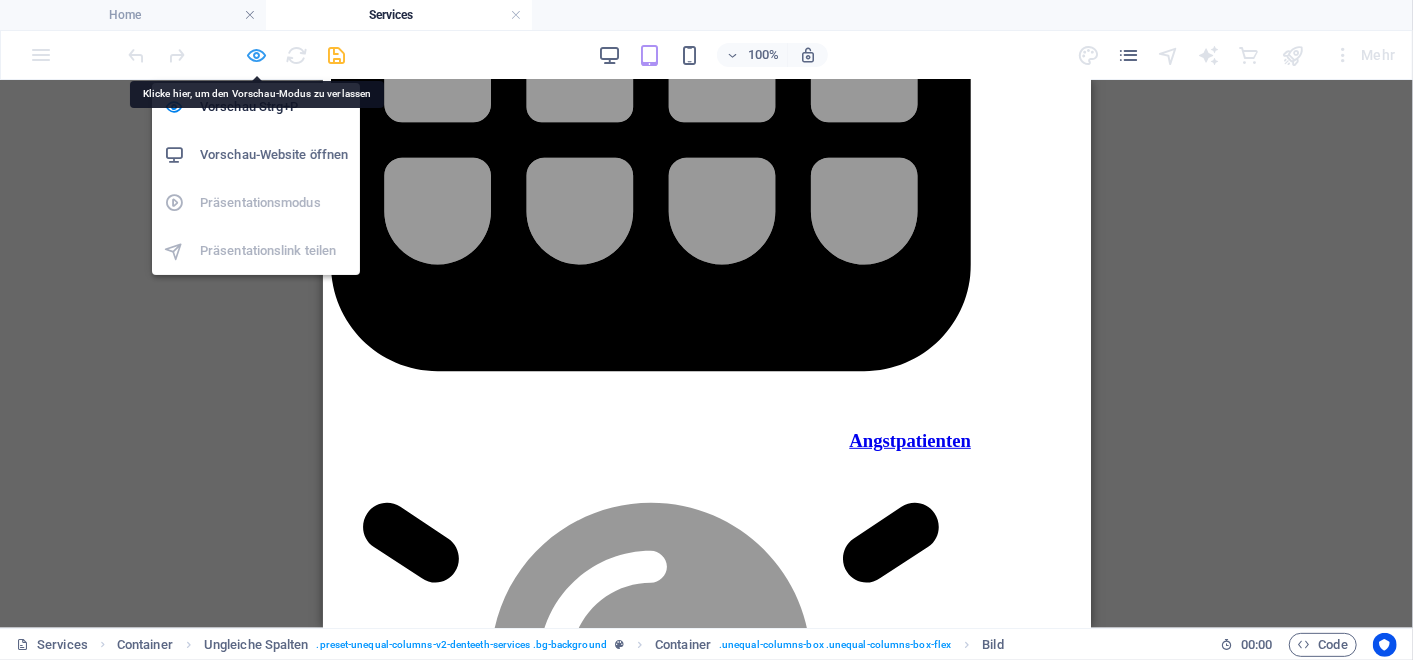 click at bounding box center (257, 55) 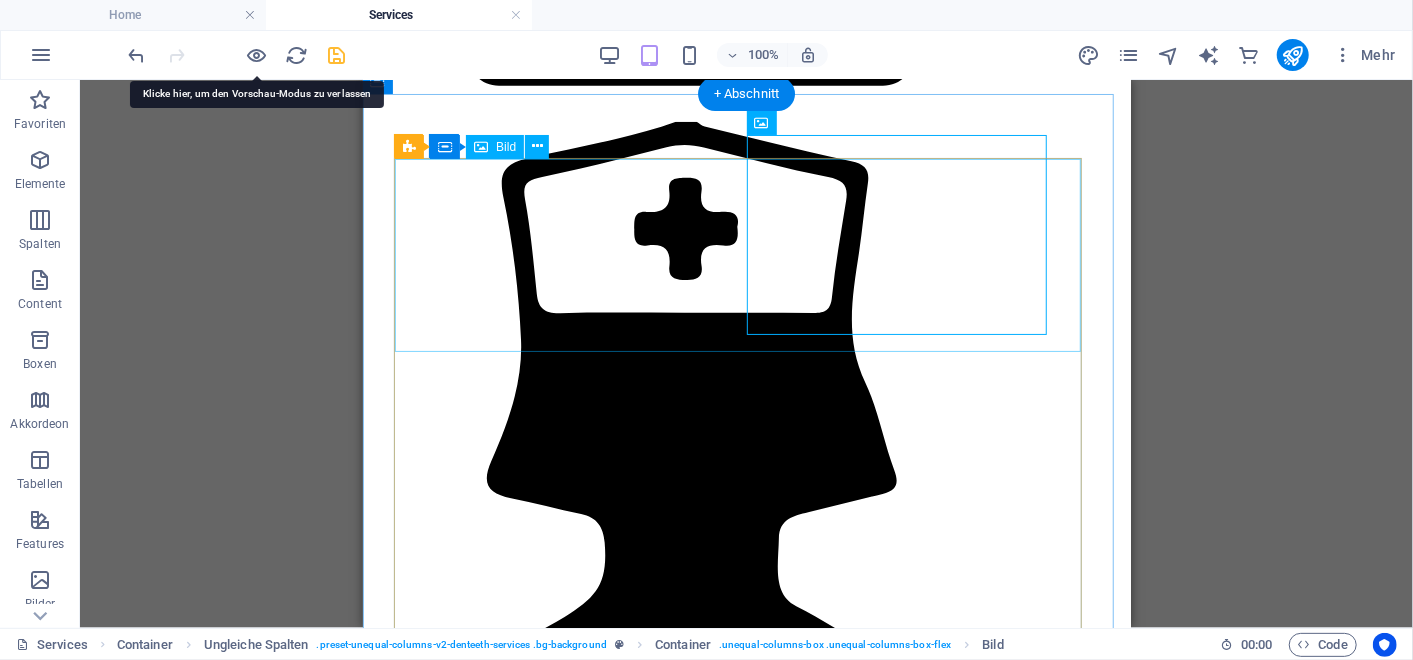 click at bounding box center [746, 12677] 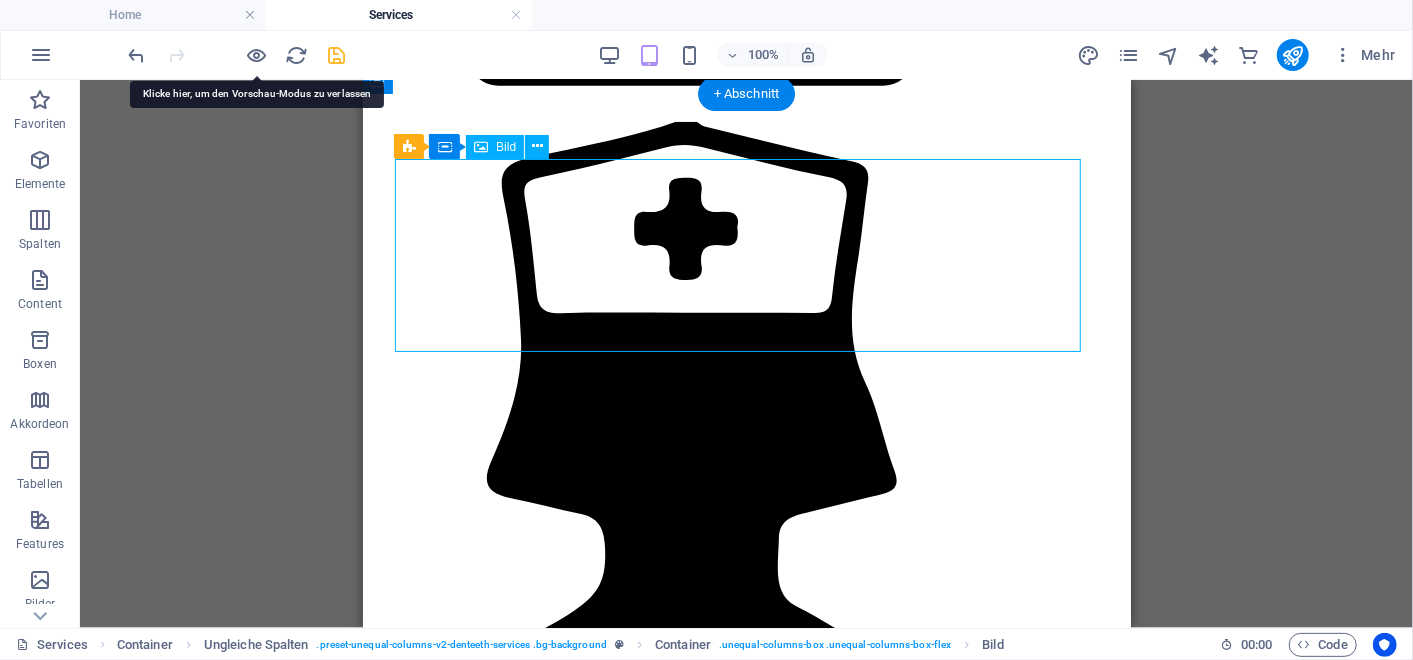 click at bounding box center [746, 12677] 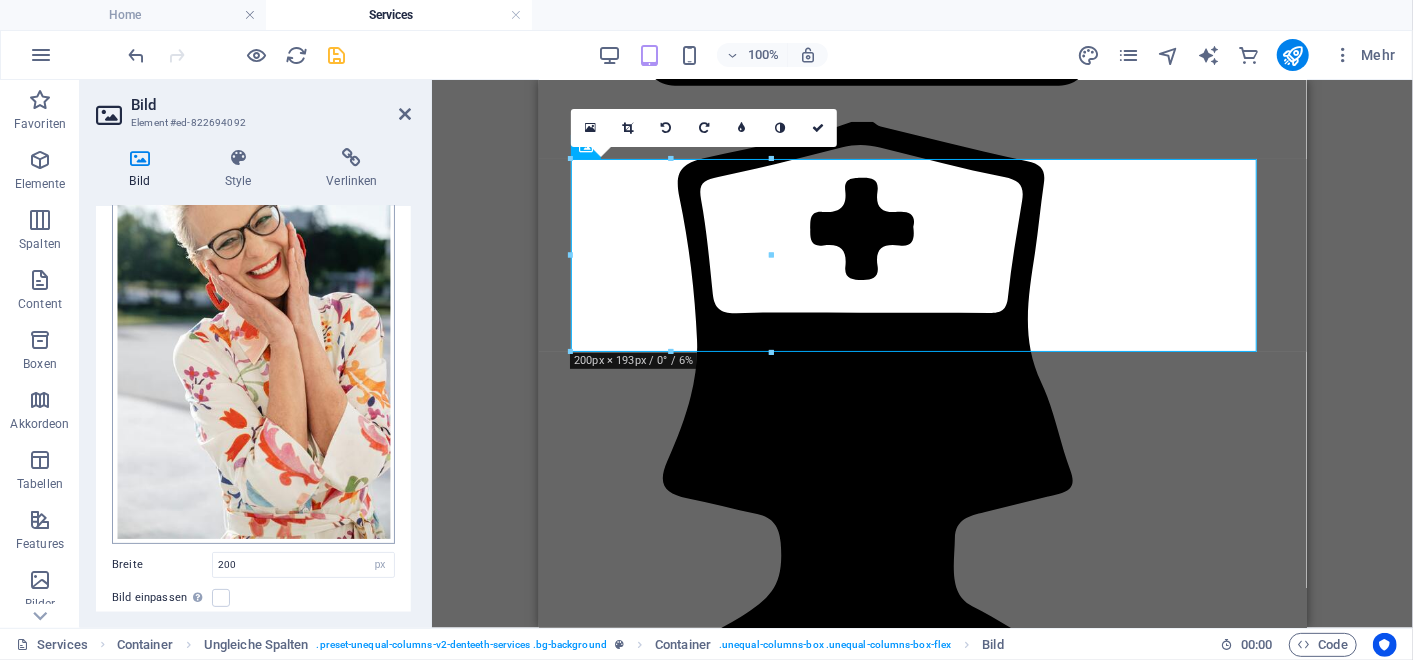 scroll, scrollTop: 134, scrollLeft: 0, axis: vertical 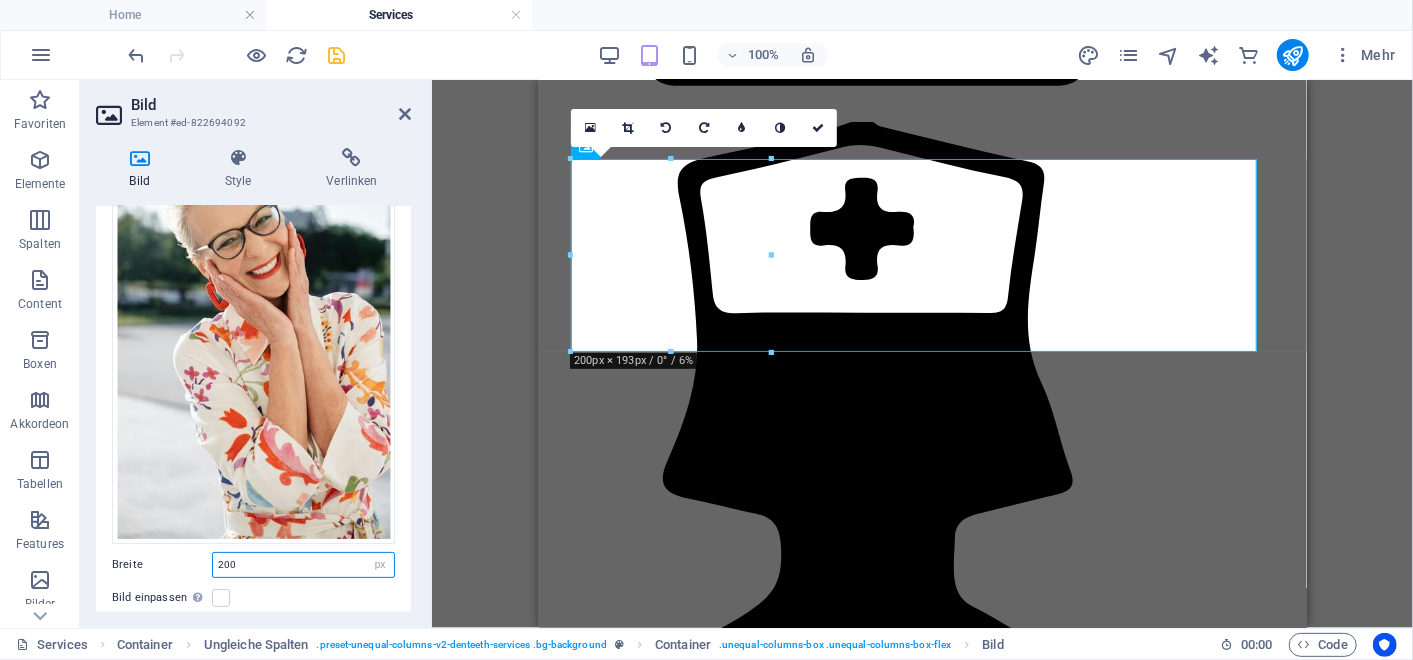 click on "200" at bounding box center [303, 565] 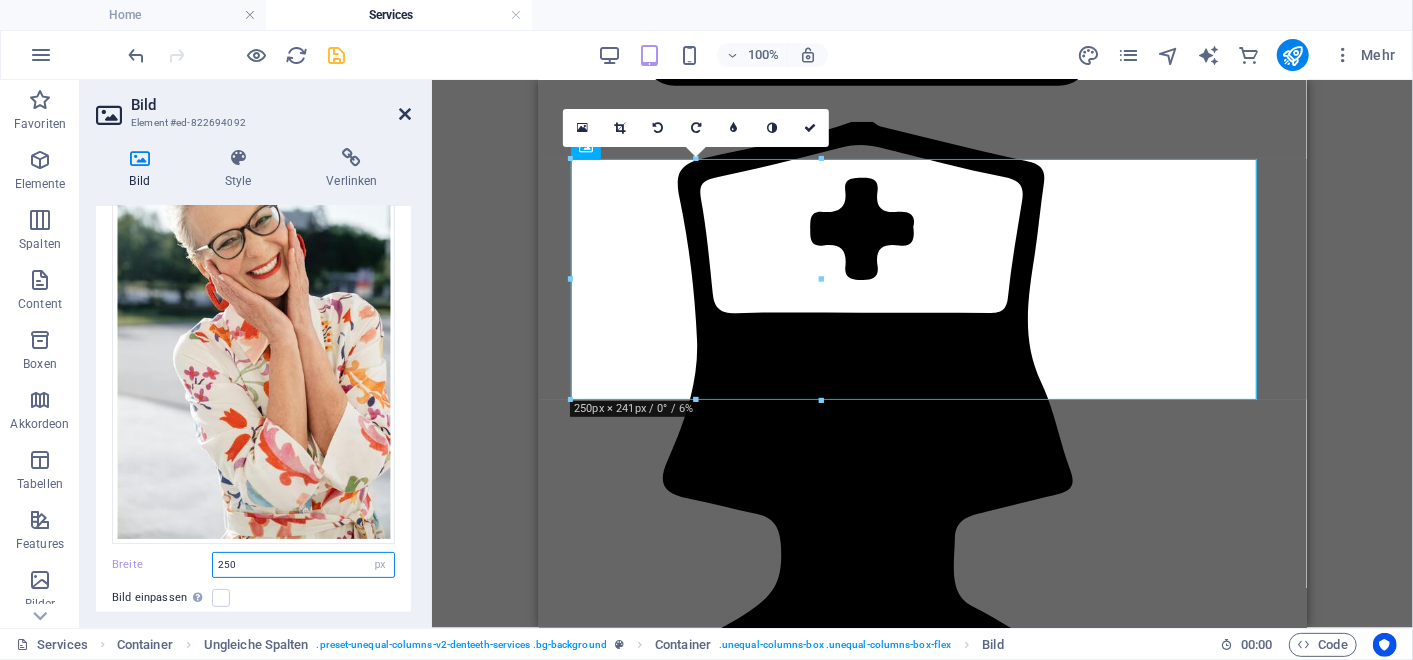 type on "250" 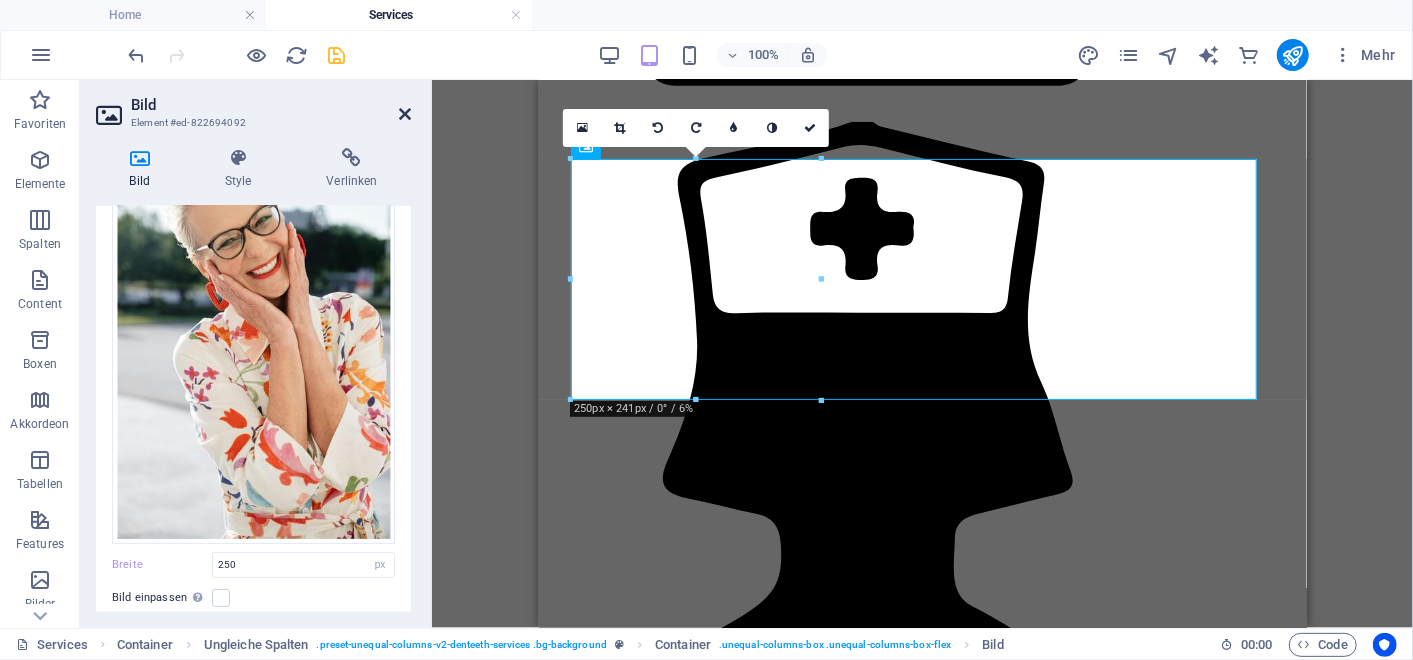 click at bounding box center (405, 114) 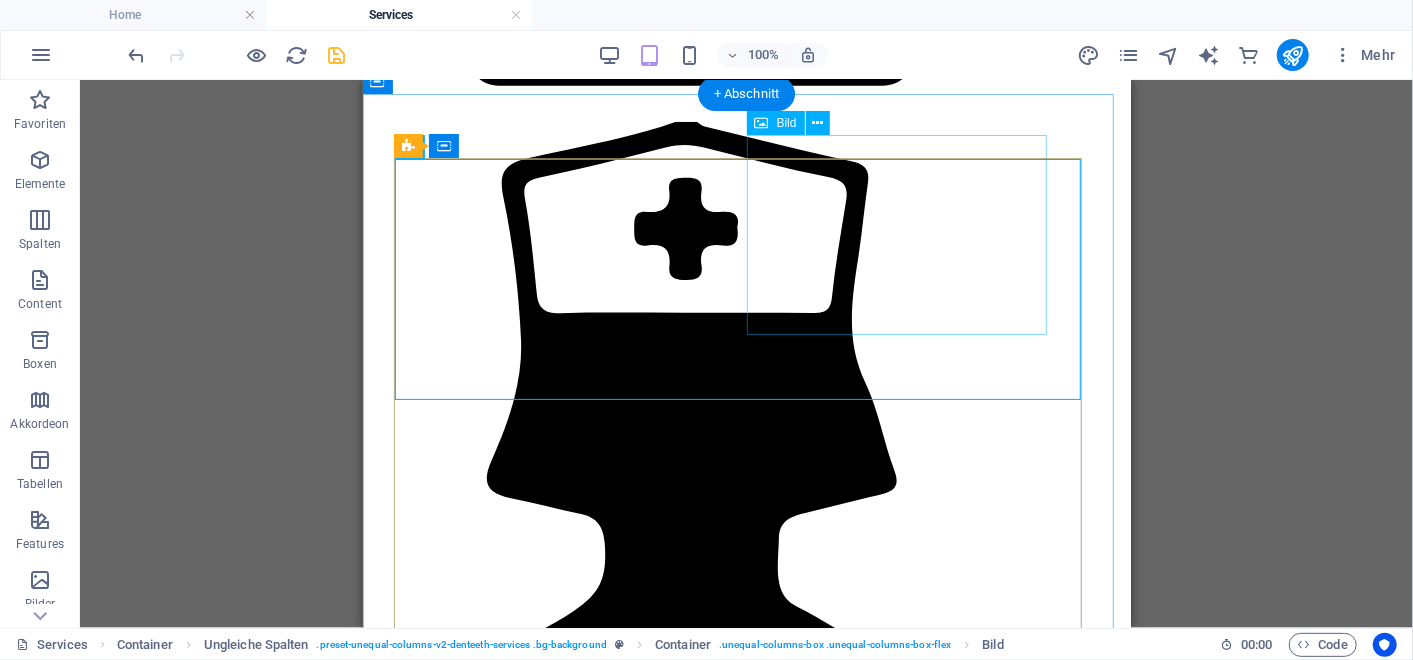 click at bounding box center (942, -5374) 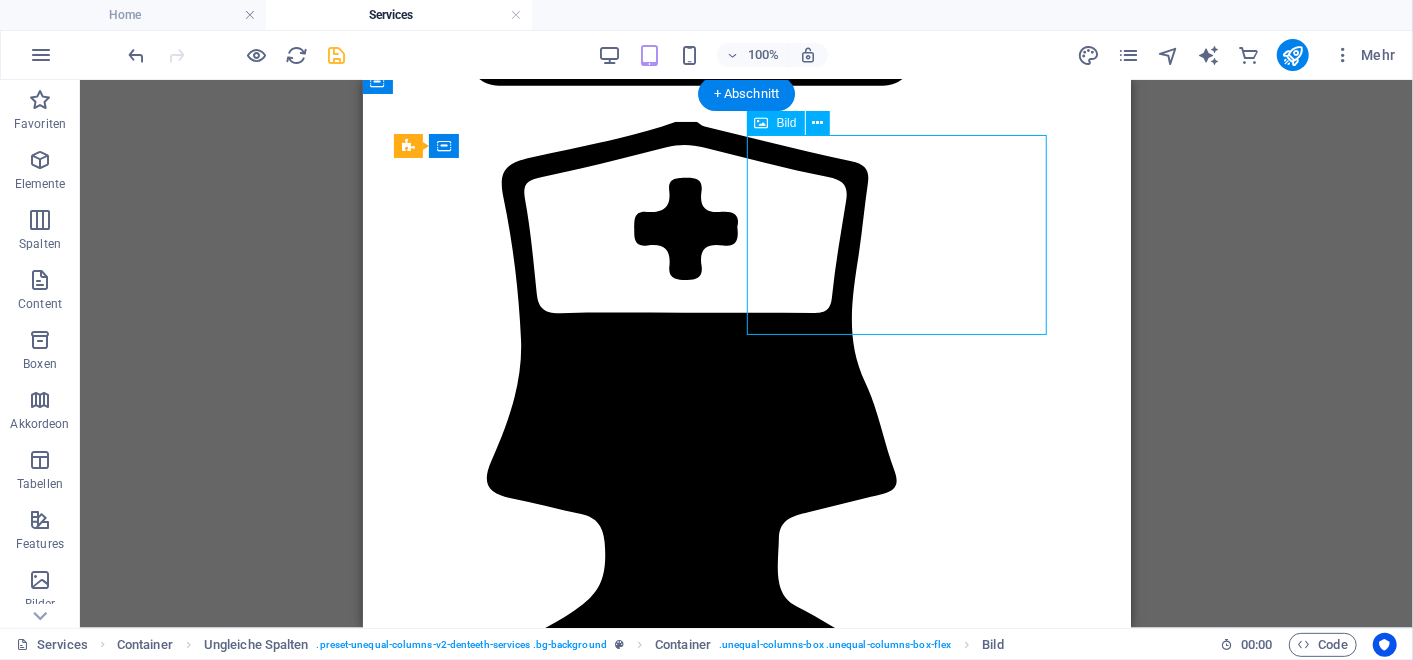 click at bounding box center (942, -5374) 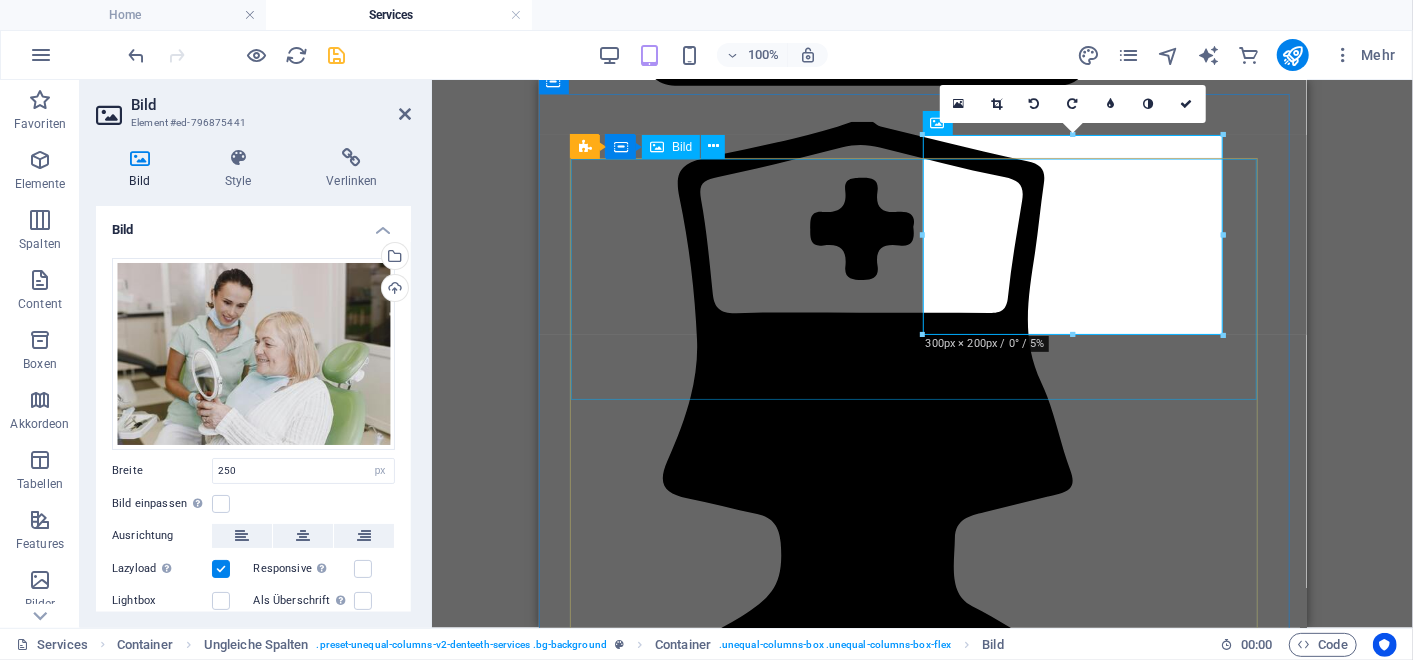 type on "300" 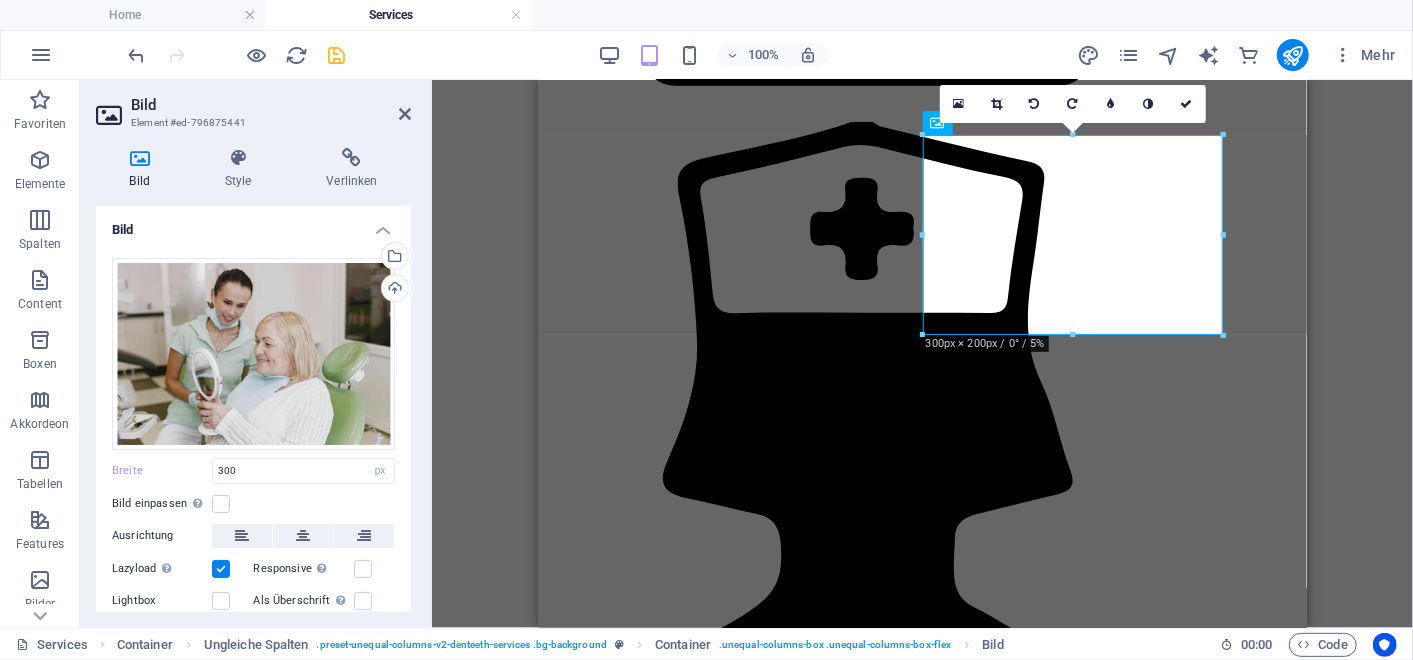 scroll, scrollTop: 94, scrollLeft: 0, axis: vertical 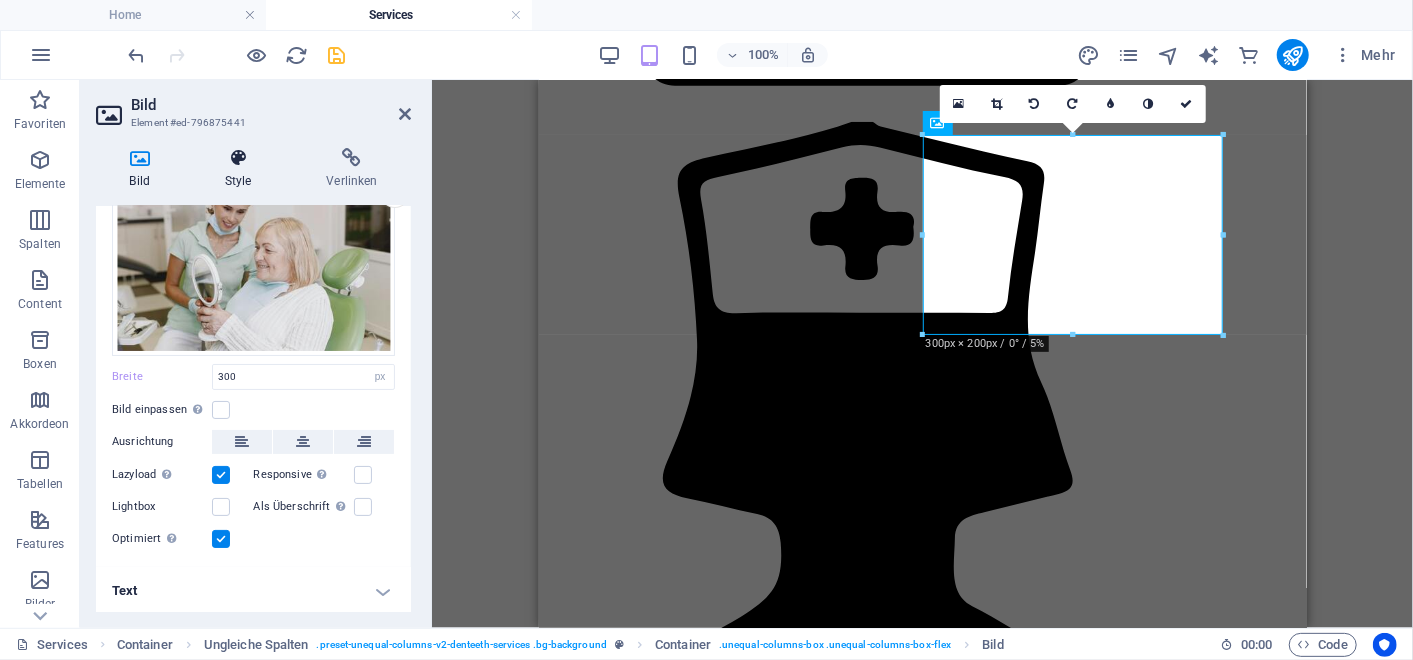 click at bounding box center (238, 158) 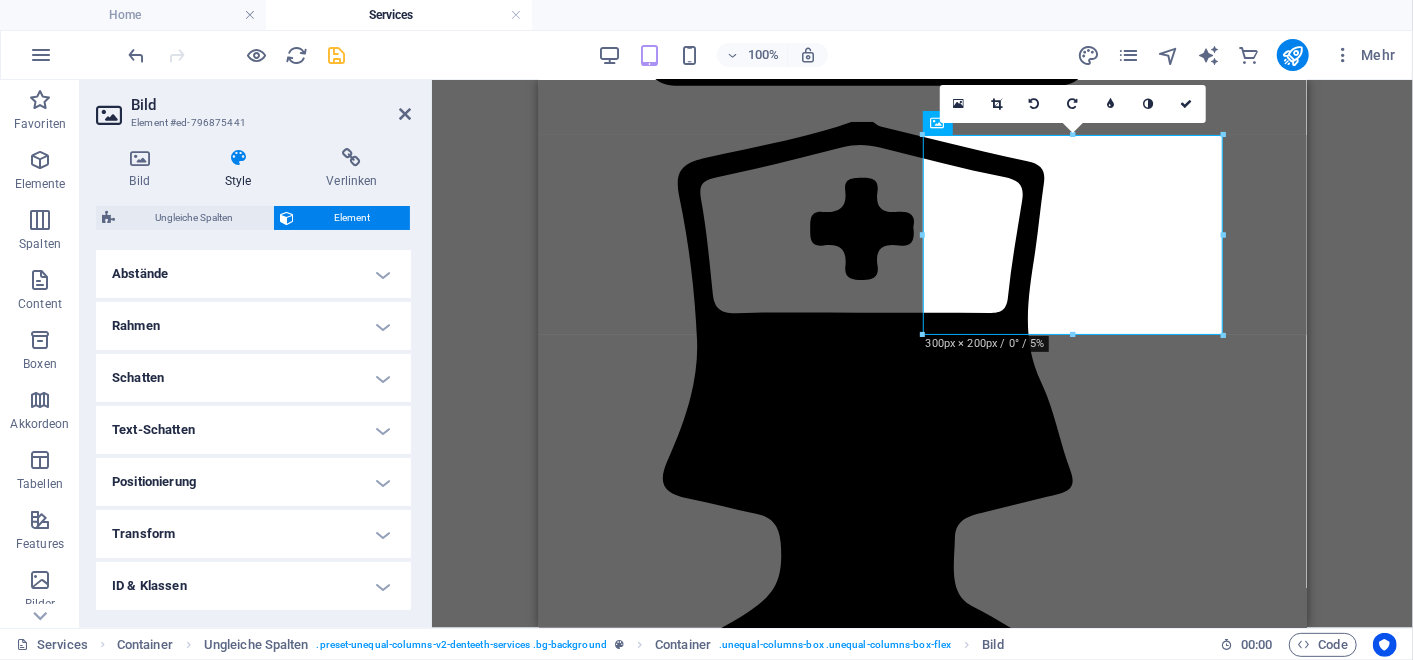 scroll, scrollTop: 495, scrollLeft: 0, axis: vertical 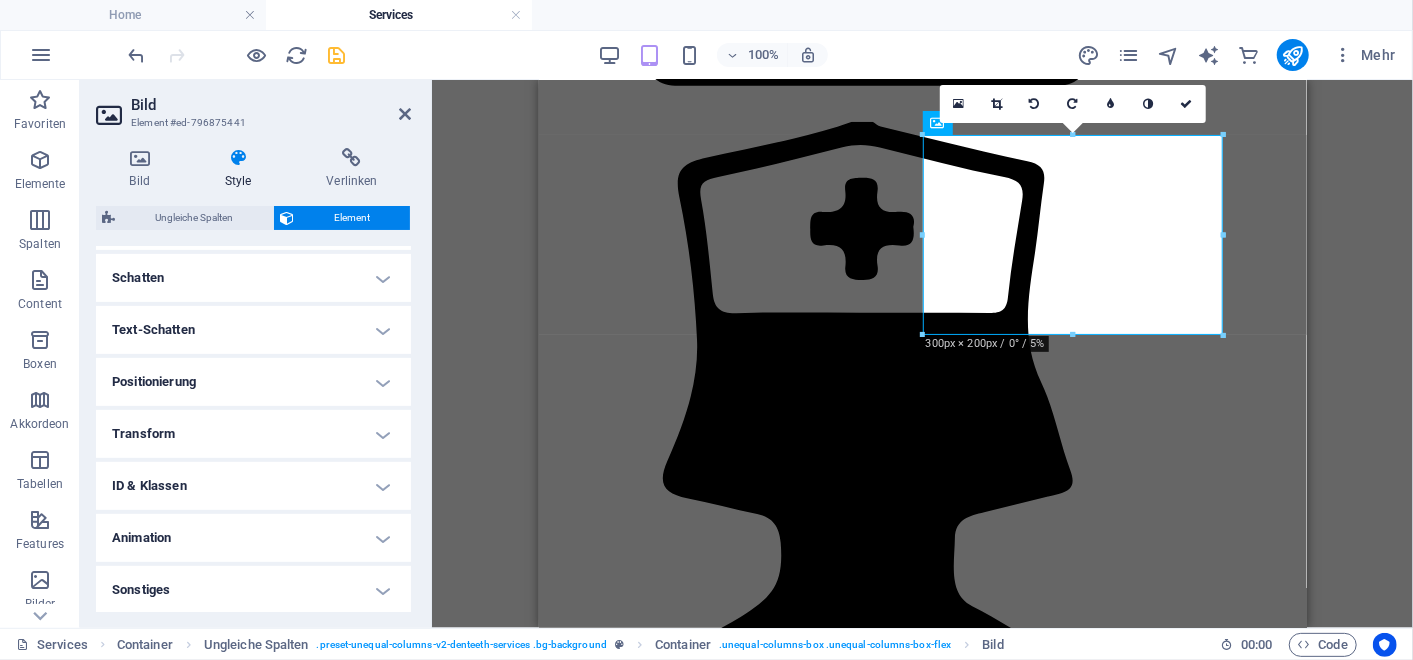 click on "Positionierung" at bounding box center (253, 382) 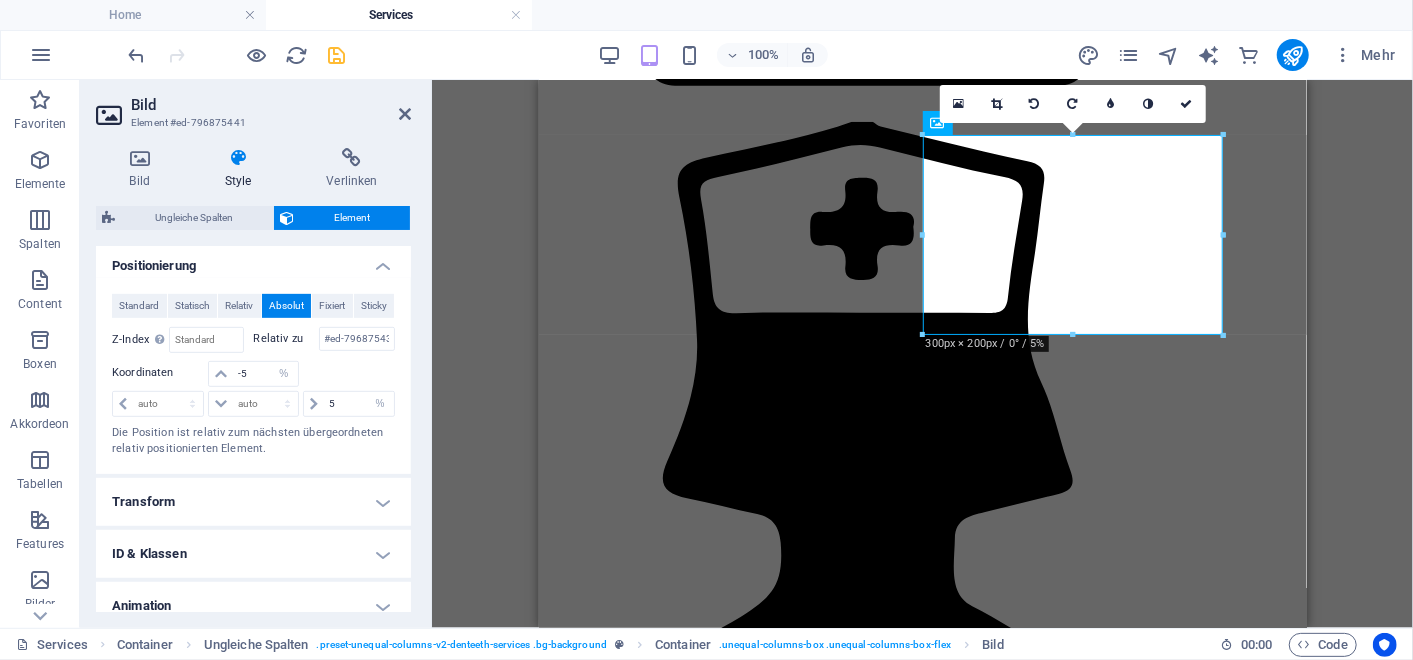 scroll, scrollTop: 612, scrollLeft: 0, axis: vertical 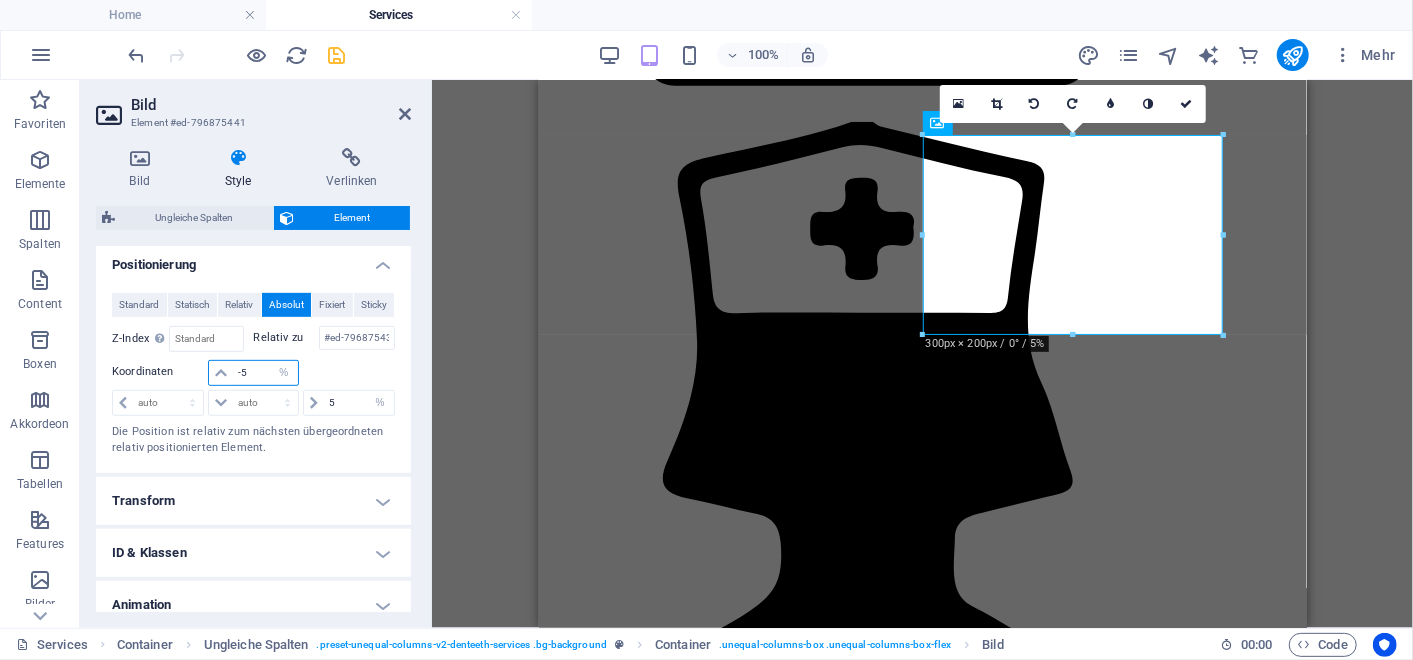 click on "-5" at bounding box center (265, 373) 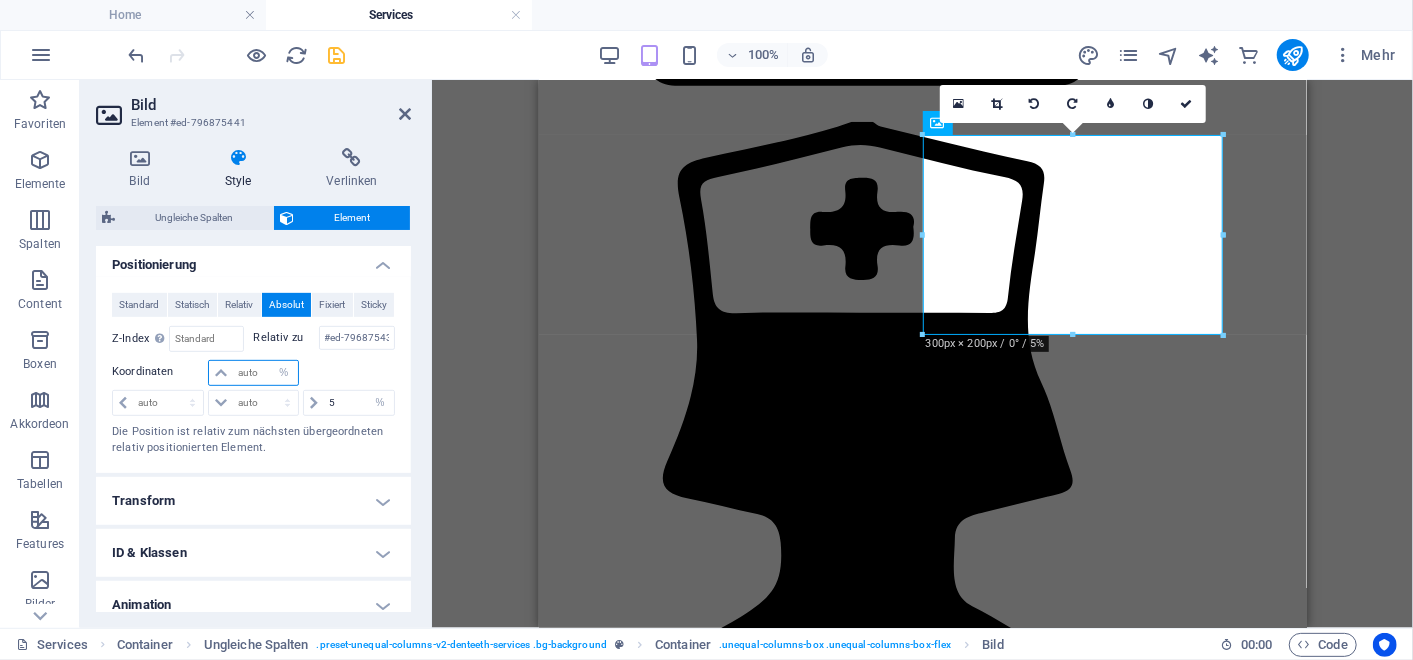 type on "0" 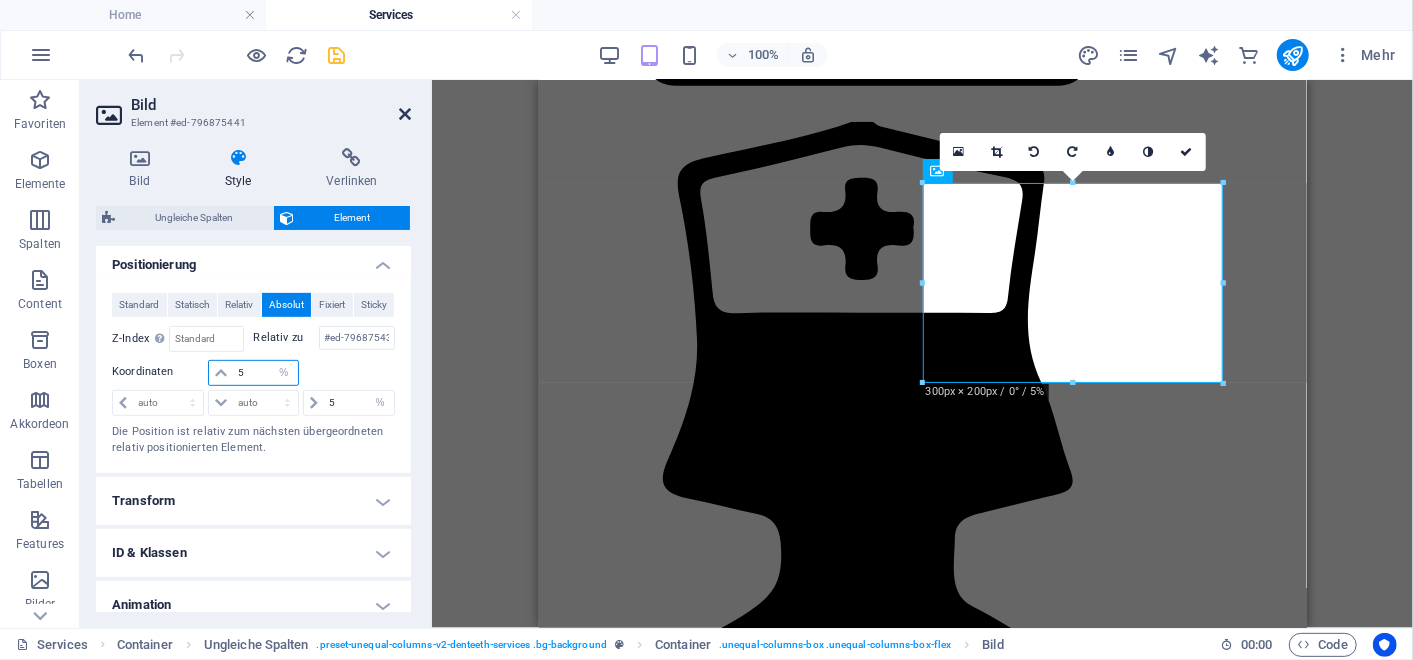 type on "5" 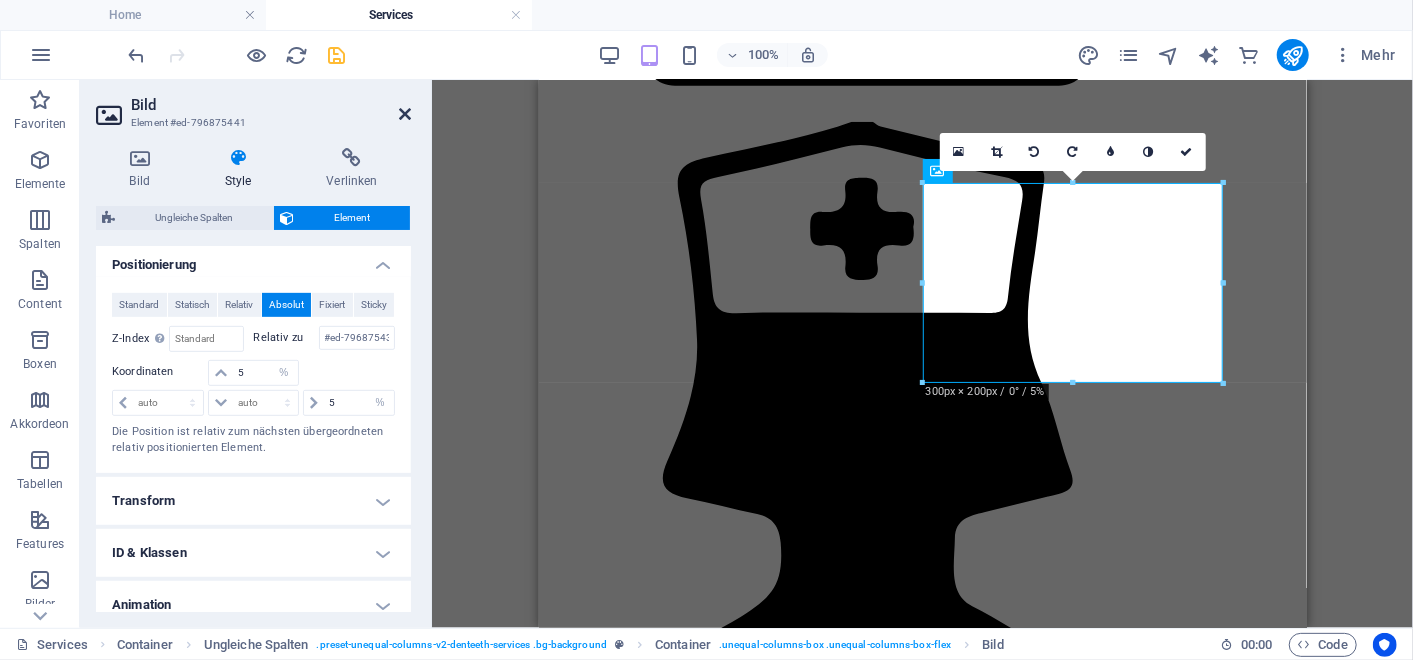 click at bounding box center (405, 114) 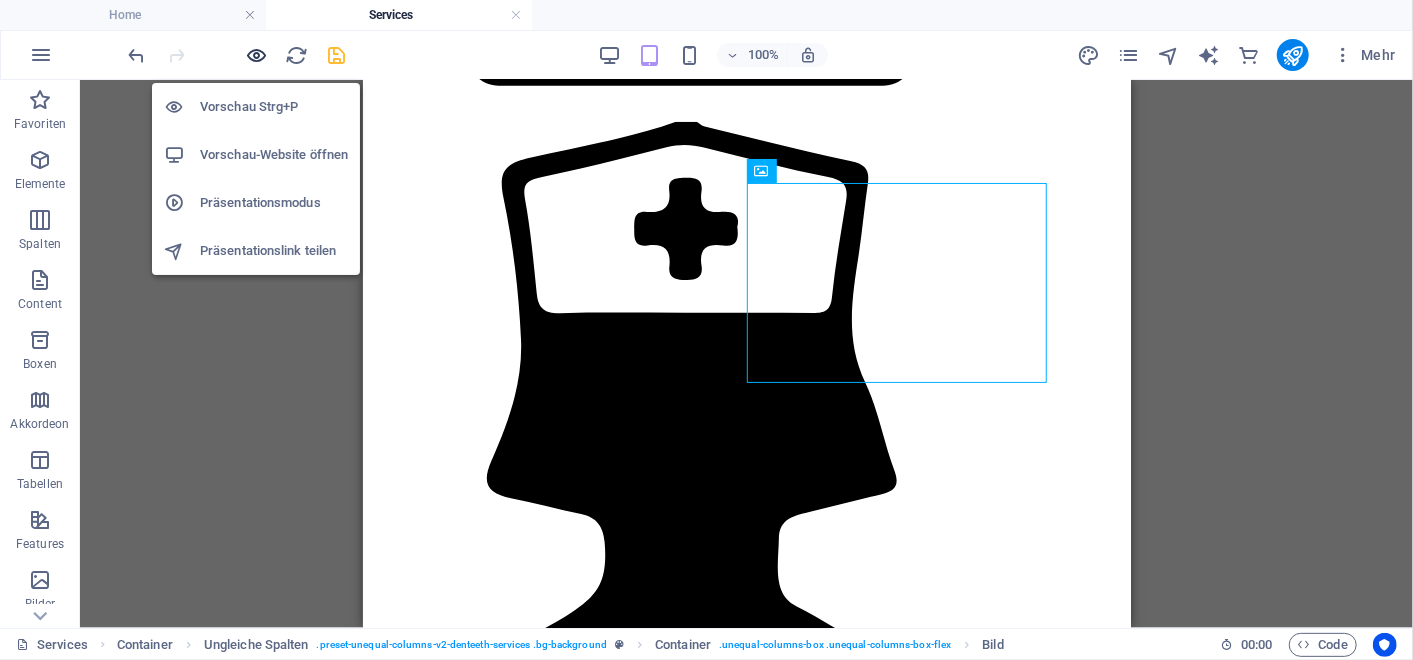 click at bounding box center [257, 55] 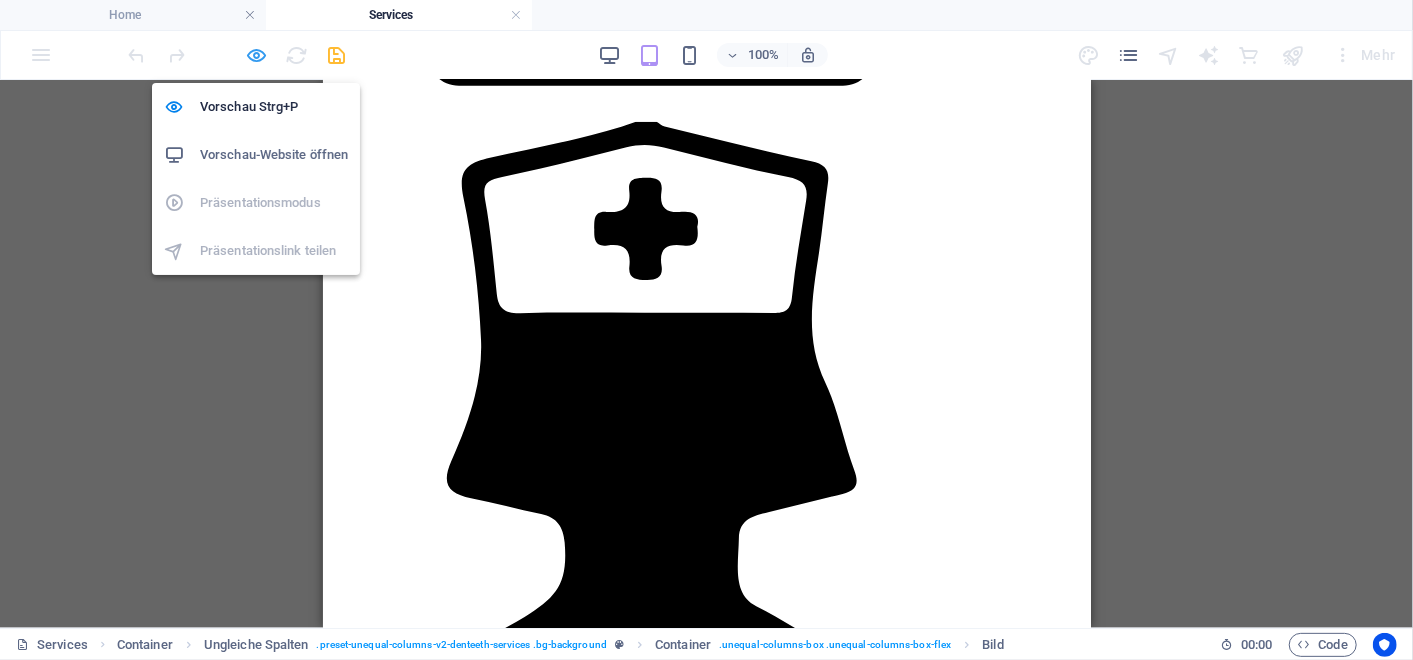 scroll, scrollTop: 4663, scrollLeft: 0, axis: vertical 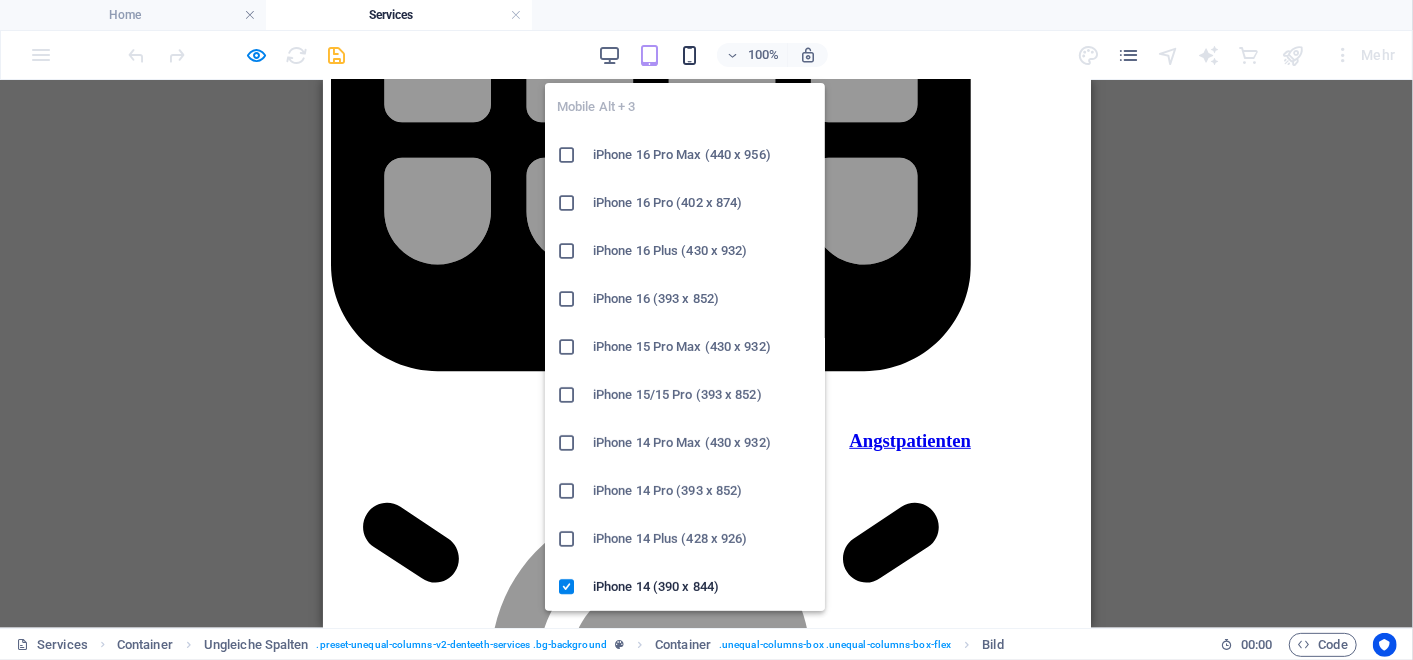 click at bounding box center (689, 55) 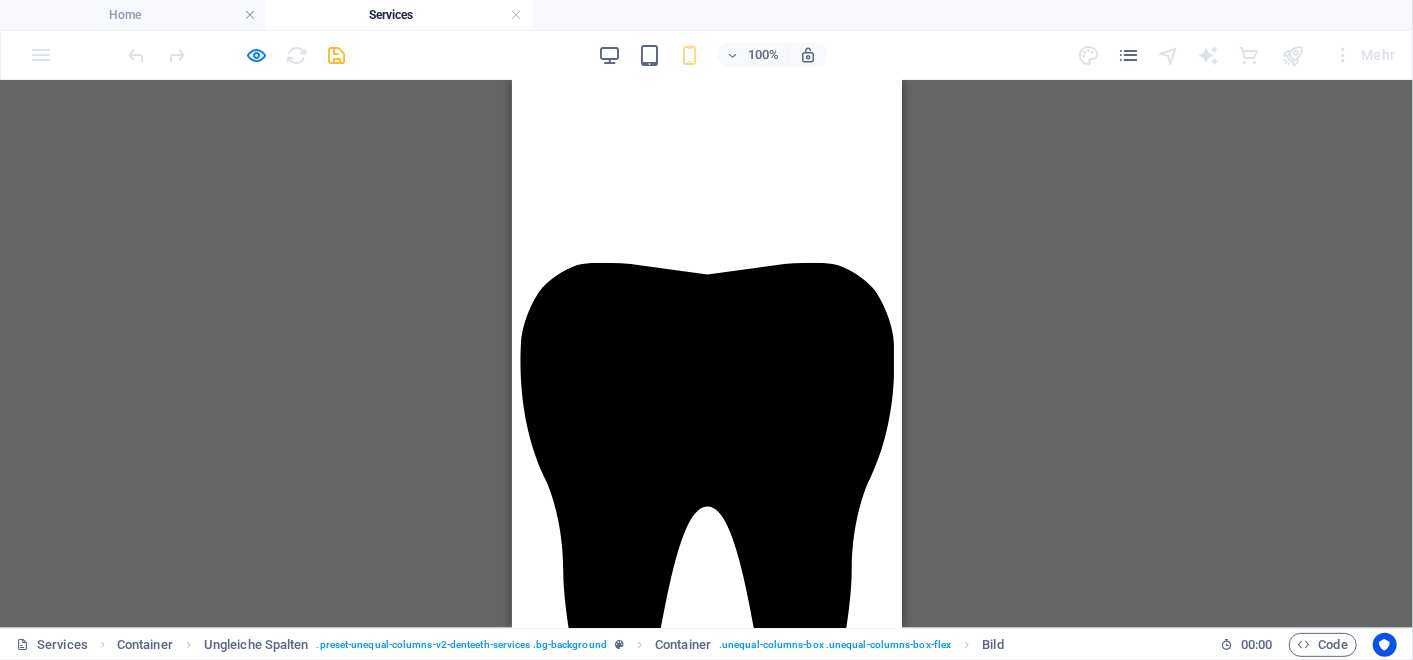 scroll, scrollTop: 4677, scrollLeft: 0, axis: vertical 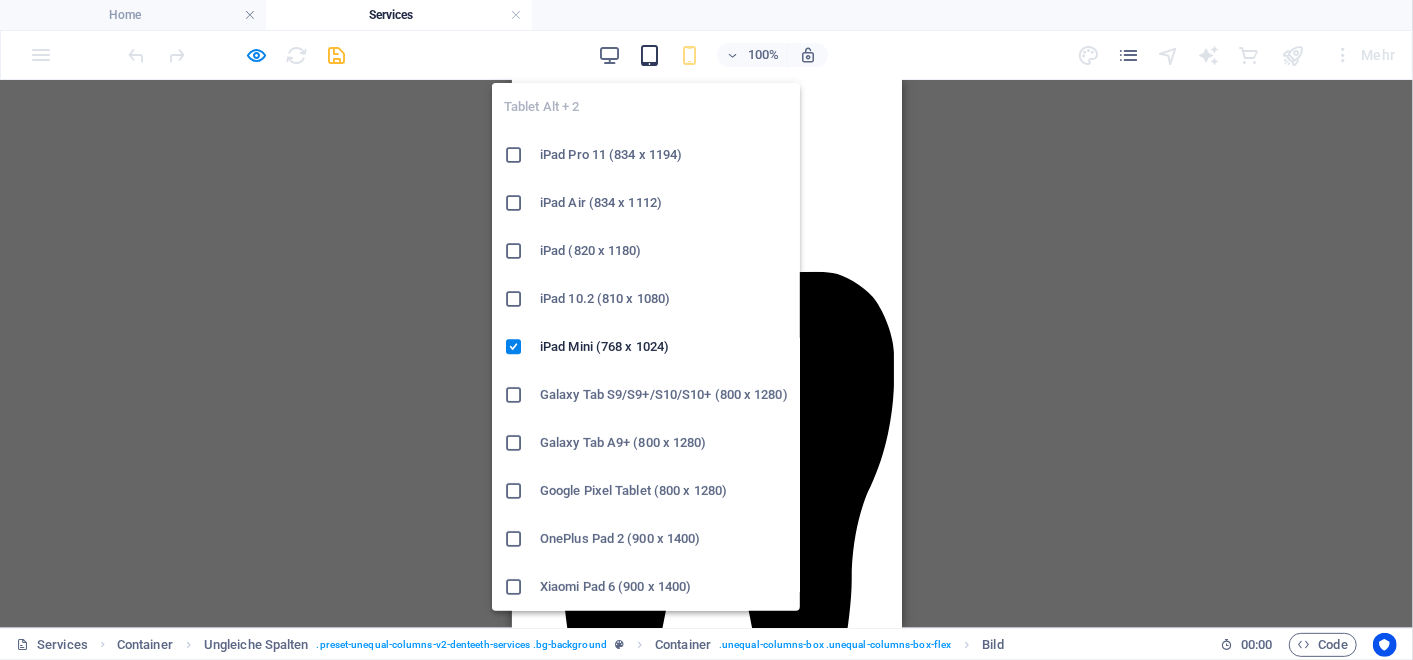 click at bounding box center [649, 55] 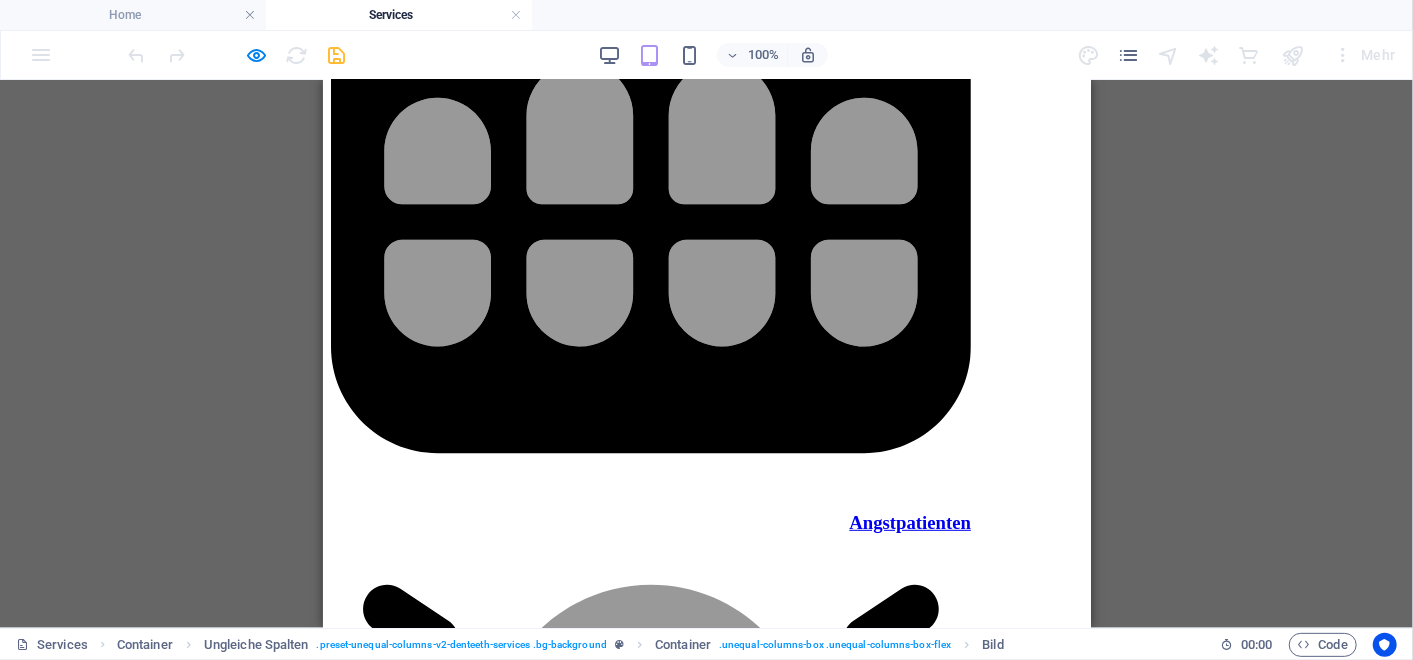 scroll, scrollTop: 4577, scrollLeft: 0, axis: vertical 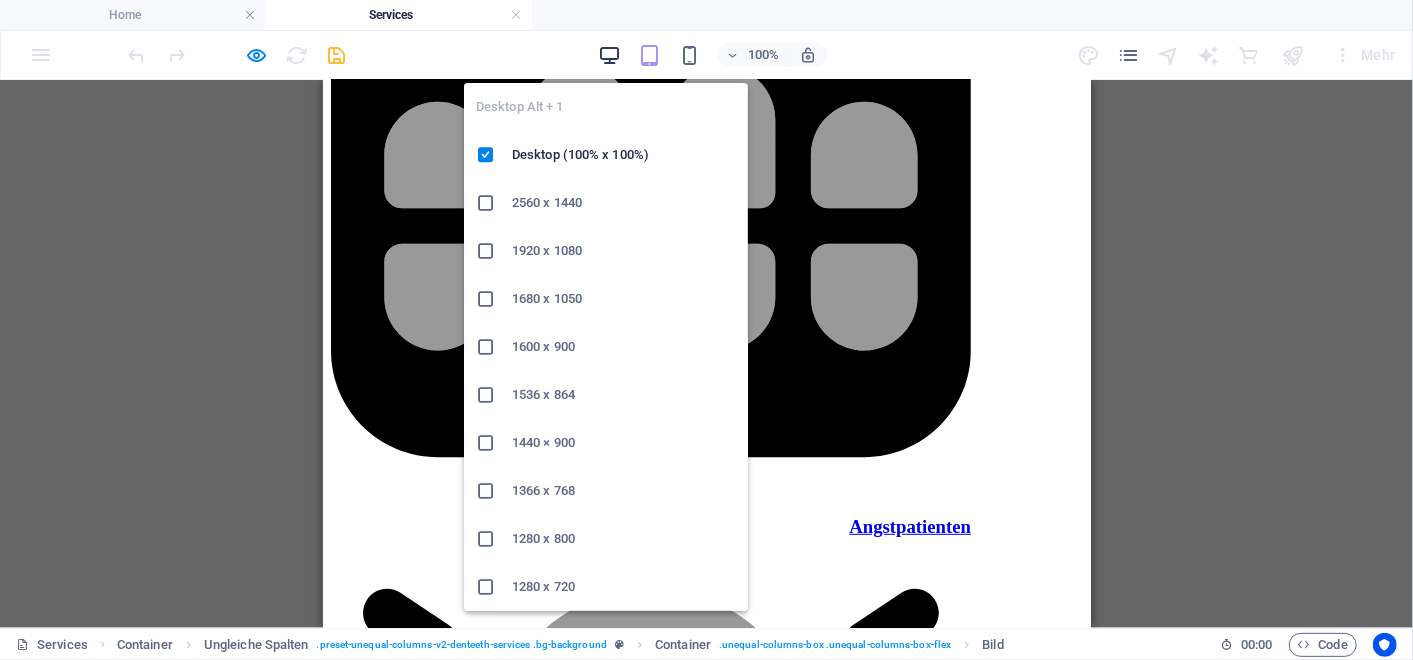 click at bounding box center [609, 55] 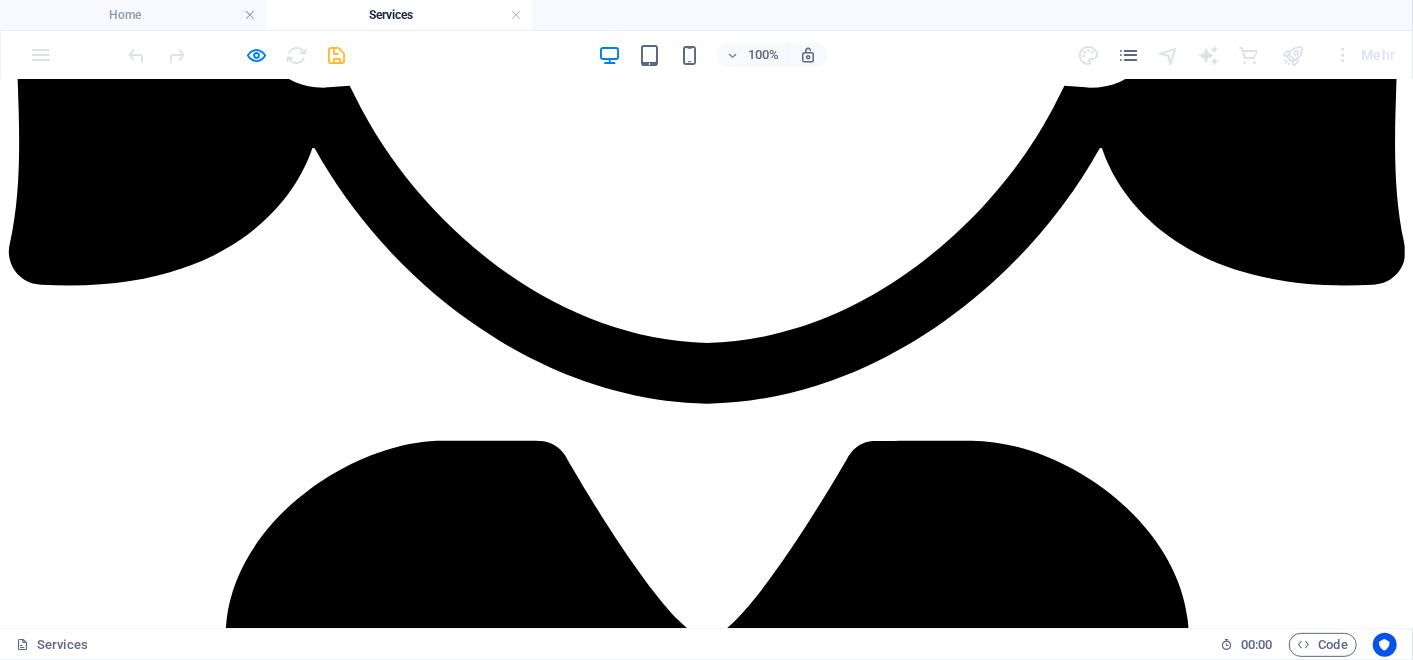 scroll, scrollTop: 4545, scrollLeft: 0, axis: vertical 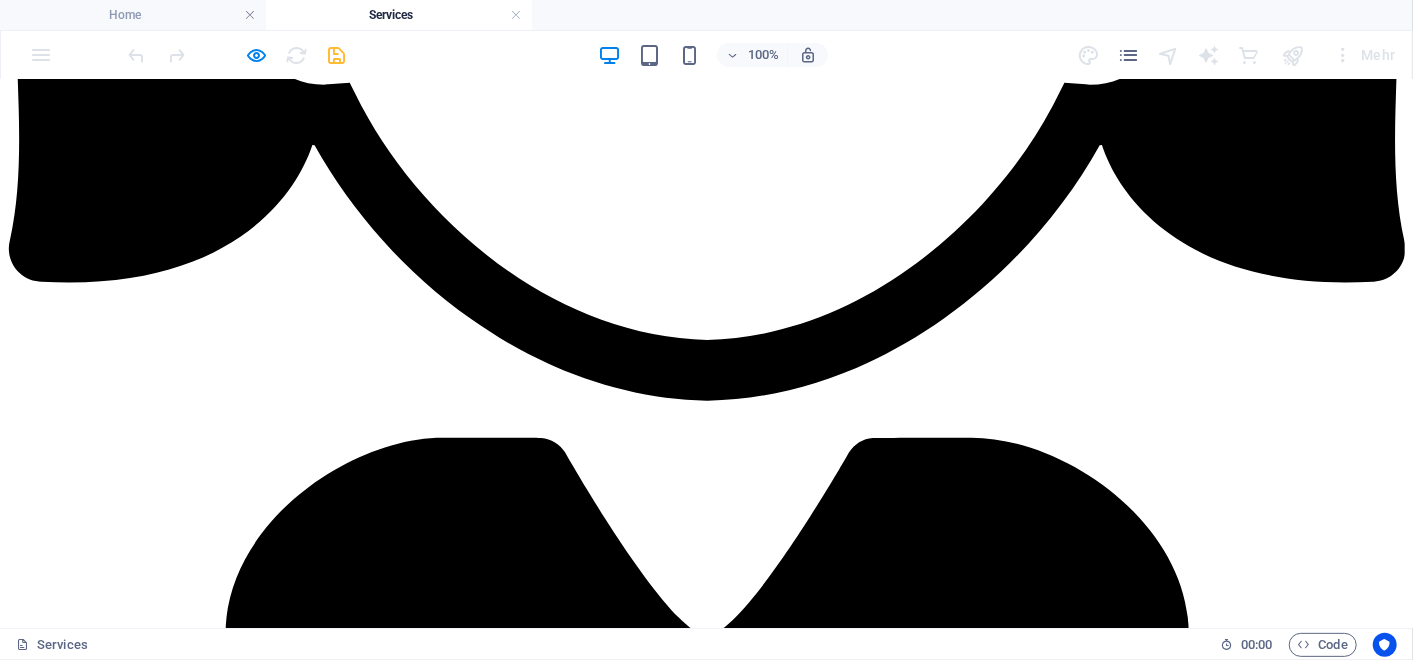 click at bounding box center (1267, -4389) 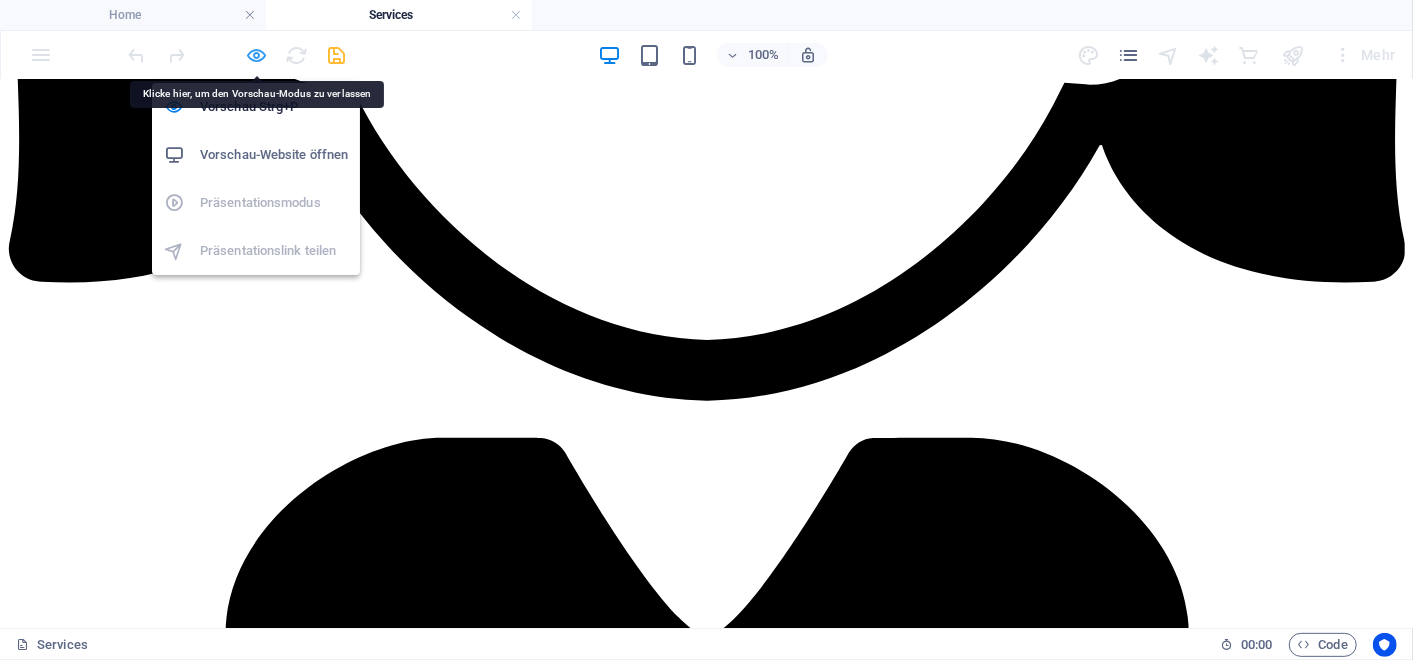 click at bounding box center (257, 55) 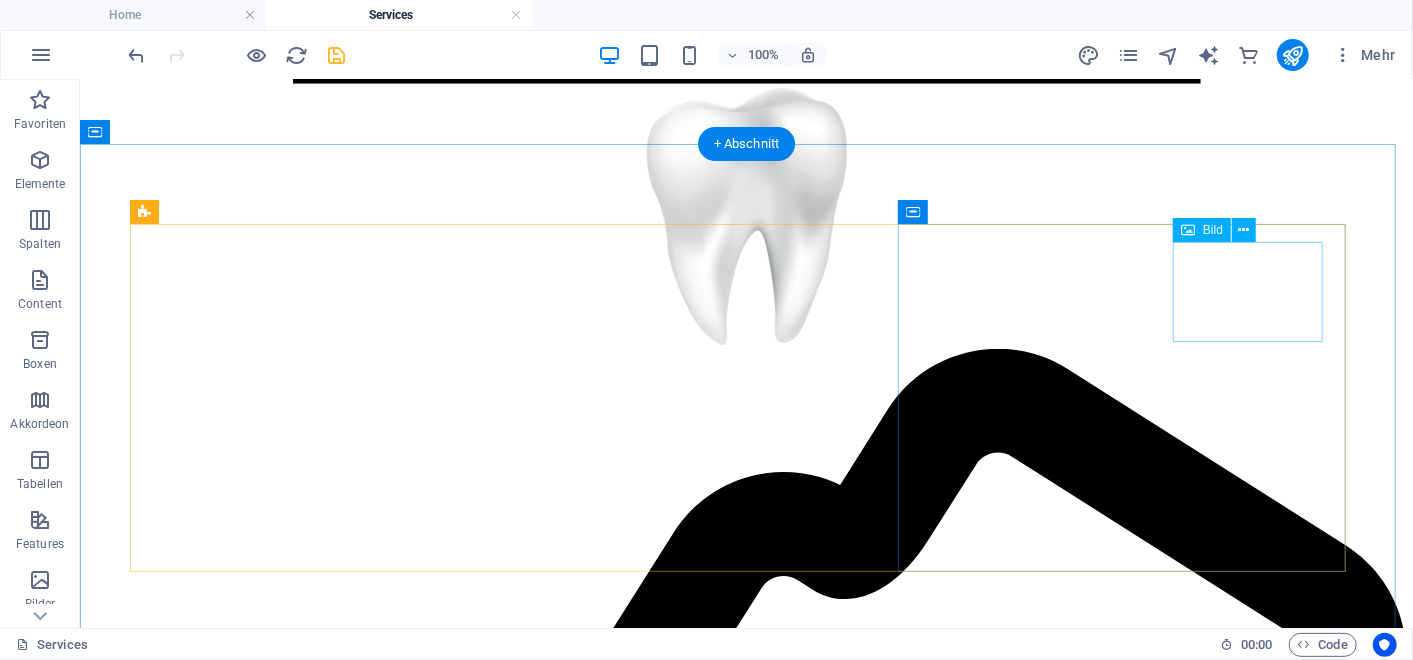 click at bounding box center [1270, -5036] 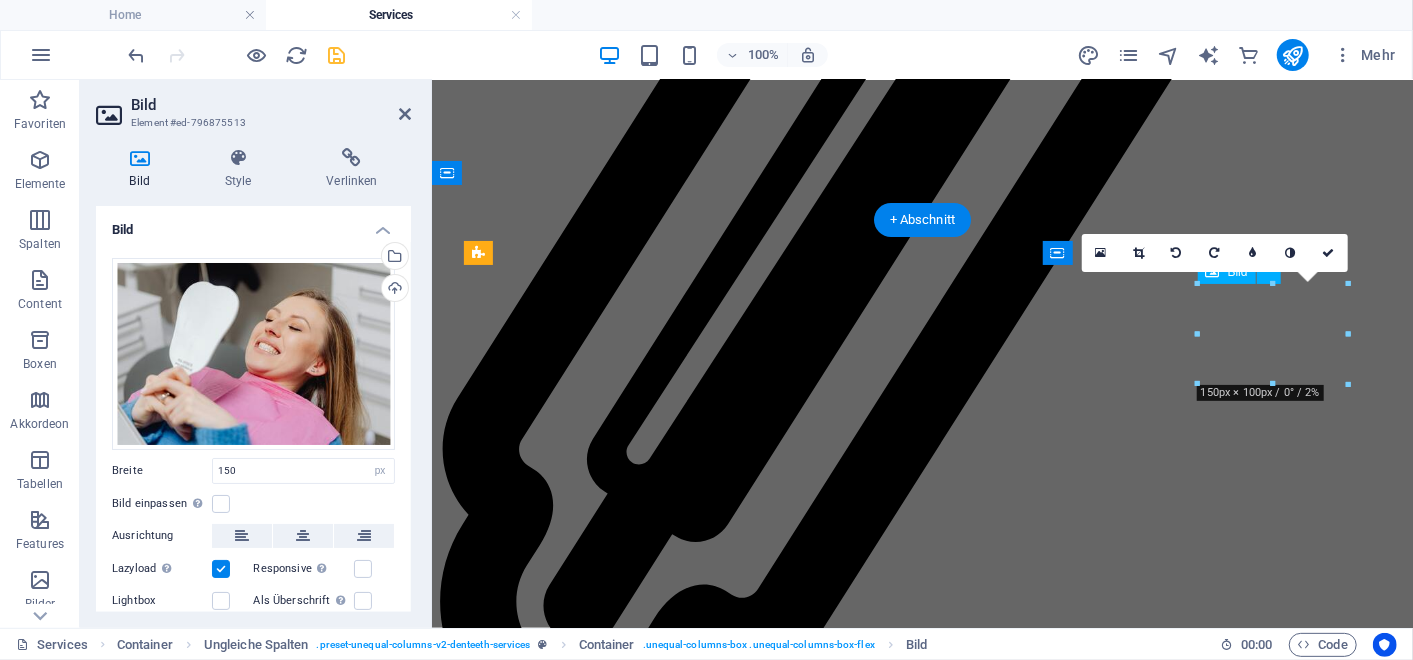 scroll, scrollTop: 5626, scrollLeft: 0, axis: vertical 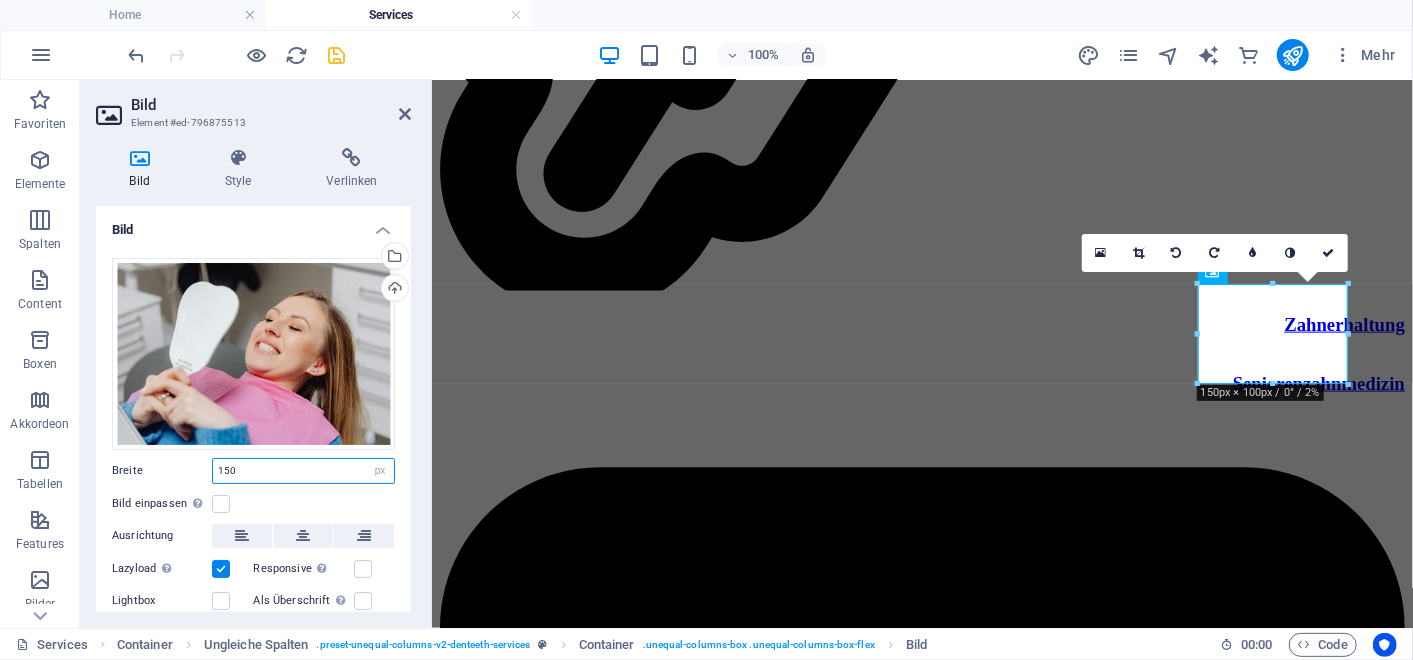 click on "150" at bounding box center [303, 471] 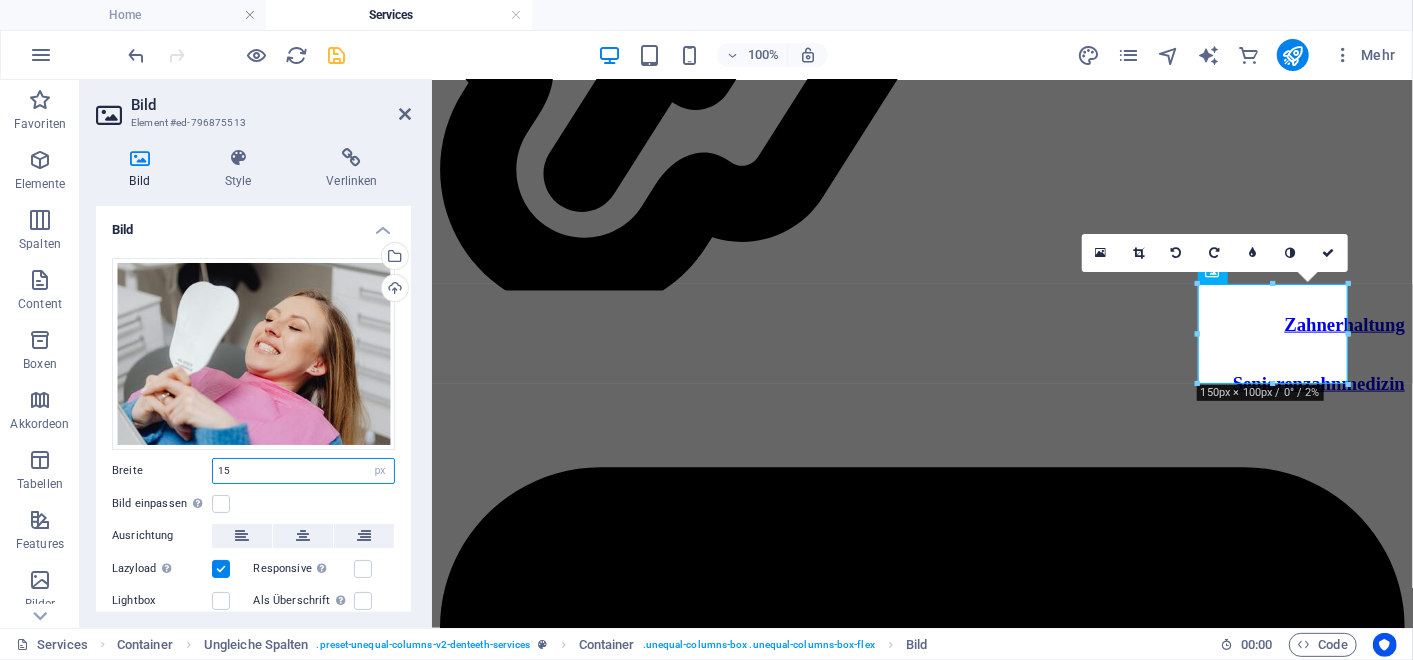 type on "1" 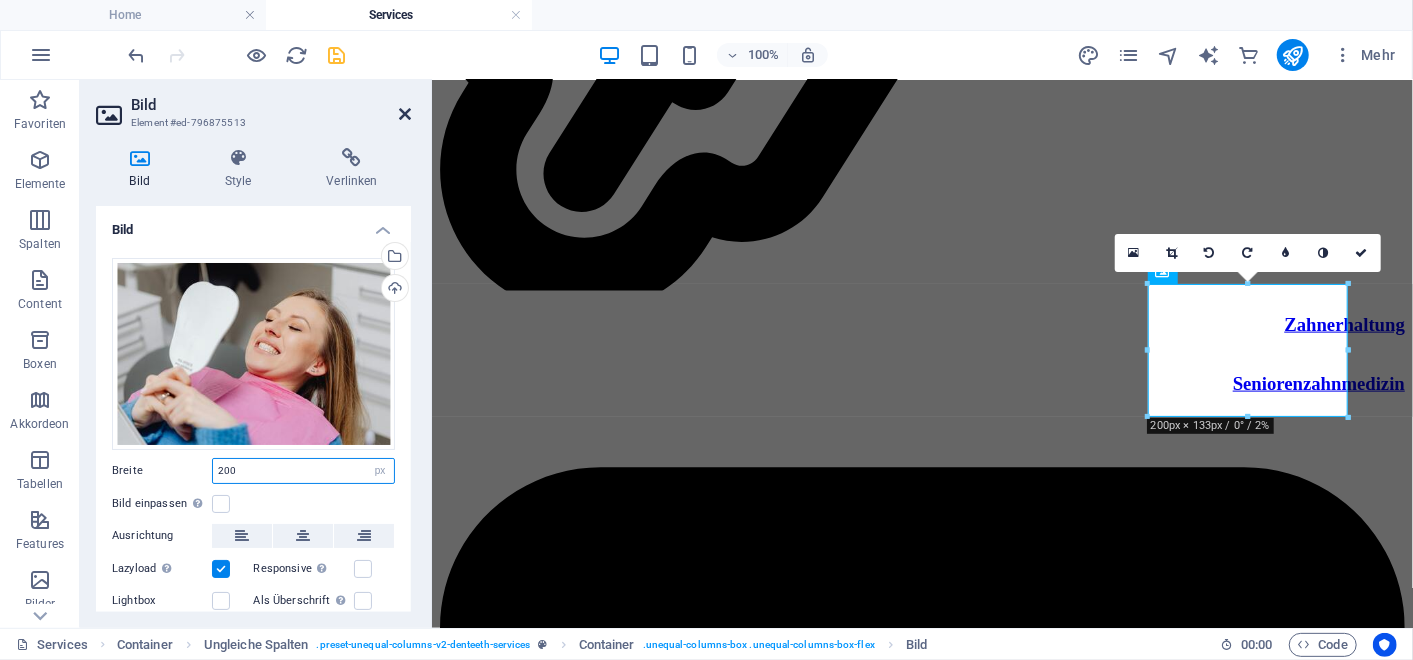 type on "200" 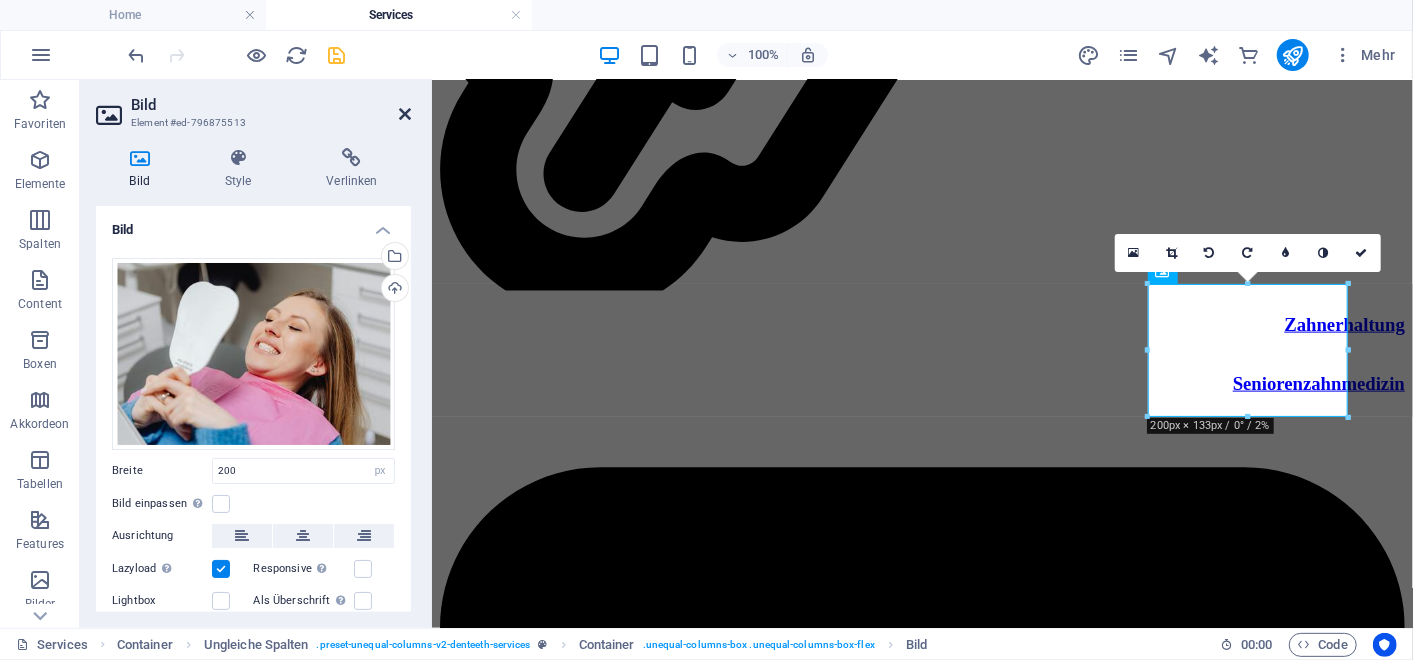 click at bounding box center (405, 114) 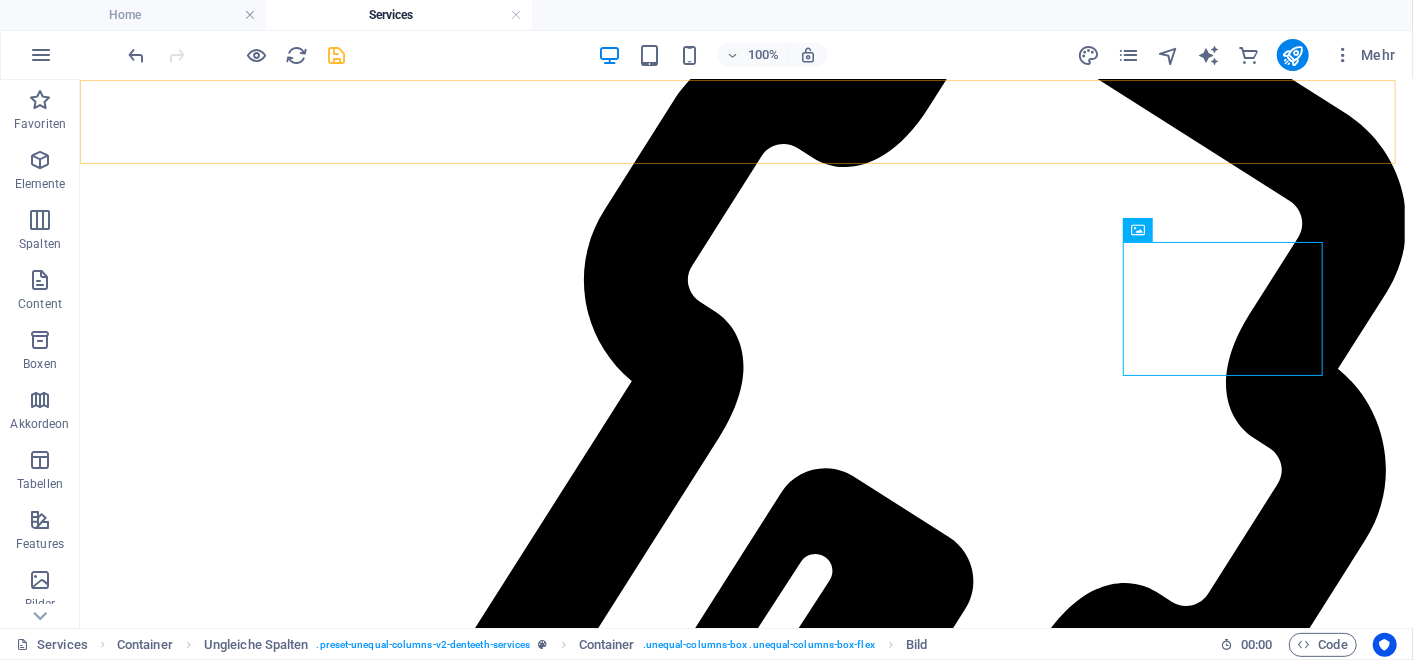 scroll, scrollTop: 5194, scrollLeft: 0, axis: vertical 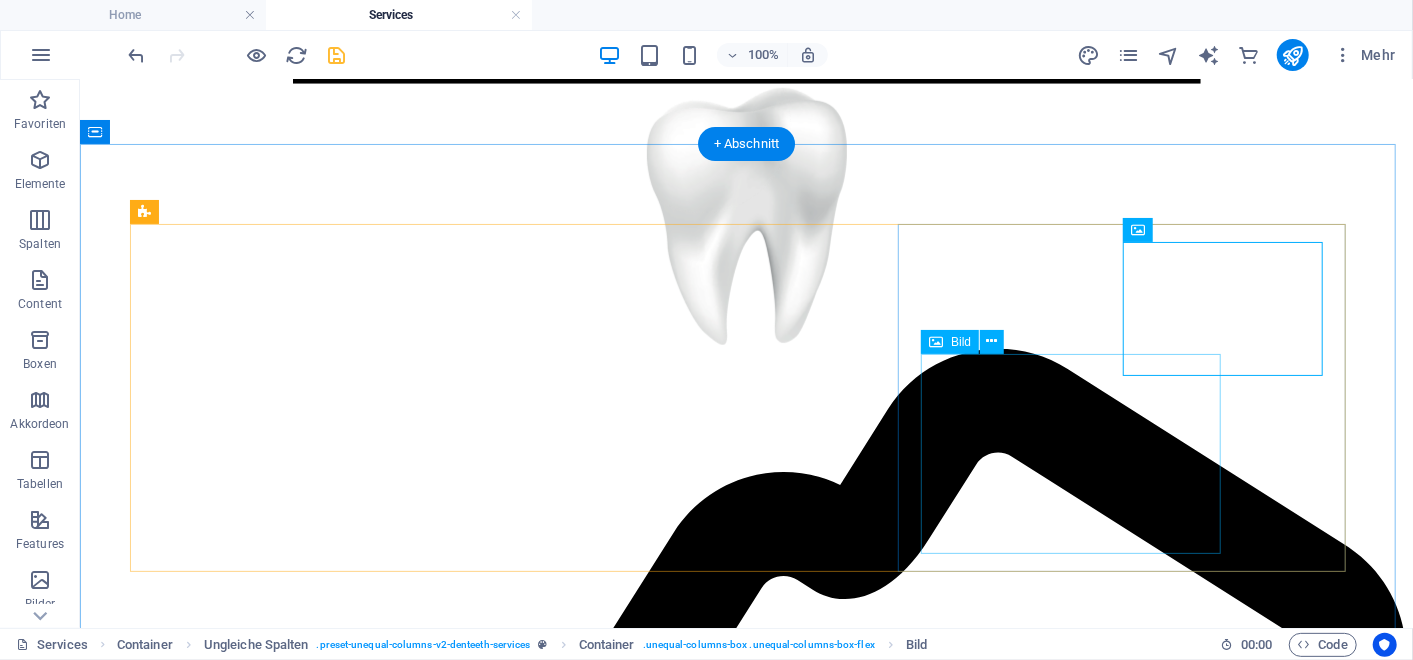 click at bounding box center (296, -4697) 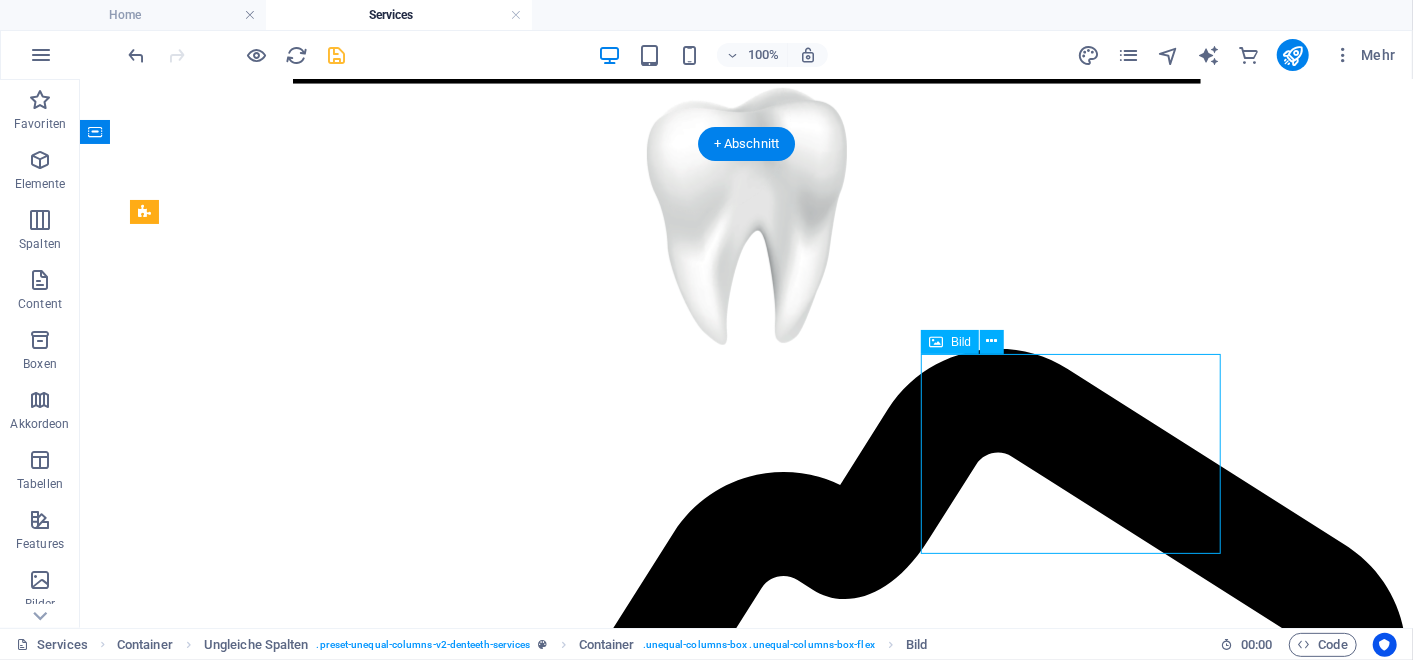 click at bounding box center [296, -4697] 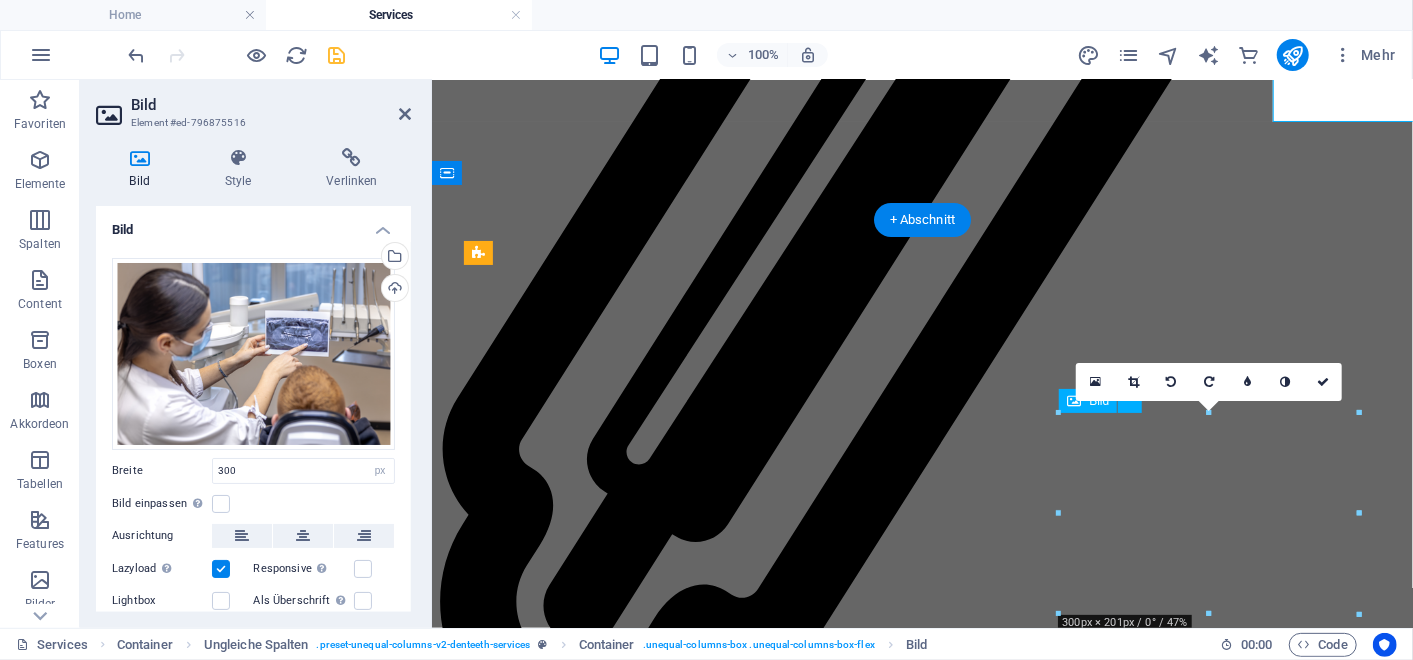 scroll, scrollTop: 5626, scrollLeft: 0, axis: vertical 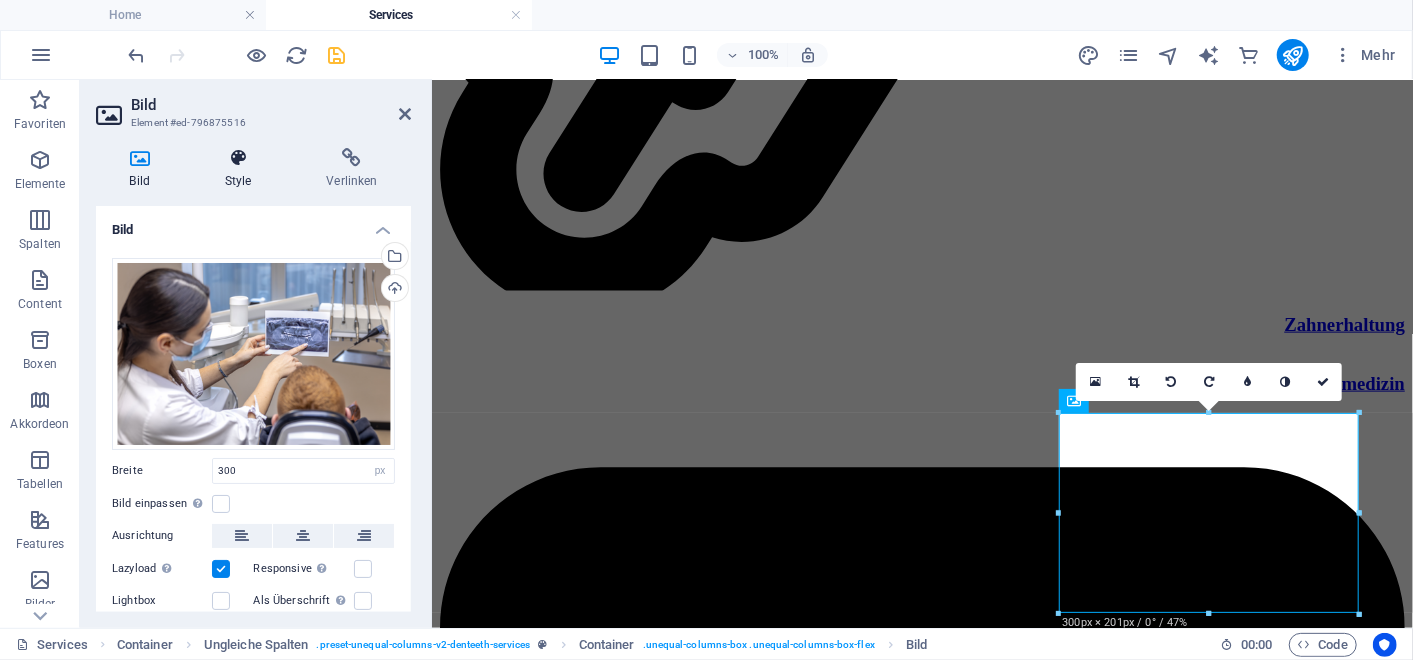 click on "Style" at bounding box center (242, 169) 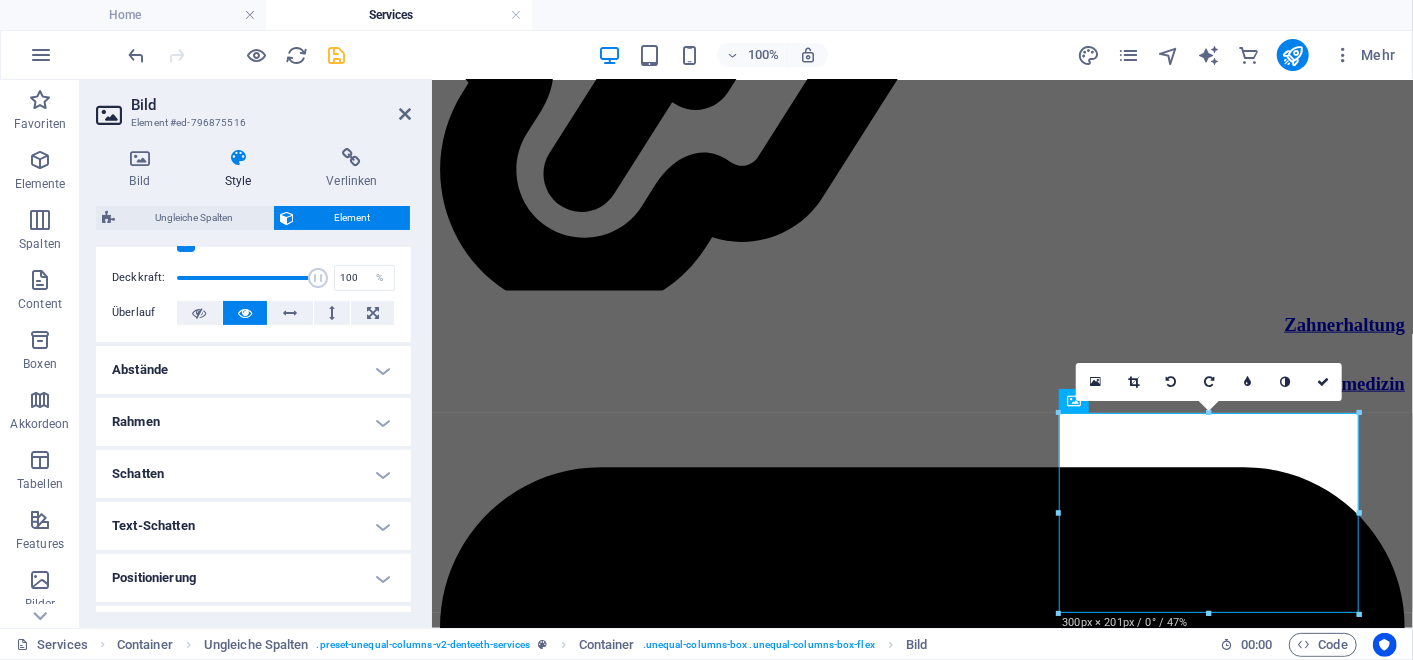 scroll, scrollTop: 300, scrollLeft: 0, axis: vertical 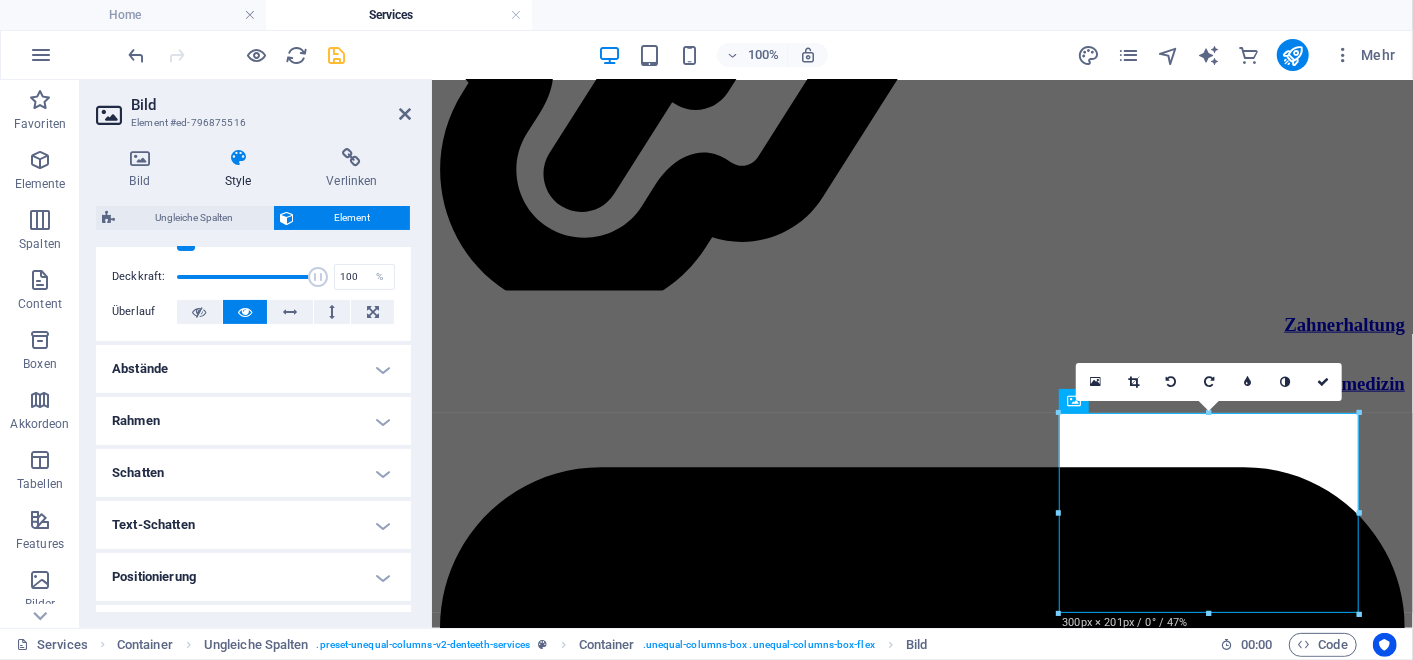 click on "Positionierung" at bounding box center (253, 577) 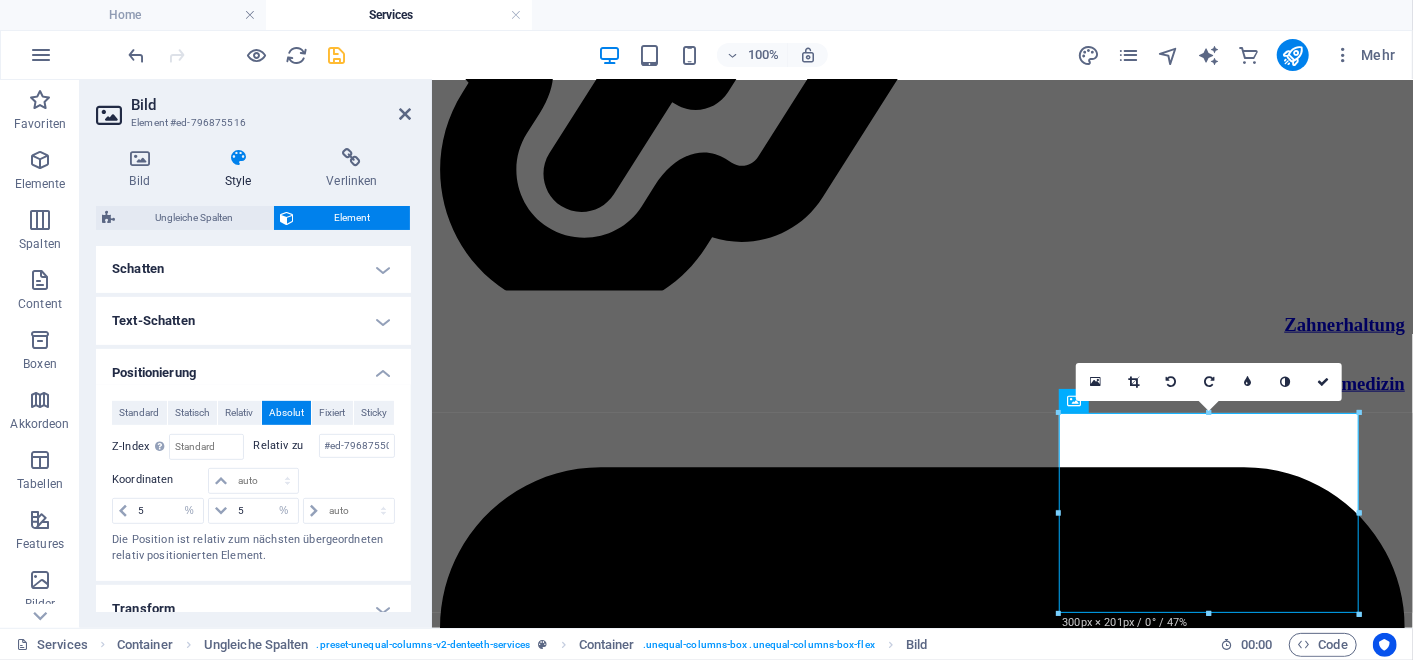 scroll, scrollTop: 505, scrollLeft: 0, axis: vertical 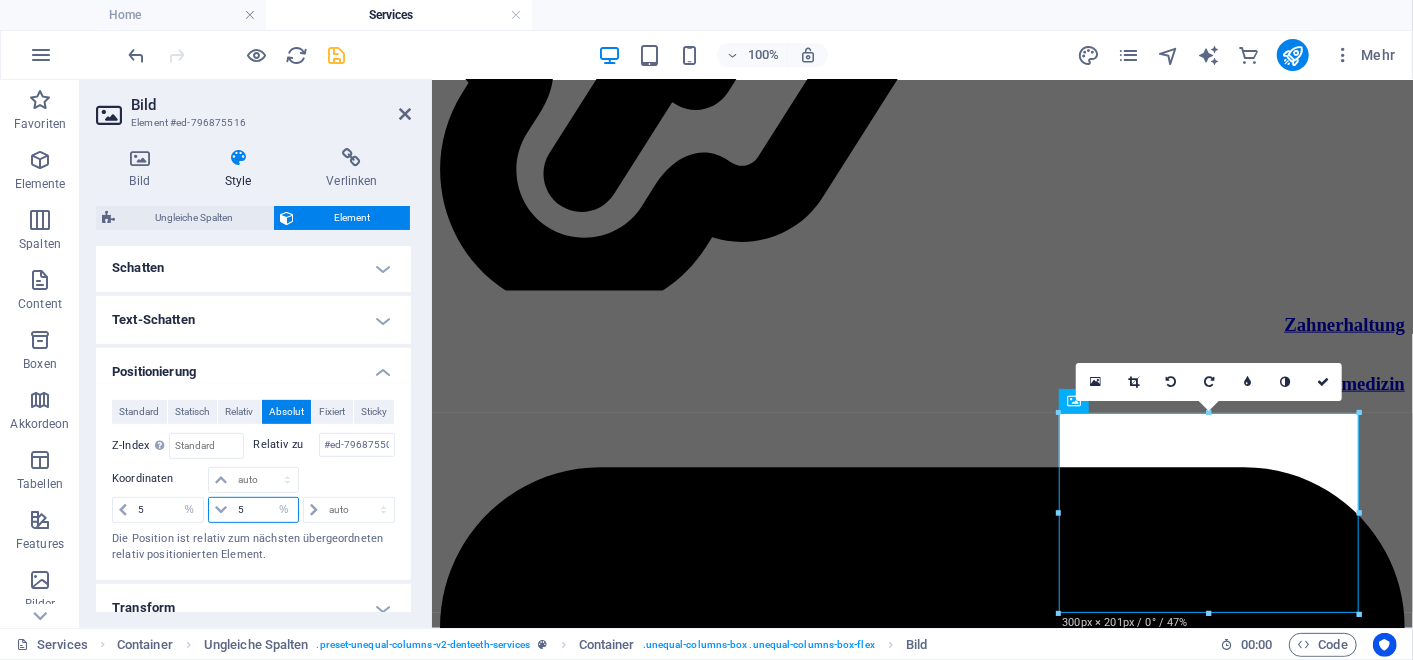 click on "5" at bounding box center (265, 510) 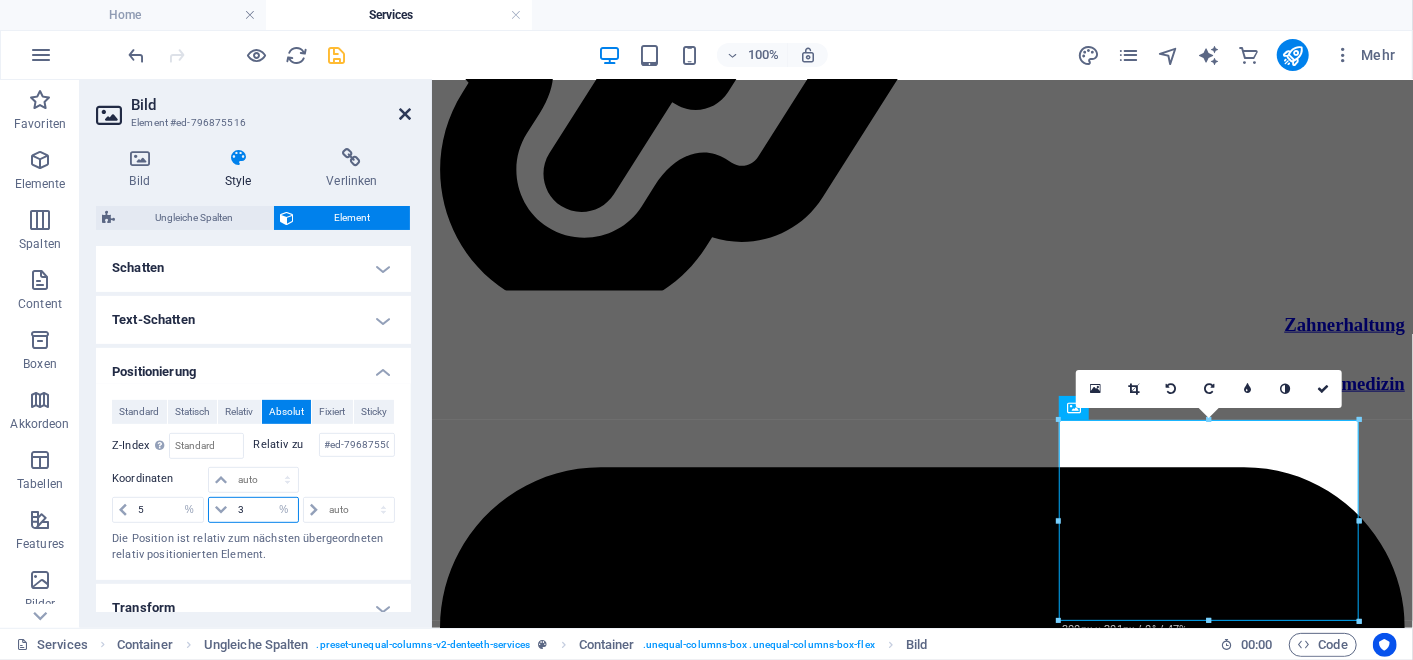 type on "3" 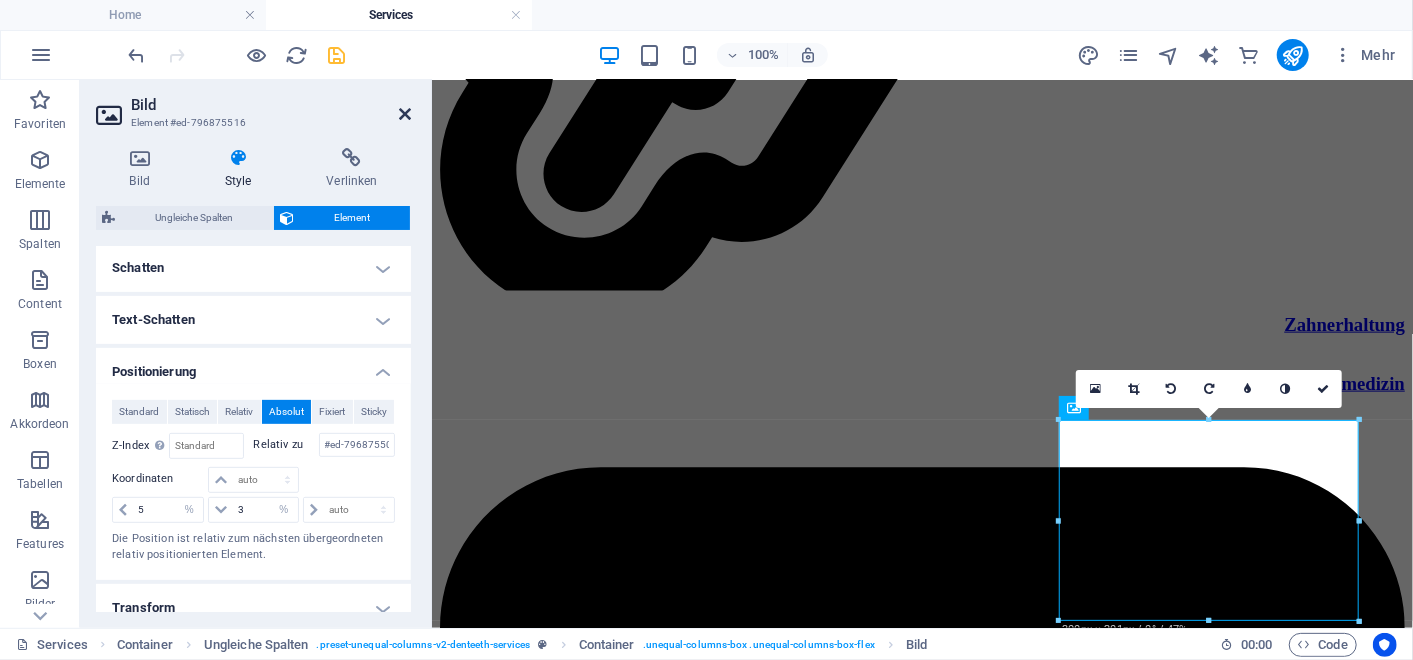 click at bounding box center [405, 114] 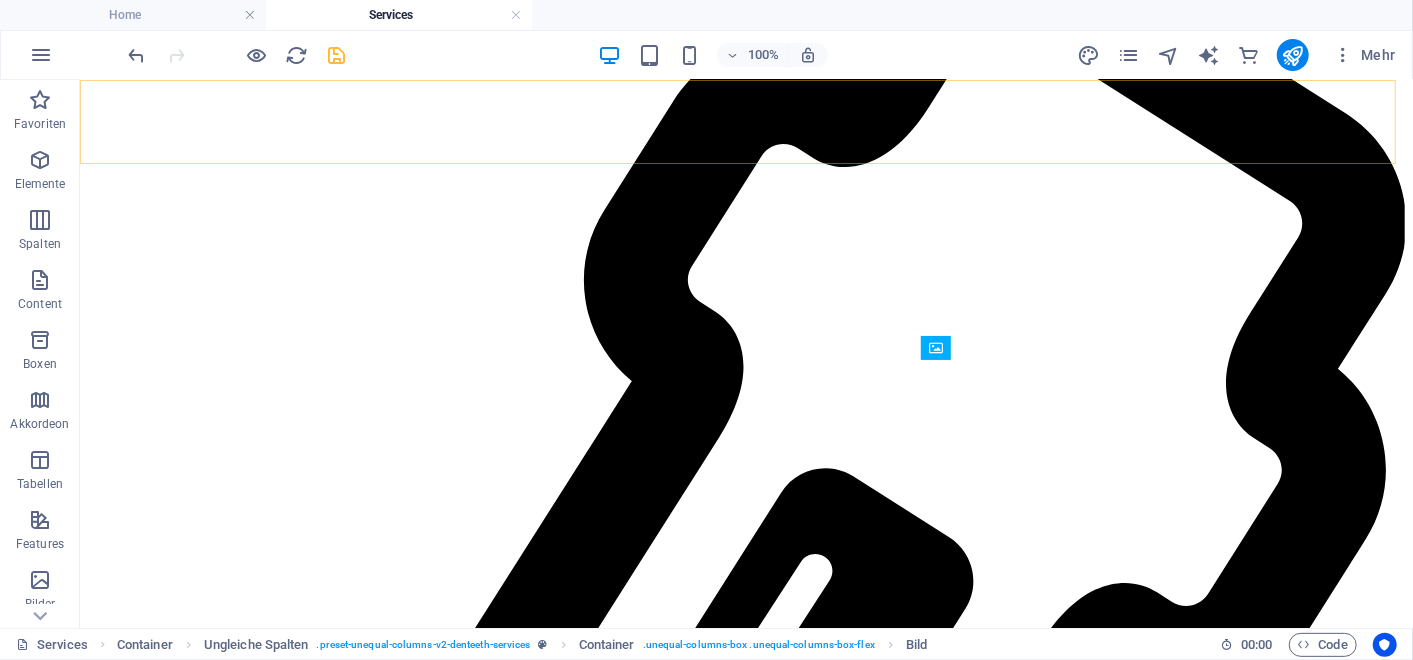 scroll, scrollTop: 5194, scrollLeft: 0, axis: vertical 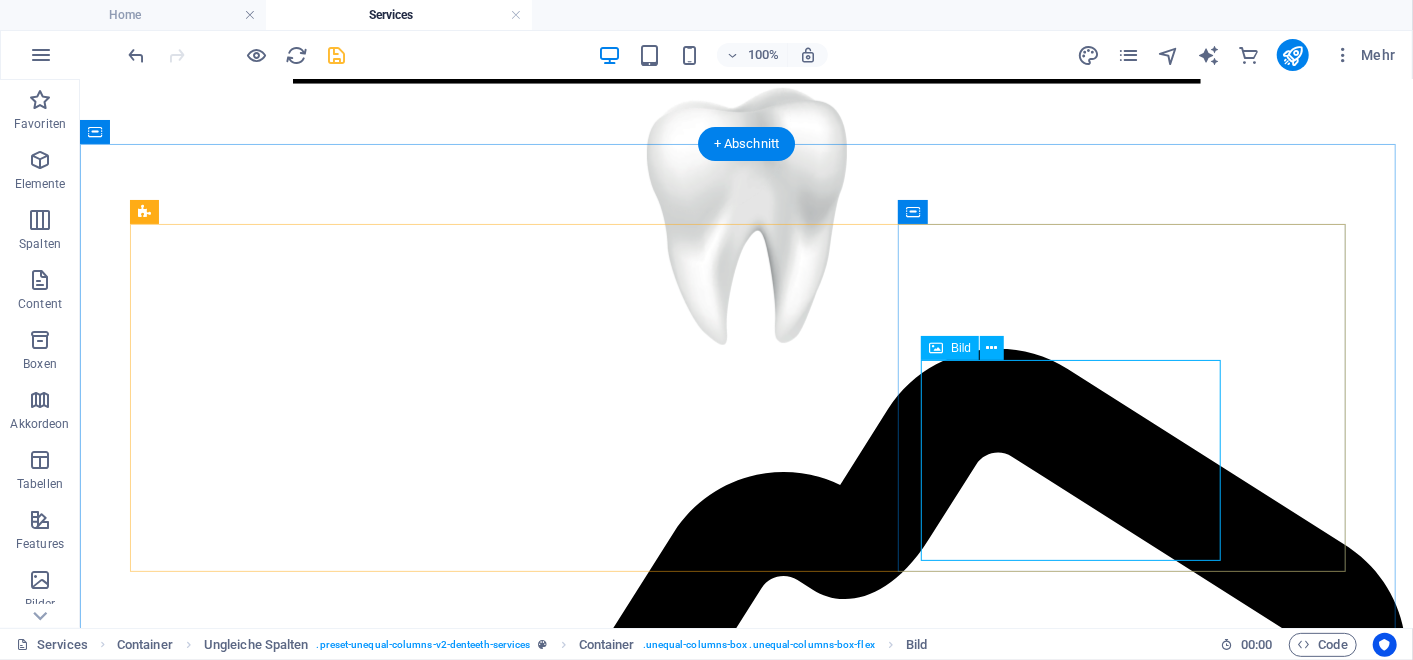 click at bounding box center [296, -4686] 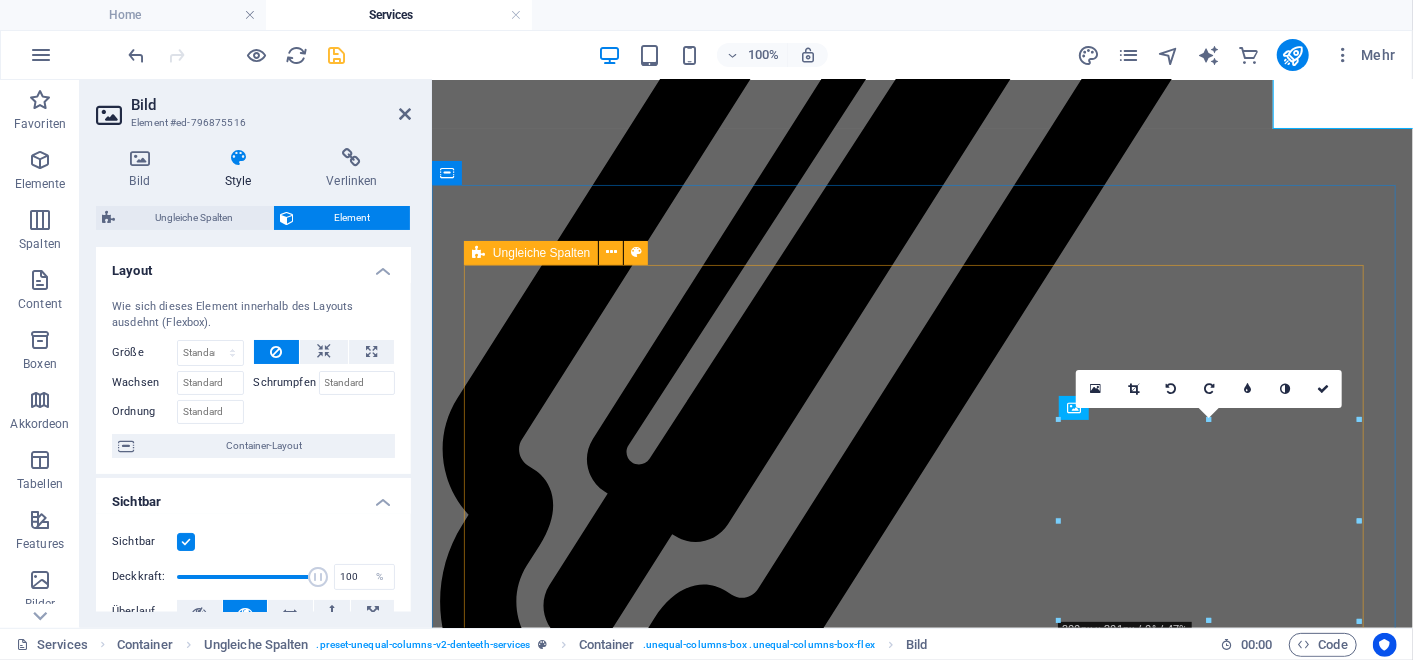 scroll, scrollTop: 5626, scrollLeft: 0, axis: vertical 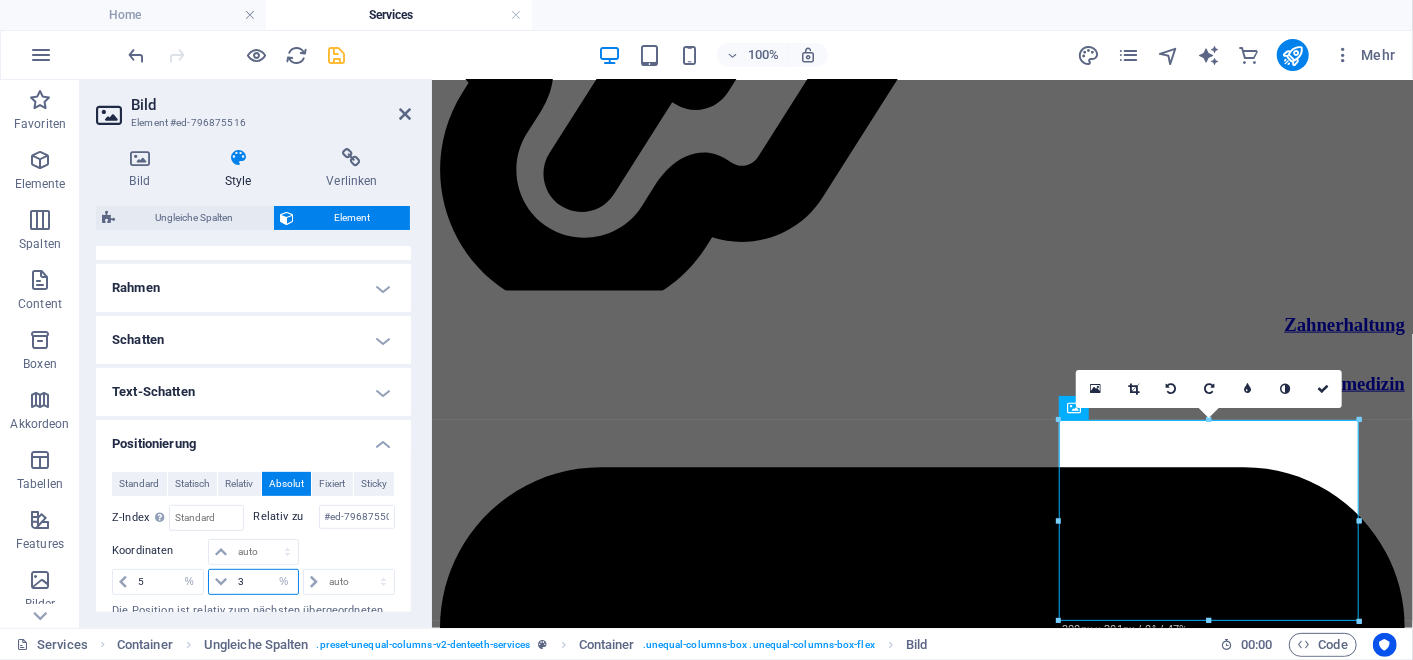 click on "3" at bounding box center (265, 582) 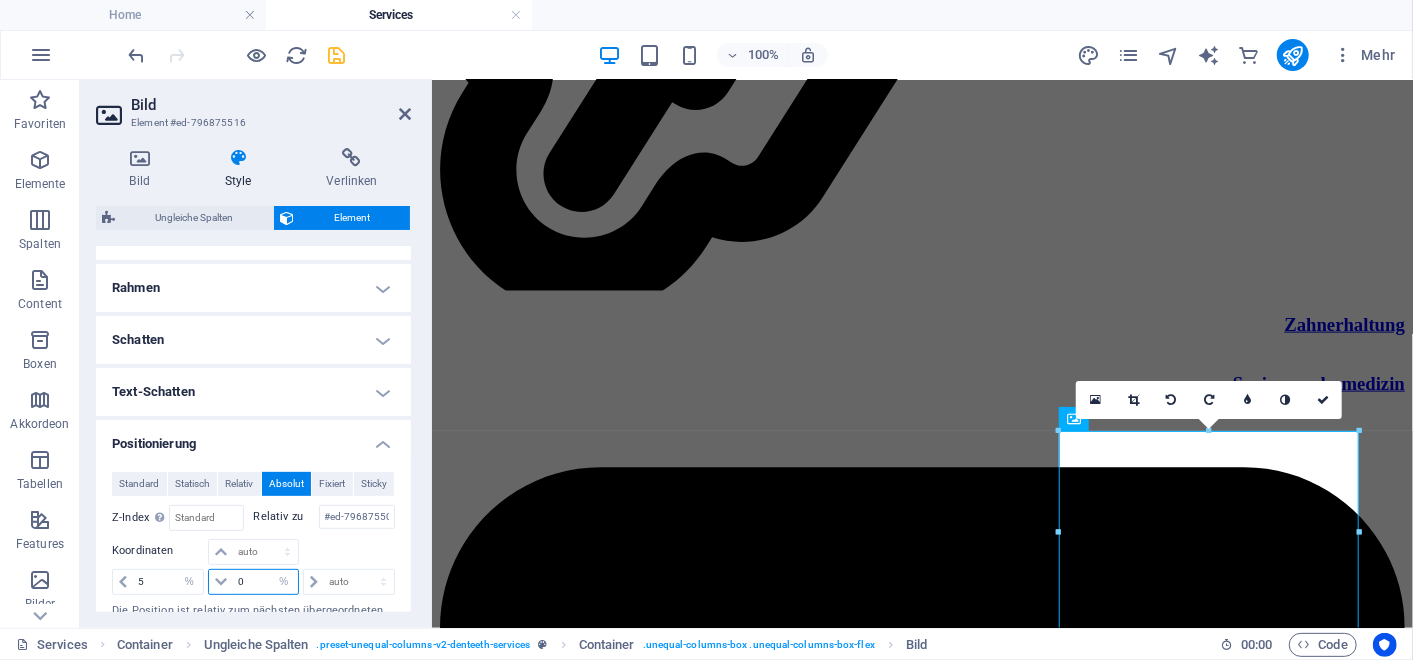 type on "0" 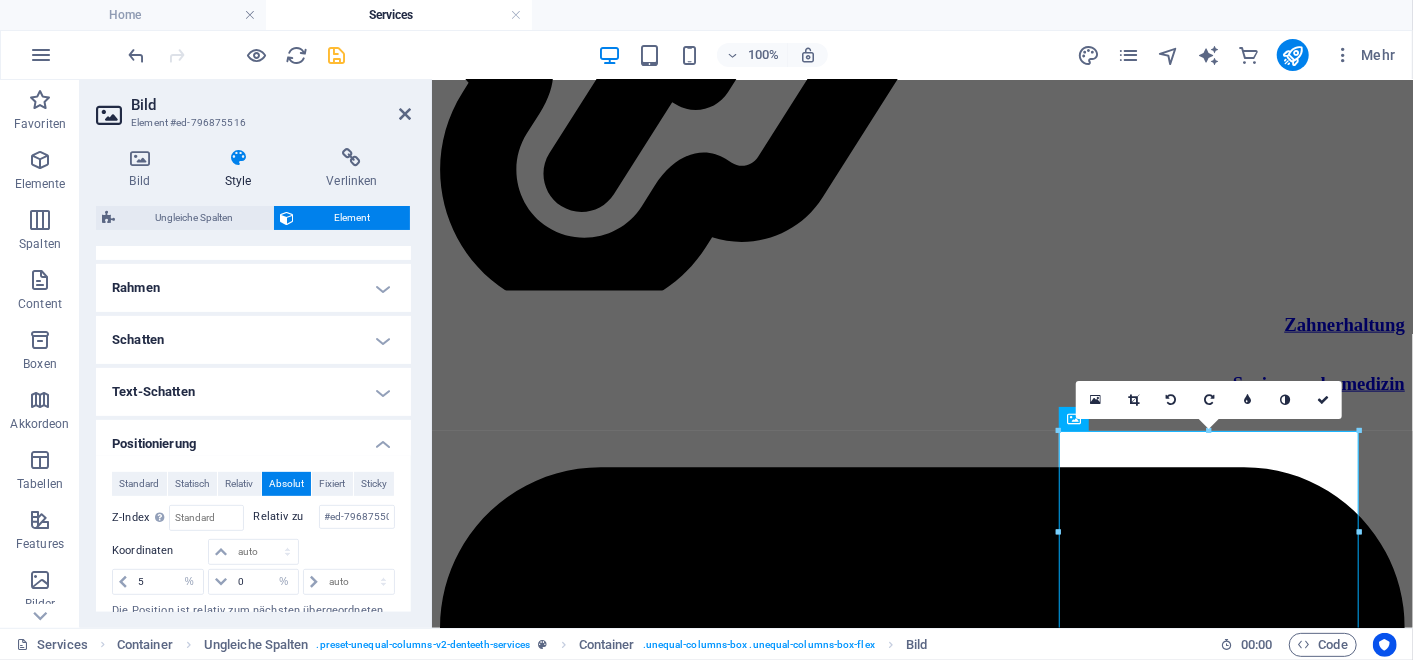 click on "Bild Element #ed-796875516 Bild Style Verlinken Bild Ziehe Dateien zum Hochladen hierher oder  klicke hier, um aus Dateien oder kostenlosen Stockfotos & -videos zu wählen Wähle aus deinen Dateien, Stockfotos oder lade Dateien hoch Hochladen Breite 300 Standard auto px rem % em vh vw Bild einpassen Bild automatisch anhand einer fixen Breite und Höhe einpassen Höhe Standard auto px Ausrichtung Lazyload Bilder auf Seite nachträglich laden. Verbessert Ladezeit (Pagespeed). Responsive Automatisch Retina-Bilder und kleinere Bilder auf Smartphones laden Lightbox Als Überschrift Das Bild in eine H1-Überschrift einfügen. Nützlich, um dem Alternativtext die Gewichtung einer H1-Überschrift zu geben, z.B. für das Logo. Deaktiviert lassen, wenn unklar. Optimiert Bilder werden komprimiert für eine bessere Ladegeschwindigkeit der Website. Position Richtung Benutzerdefiniert X-Versatz 50 px rem % vh vw Y-Versatz 50 px rem % vh vw Textfluss Kein Bild links Bild rechts Text Alternativtext Bildunterschrift Normal 8" at bounding box center [256, 354] 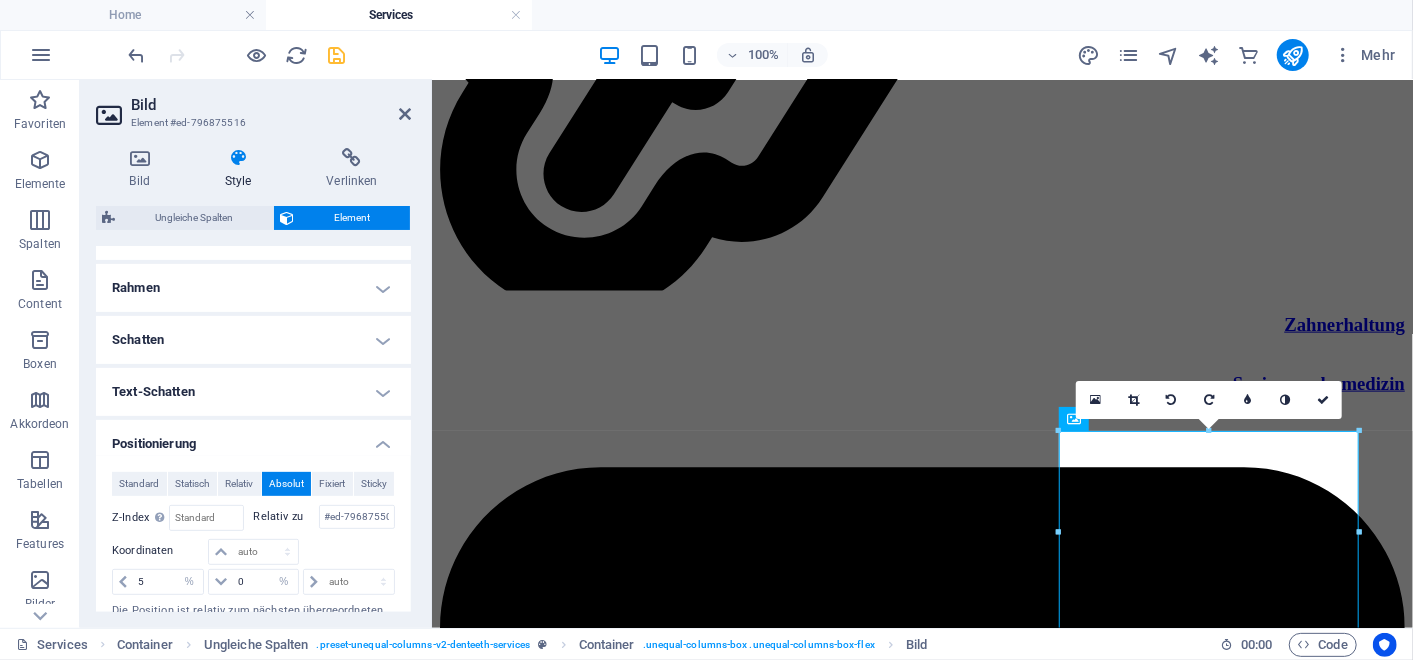 click on "Bild" at bounding box center (271, 105) 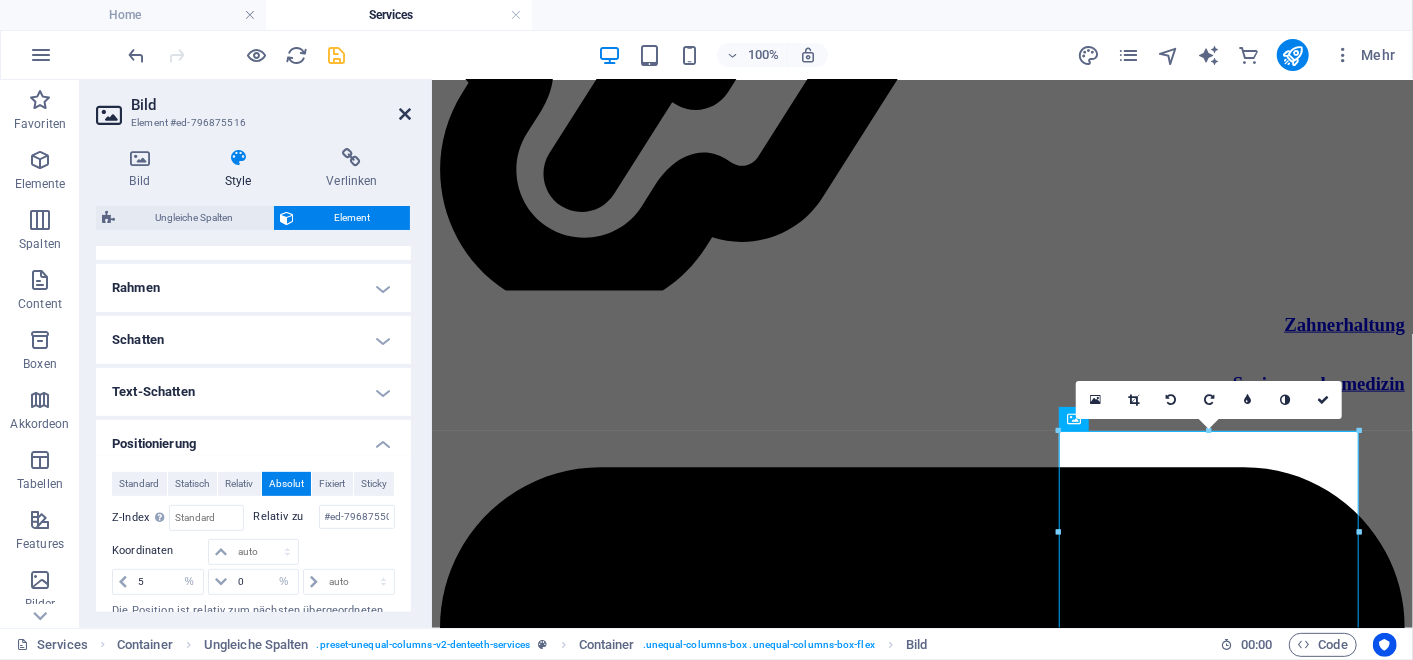 click at bounding box center (405, 114) 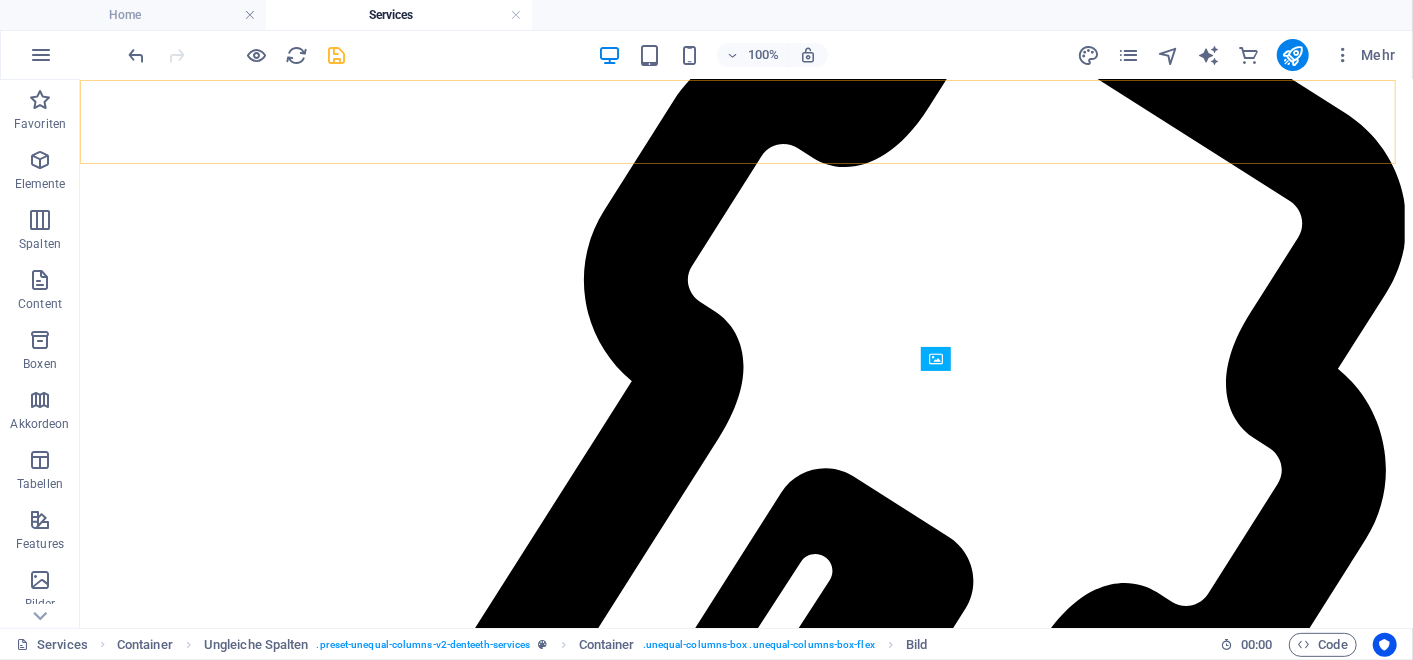 scroll, scrollTop: 5194, scrollLeft: 0, axis: vertical 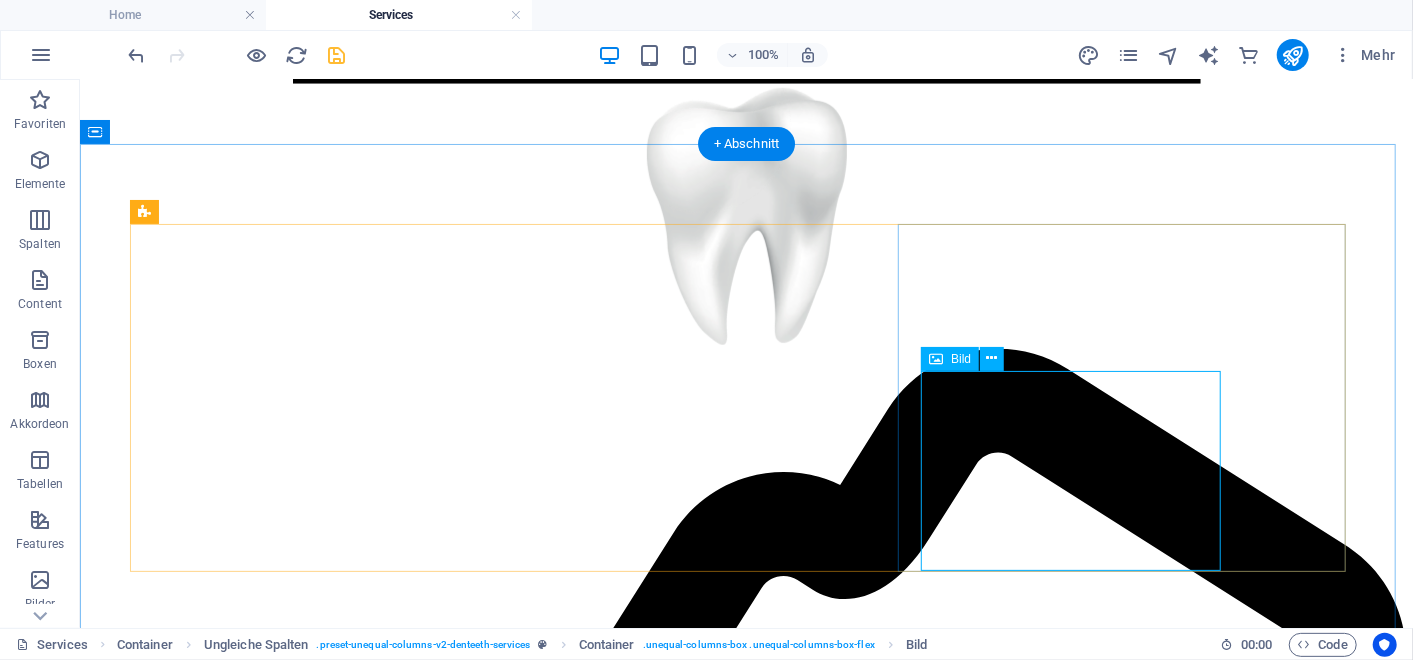 click at bounding box center [296, -4670] 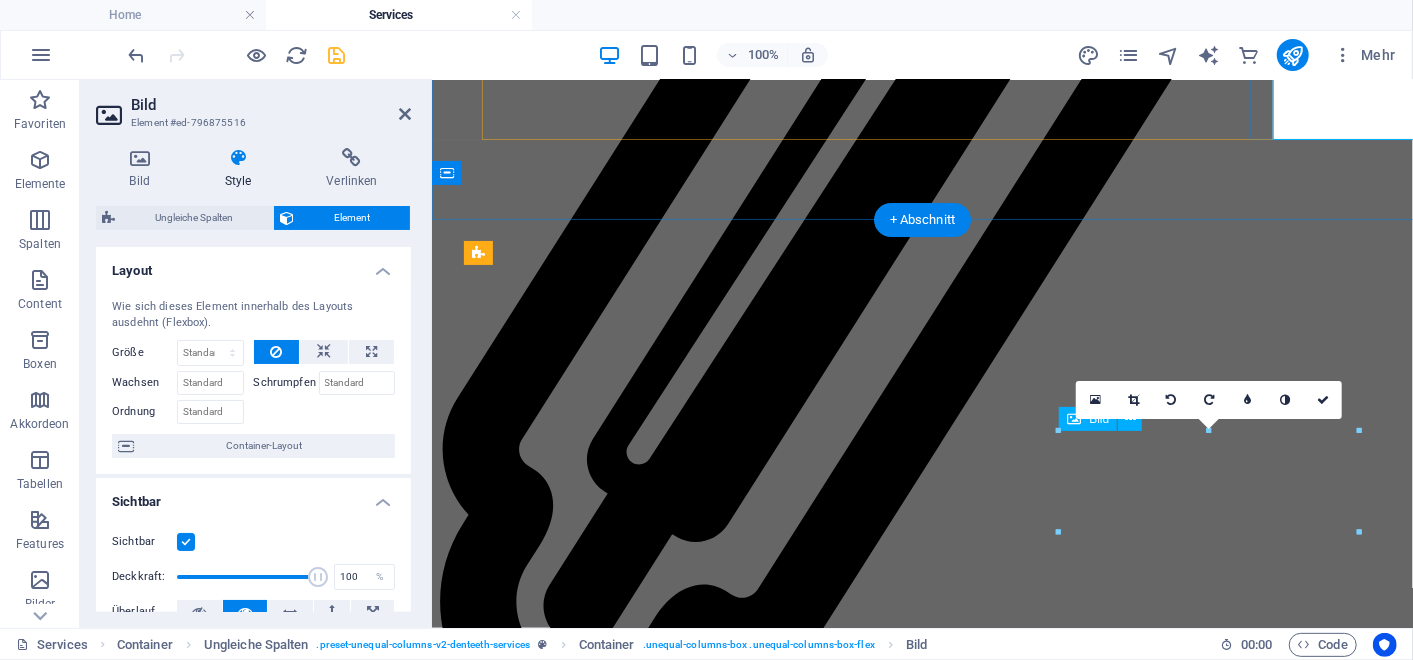 scroll, scrollTop: 5626, scrollLeft: 0, axis: vertical 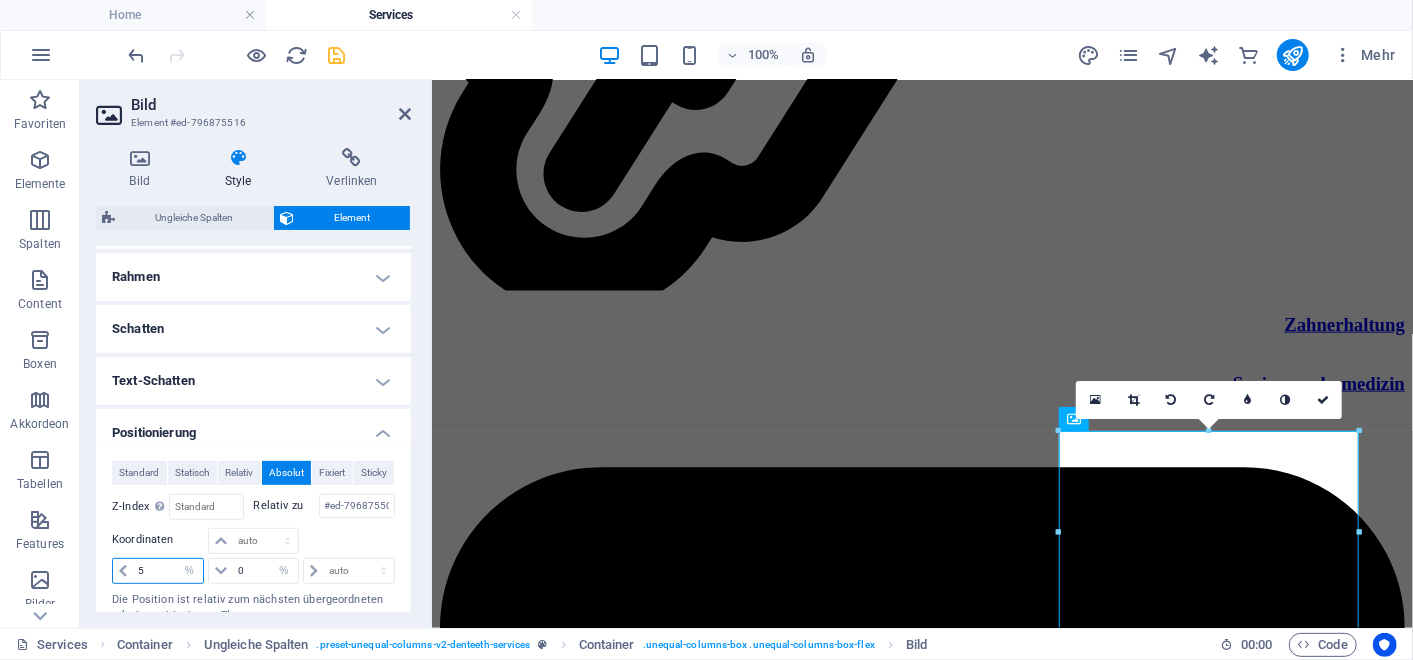 click on "5" at bounding box center [168, 571] 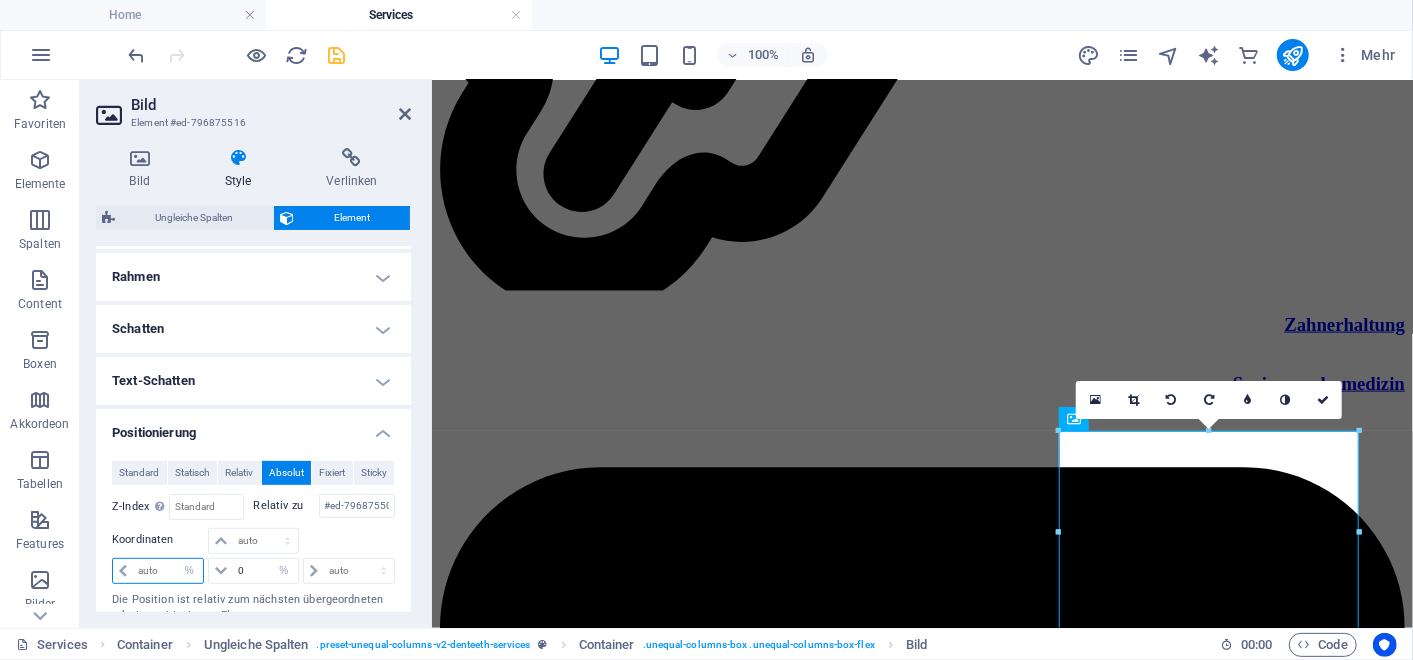type on "0" 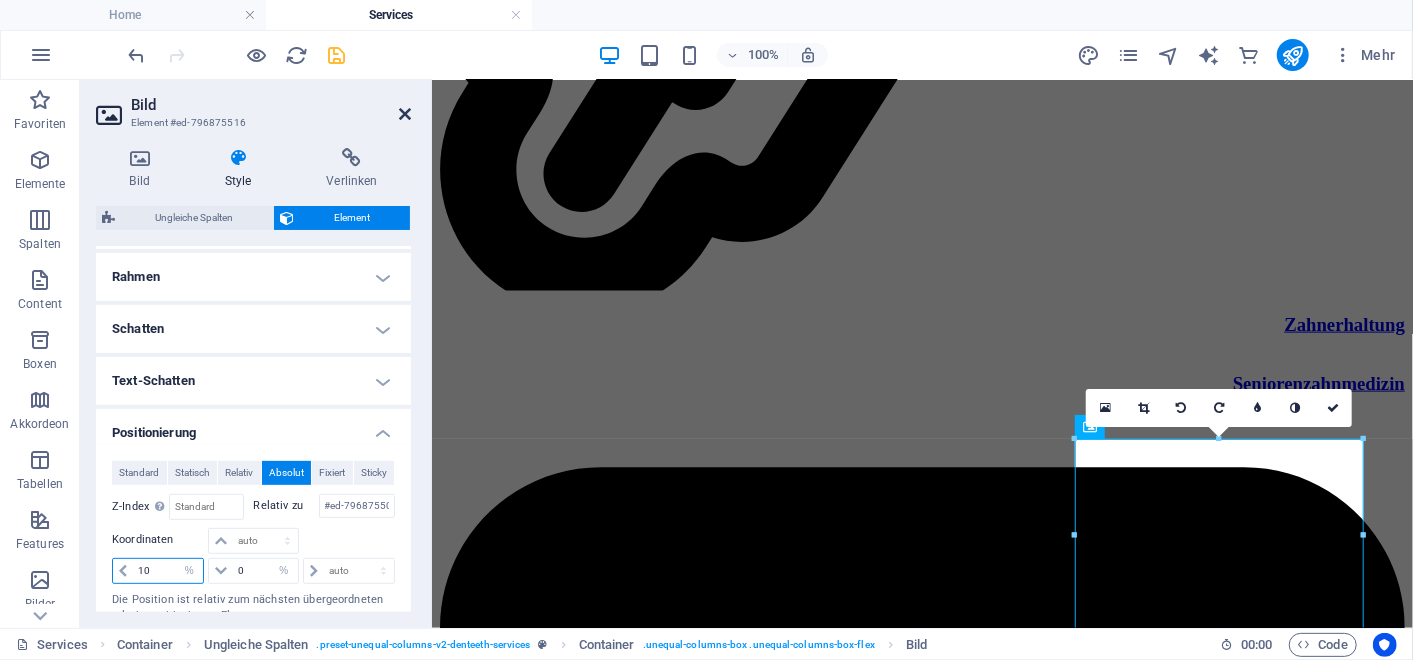 type on "10" 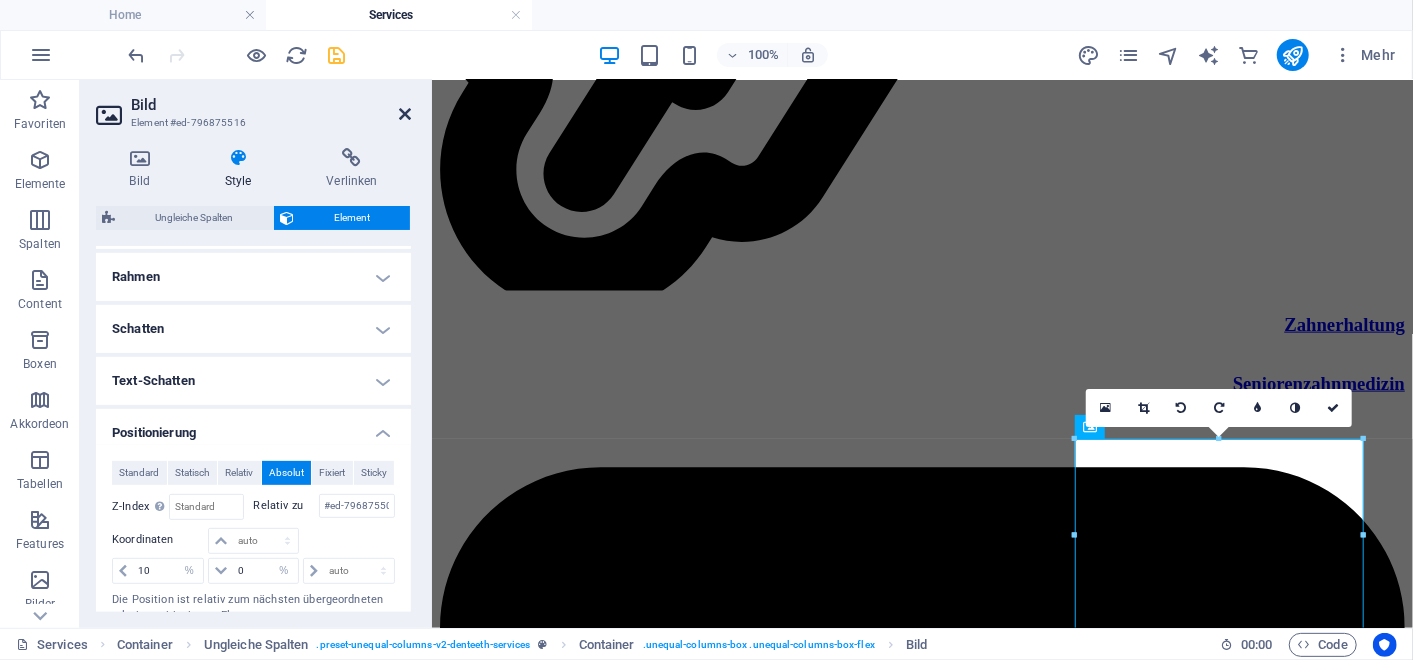 click at bounding box center (405, 114) 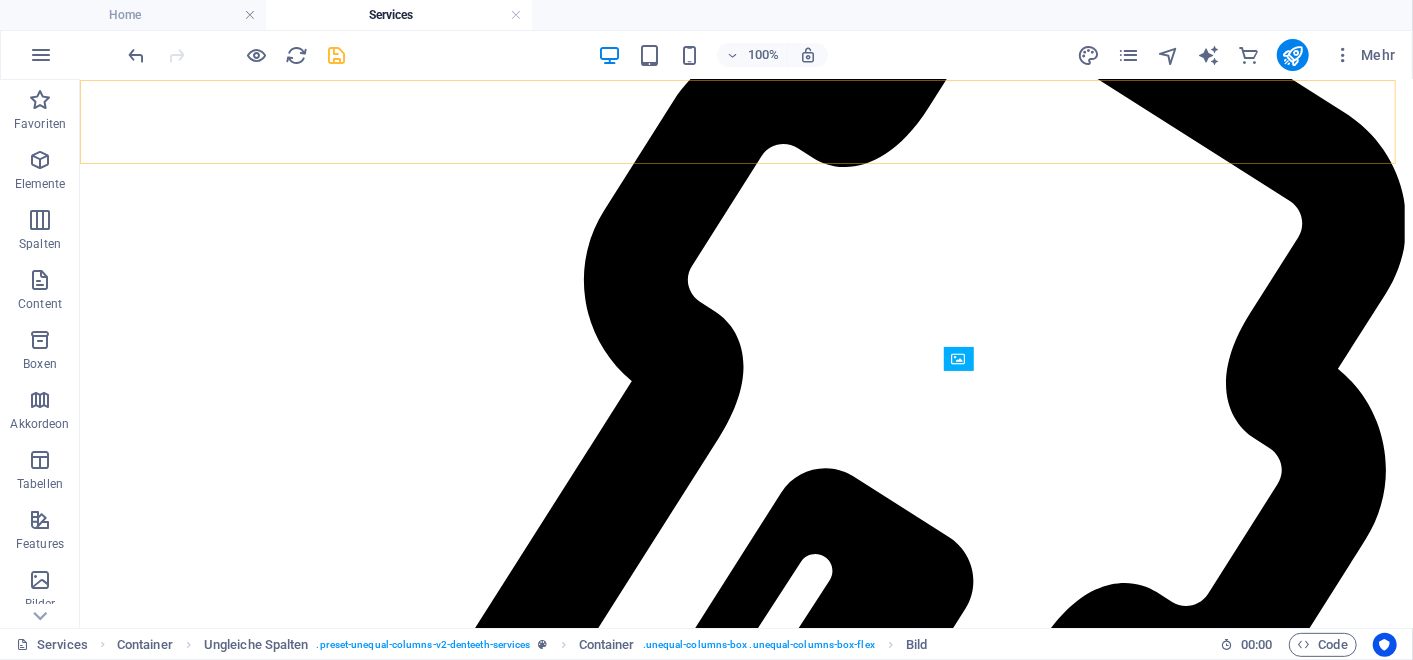 scroll, scrollTop: 5194, scrollLeft: 0, axis: vertical 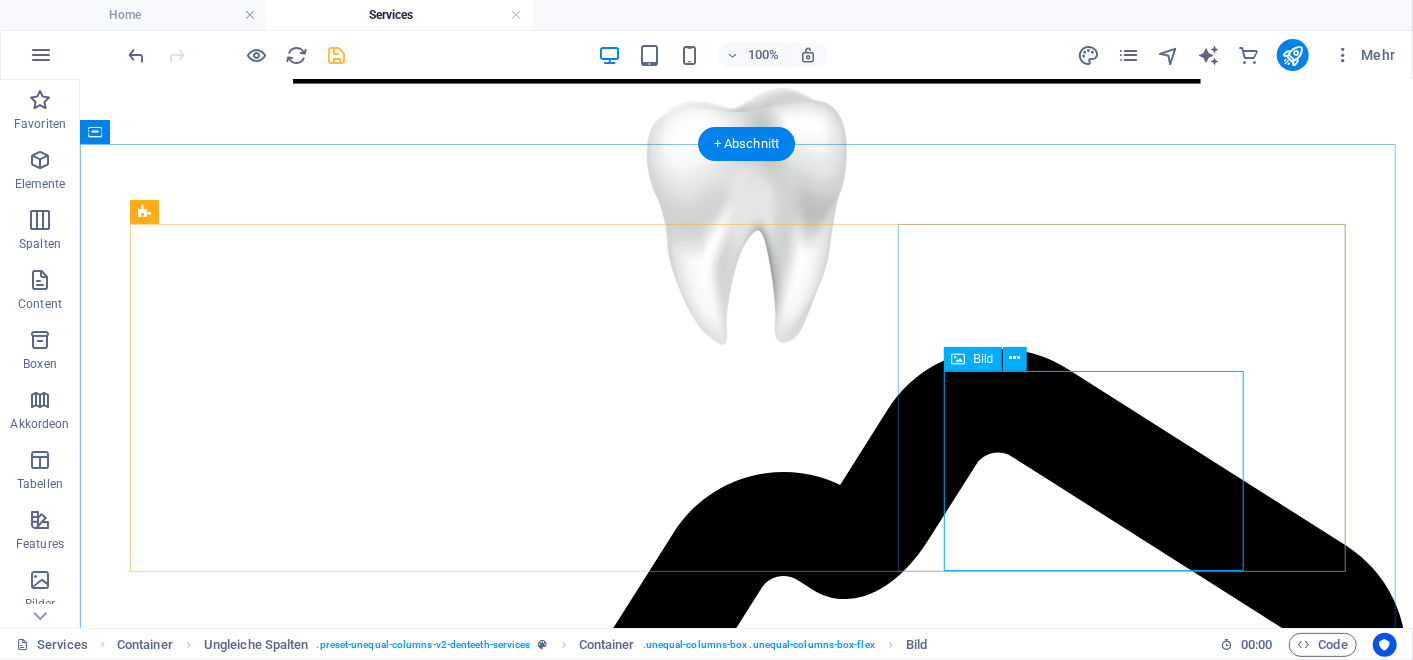 click at bounding box center [362, -4670] 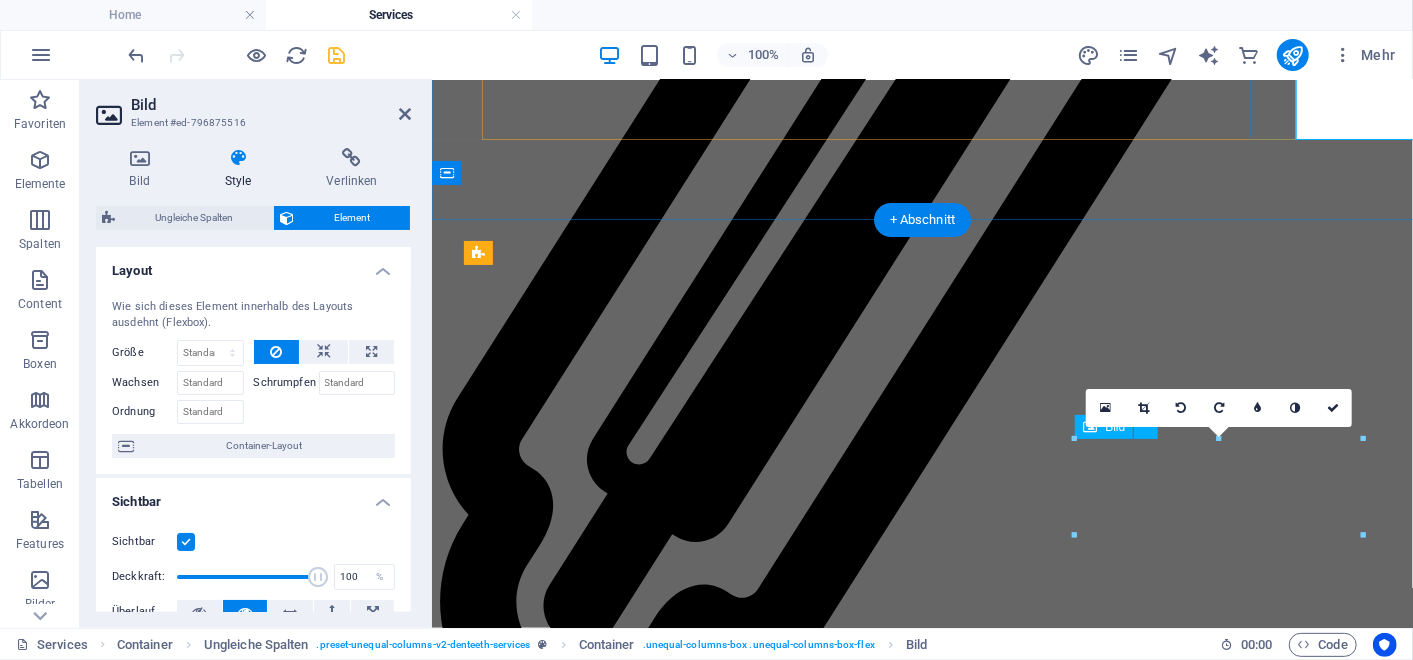scroll, scrollTop: 5626, scrollLeft: 0, axis: vertical 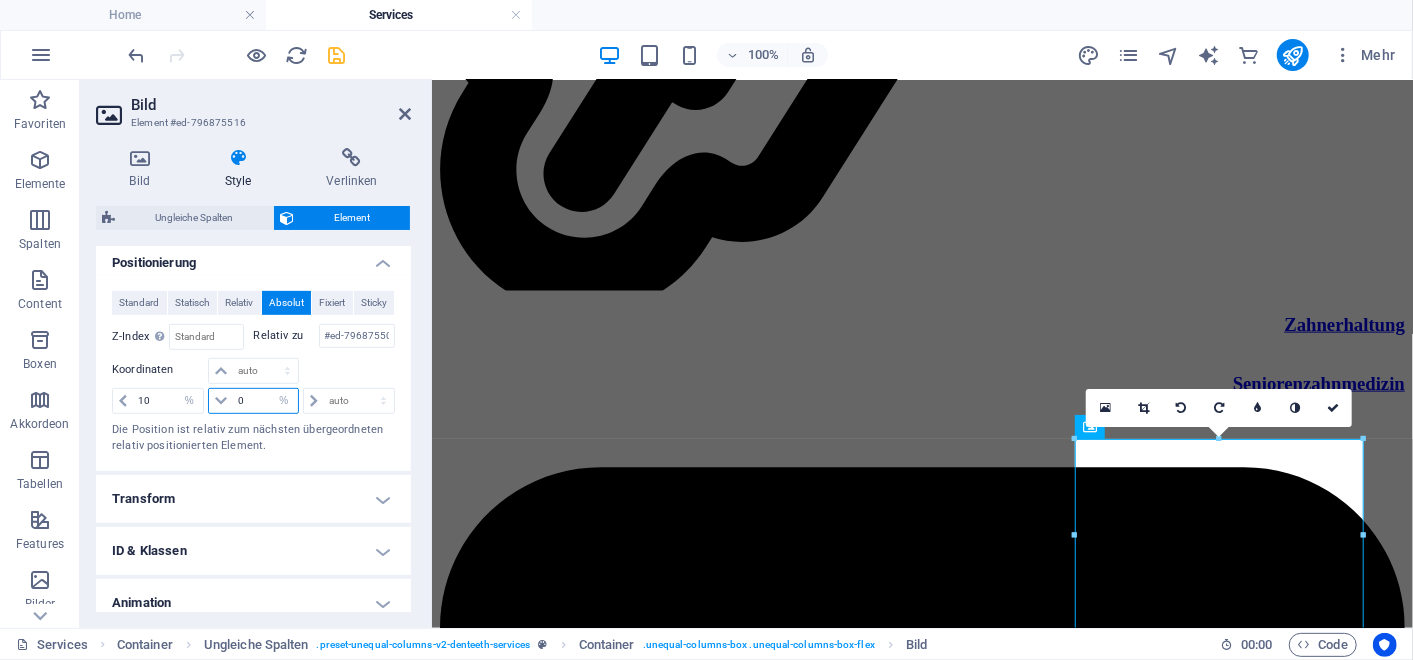 click on "0" at bounding box center (265, 401) 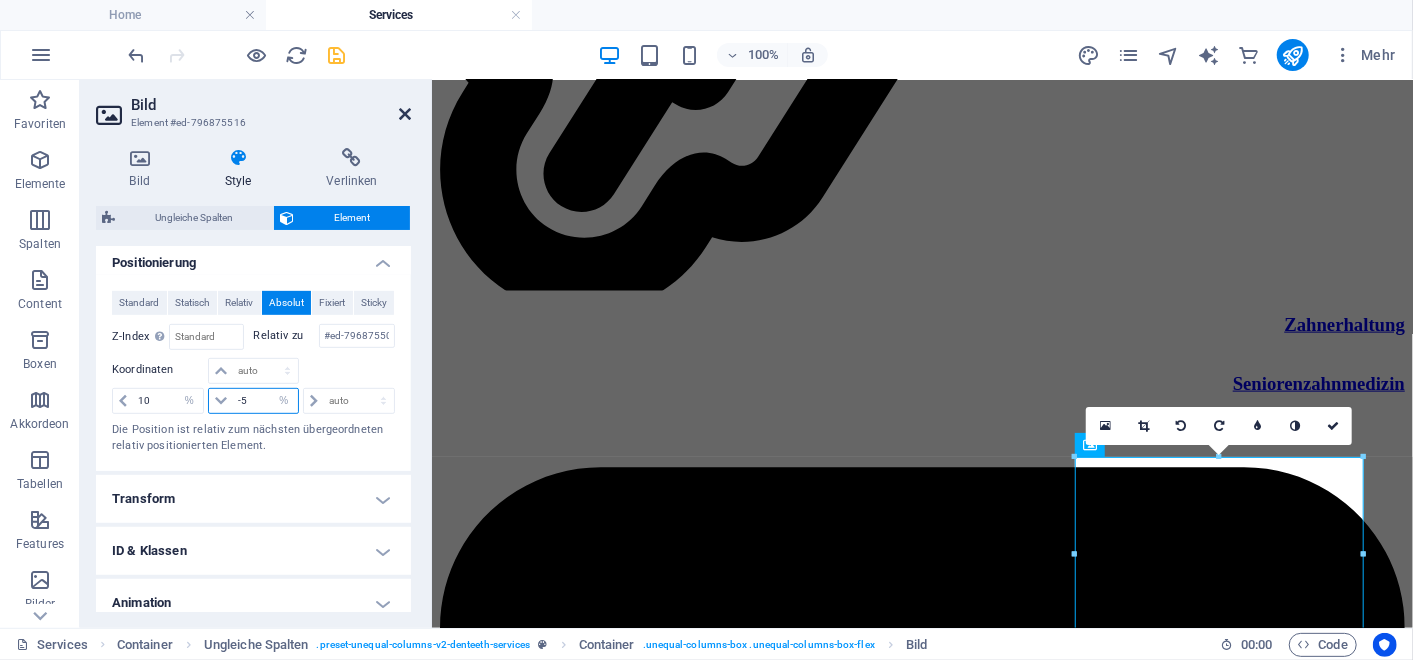 type on "-5" 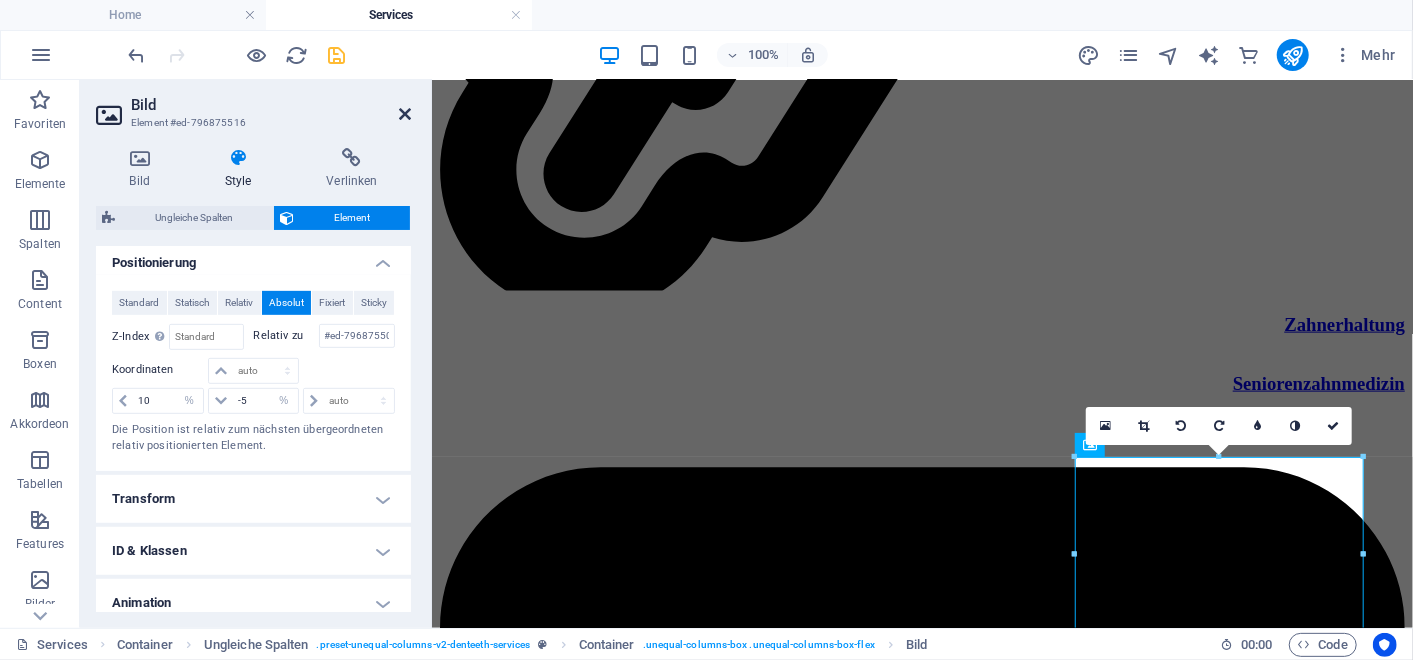 click at bounding box center (405, 114) 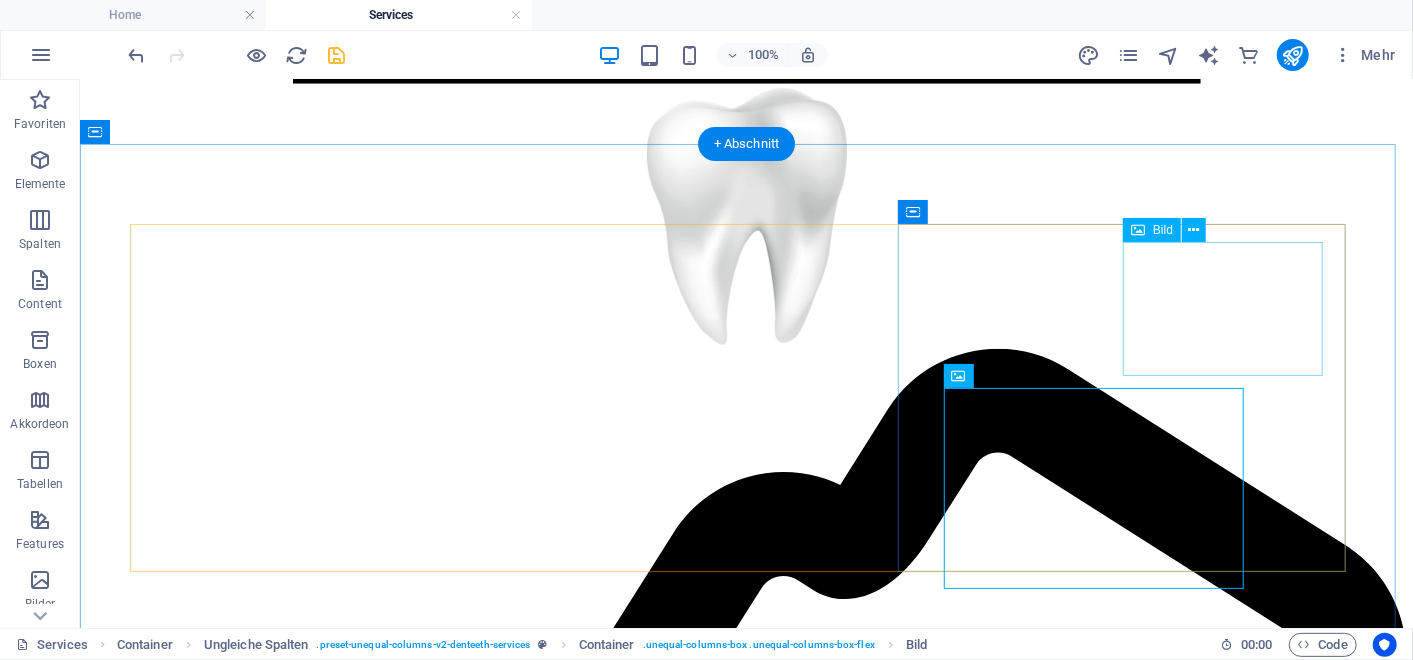 click at bounding box center (1245, -5020) 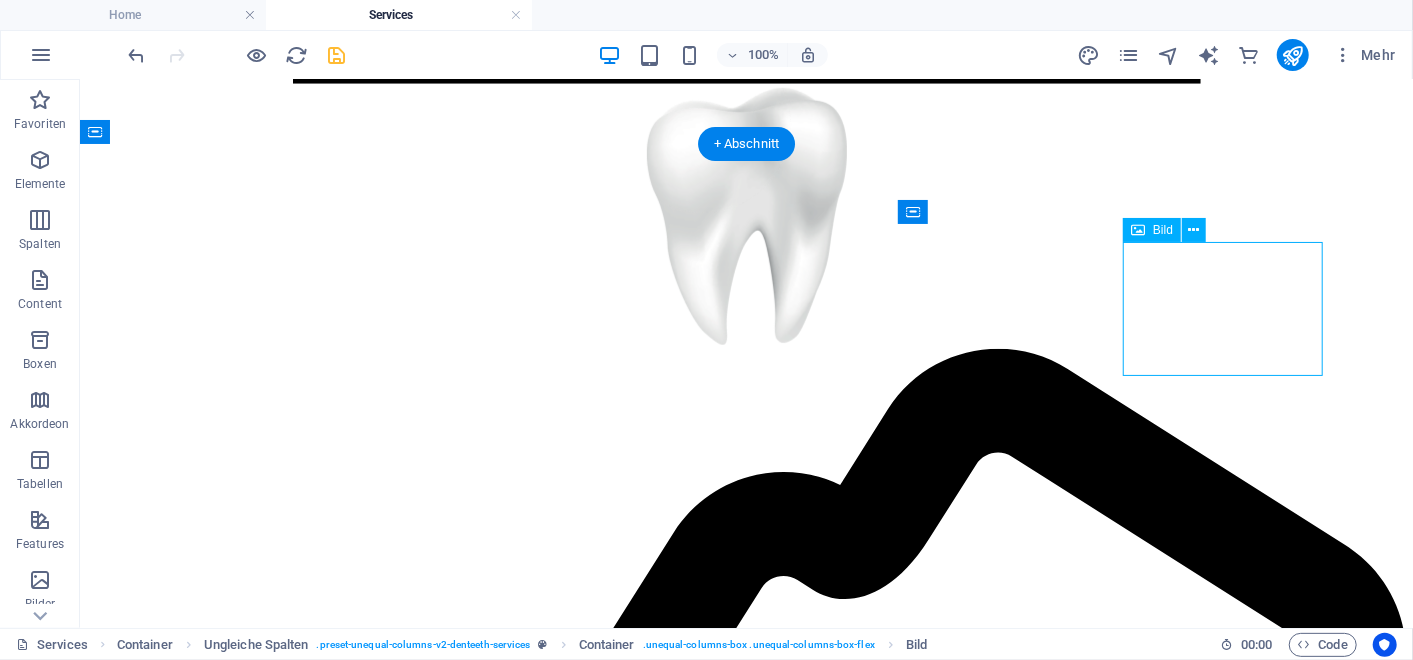 click at bounding box center [1245, -5020] 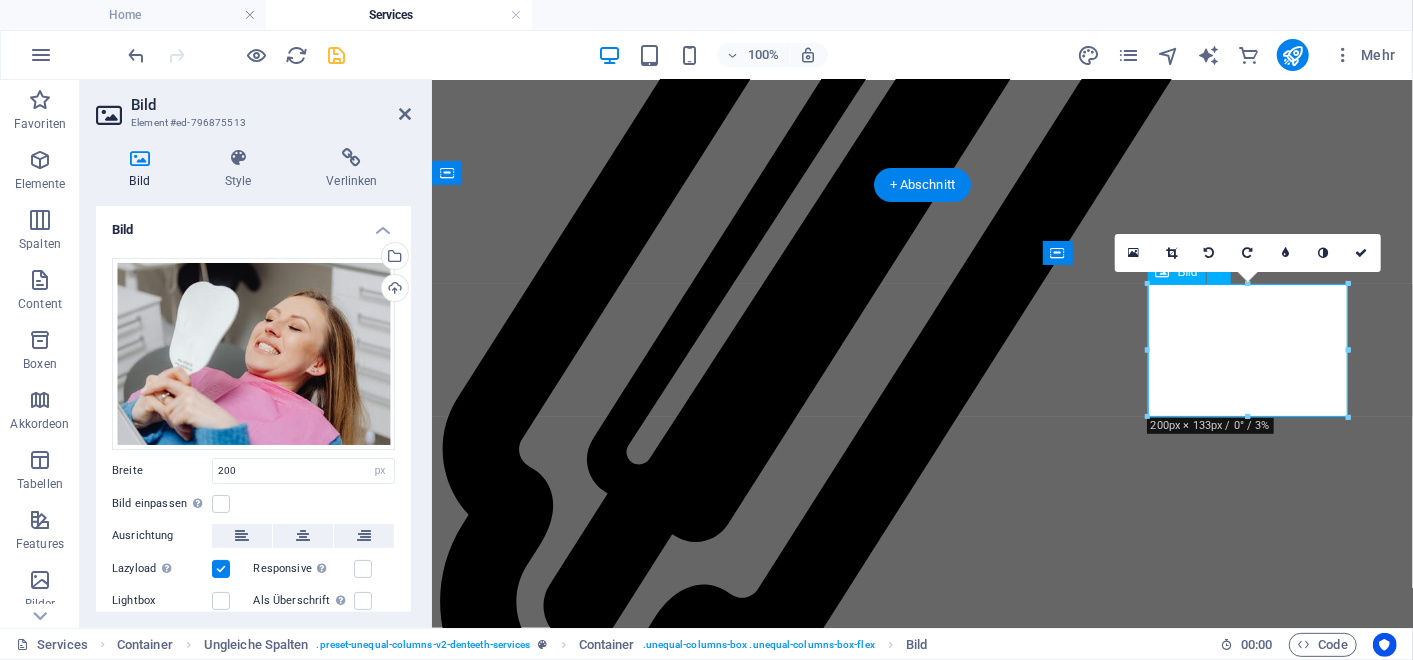 scroll, scrollTop: 5626, scrollLeft: 0, axis: vertical 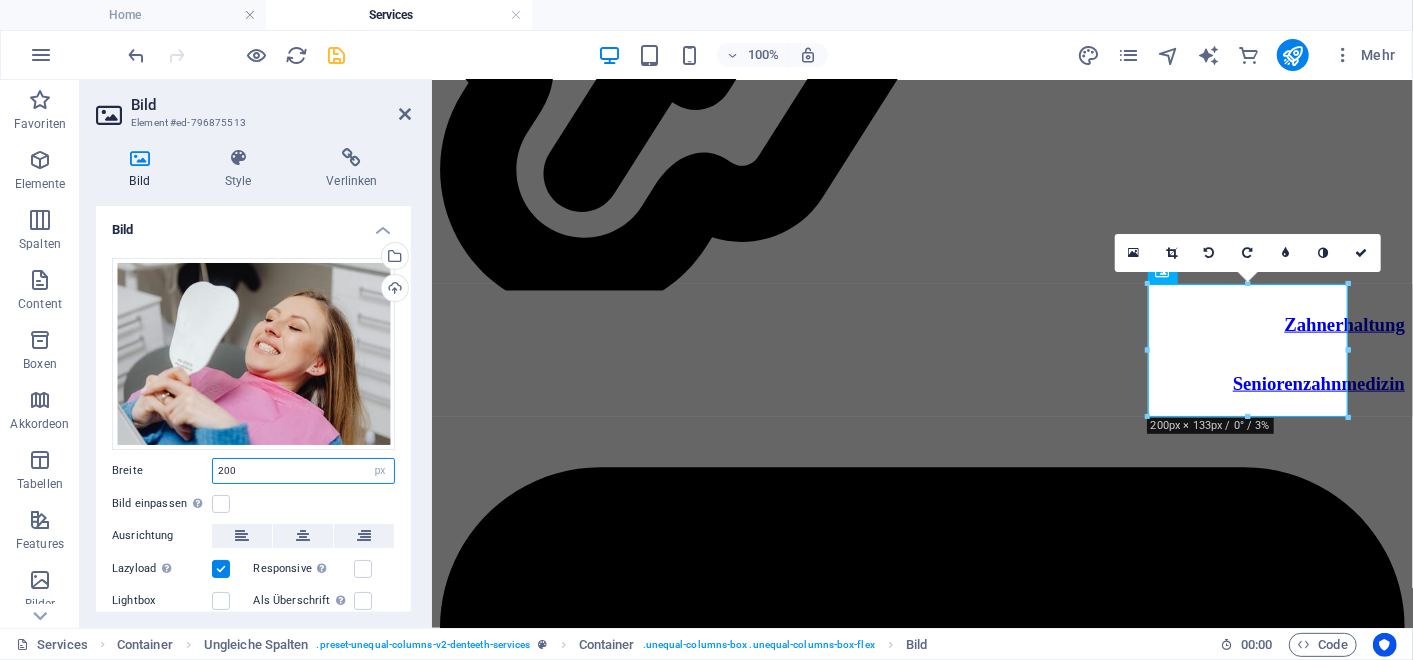click on "200" at bounding box center [303, 471] 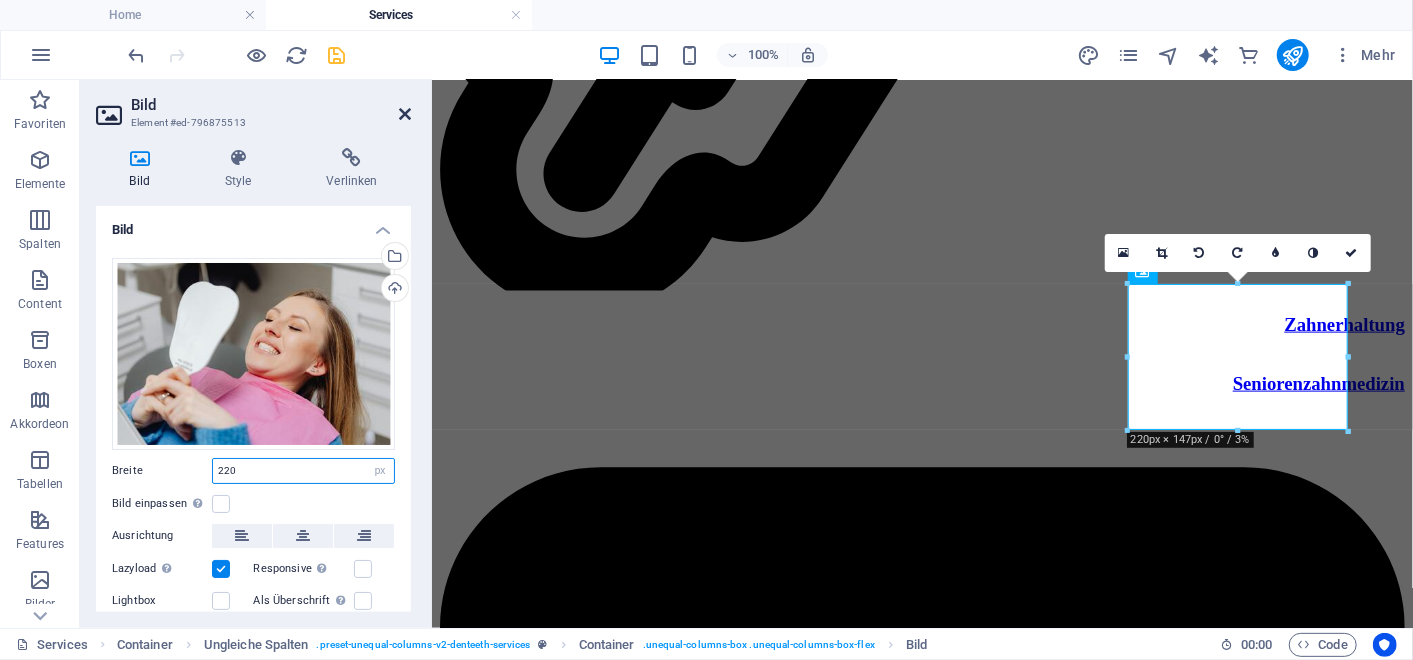 type on "220" 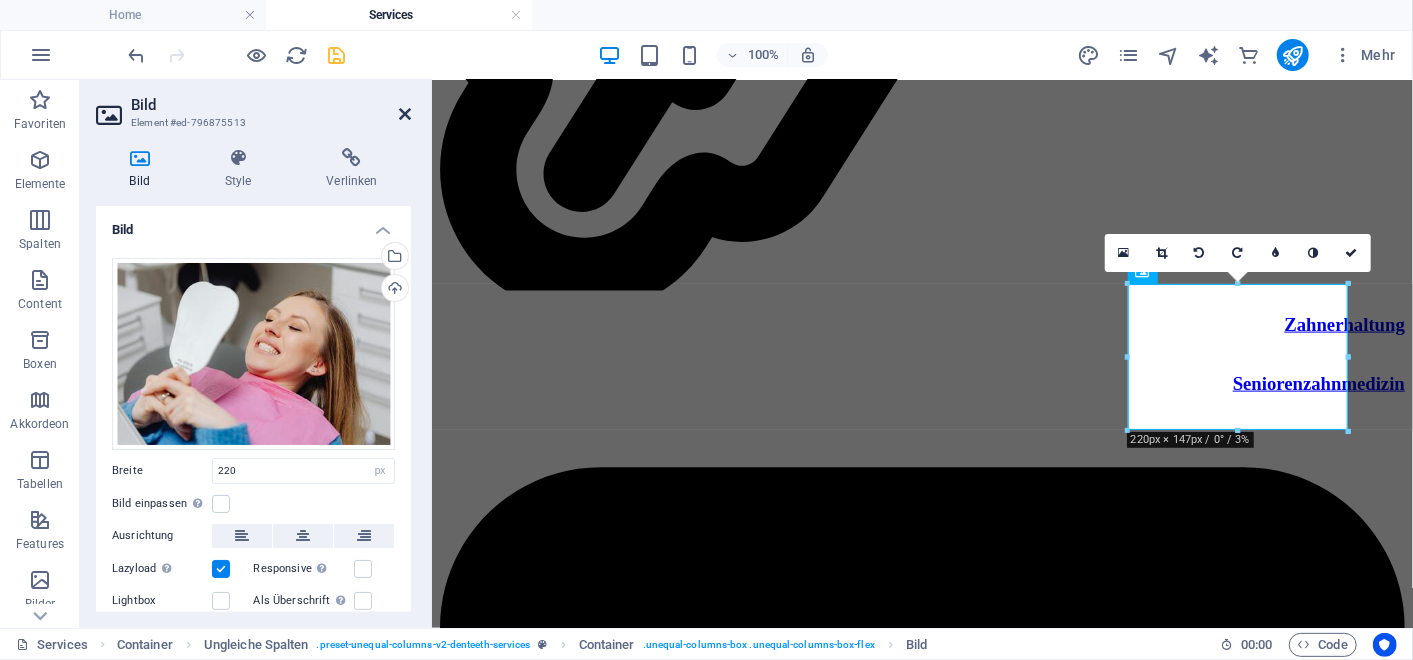 click at bounding box center [405, 114] 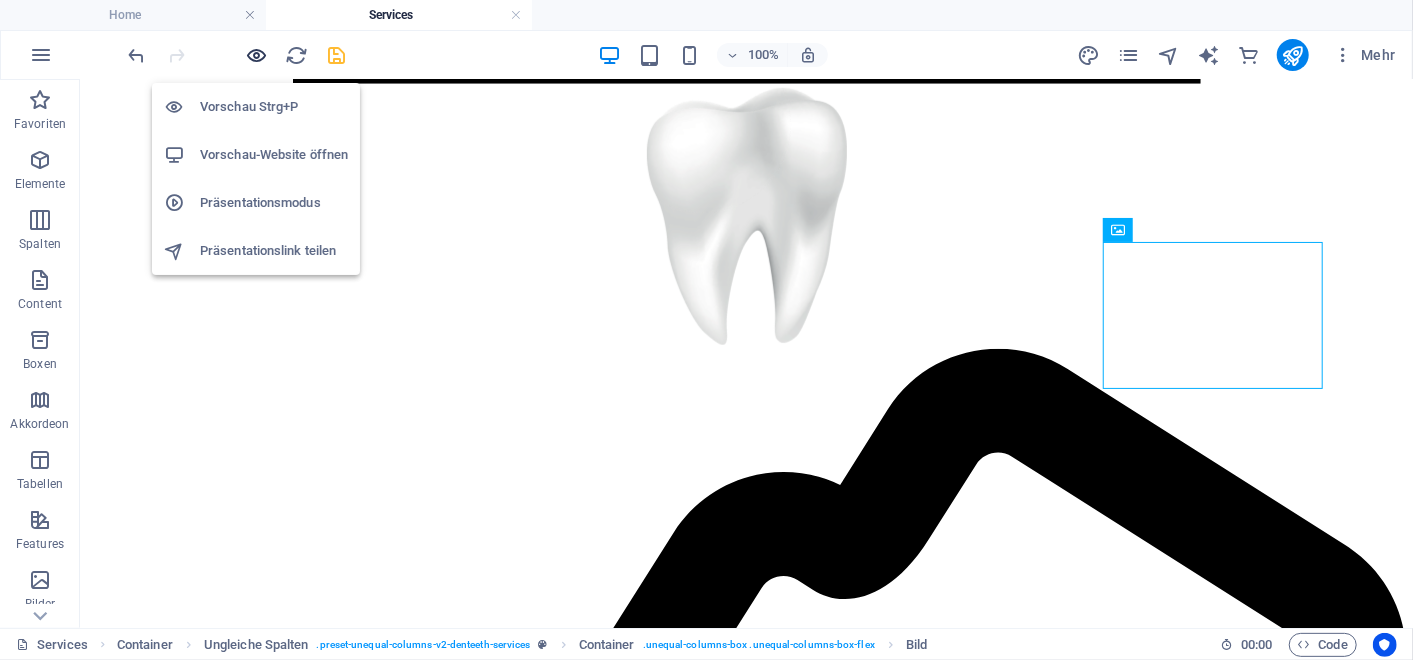 click at bounding box center [257, 55] 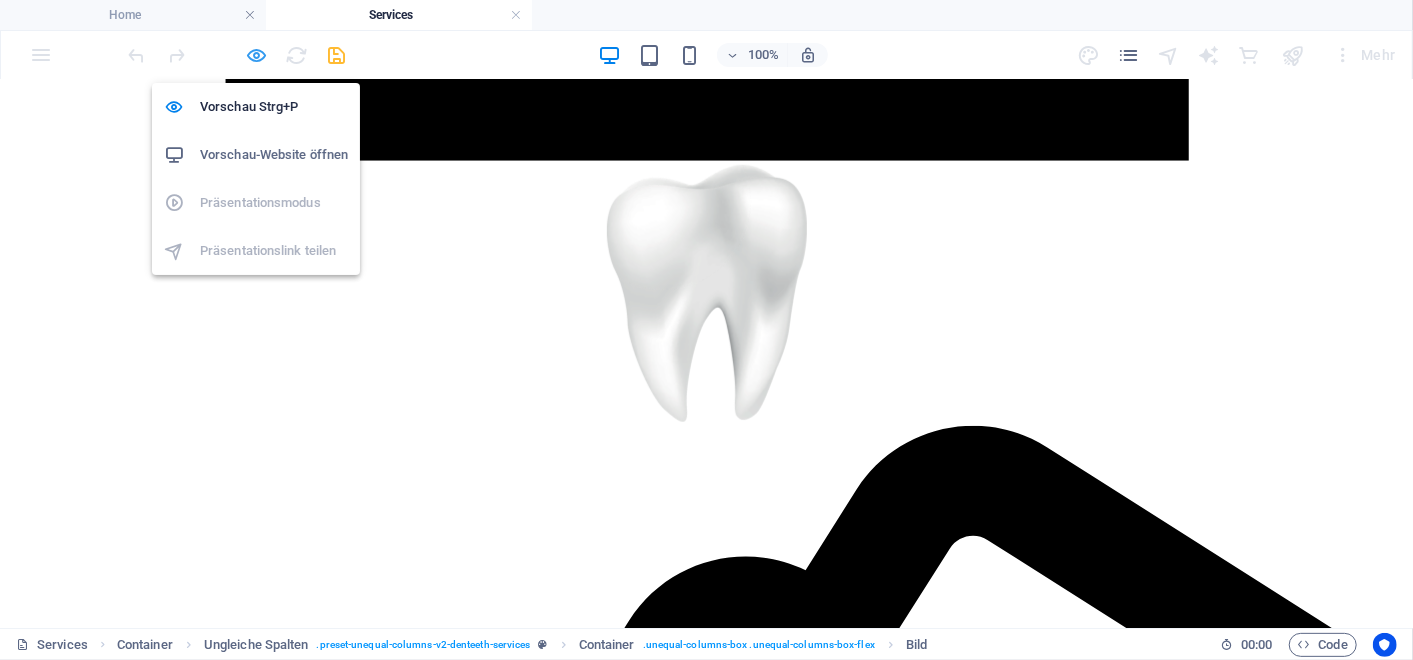 scroll, scrollTop: 4545, scrollLeft: 0, axis: vertical 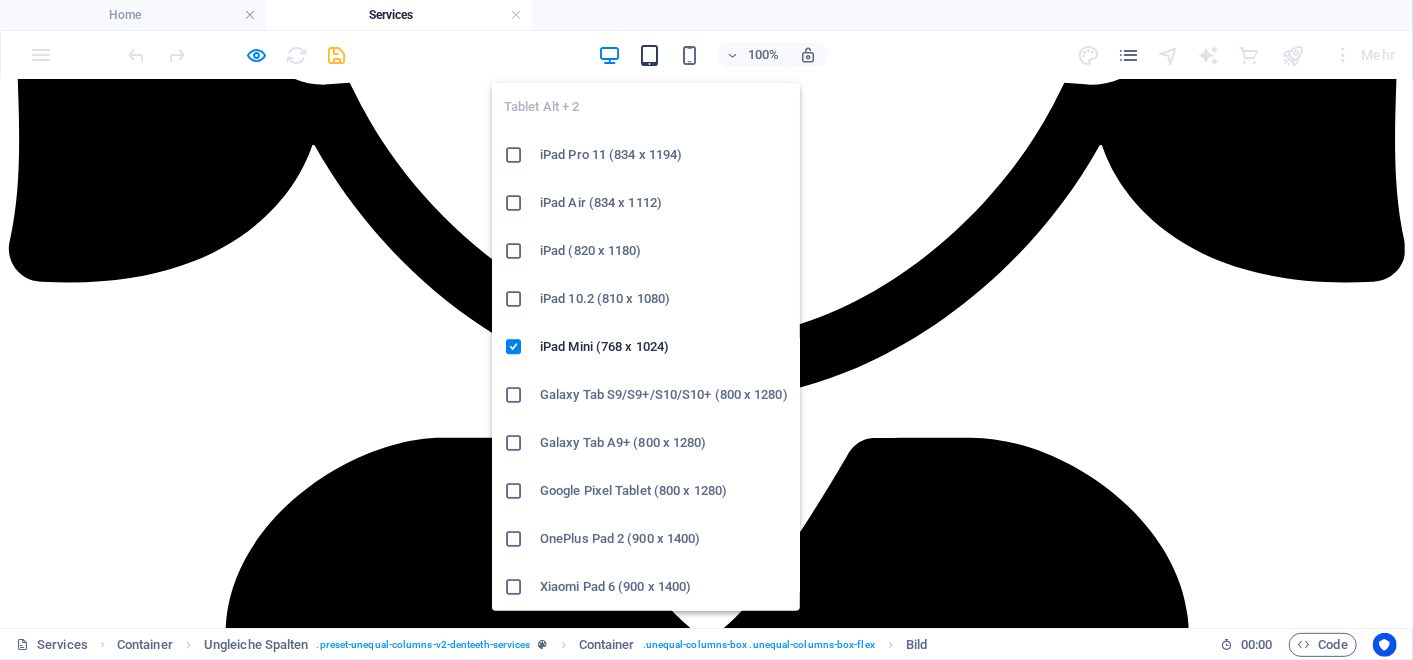 click at bounding box center [649, 55] 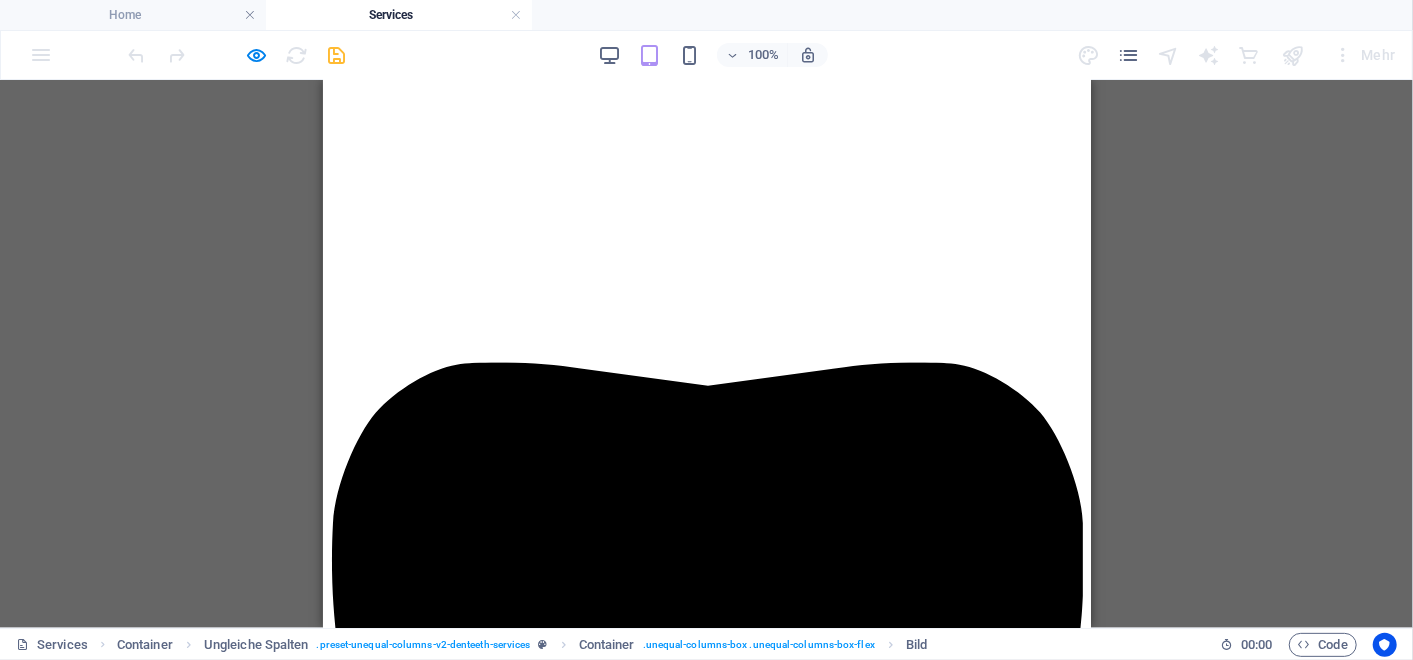 scroll, scrollTop: 6579, scrollLeft: 0, axis: vertical 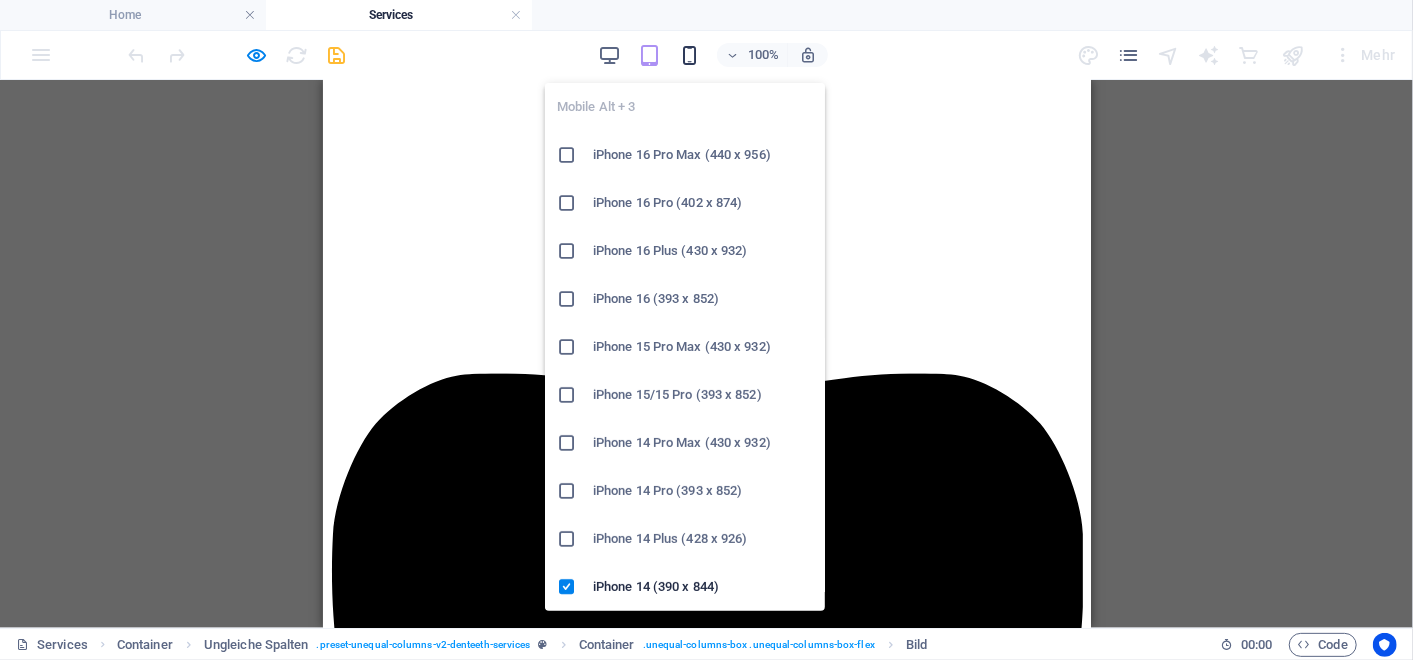 click at bounding box center [689, 55] 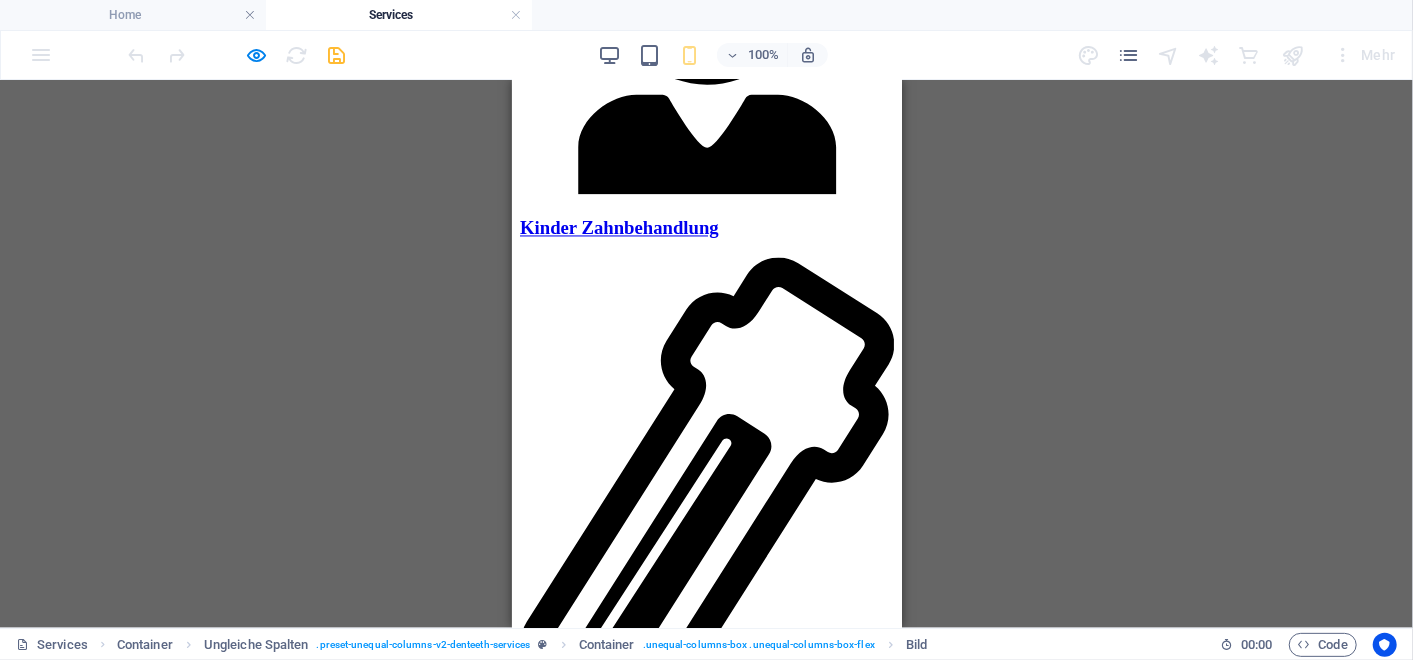 scroll, scrollTop: 6406, scrollLeft: 0, axis: vertical 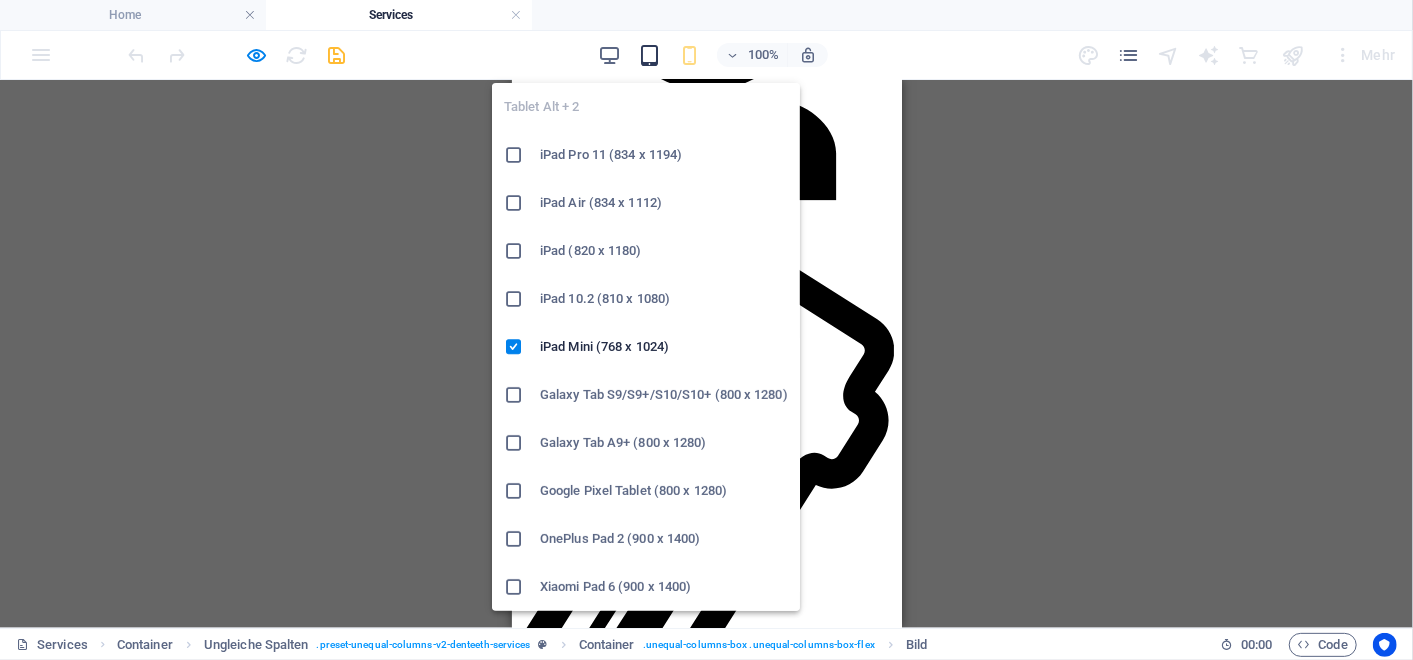 click at bounding box center (649, 55) 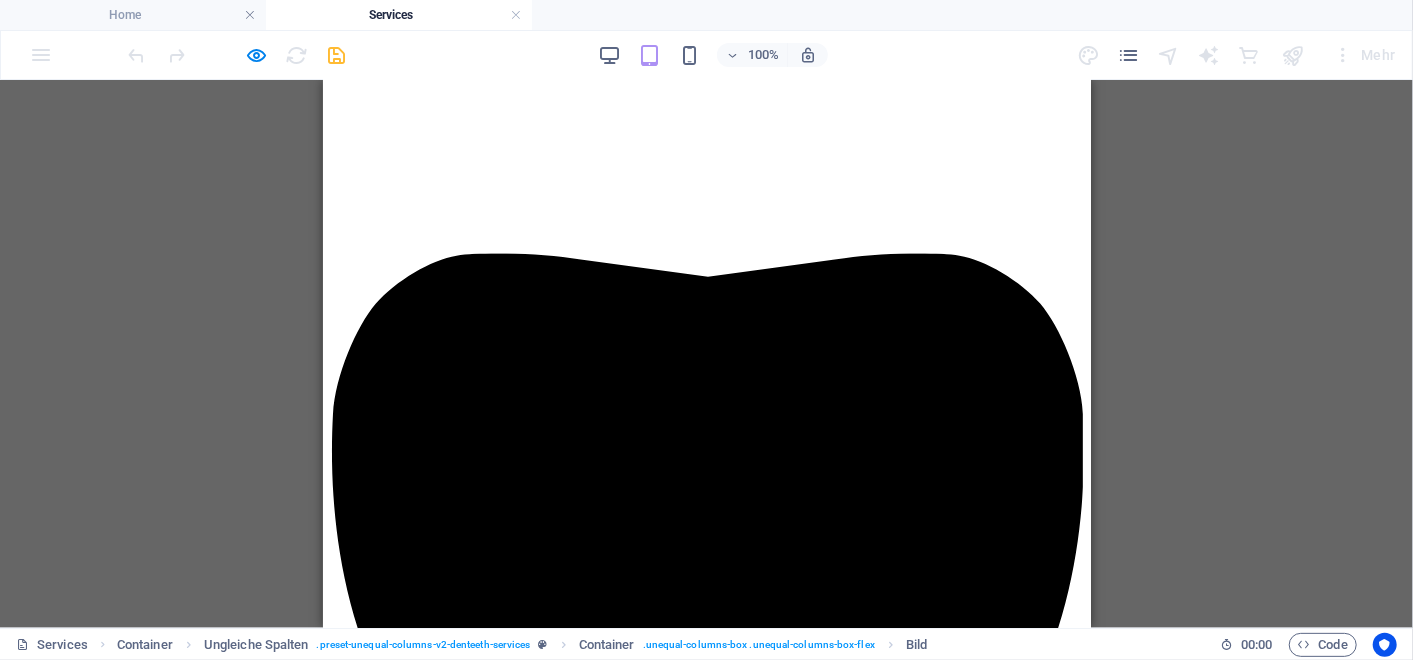 scroll, scrollTop: 6708, scrollLeft: 0, axis: vertical 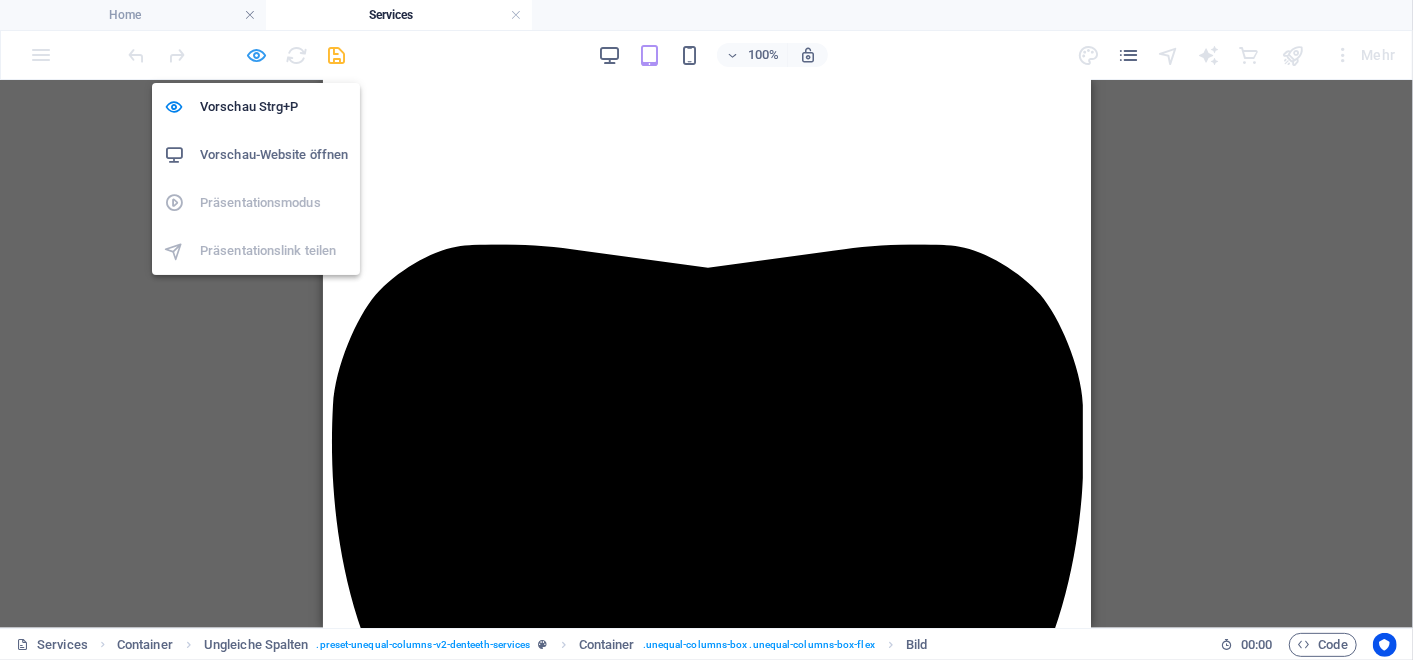 click at bounding box center (257, 55) 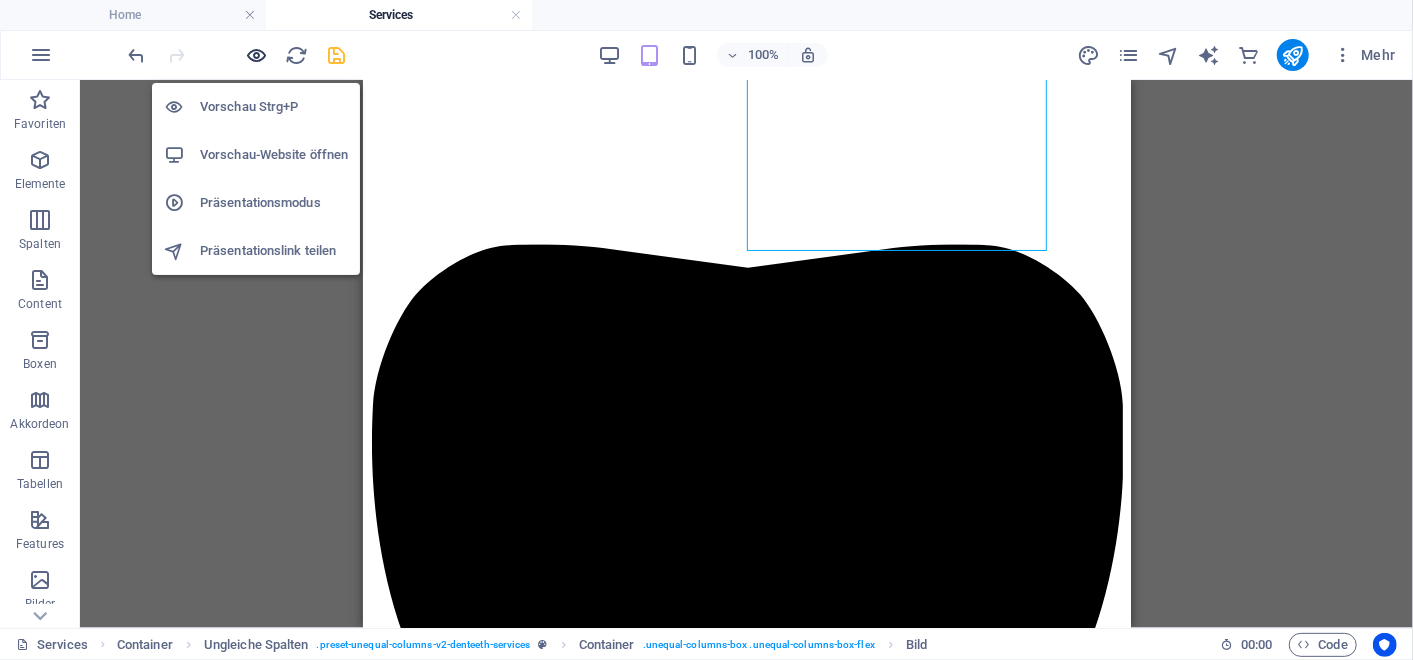 scroll, scrollTop: 7831, scrollLeft: 0, axis: vertical 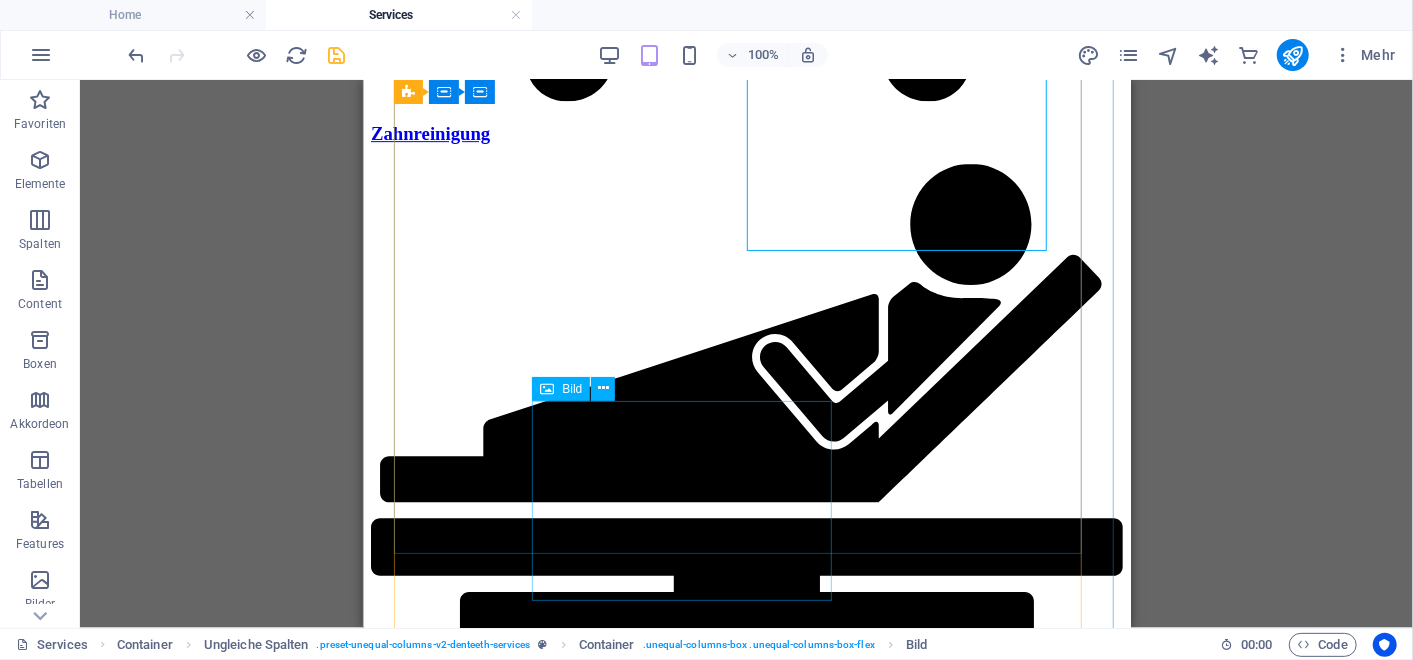 click at bounding box center [666, -7252] 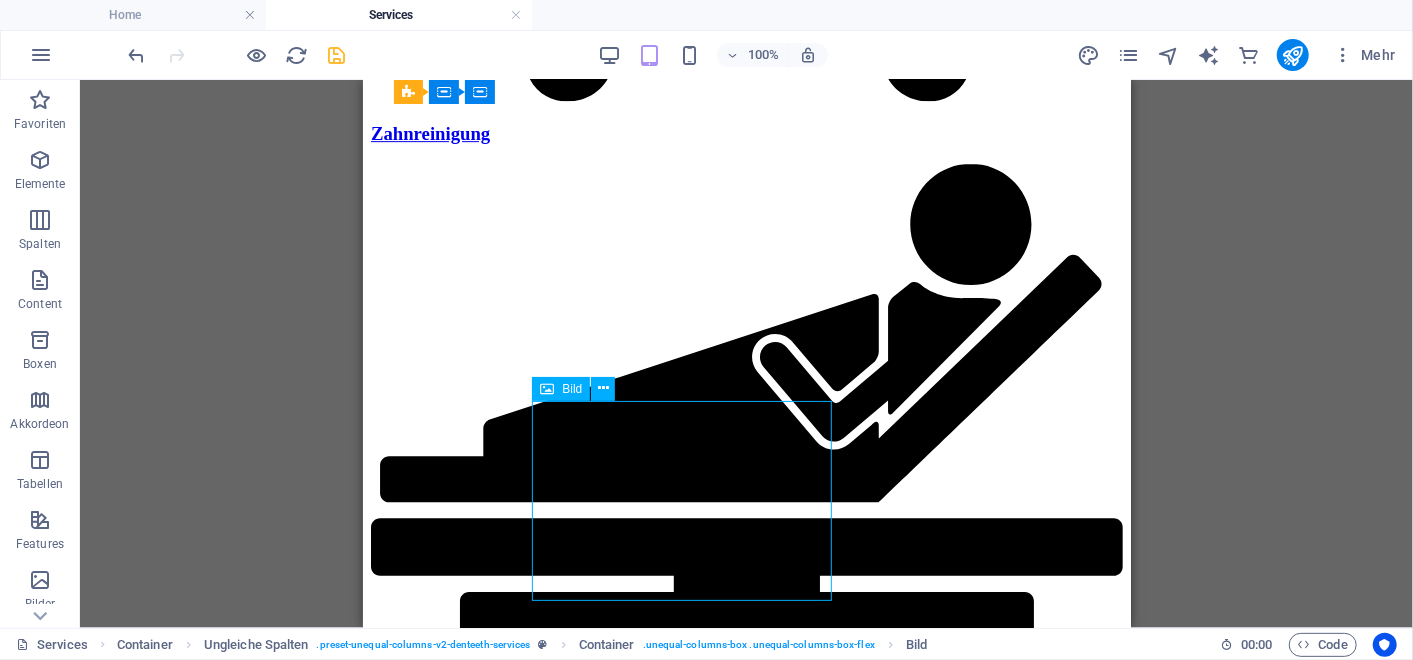 click at bounding box center [666, -7252] 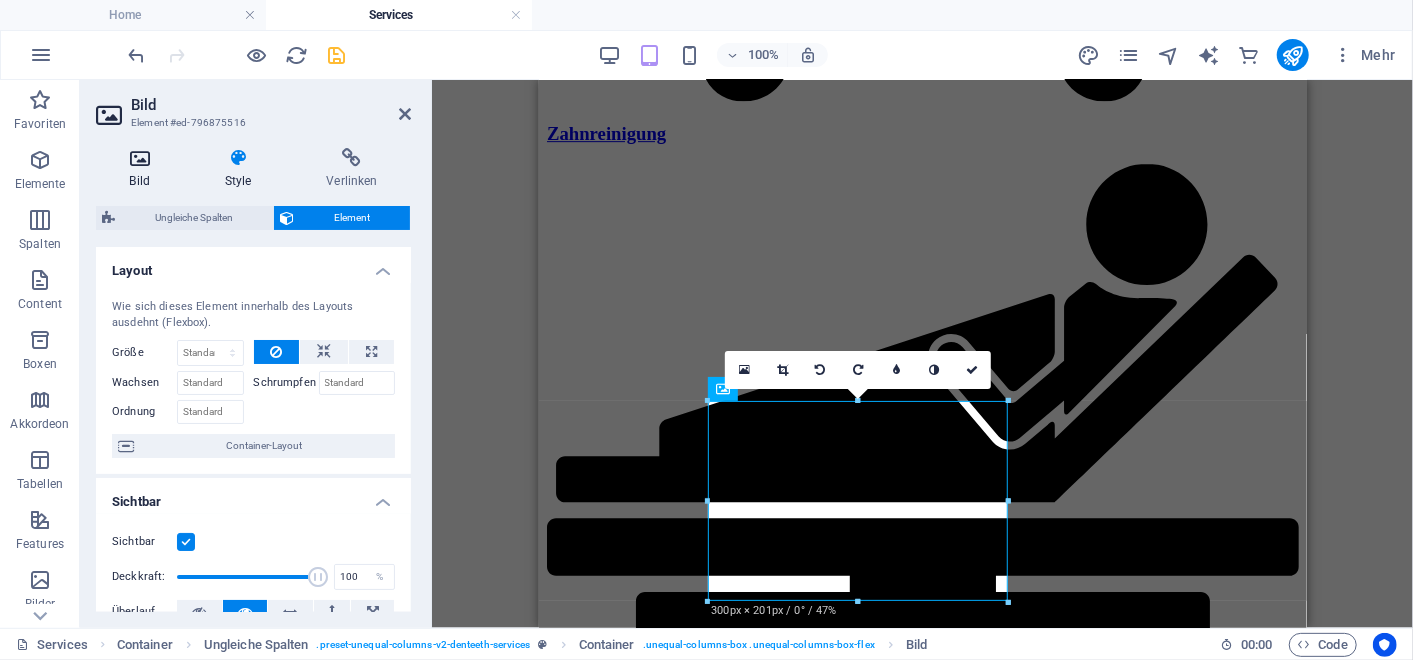 click at bounding box center [139, 158] 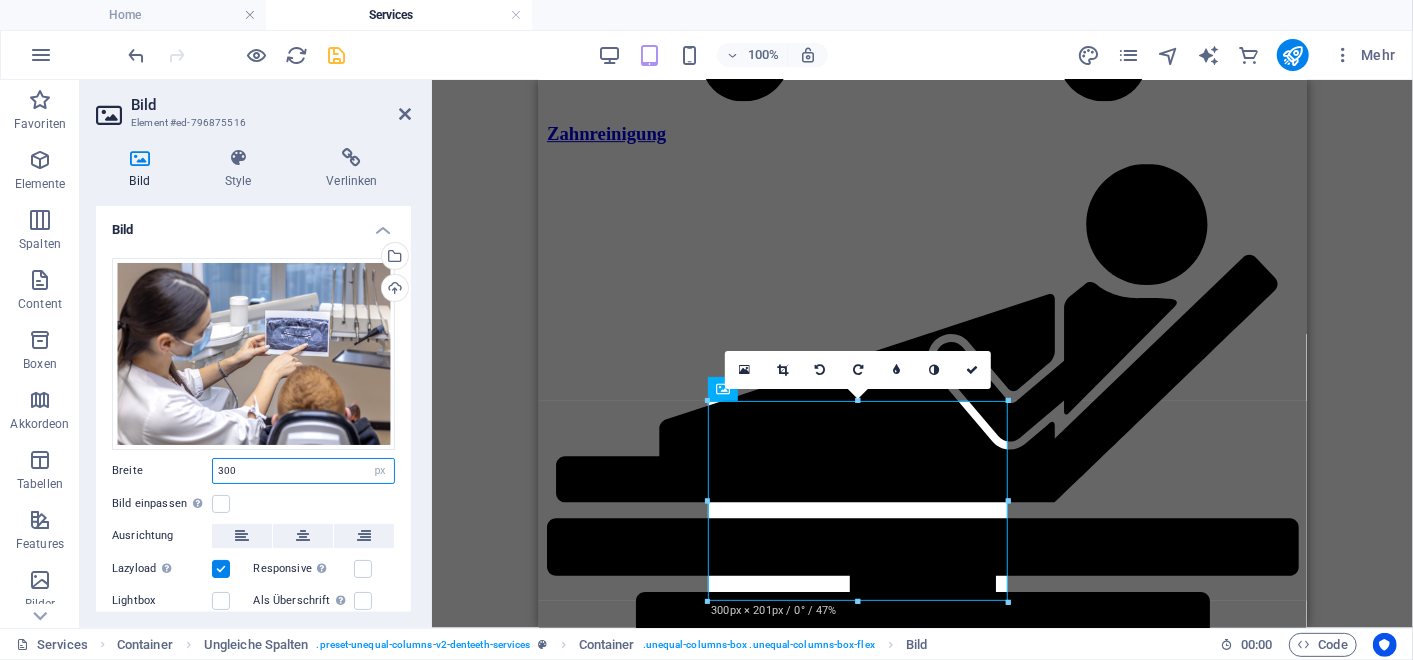 click on "300" at bounding box center (303, 471) 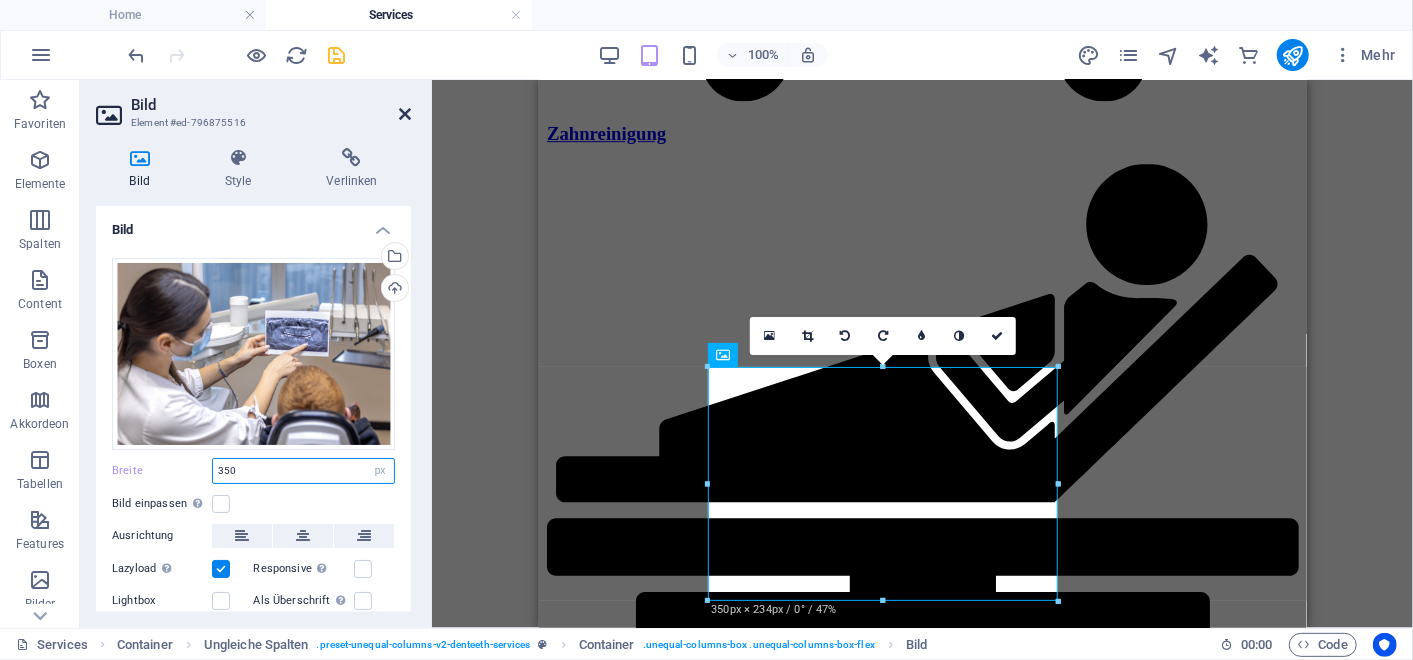 type on "350" 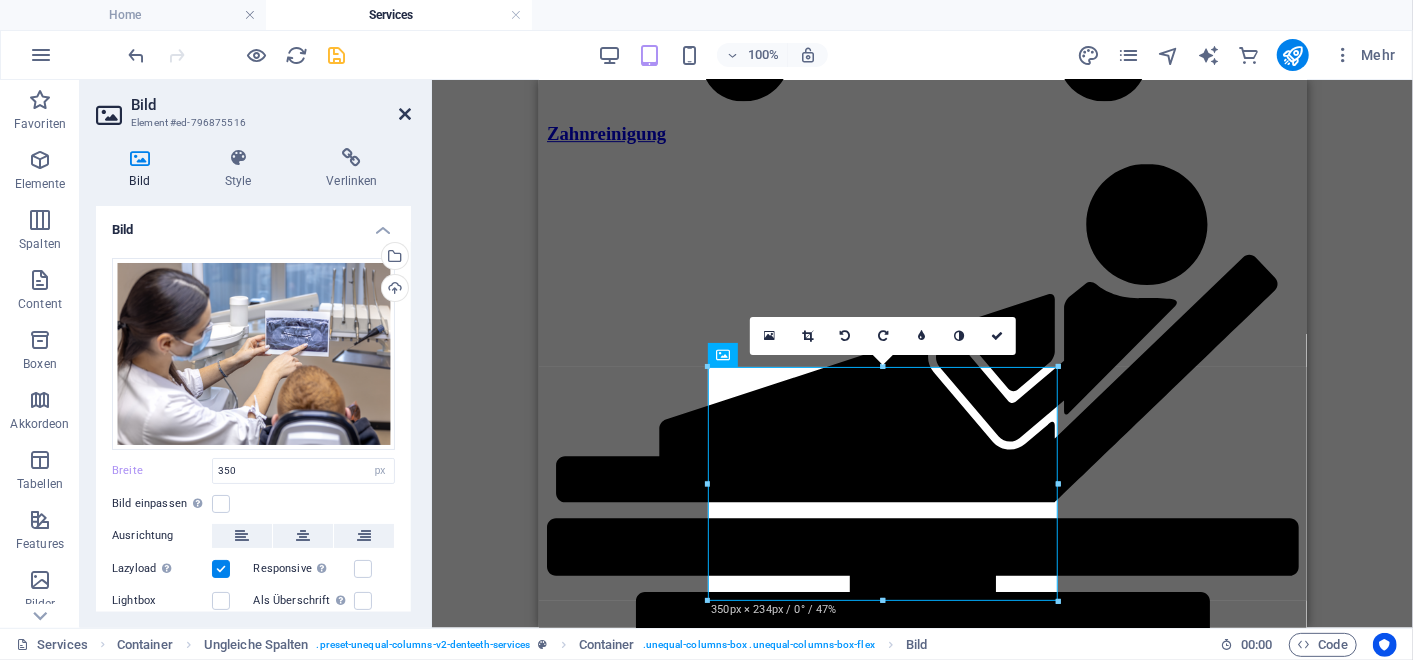 click at bounding box center [405, 114] 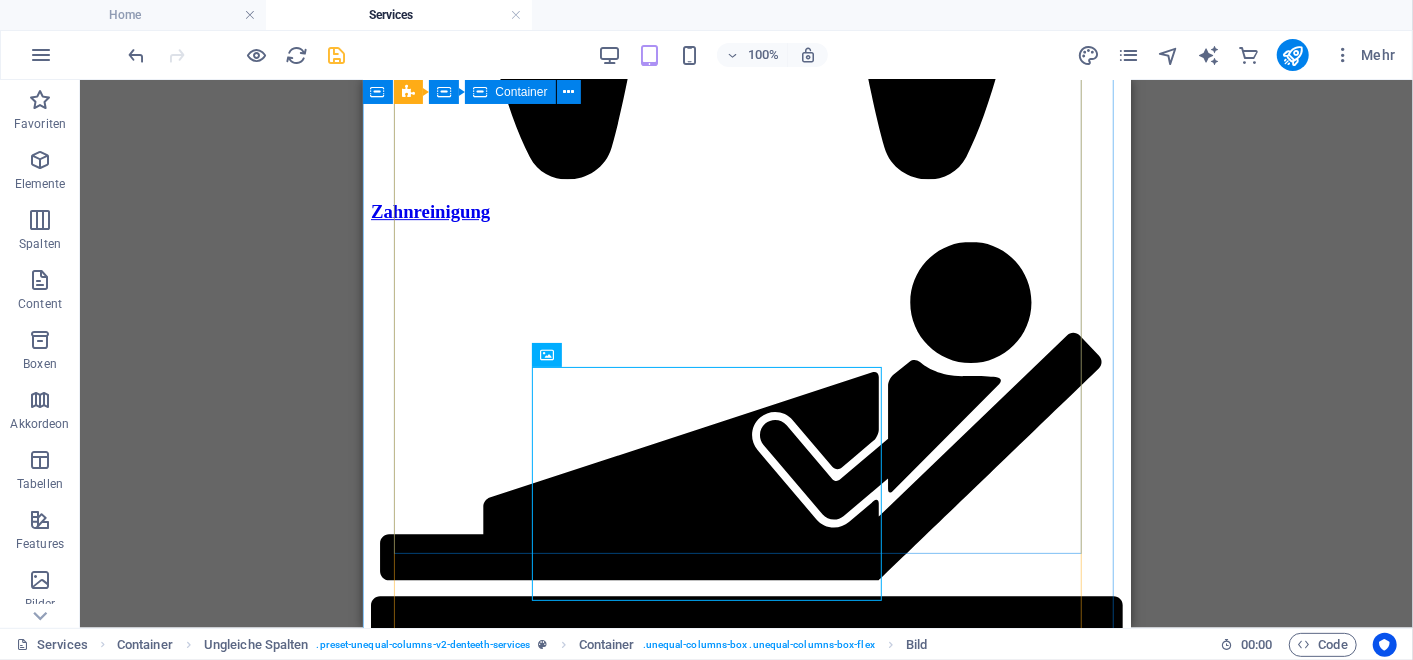 scroll, scrollTop: 7702, scrollLeft: 0, axis: vertical 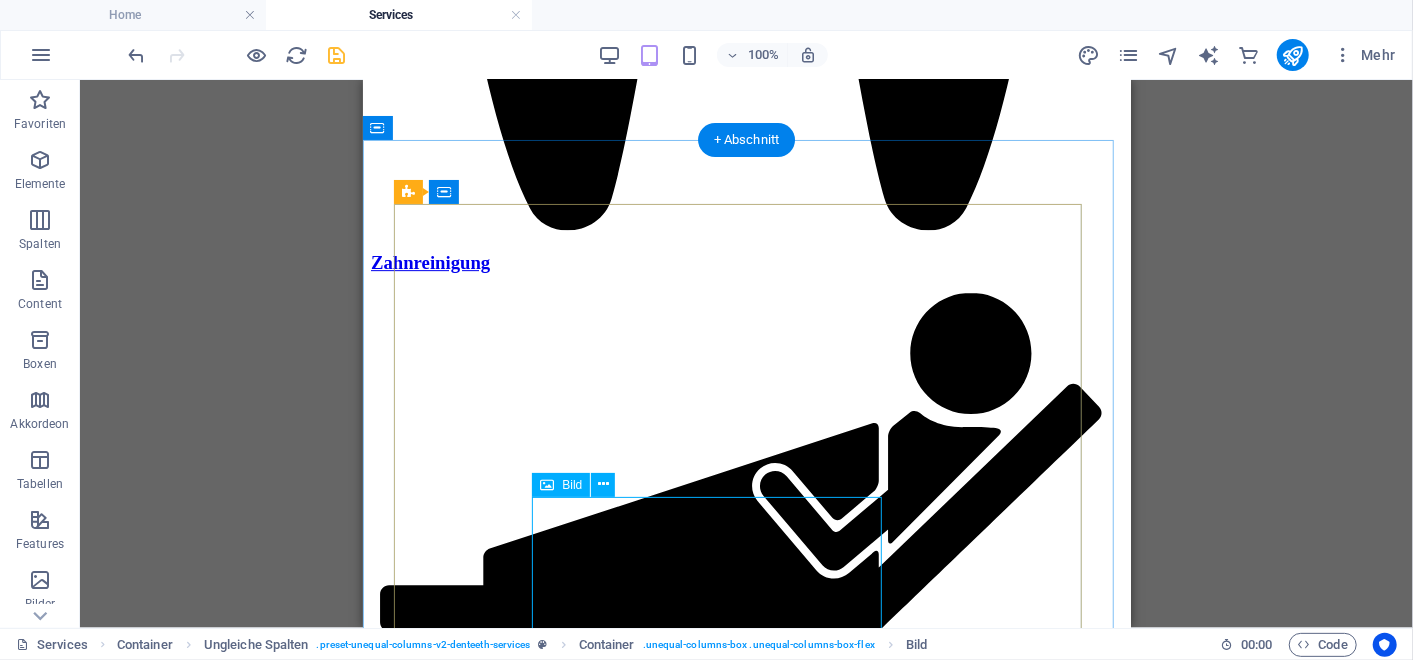 click at bounding box center [691, -7139] 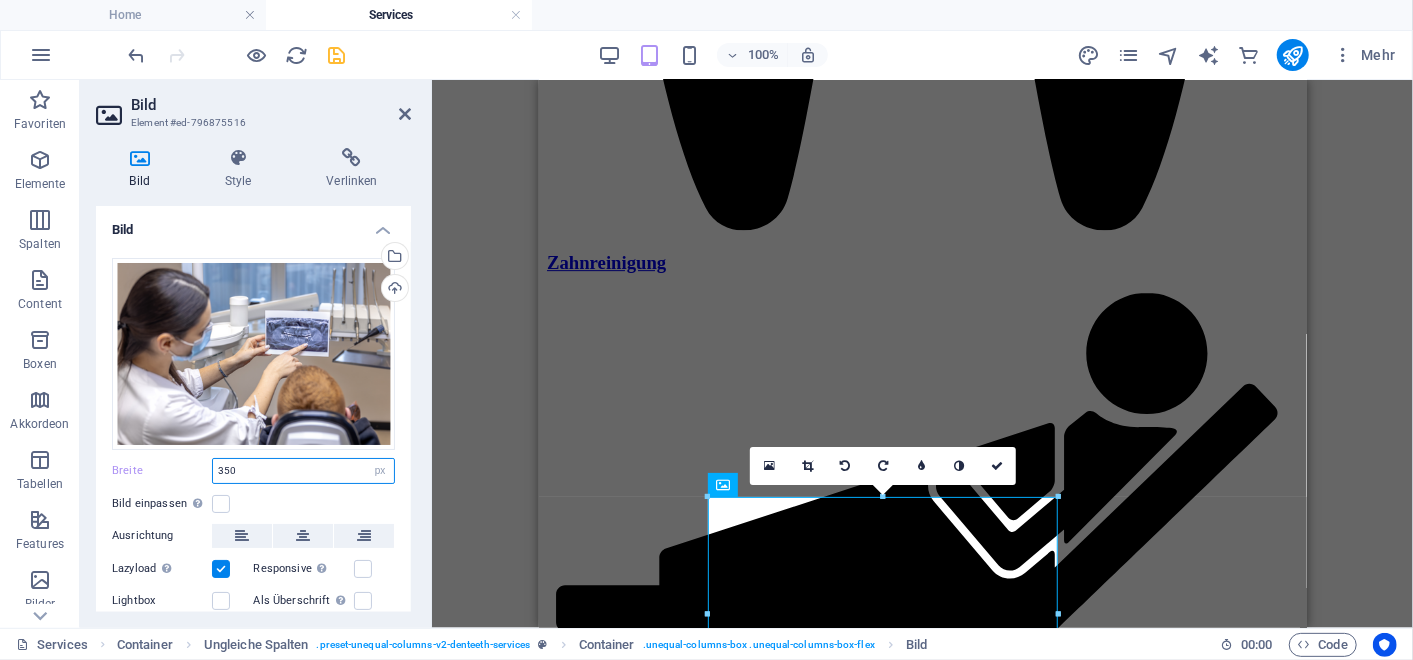 click on "350" at bounding box center (303, 471) 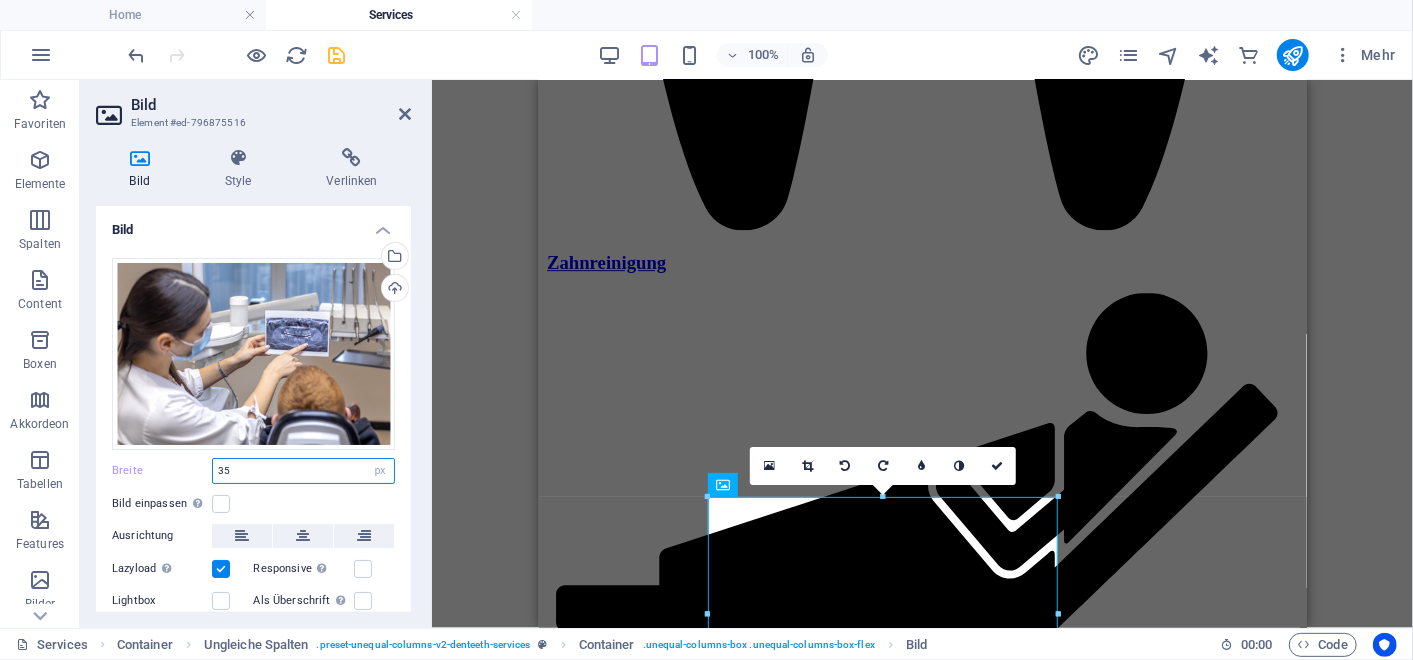 type on "3" 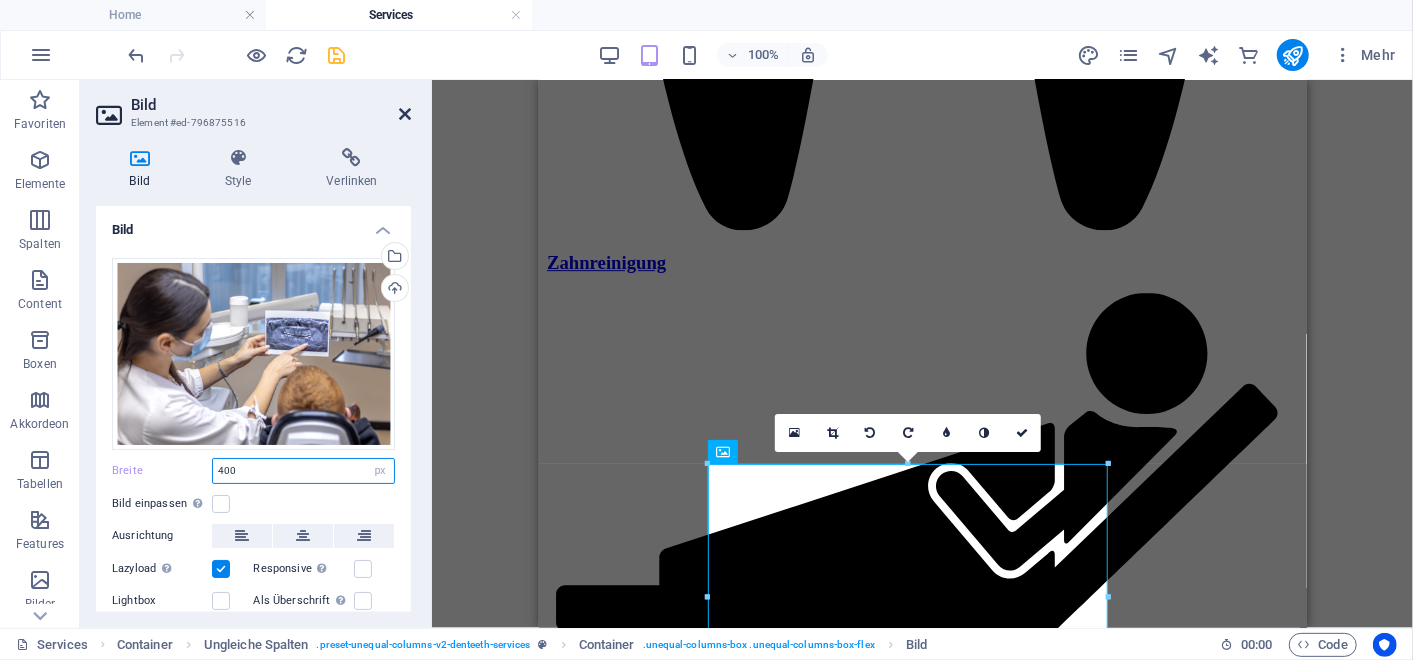 type on "400" 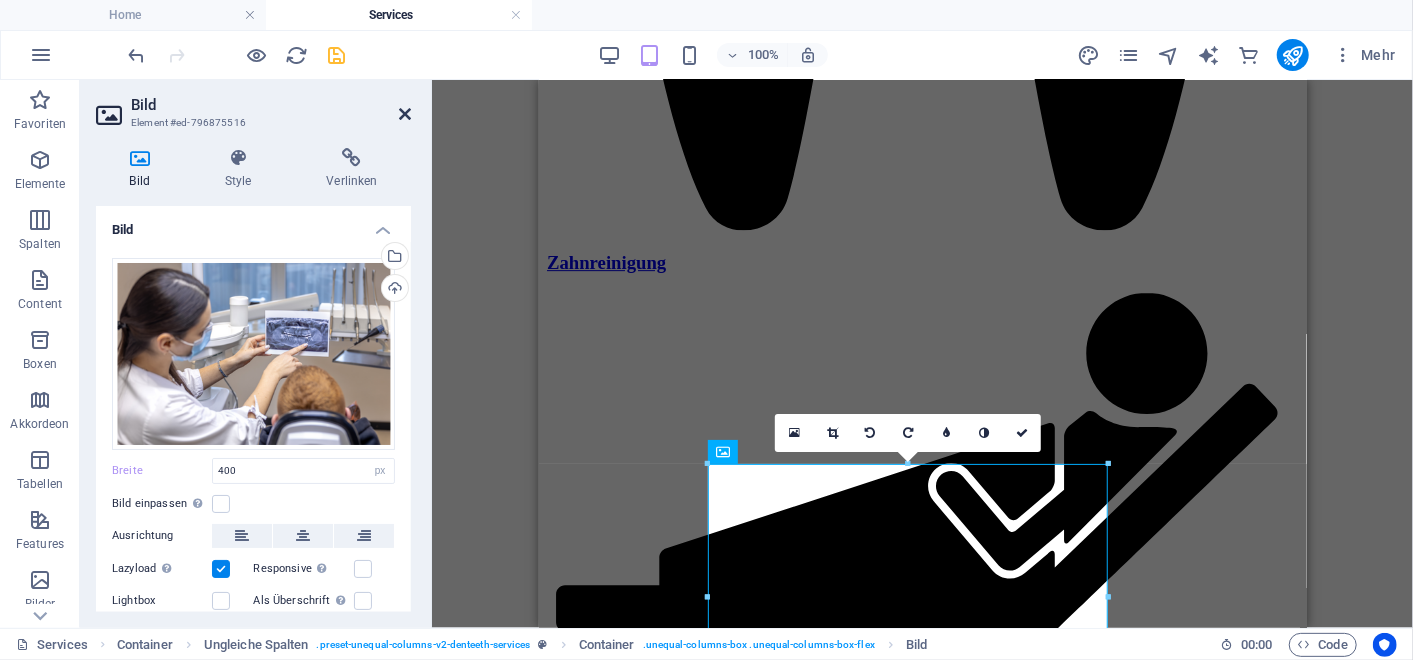 click at bounding box center (405, 114) 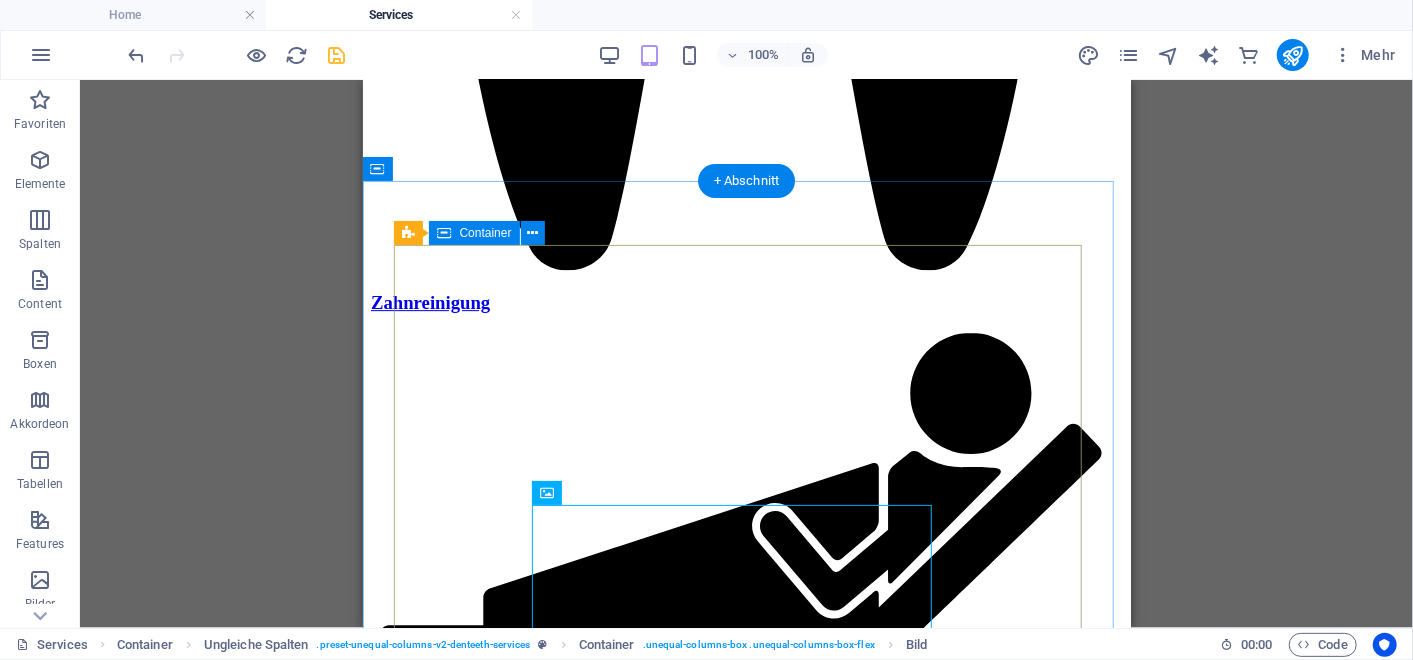 scroll, scrollTop: 7660, scrollLeft: 0, axis: vertical 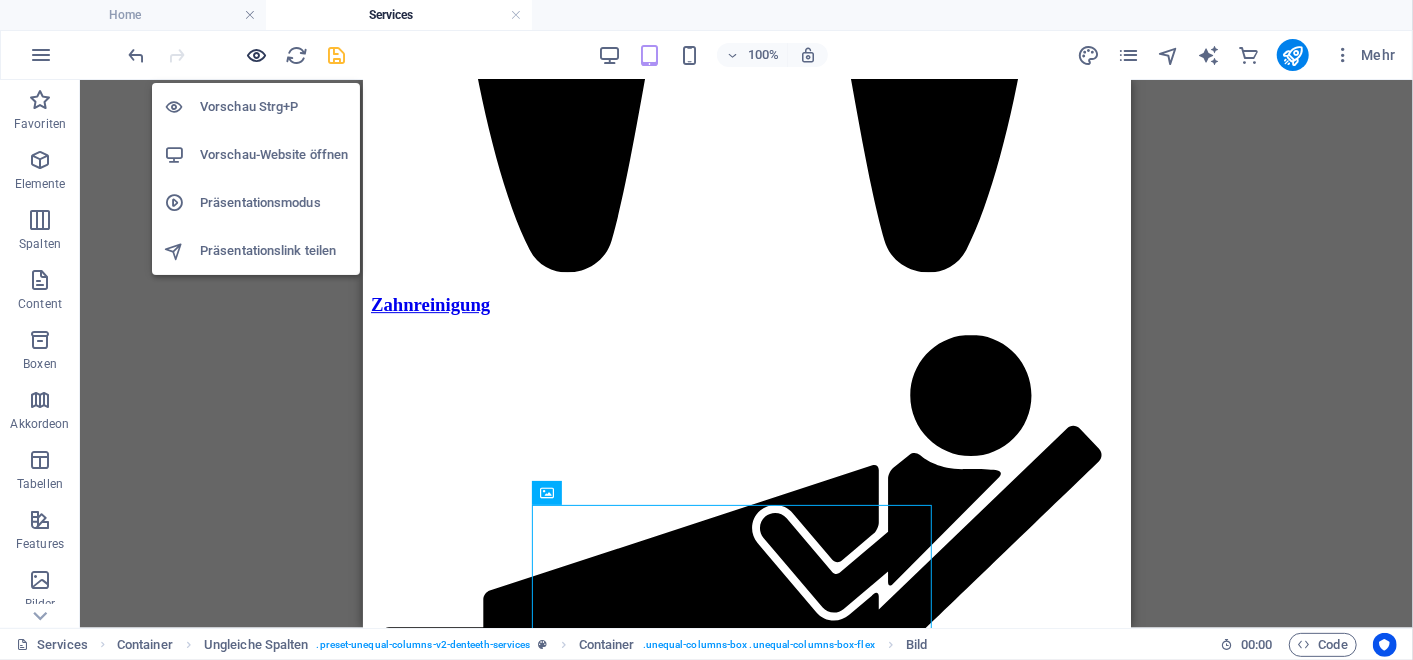 click at bounding box center (257, 55) 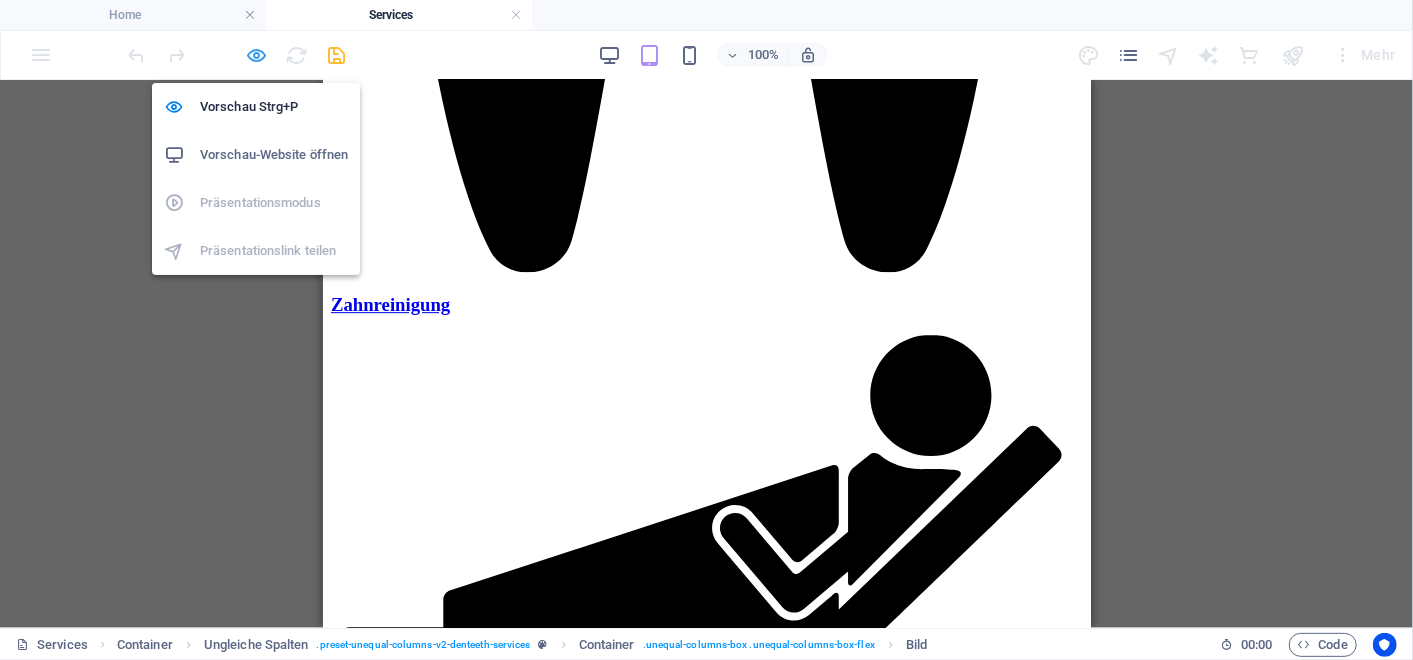 scroll, scrollTop: 6539, scrollLeft: 0, axis: vertical 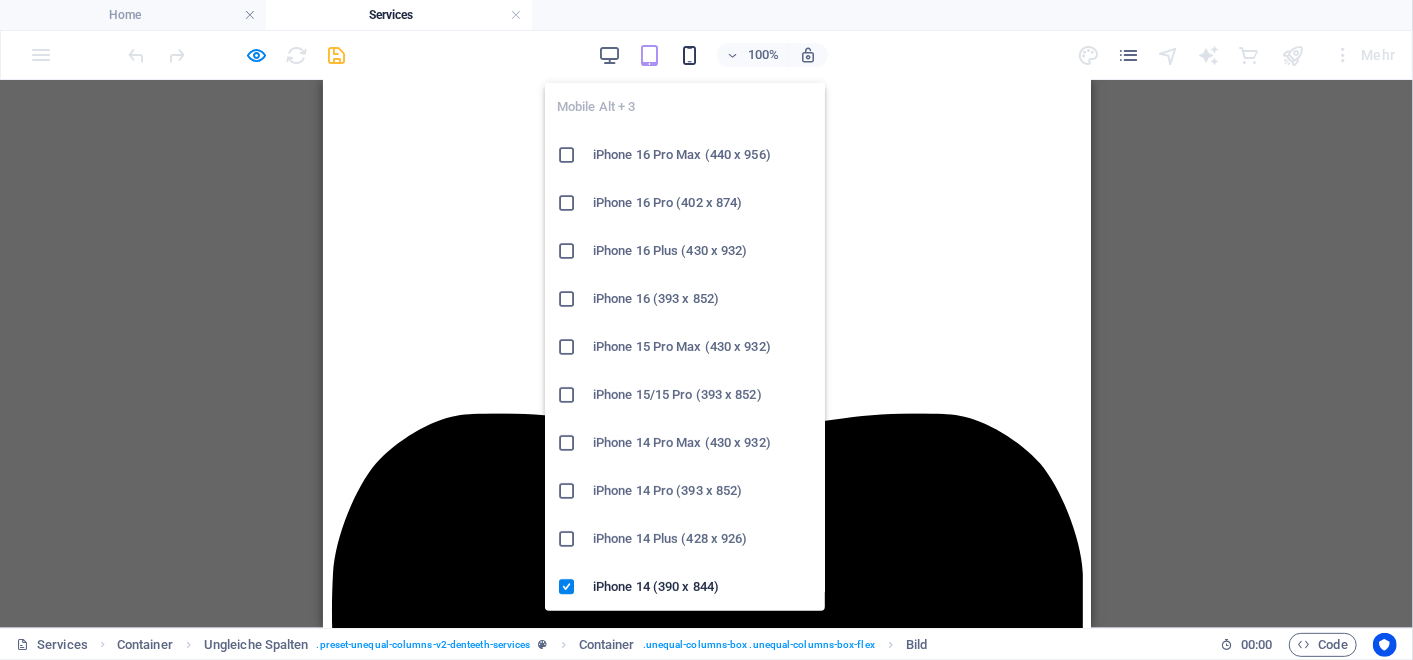 click at bounding box center (689, 55) 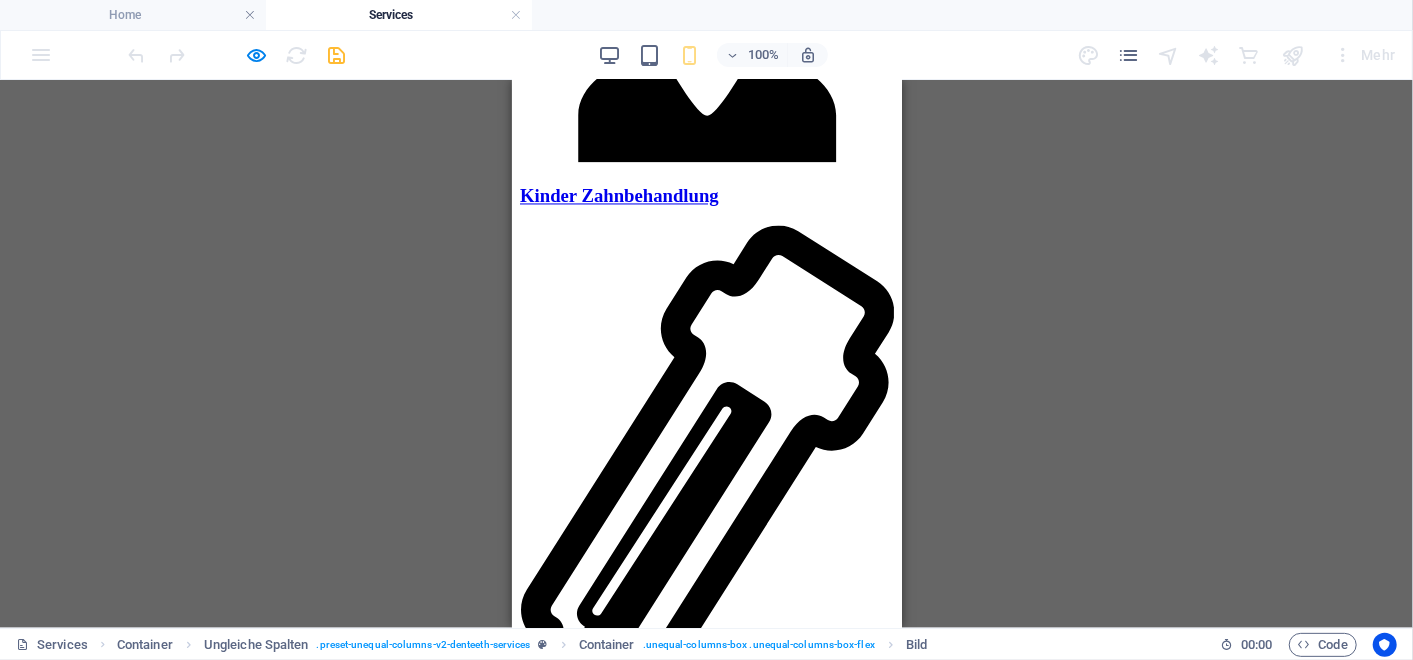 scroll, scrollTop: 6443, scrollLeft: 0, axis: vertical 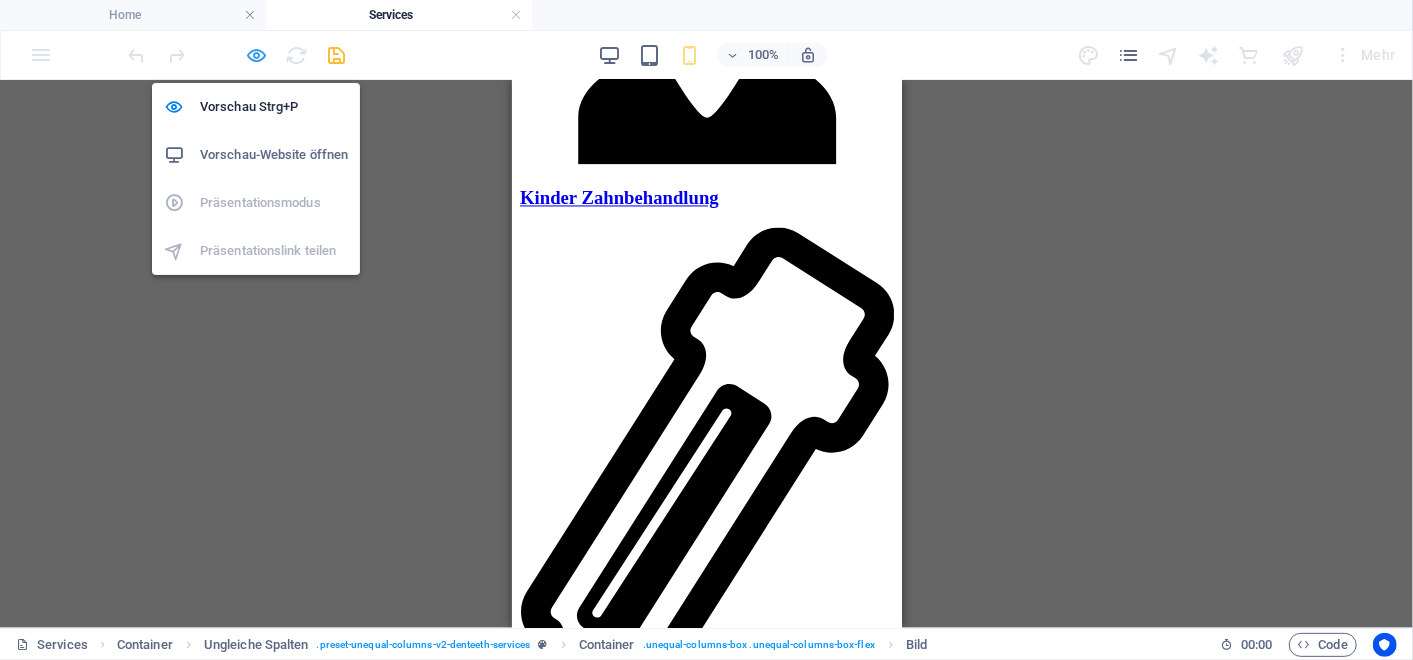 click at bounding box center (257, 55) 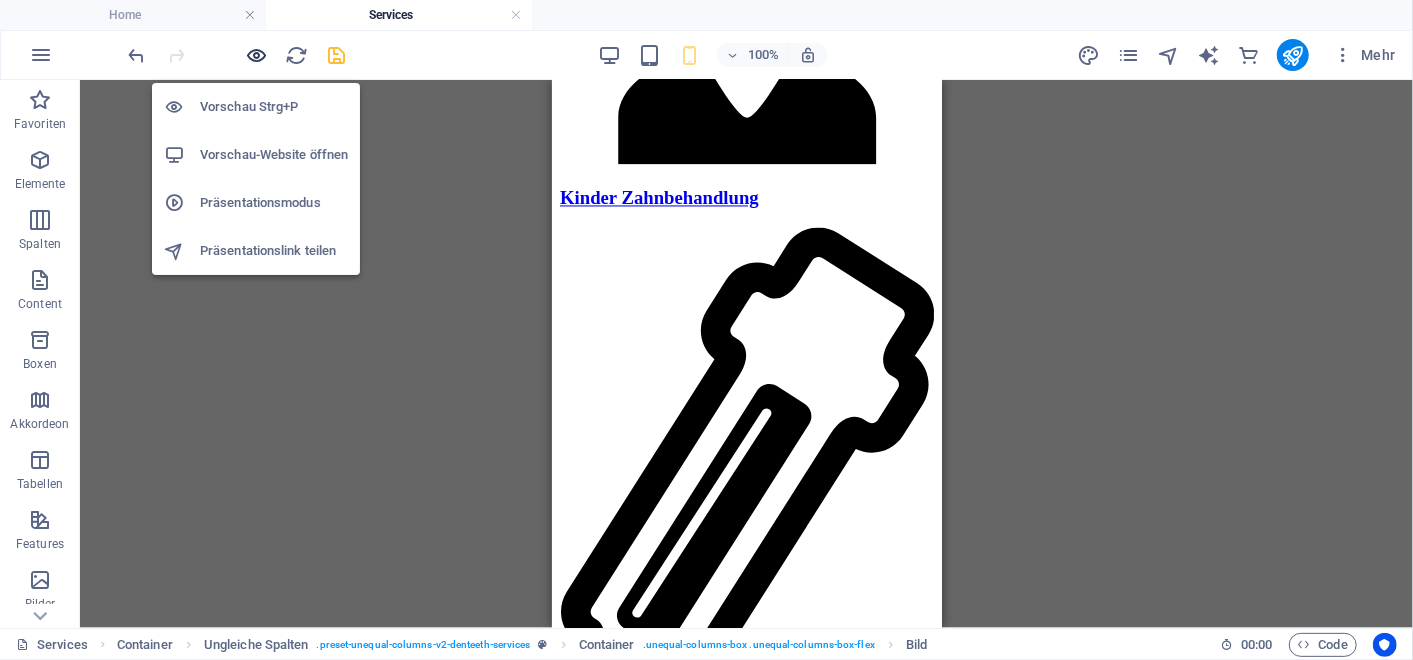 scroll, scrollTop: 8291, scrollLeft: 0, axis: vertical 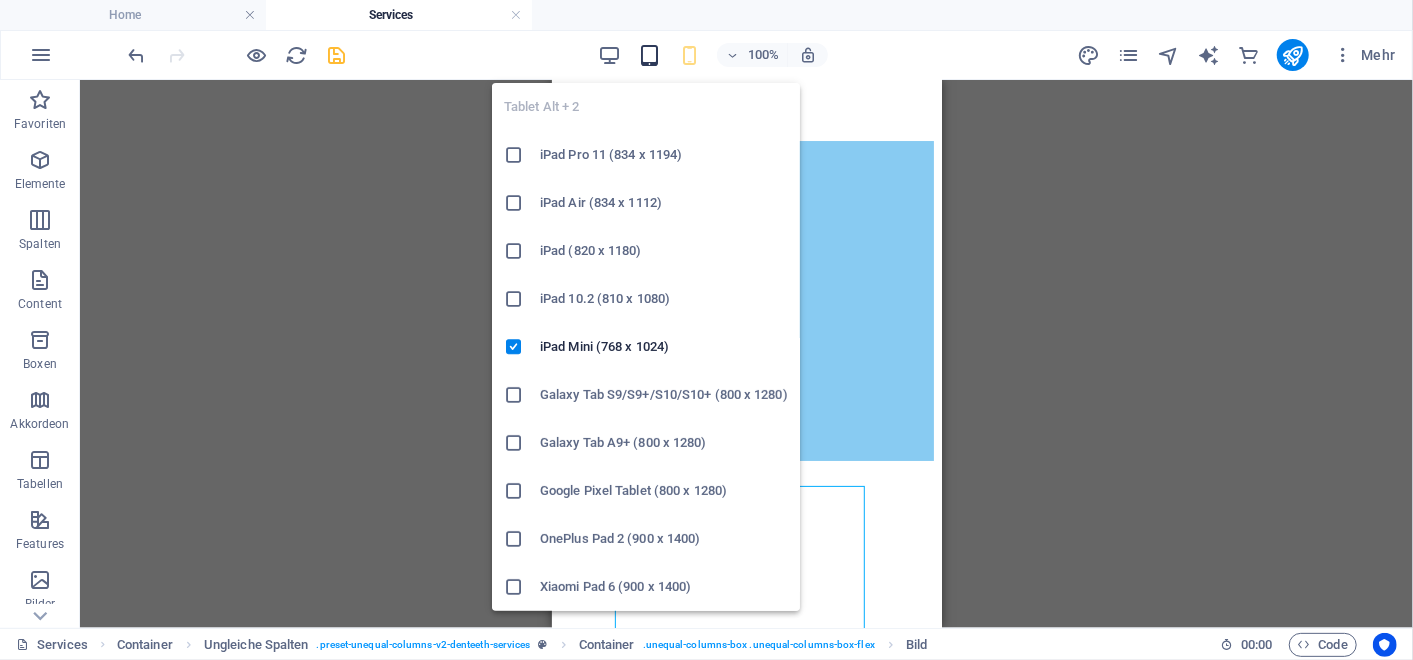 click at bounding box center [649, 55] 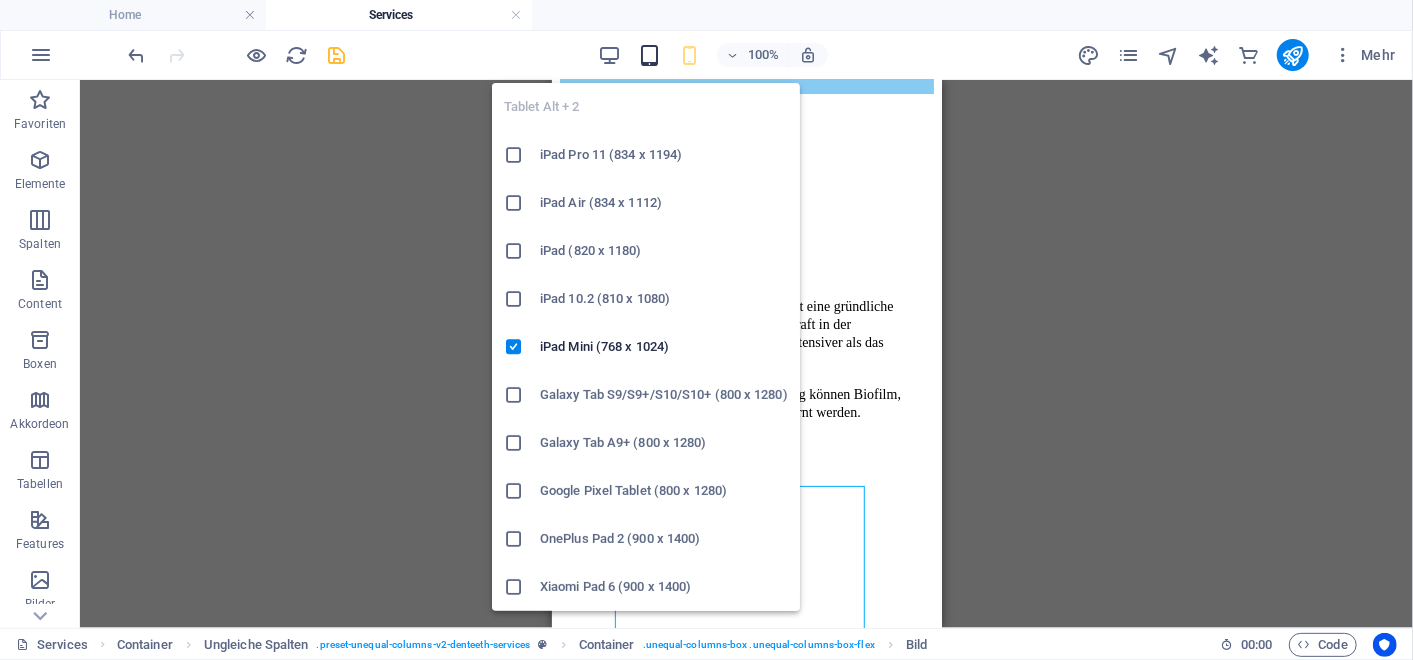 scroll, scrollTop: 7945, scrollLeft: 0, axis: vertical 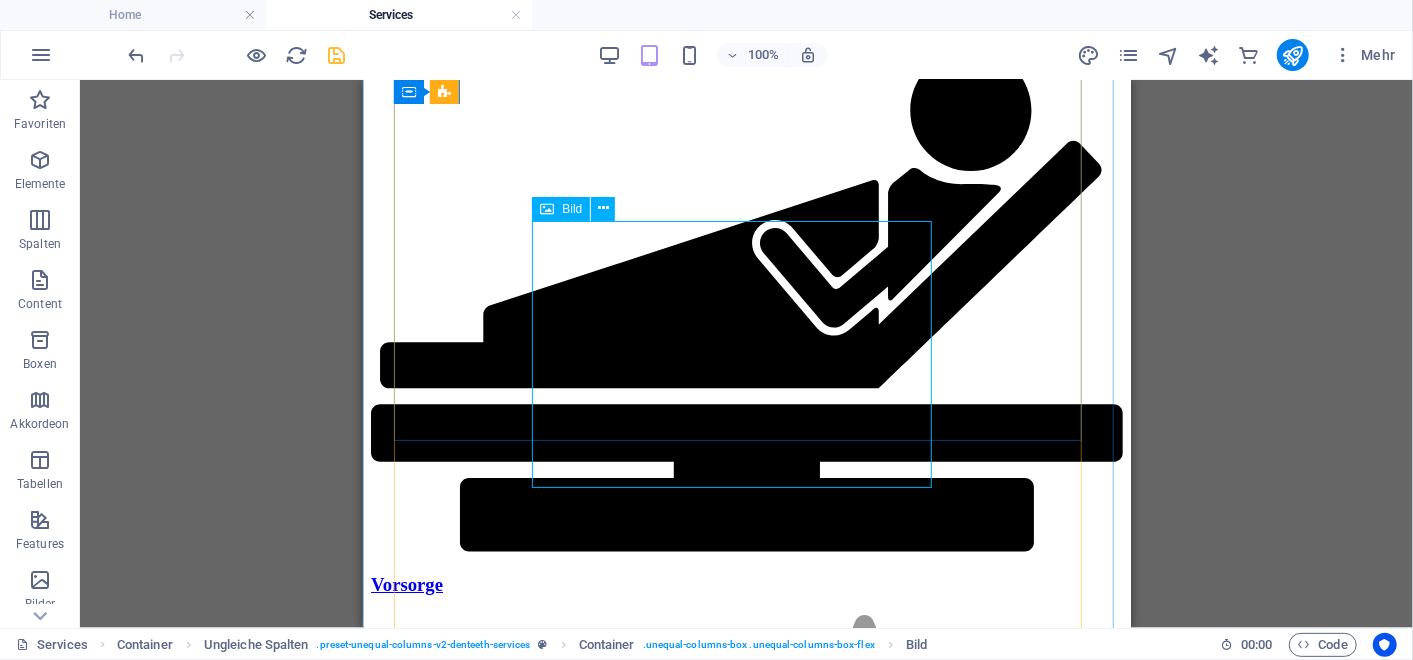 click at bounding box center (716, -7400) 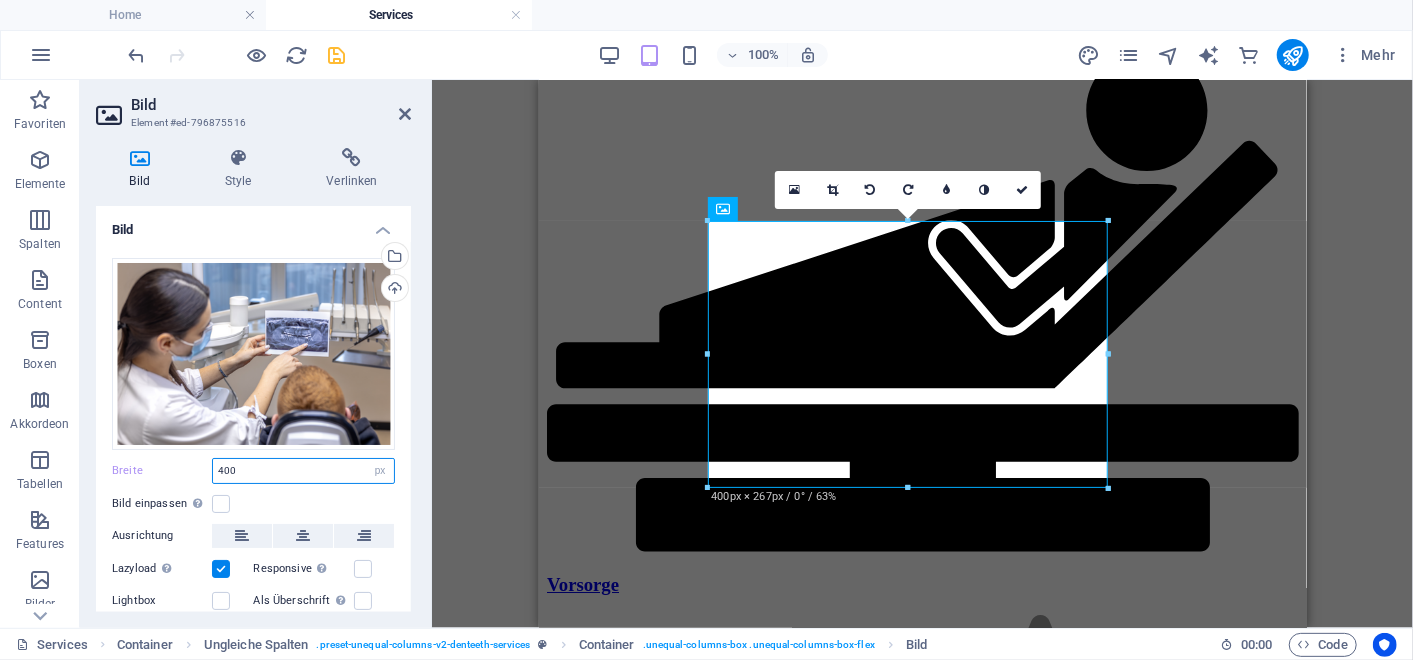 click on "400" at bounding box center (303, 471) 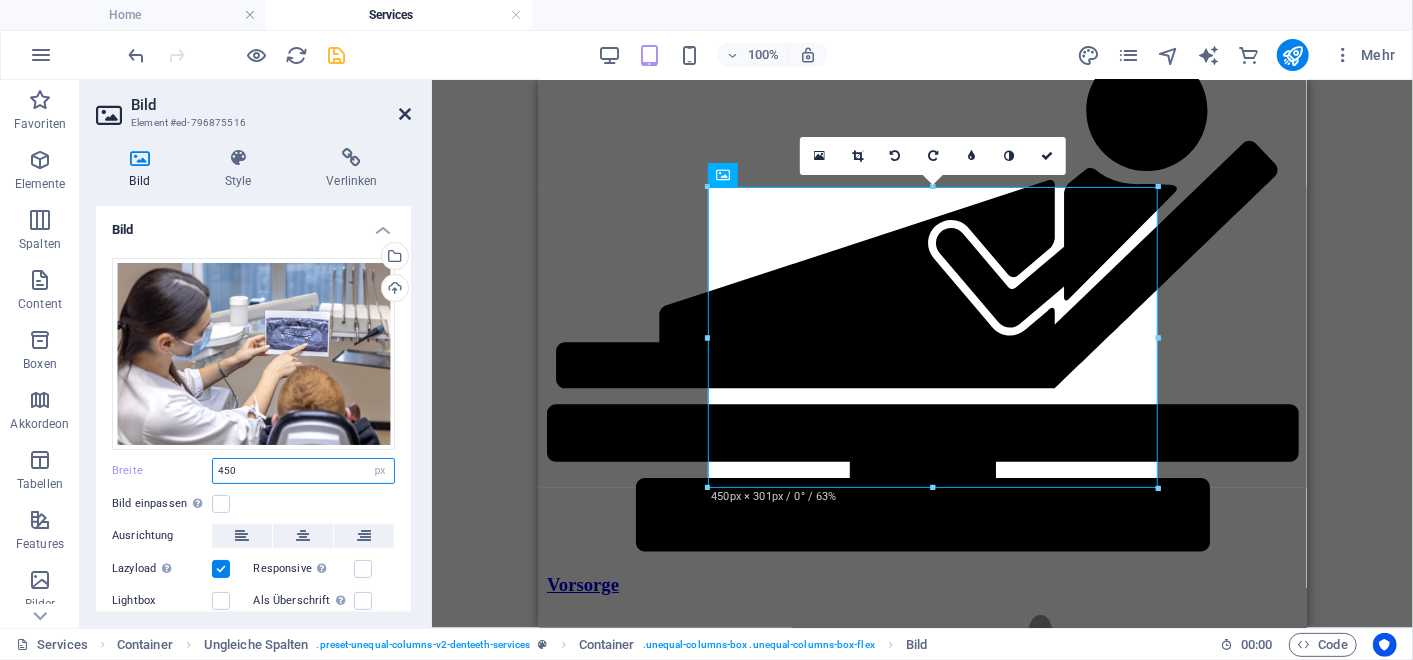 type on "450" 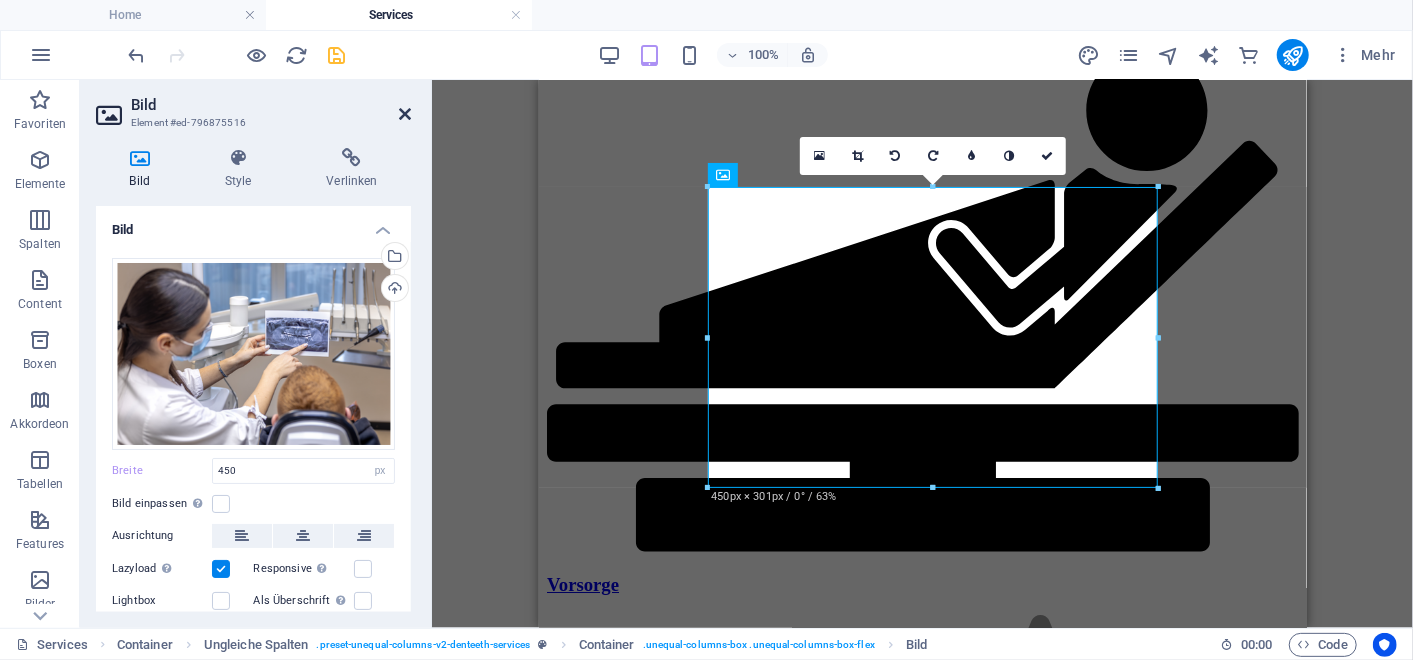 click at bounding box center (405, 114) 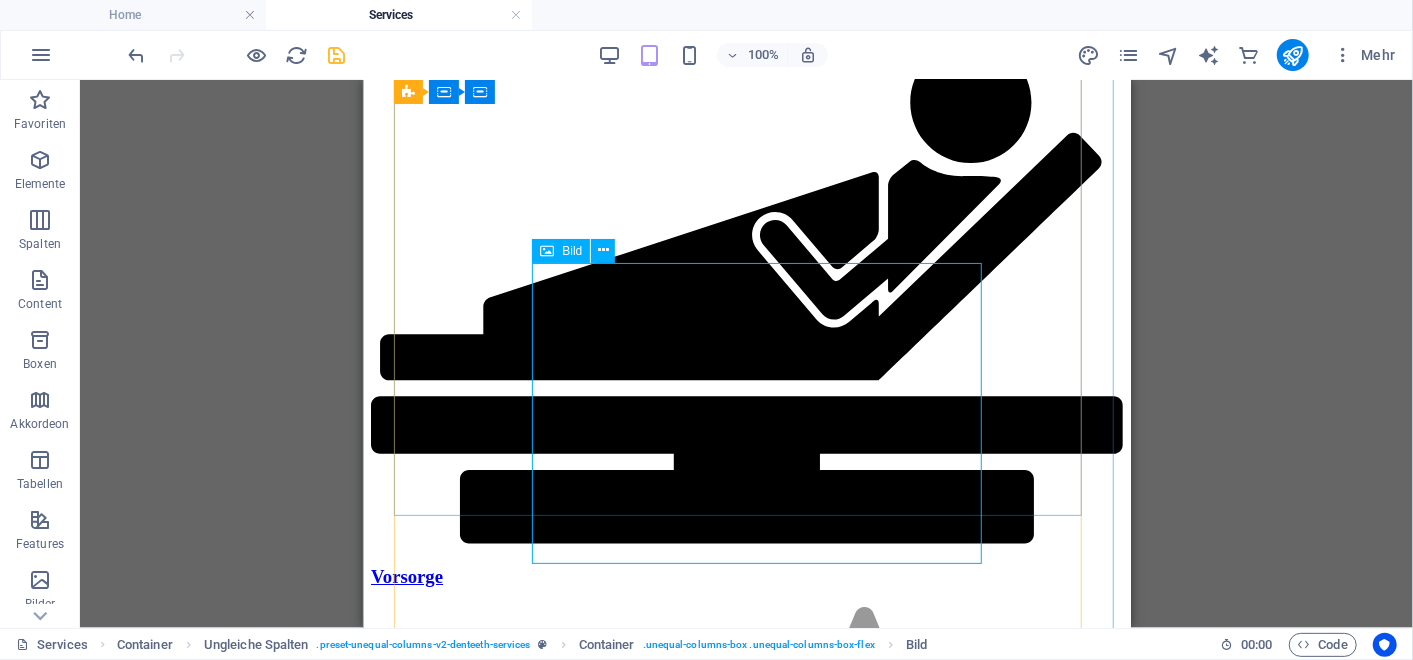scroll, scrollTop: 7857, scrollLeft: 0, axis: vertical 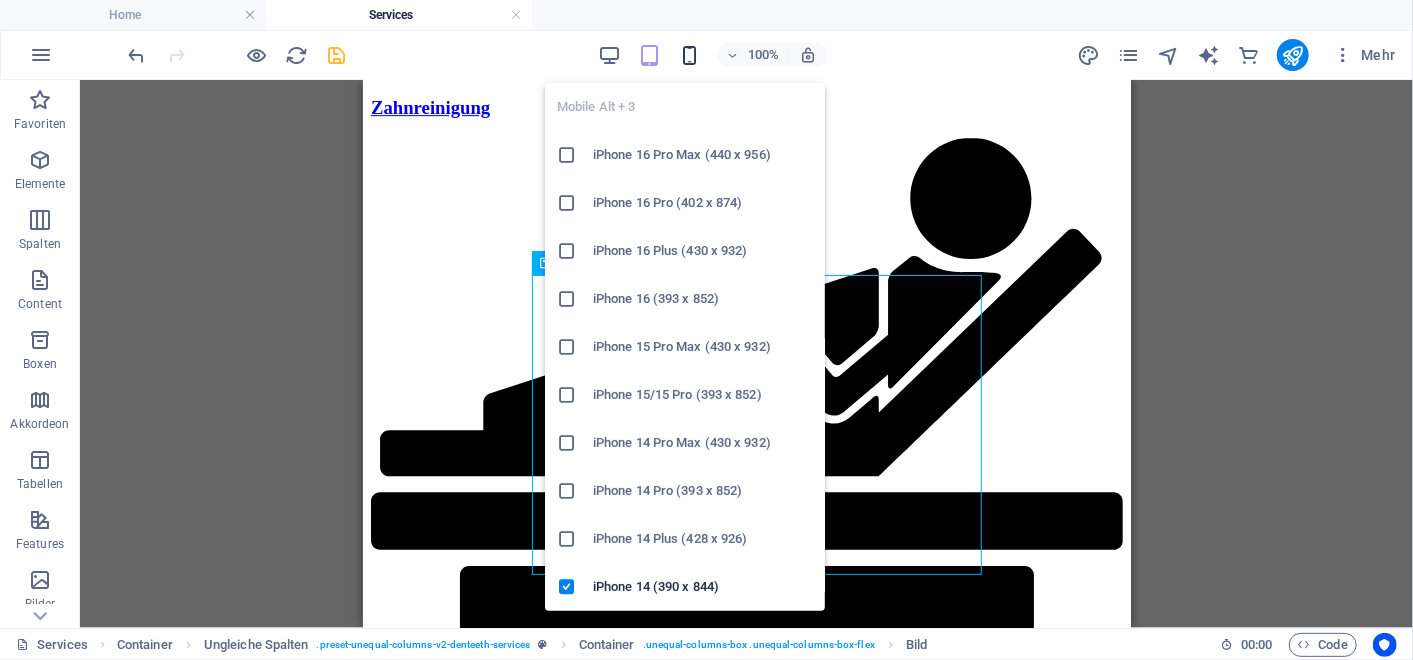 click at bounding box center (689, 55) 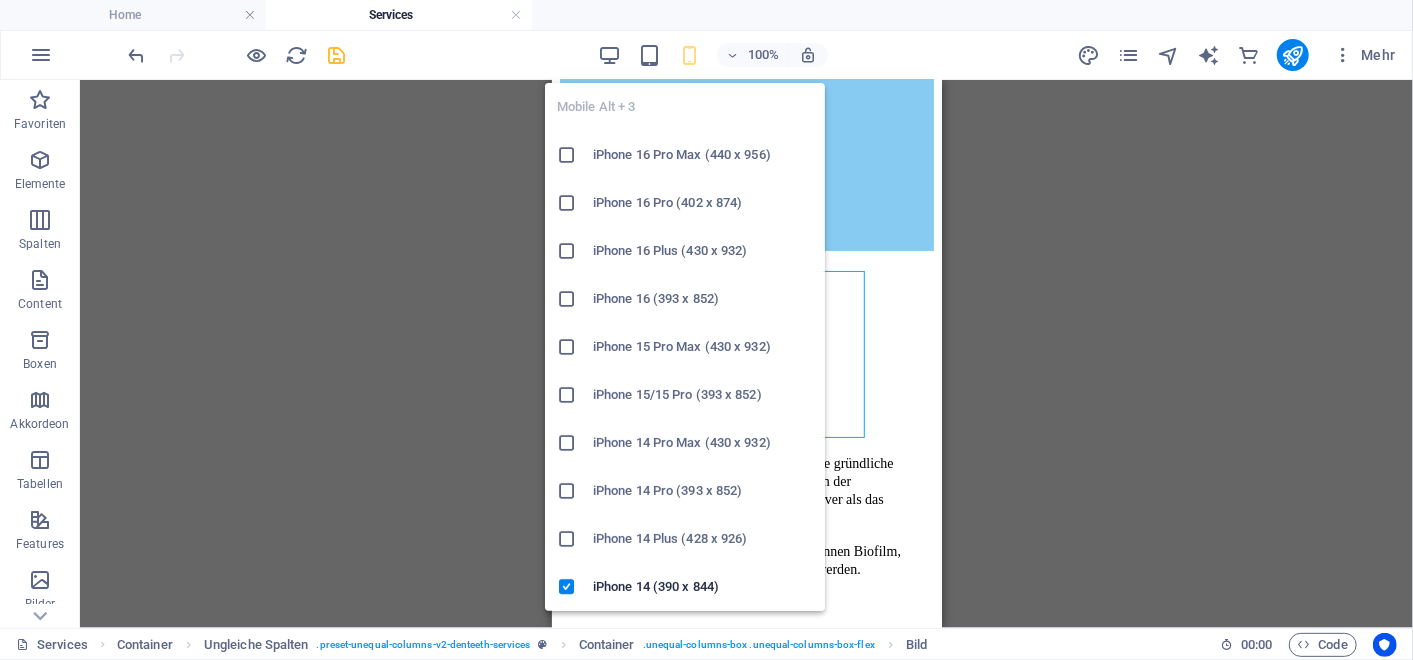 scroll, scrollTop: 8507, scrollLeft: 0, axis: vertical 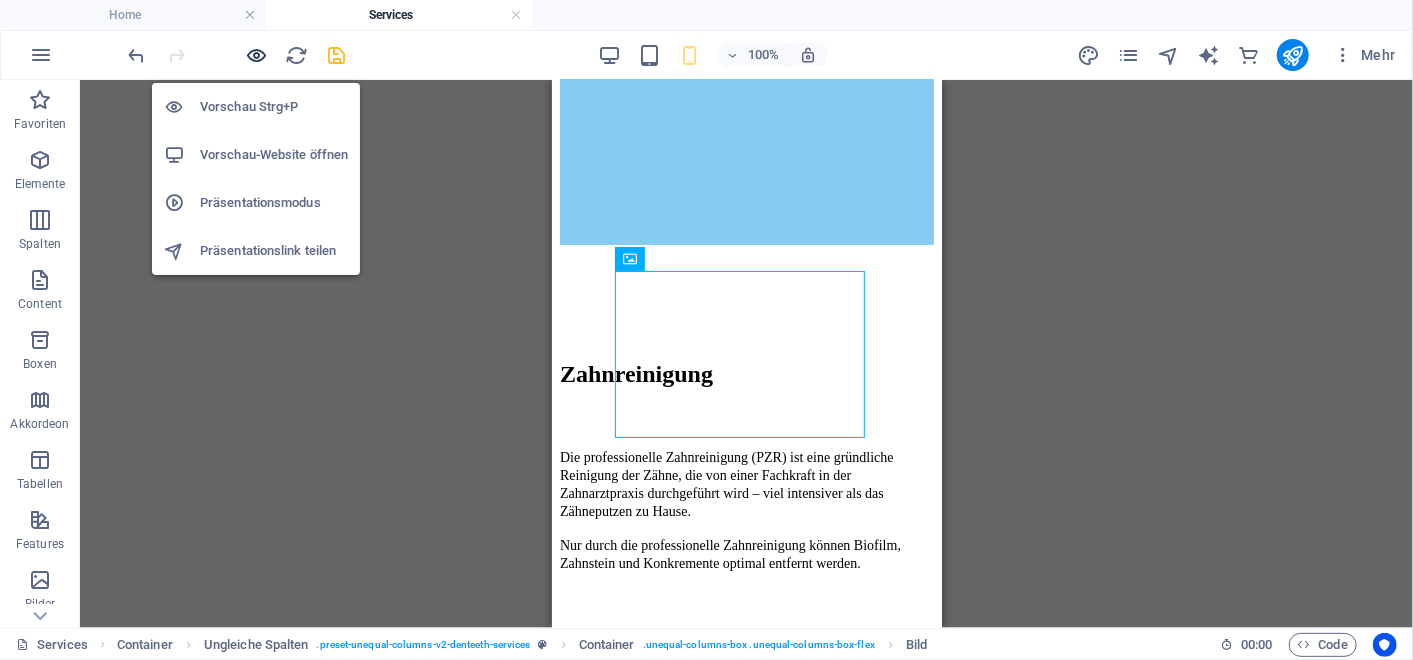 click at bounding box center [257, 55] 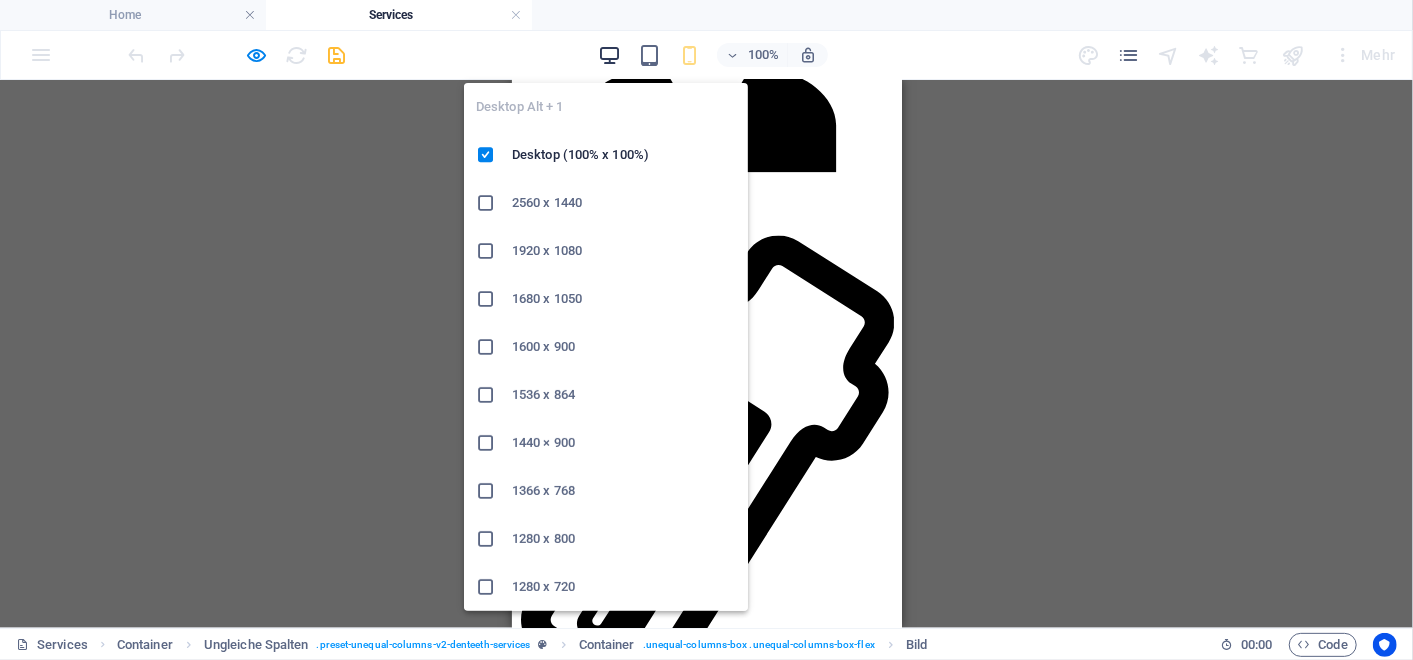 click at bounding box center (609, 55) 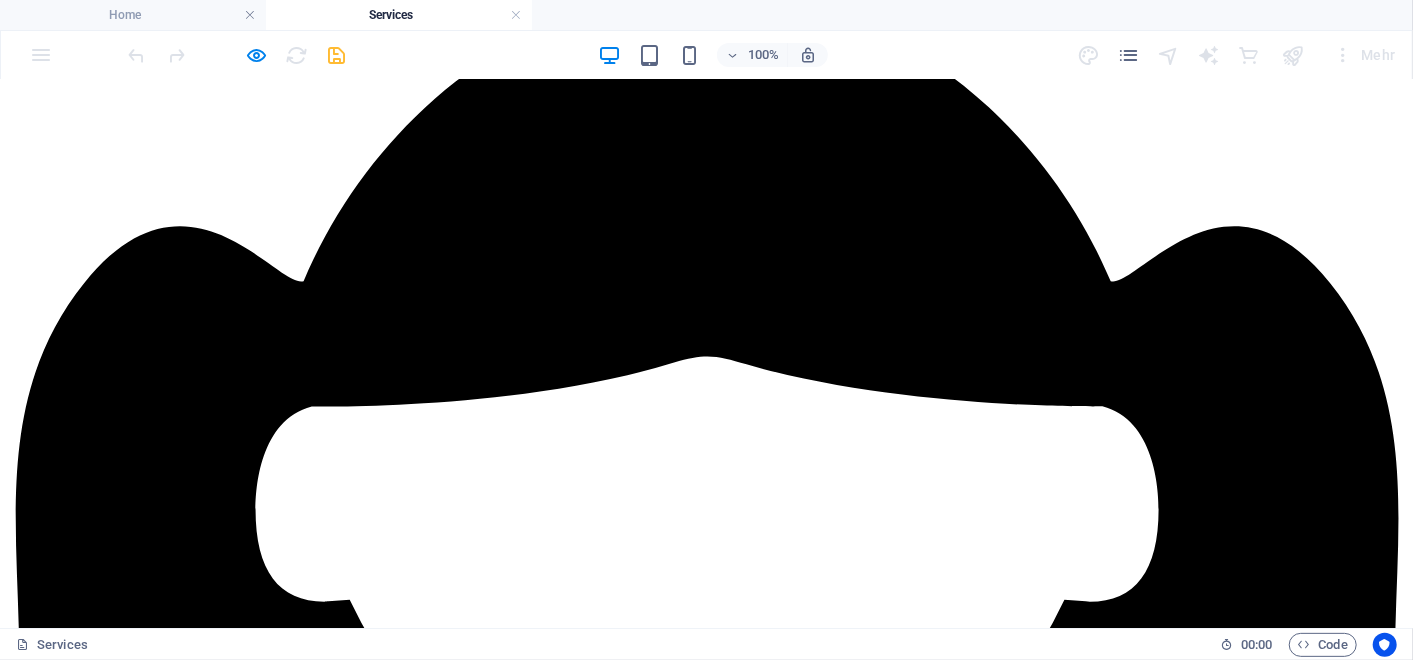 scroll, scrollTop: 4034, scrollLeft: 0, axis: vertical 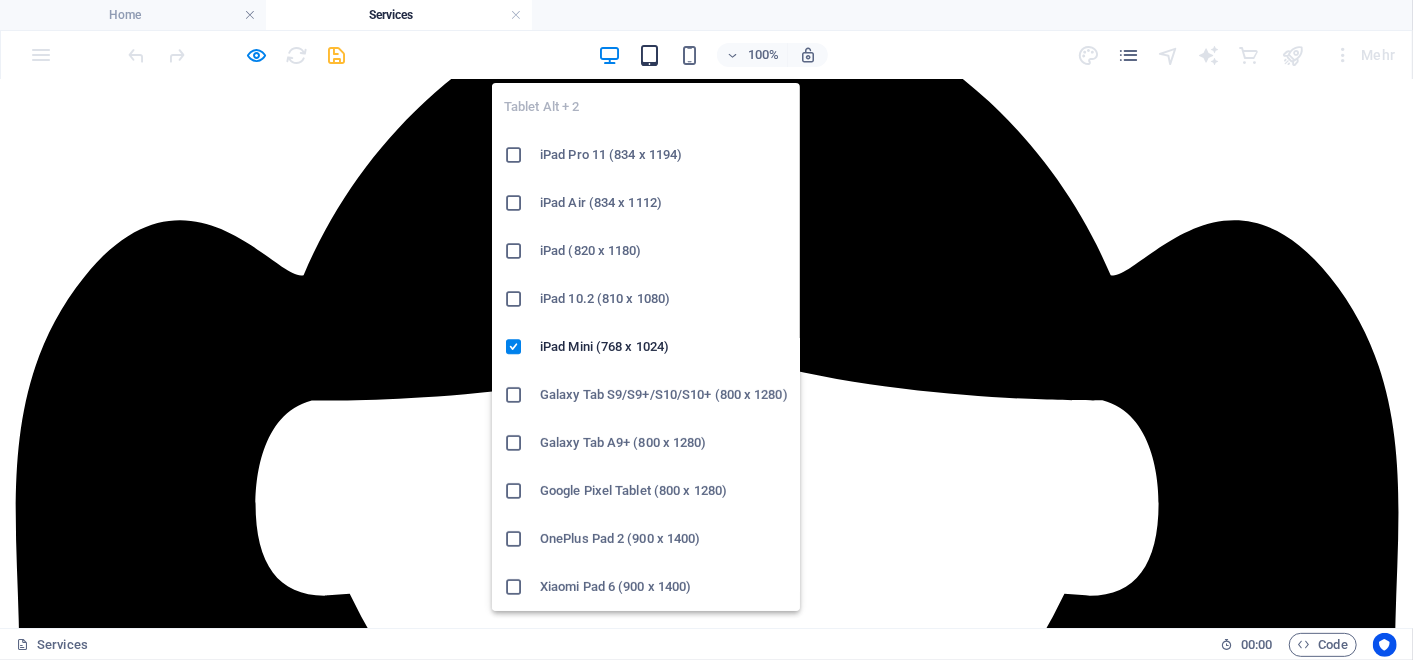 click at bounding box center (649, 55) 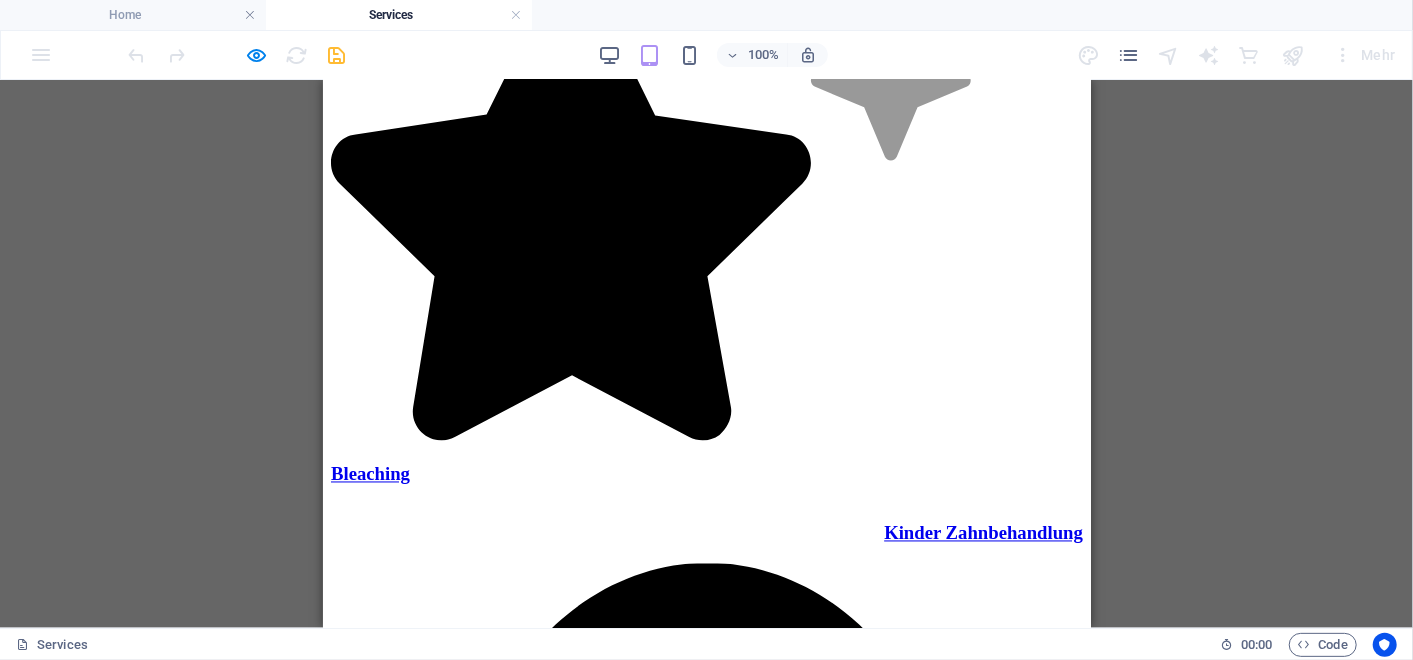 scroll, scrollTop: 1915, scrollLeft: 0, axis: vertical 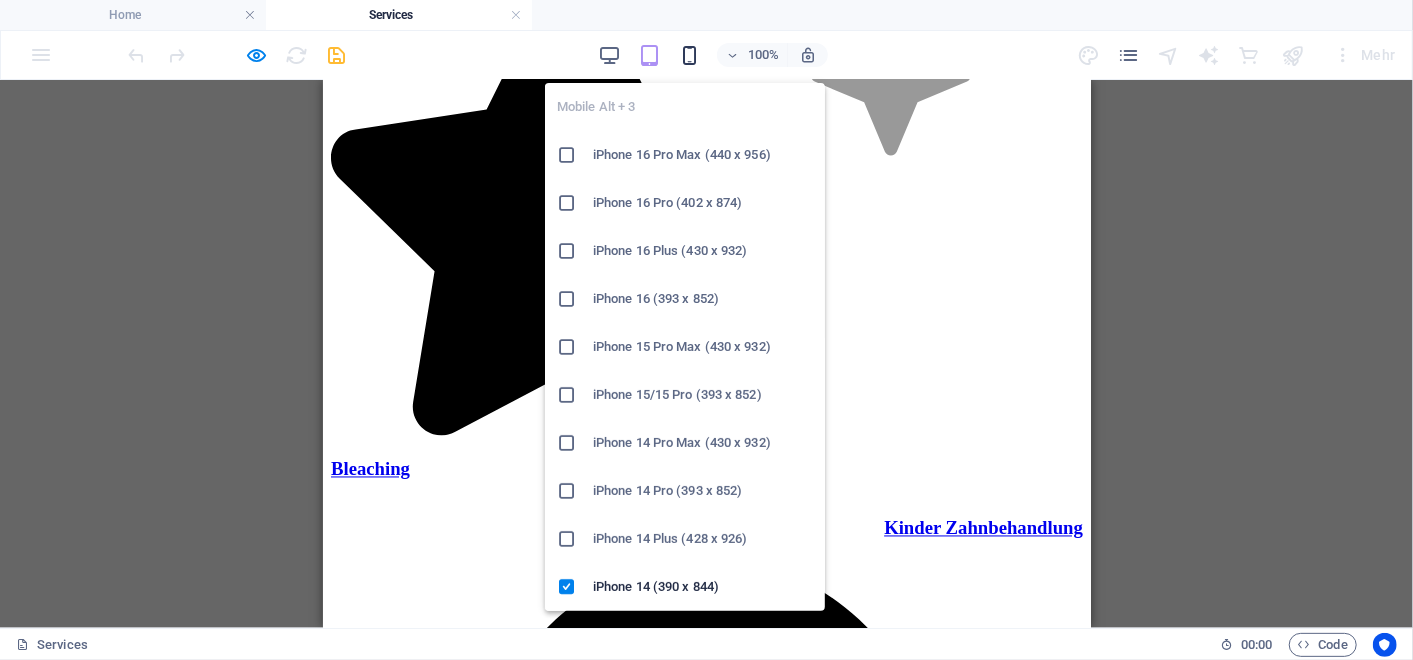 click at bounding box center [689, 55] 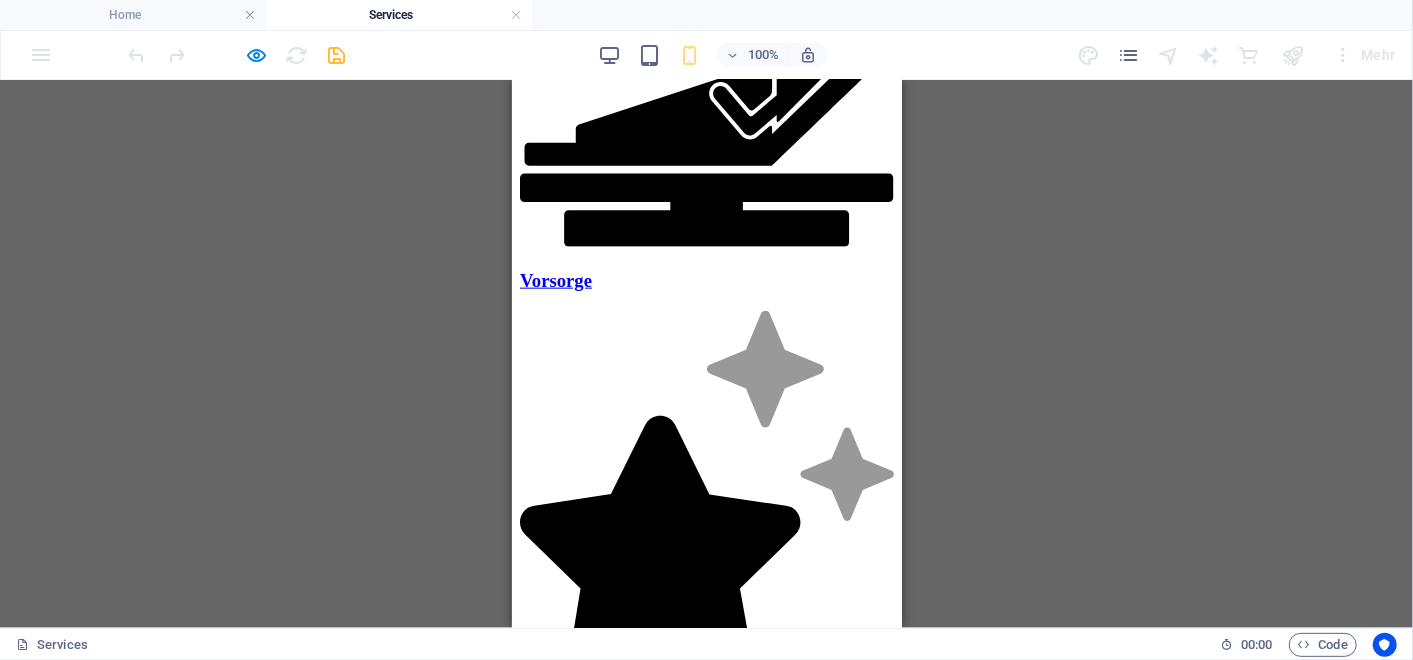 scroll, scrollTop: 5505, scrollLeft: 0, axis: vertical 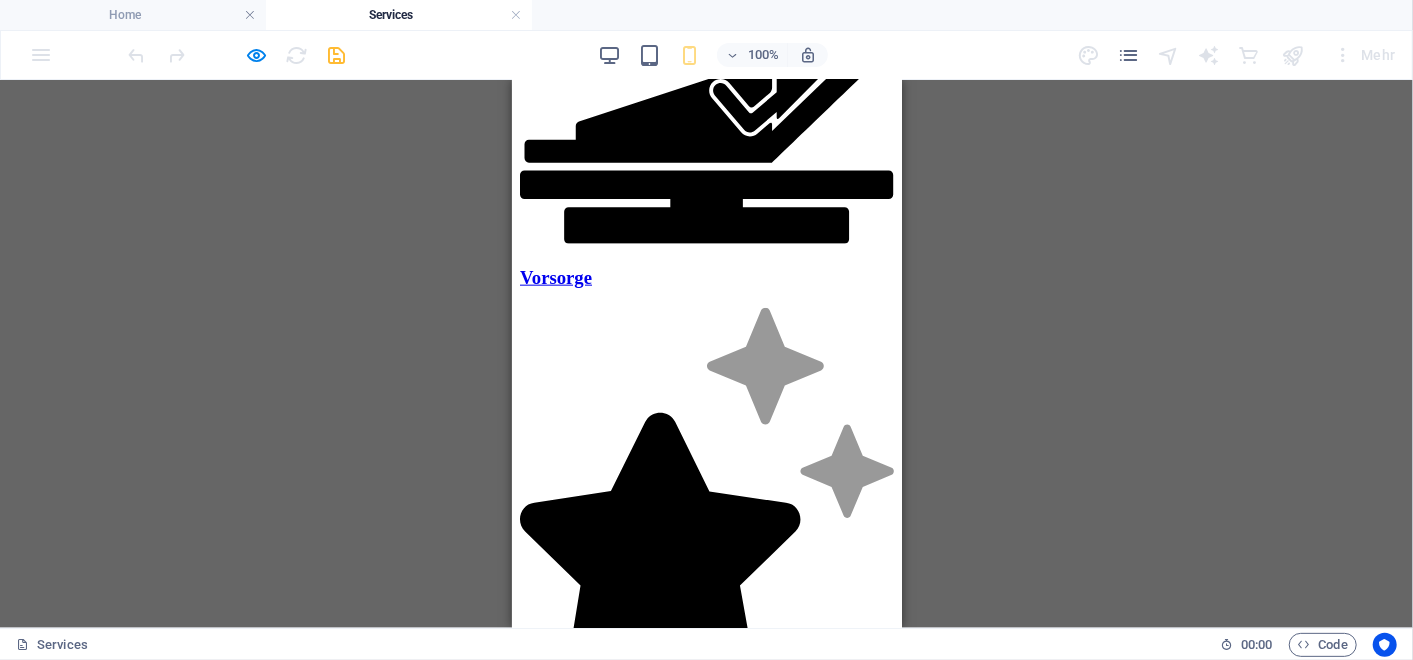 click at bounding box center (728, -4889) 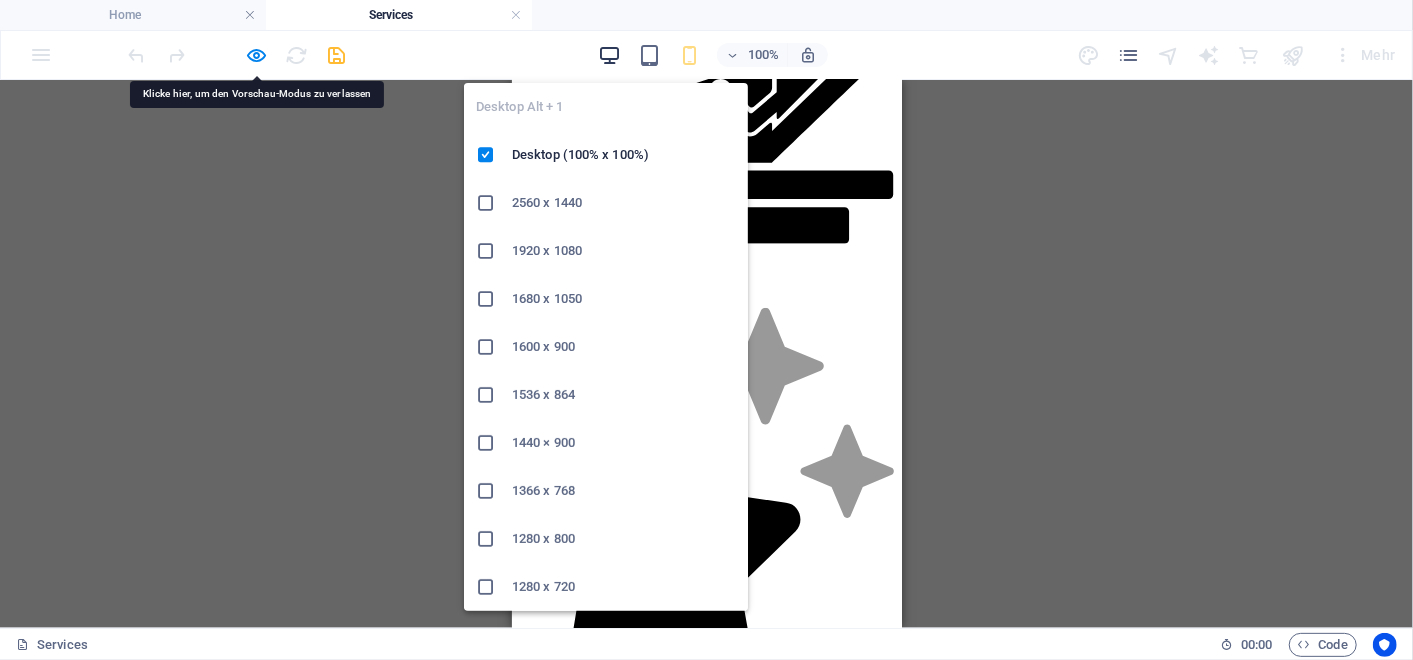 click at bounding box center (609, 55) 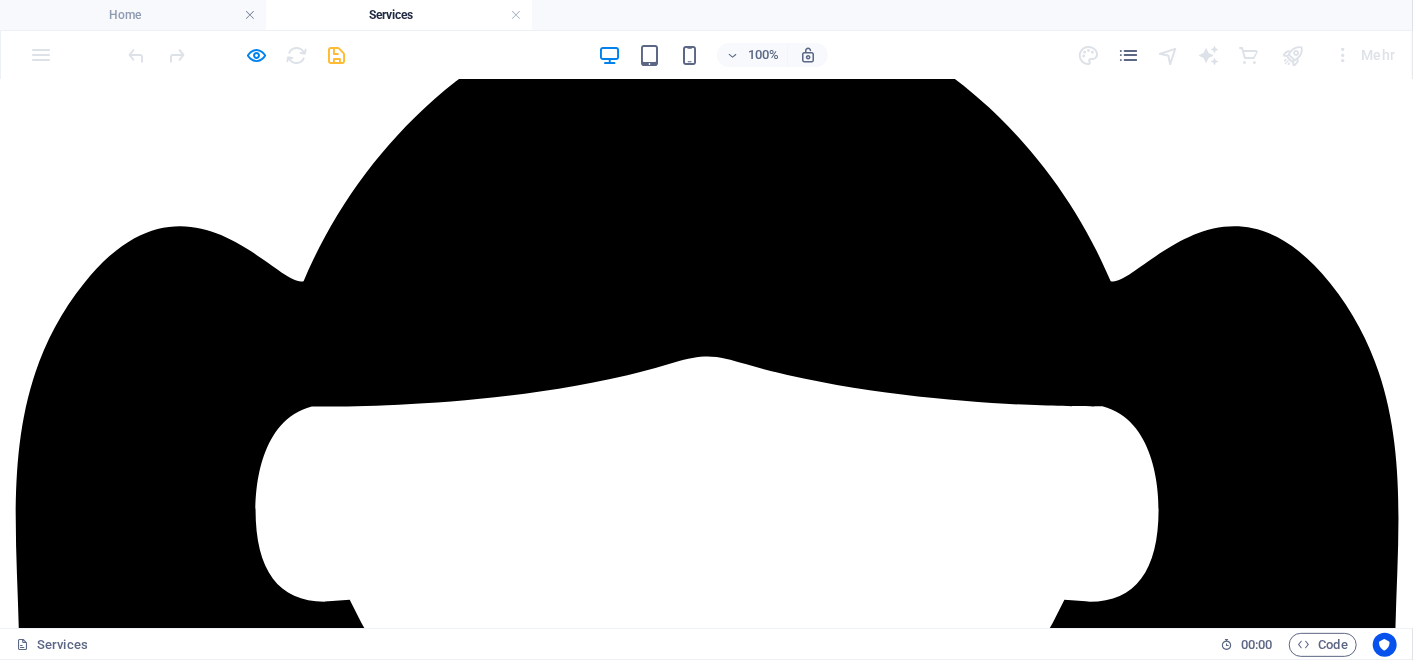 scroll, scrollTop: 4071, scrollLeft: 0, axis: vertical 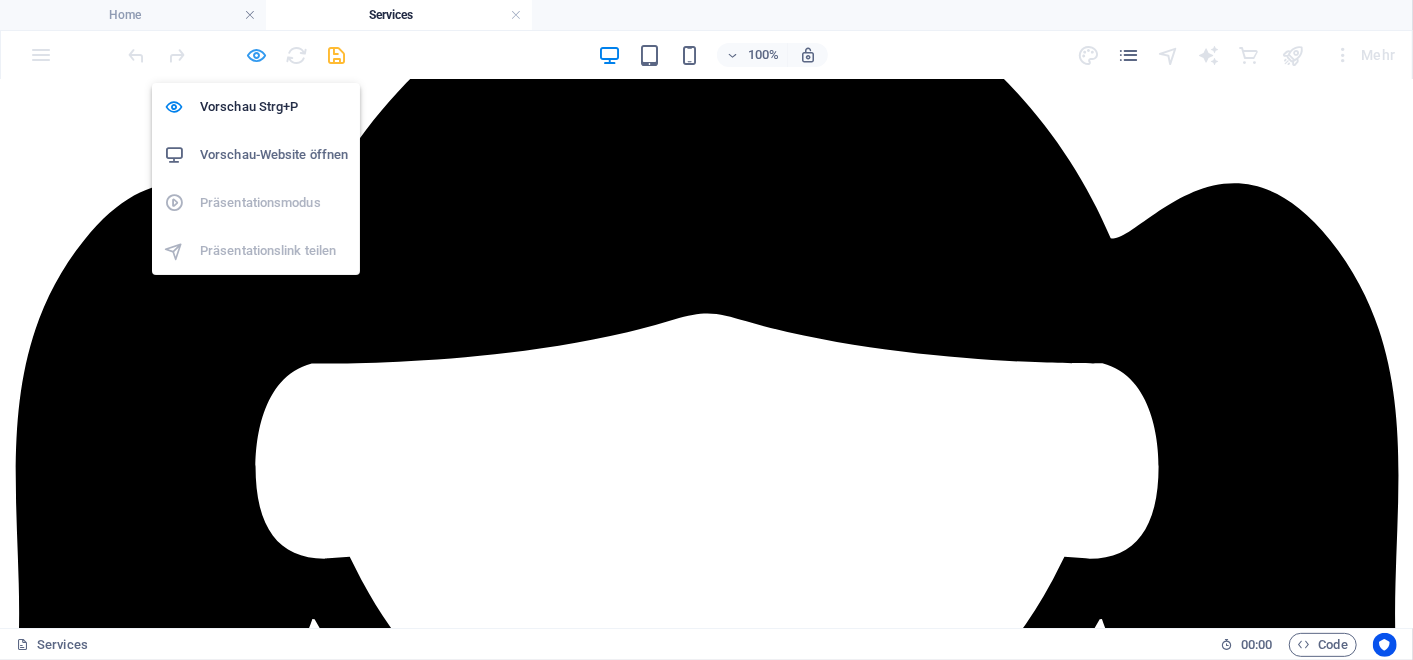 click at bounding box center [257, 55] 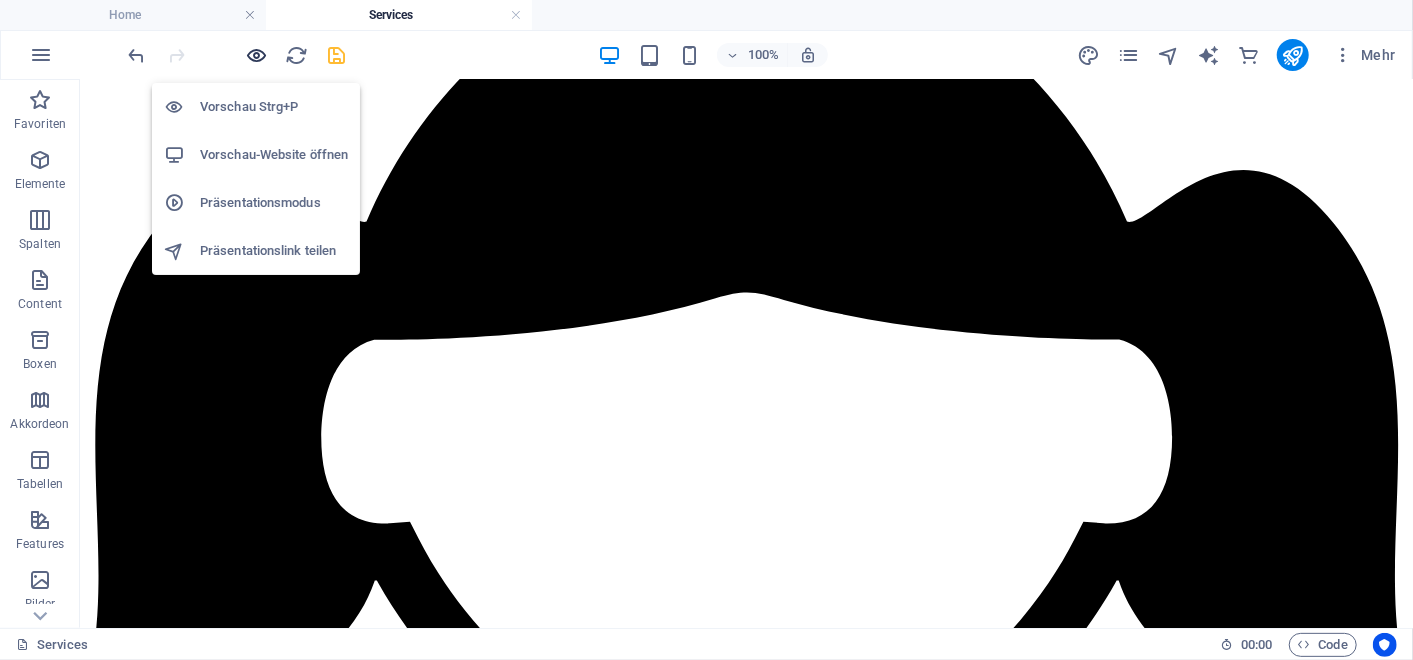 scroll, scrollTop: 4721, scrollLeft: 0, axis: vertical 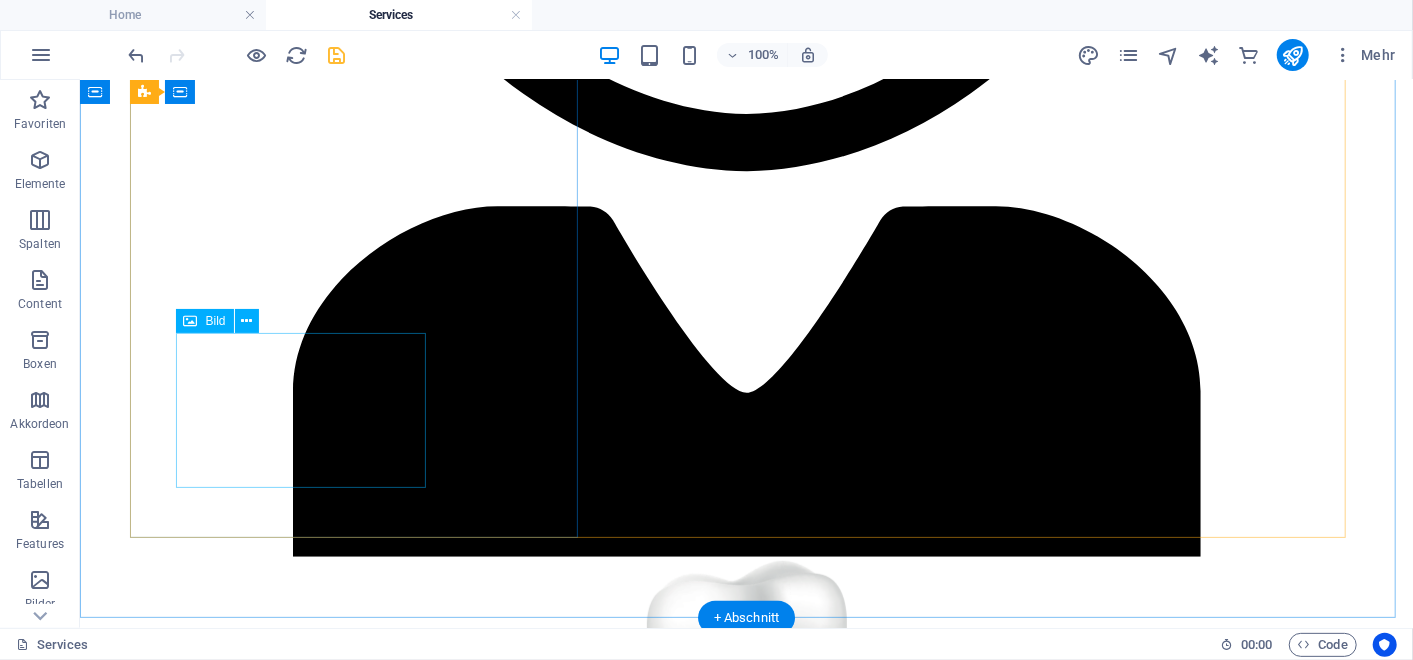 click at bounding box center (337, -4229) 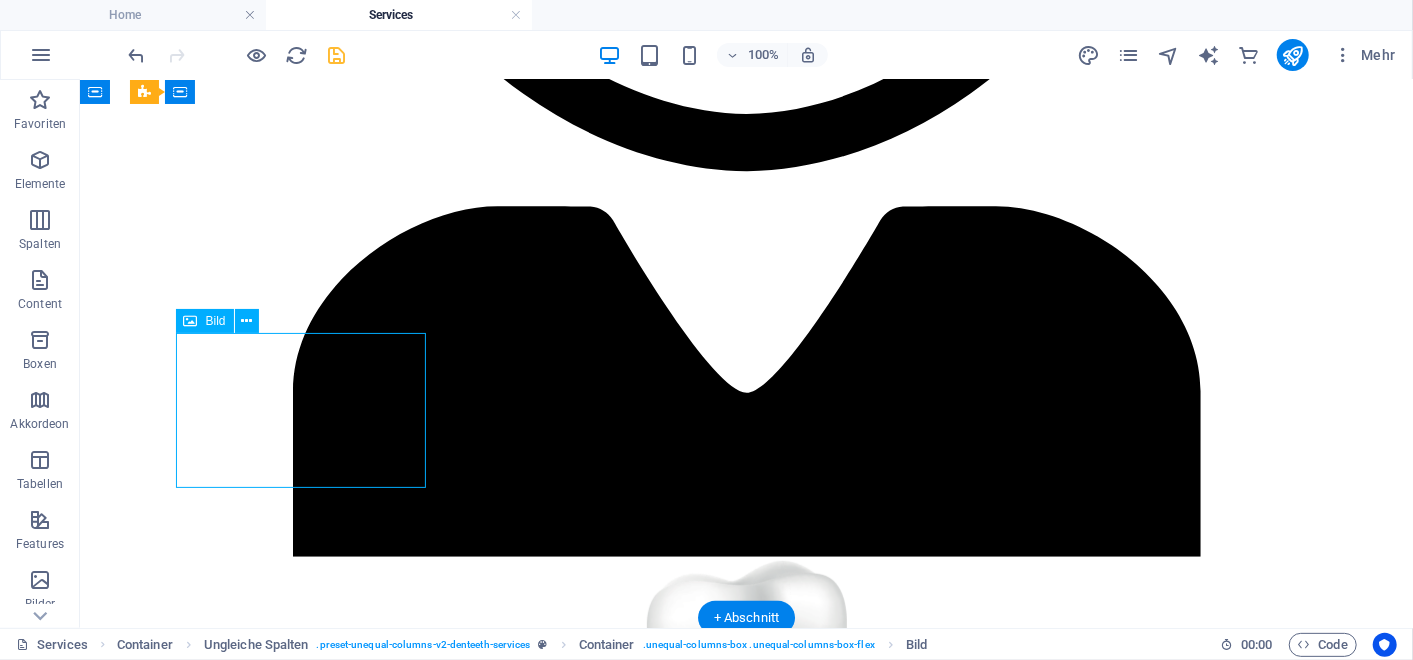 click at bounding box center [337, -4229] 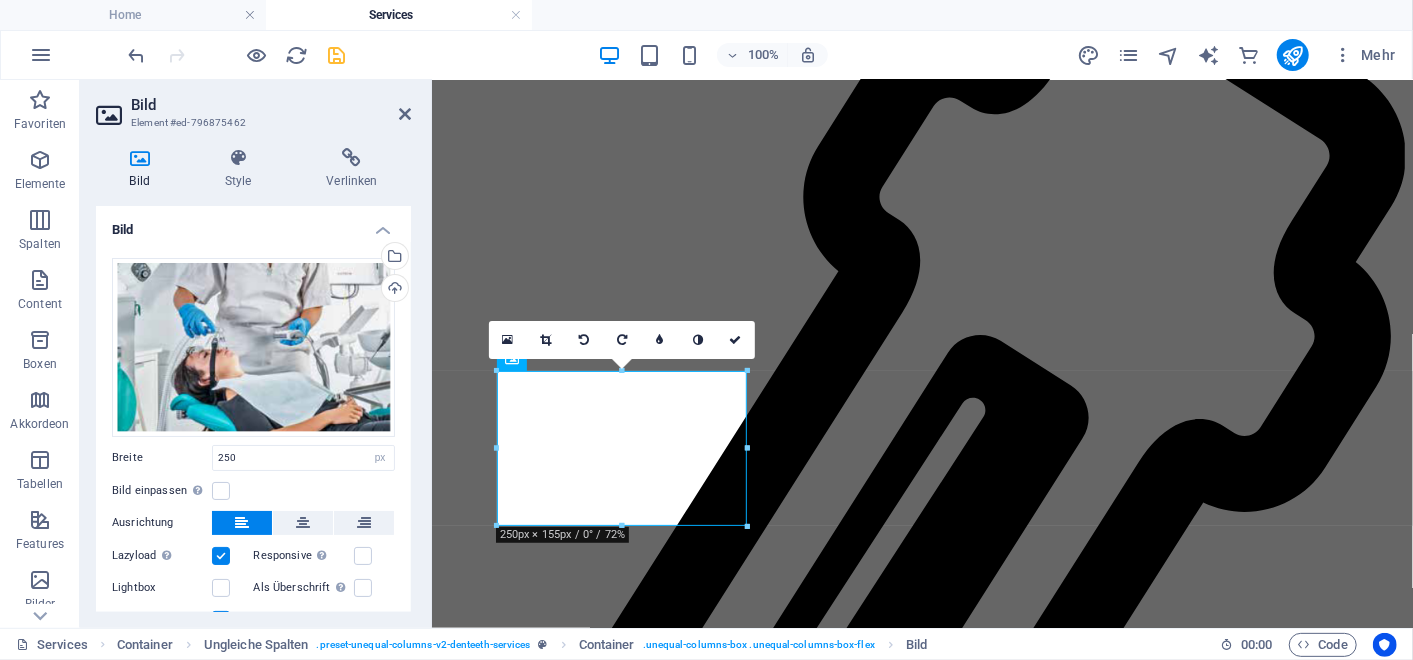 scroll, scrollTop: 5151, scrollLeft: 0, axis: vertical 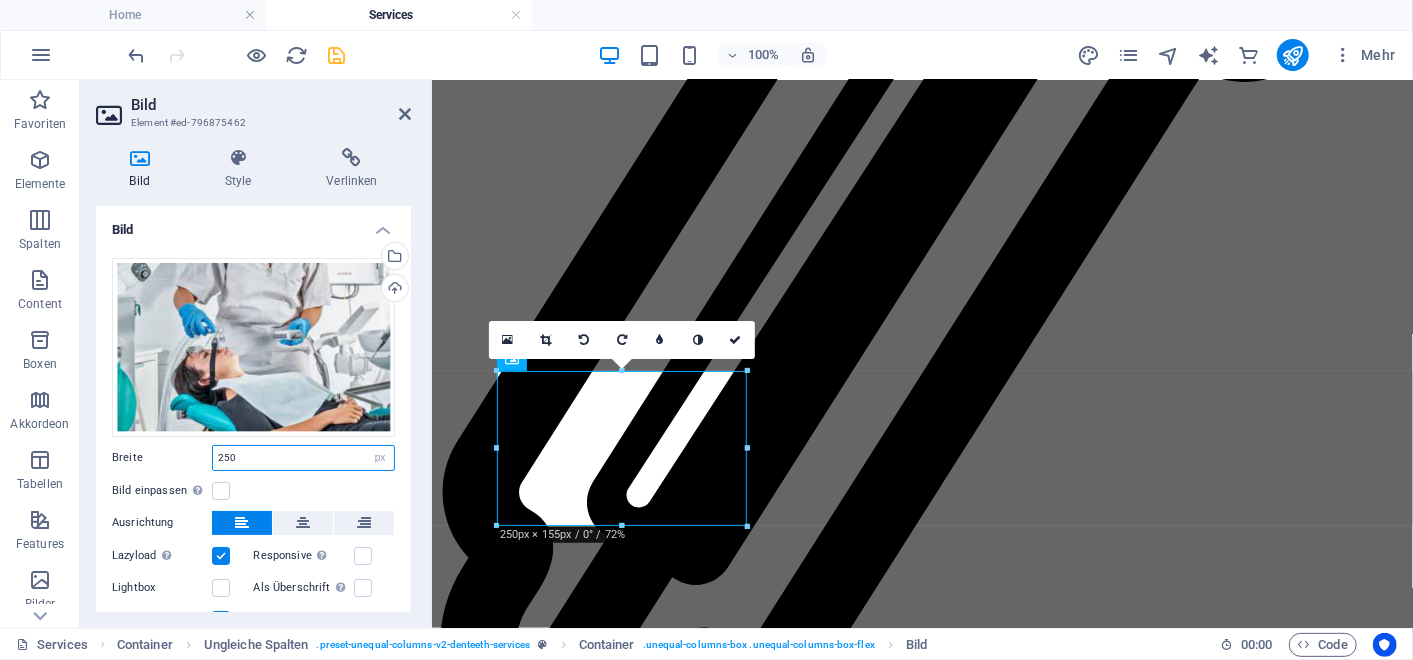 click on "250" at bounding box center [303, 458] 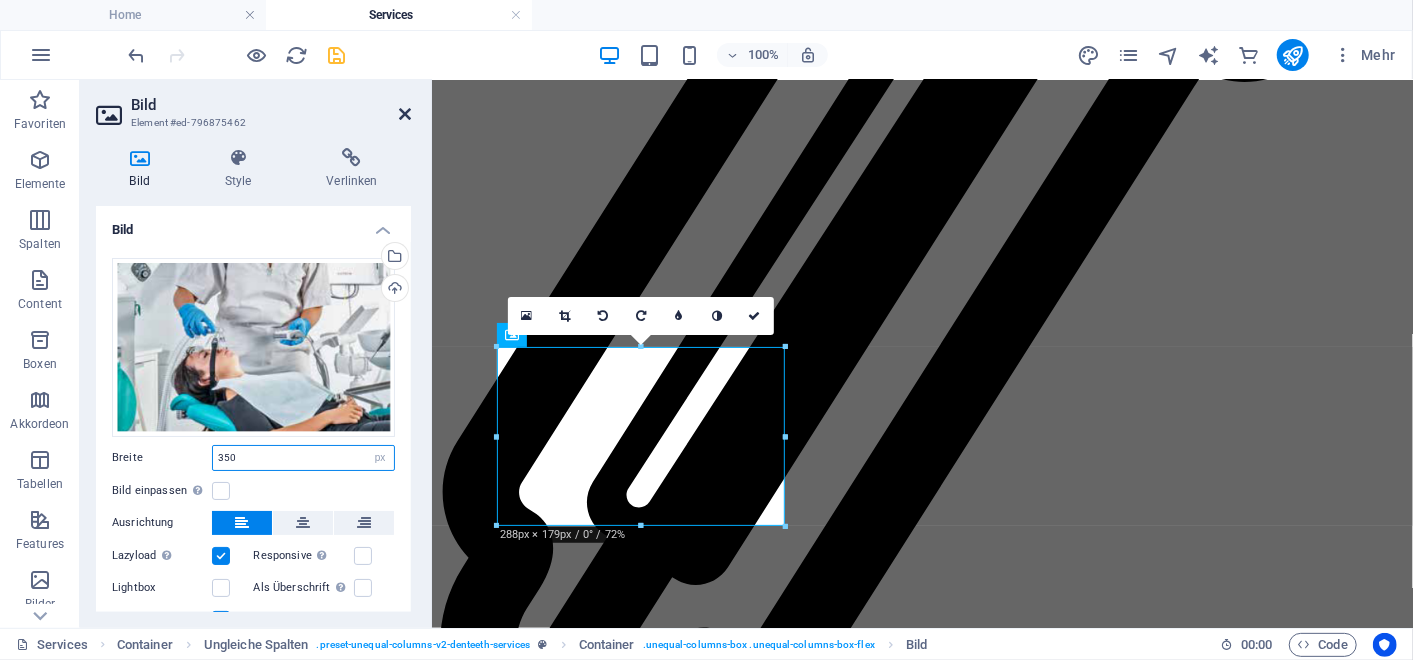 type on "350" 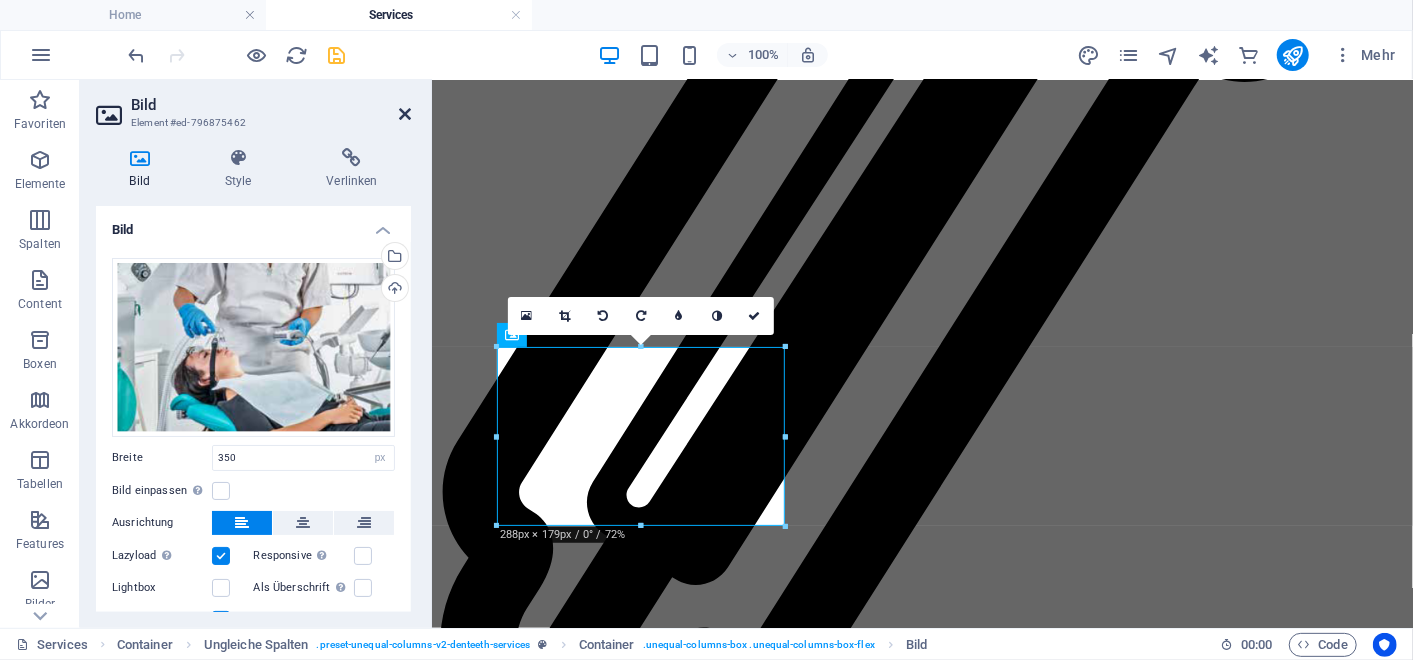 click at bounding box center (405, 114) 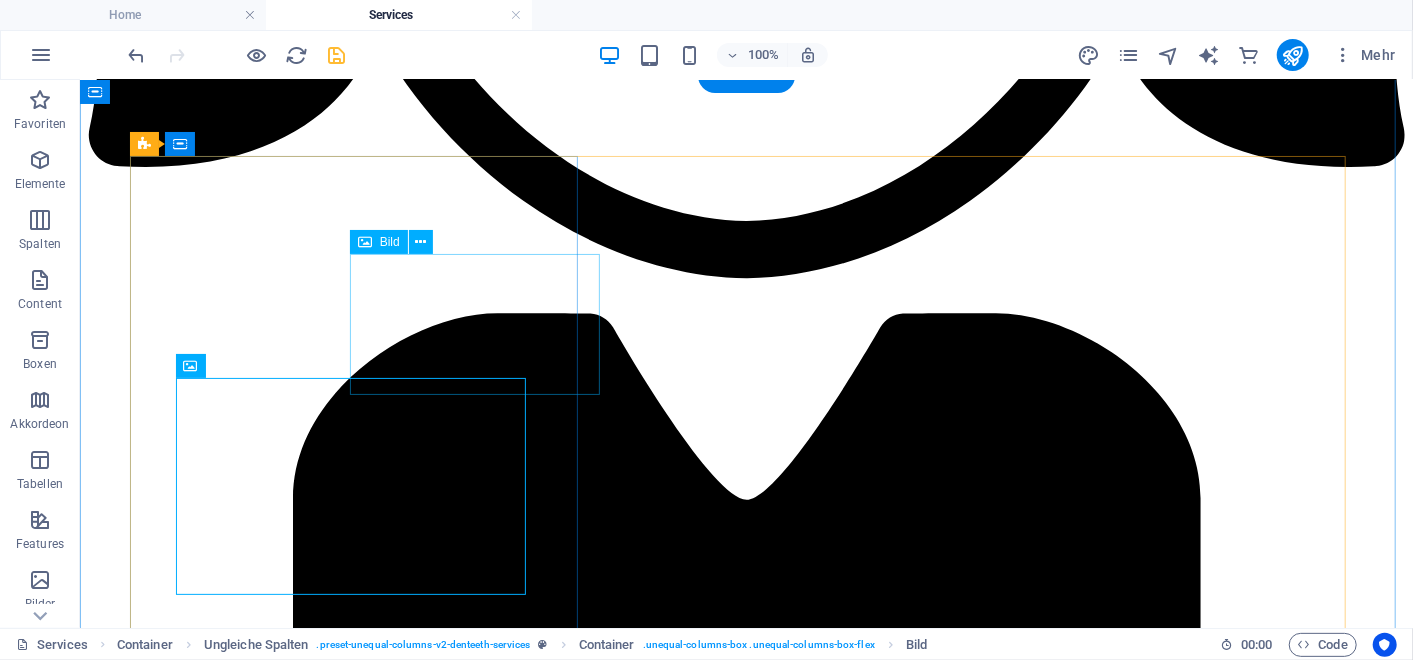 scroll, scrollTop: 4614, scrollLeft: 0, axis: vertical 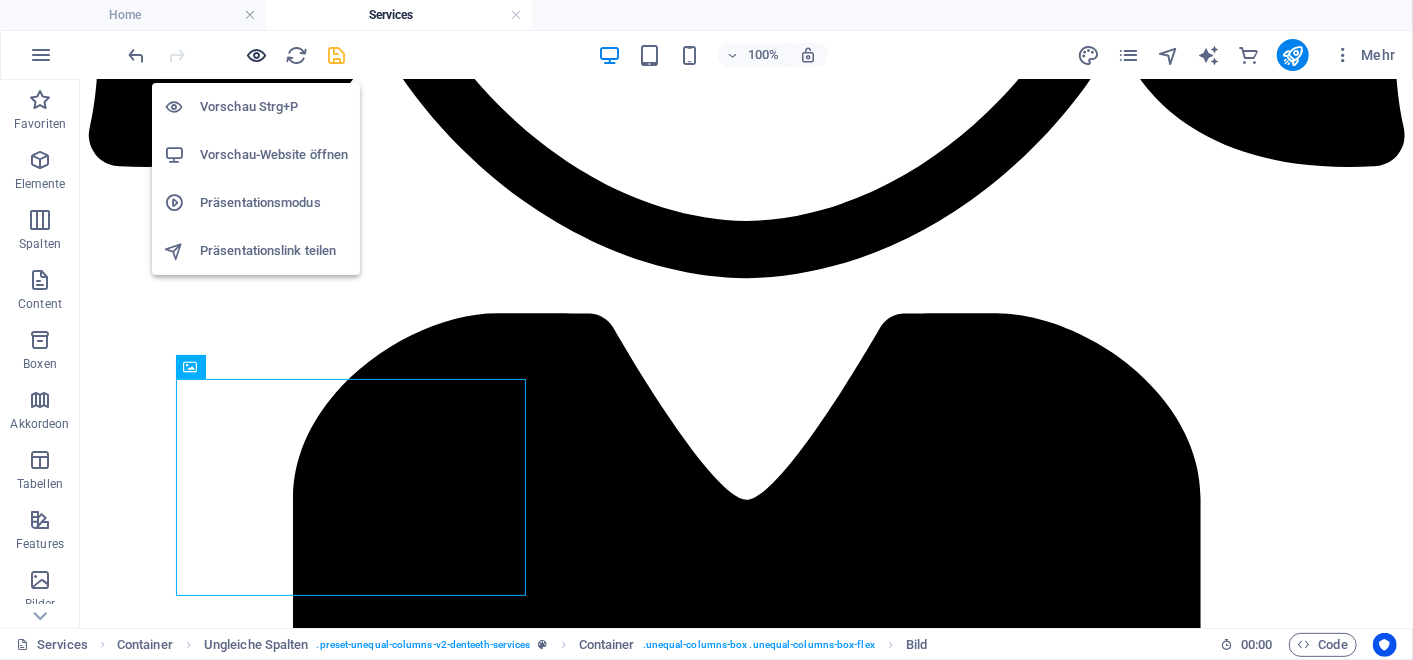 click at bounding box center [257, 55] 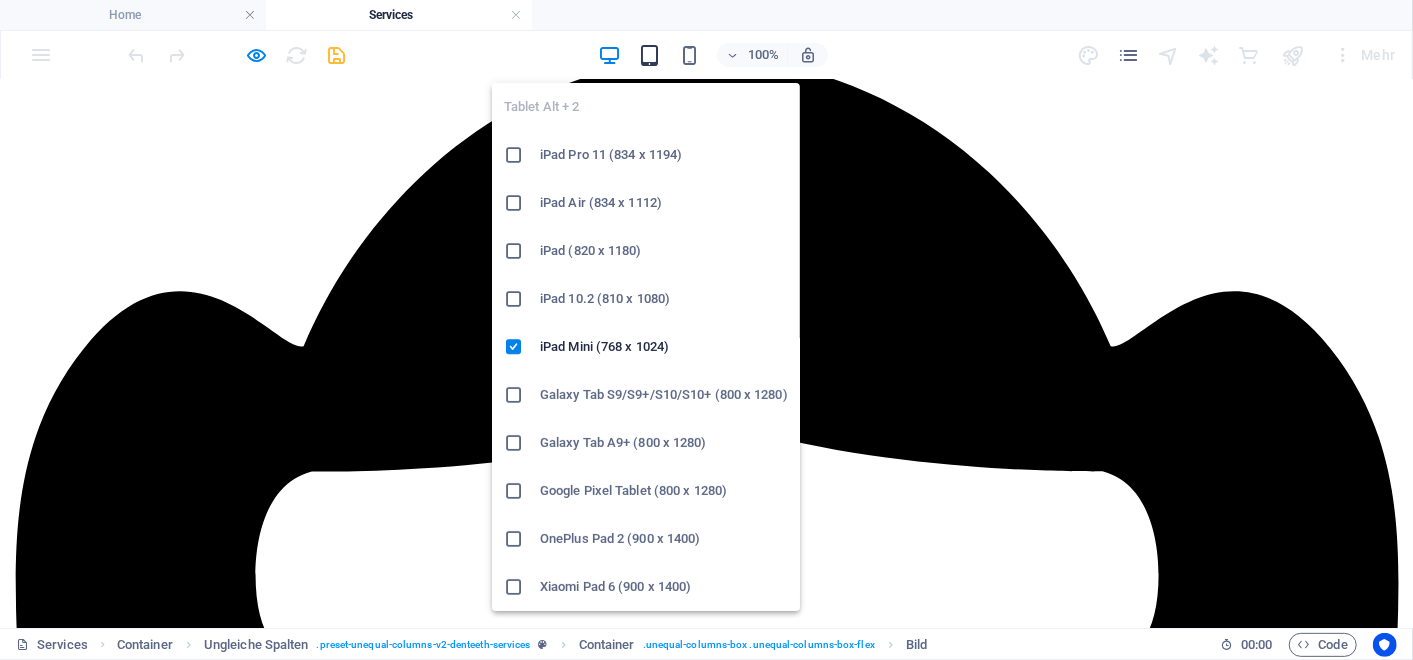 click at bounding box center [649, 55] 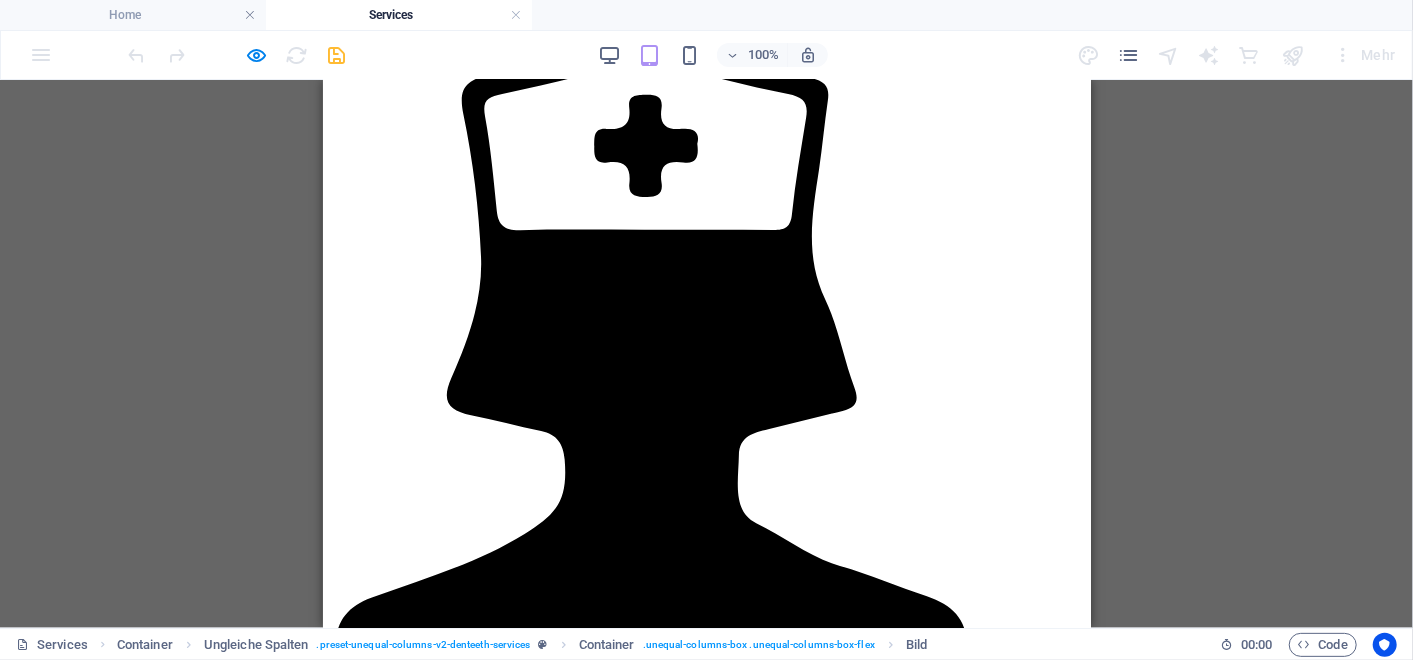 scroll, scrollTop: 5602, scrollLeft: 0, axis: vertical 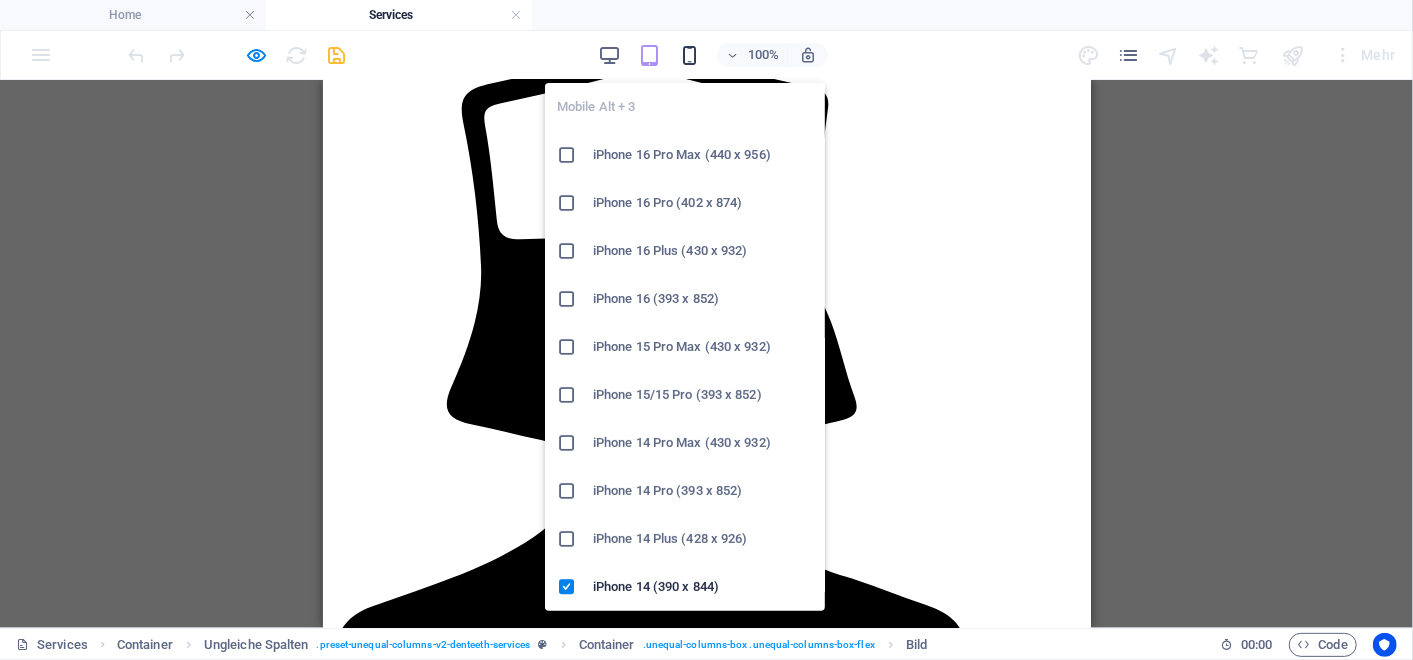 click at bounding box center (689, 55) 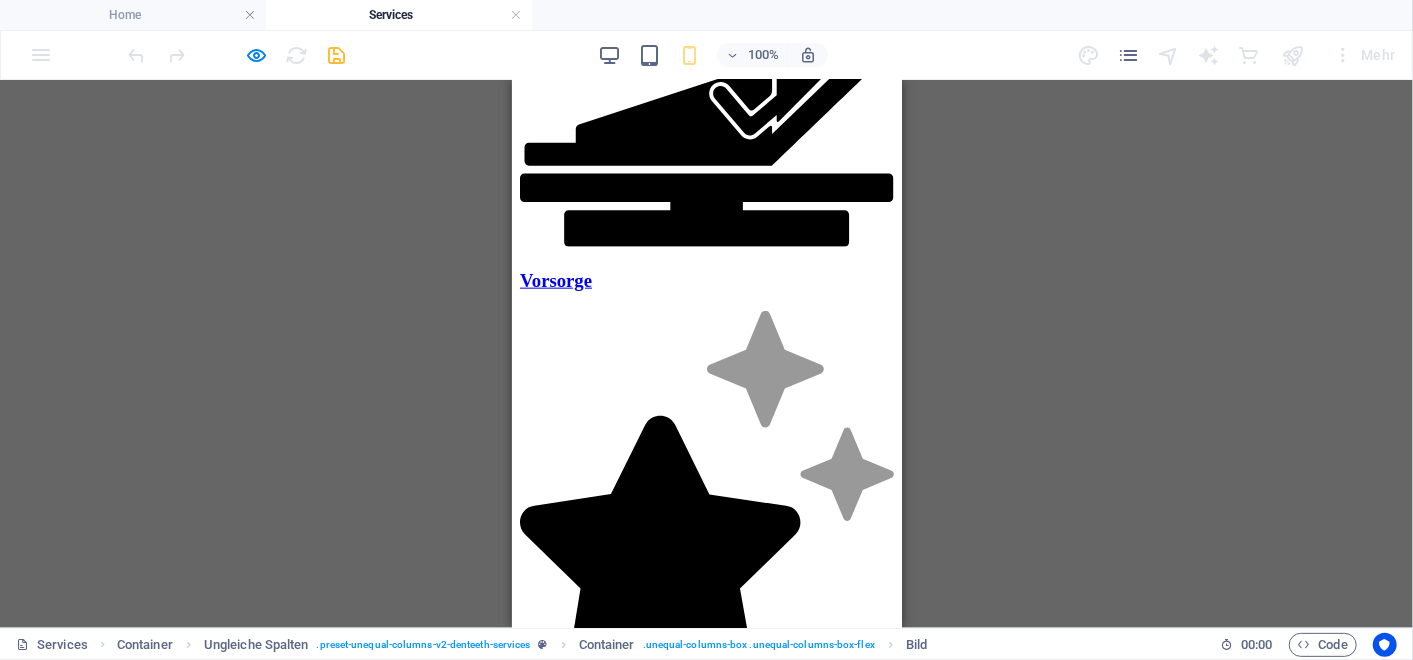scroll, scrollTop: 5503, scrollLeft: 0, axis: vertical 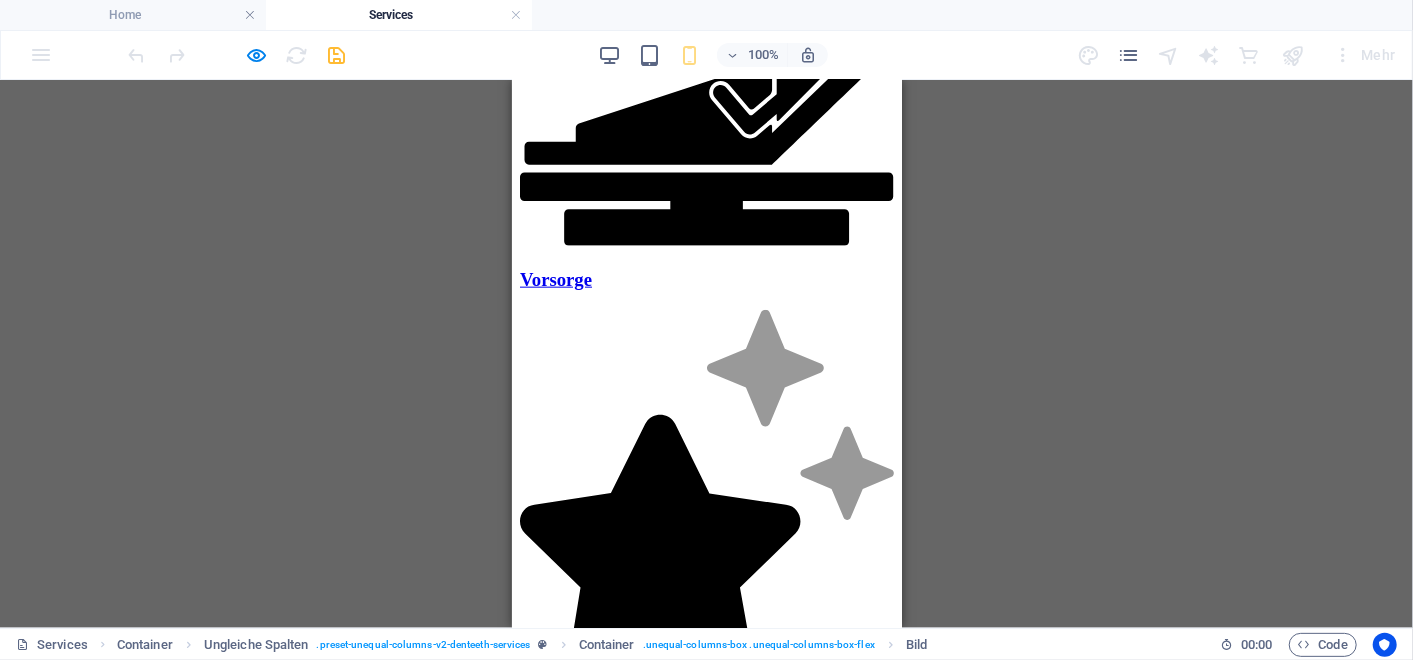 click at bounding box center [728, -4887] 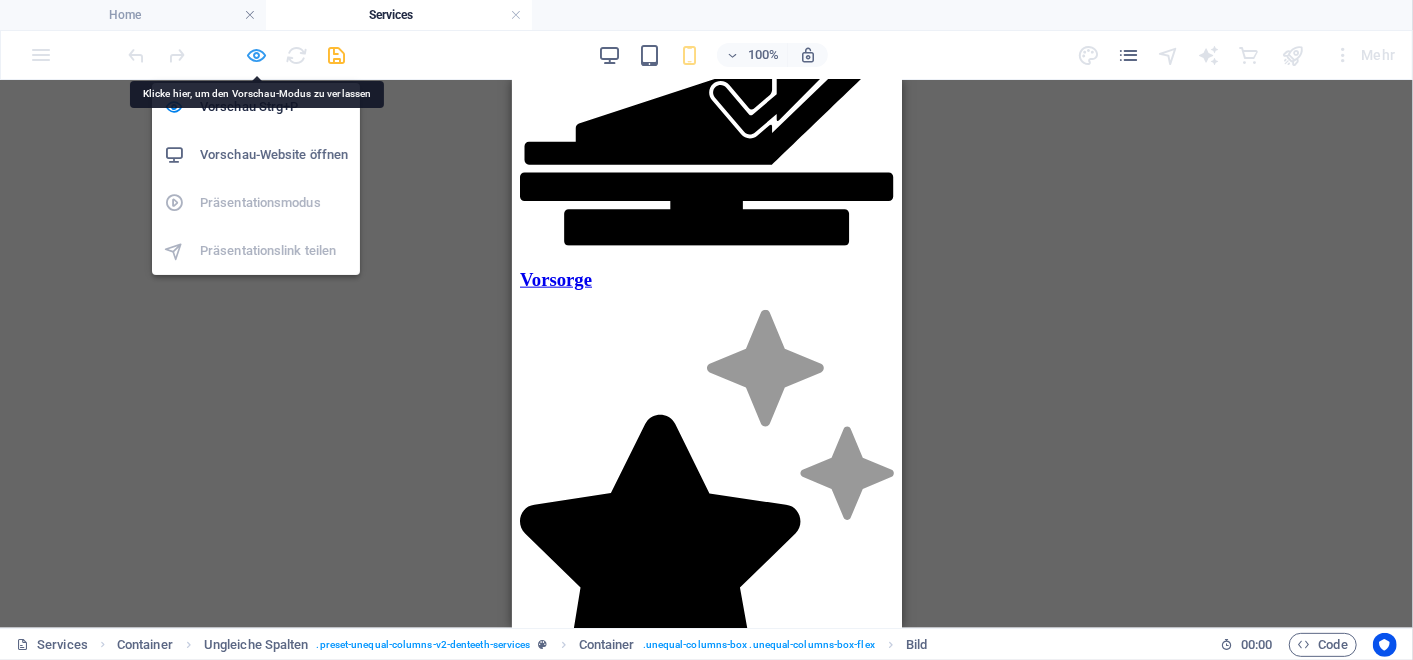 click at bounding box center [257, 55] 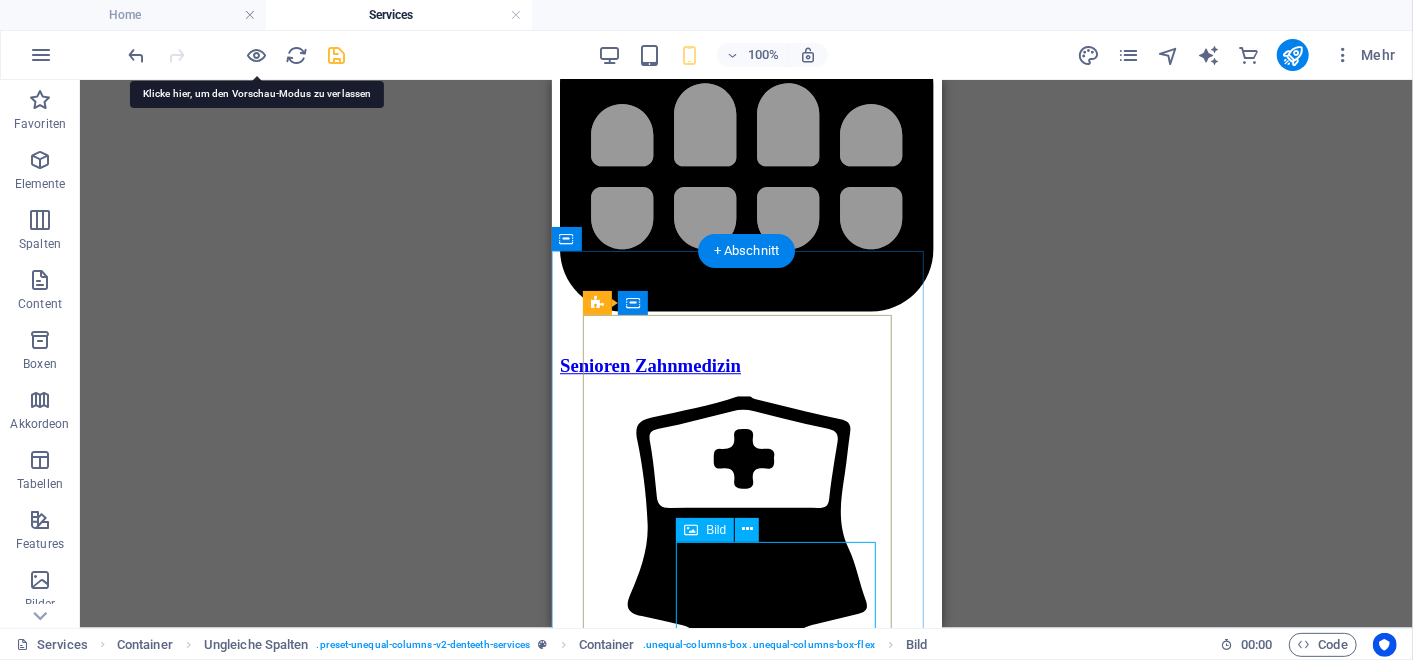 click at bounding box center (768, -6606) 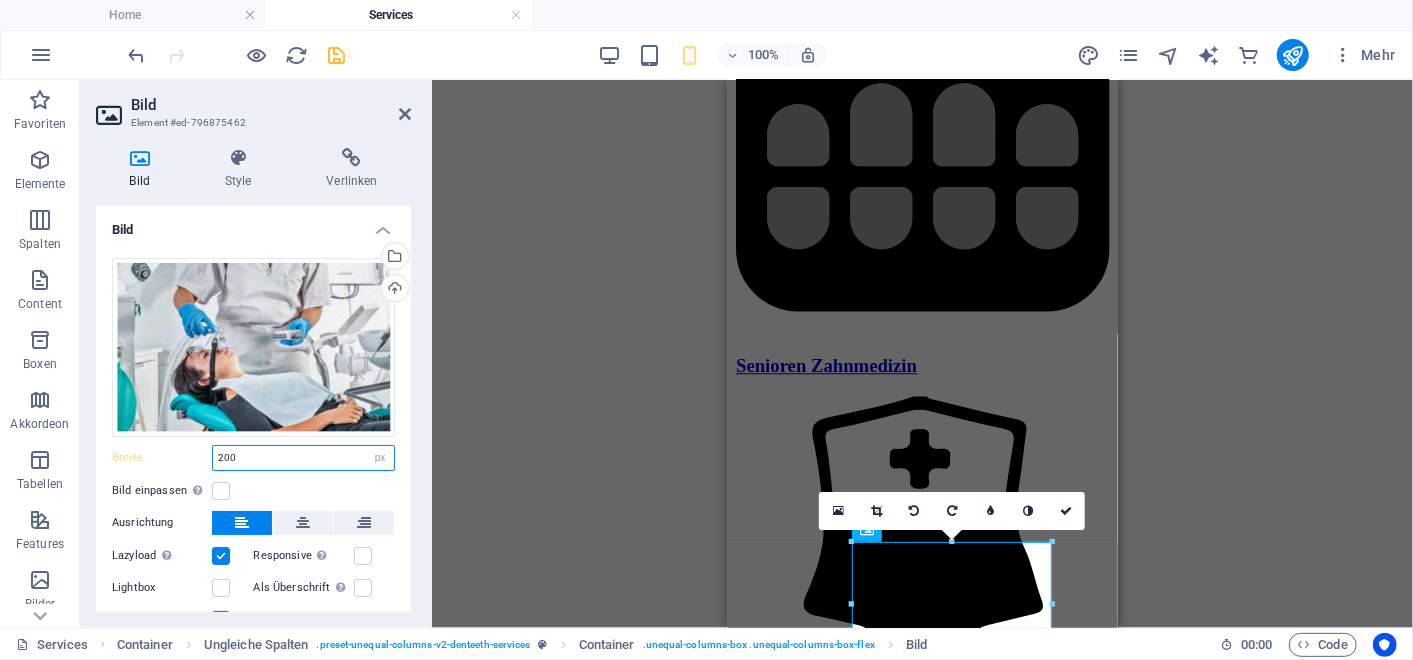 click on "200" at bounding box center [303, 458] 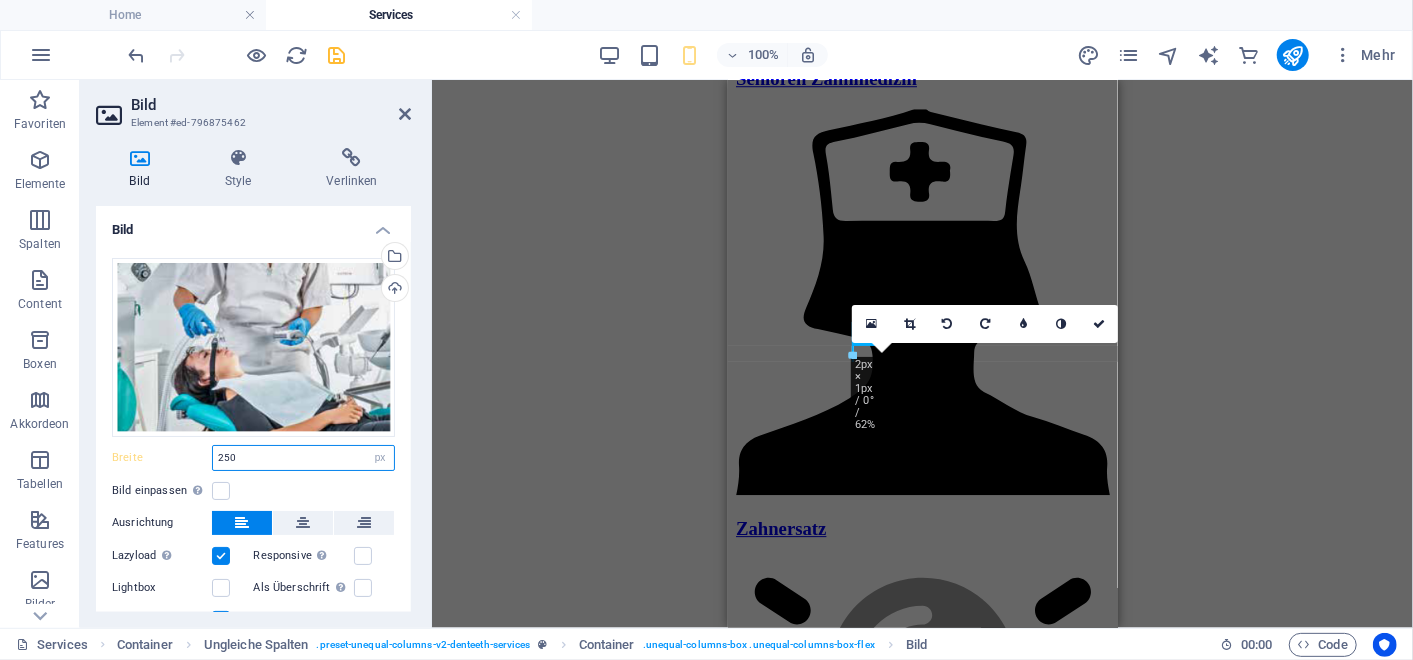 scroll, scrollTop: 7528, scrollLeft: 0, axis: vertical 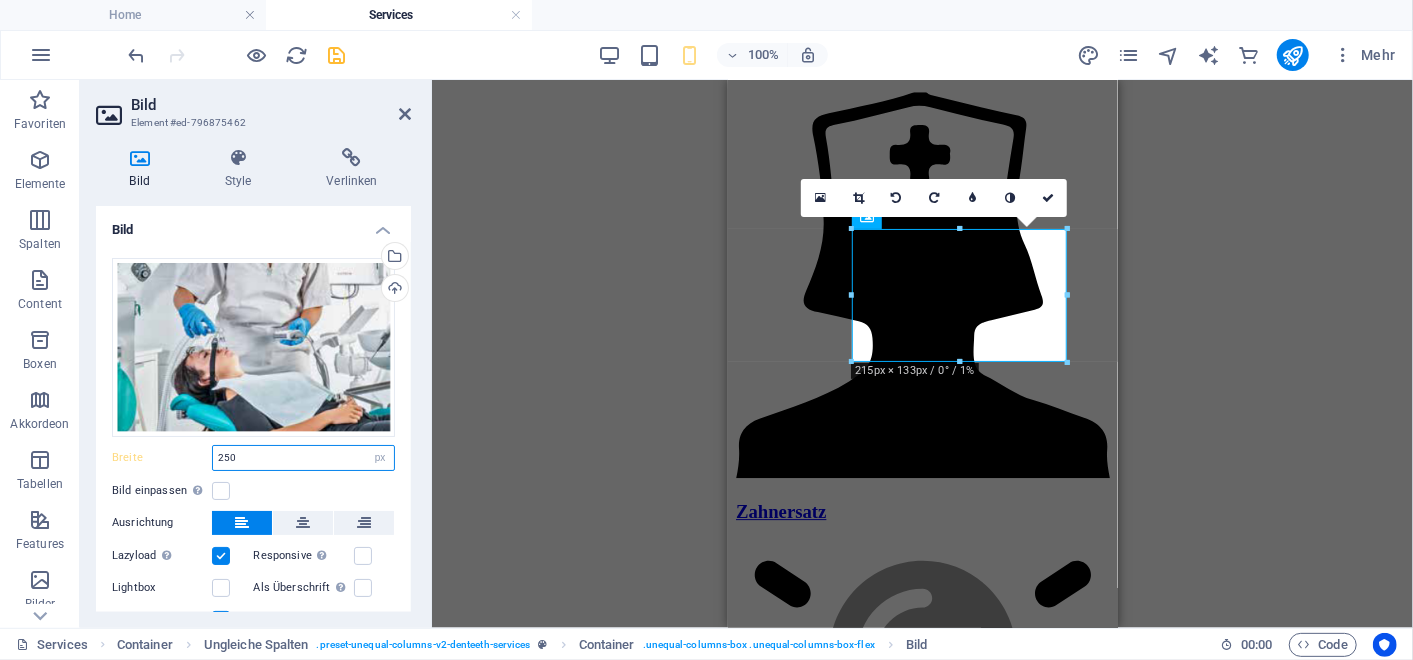 type on "250" 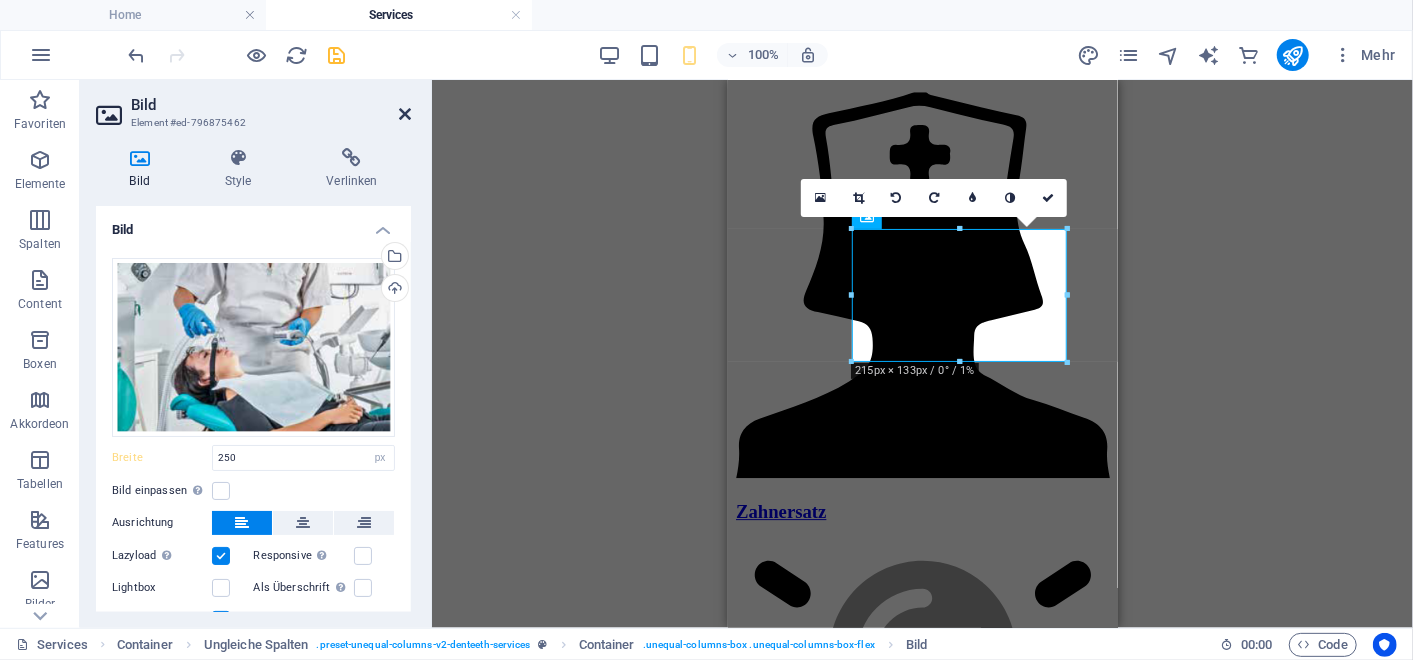click at bounding box center (405, 114) 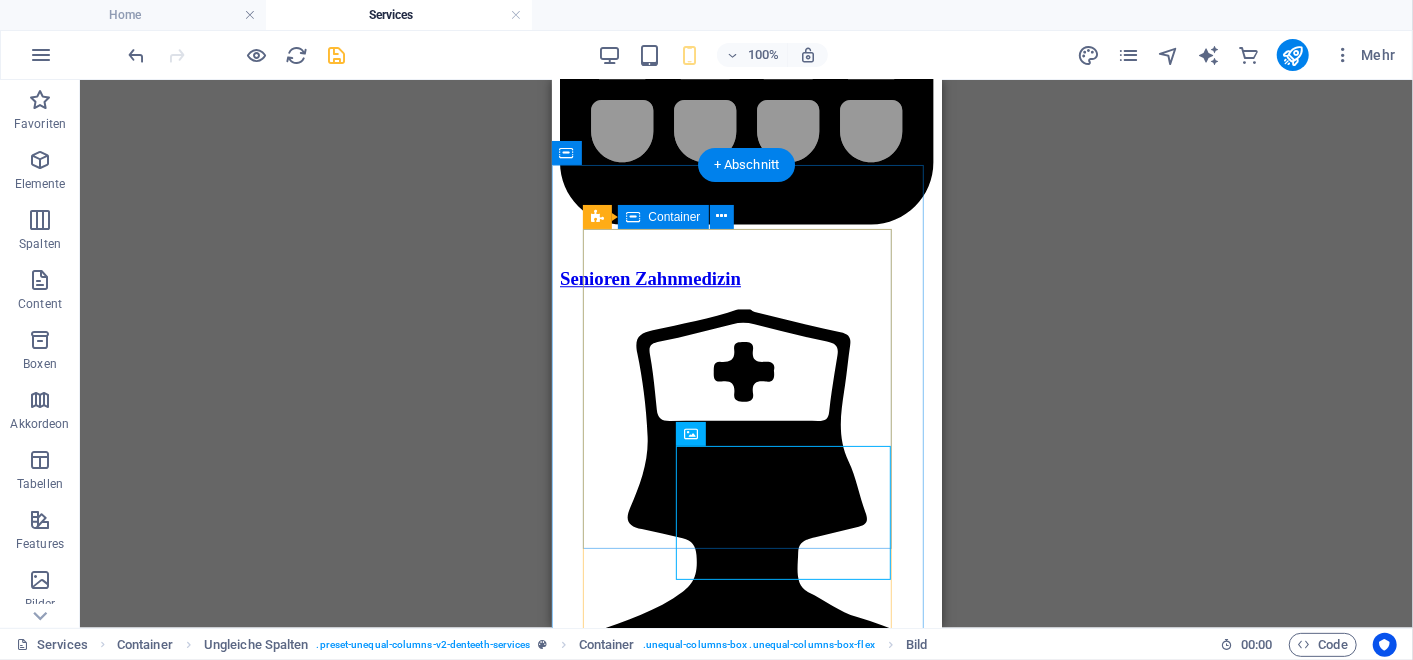 scroll, scrollTop: 7310, scrollLeft: 0, axis: vertical 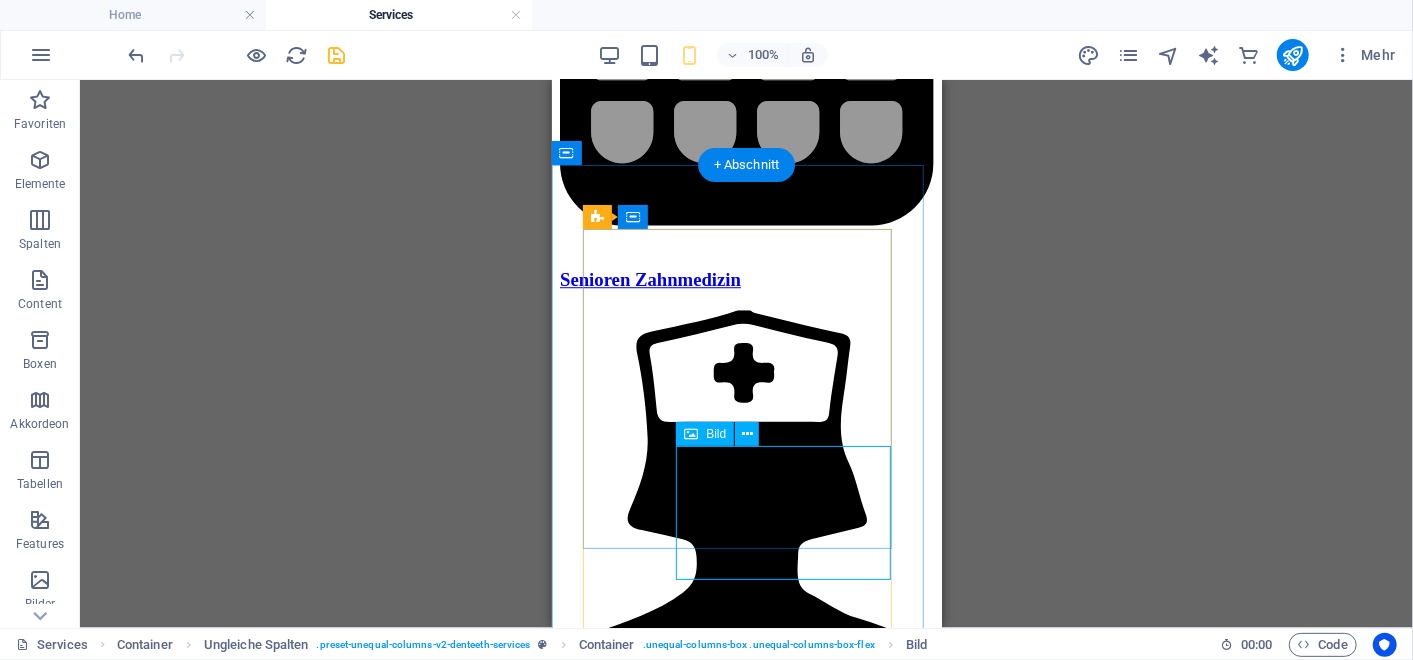 click at bounding box center (793, -6708) 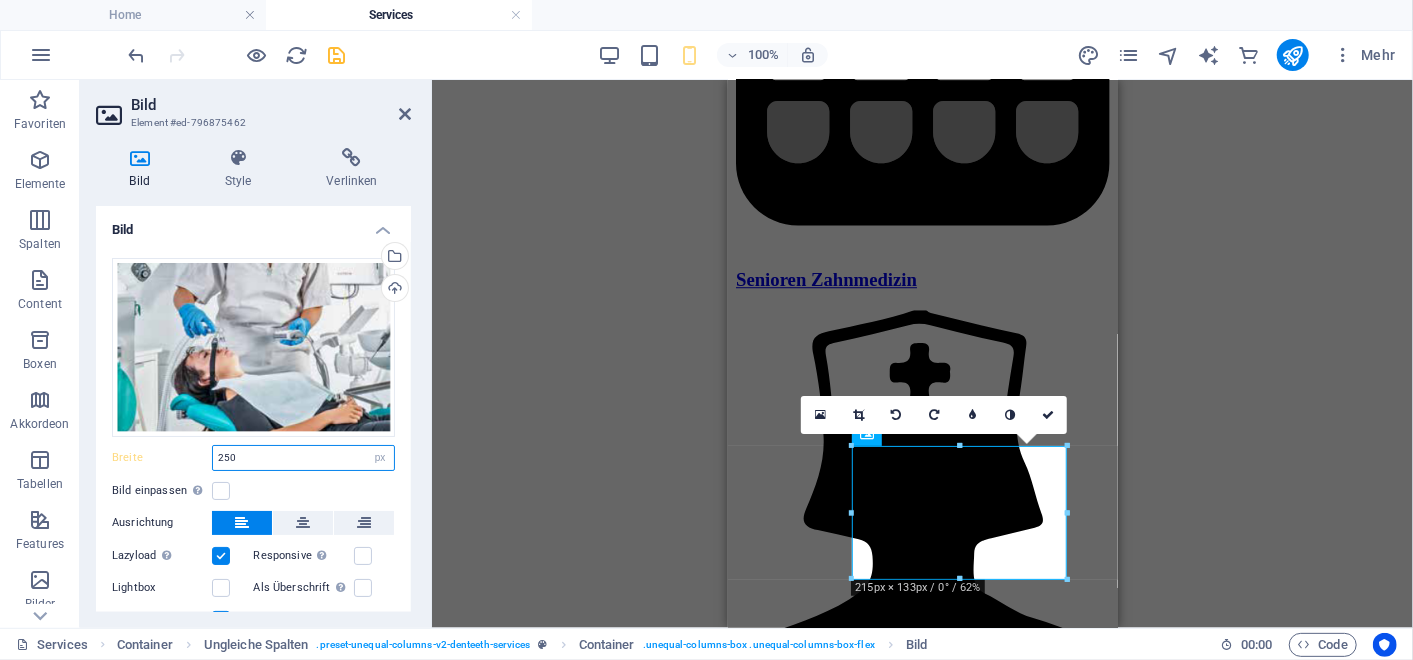 click on "250" at bounding box center (303, 458) 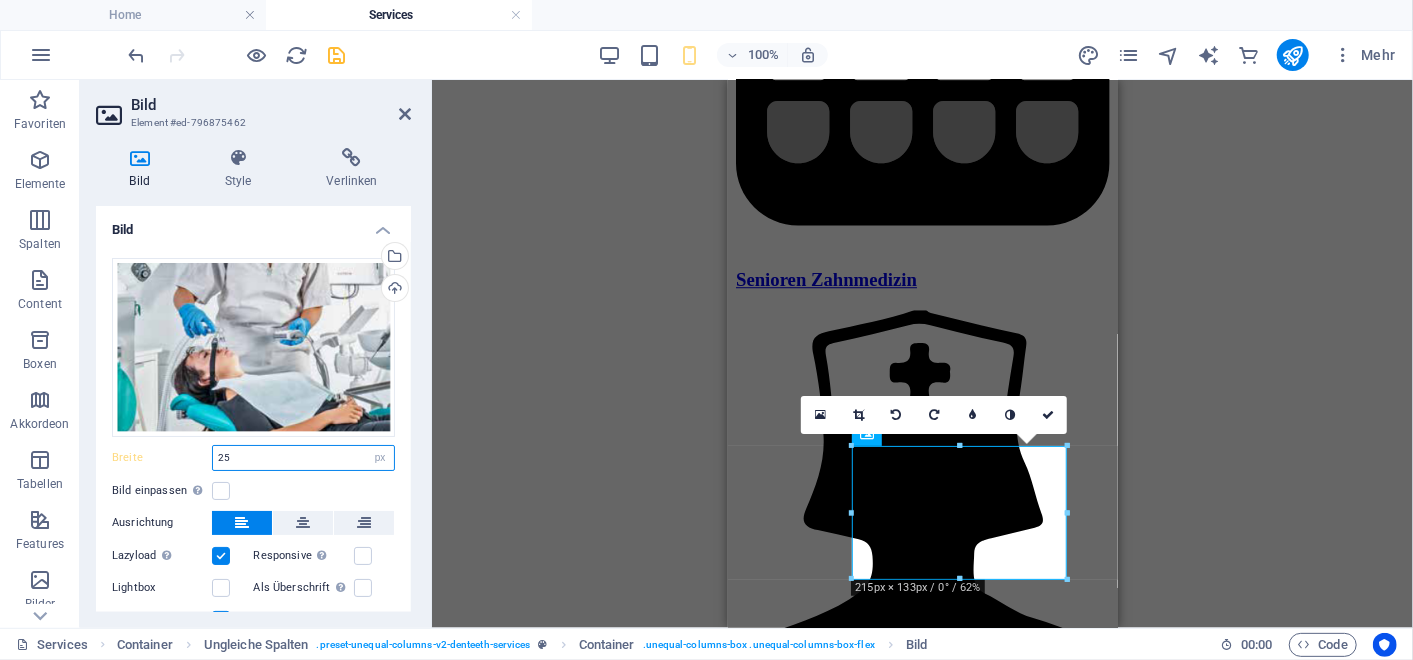 type on "2" 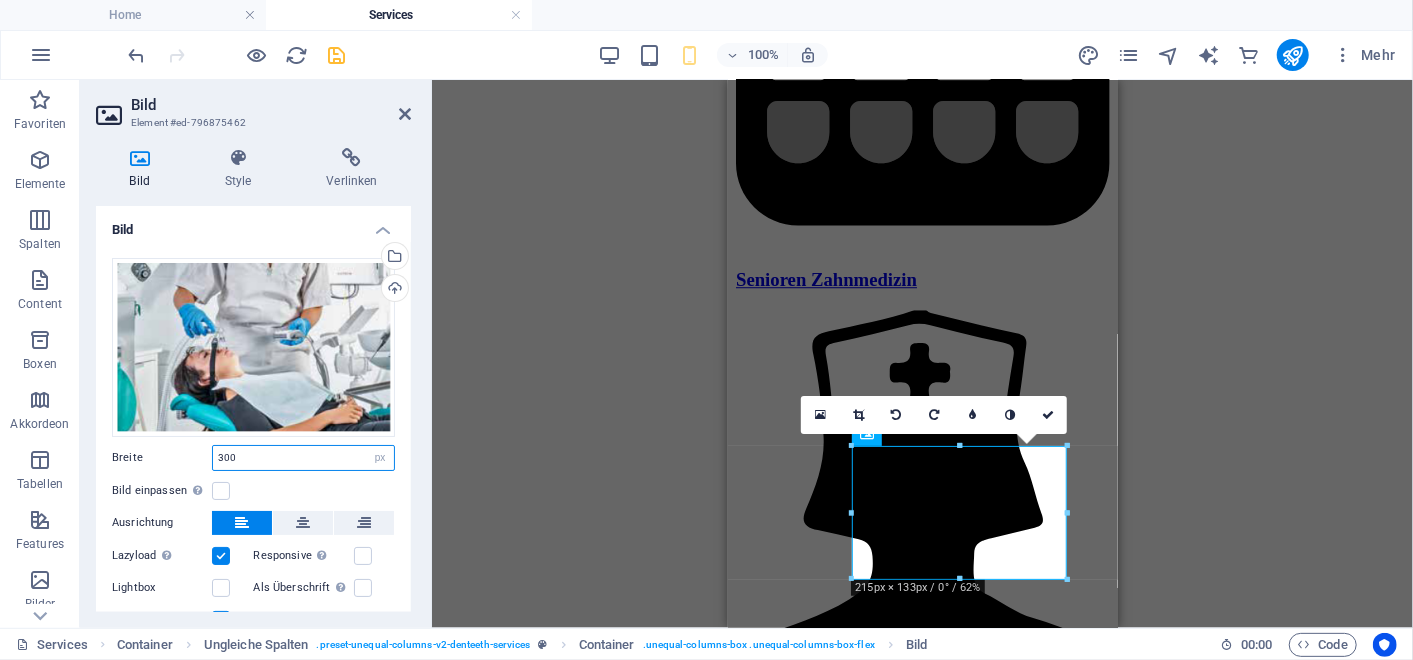 click on "300" at bounding box center (303, 458) 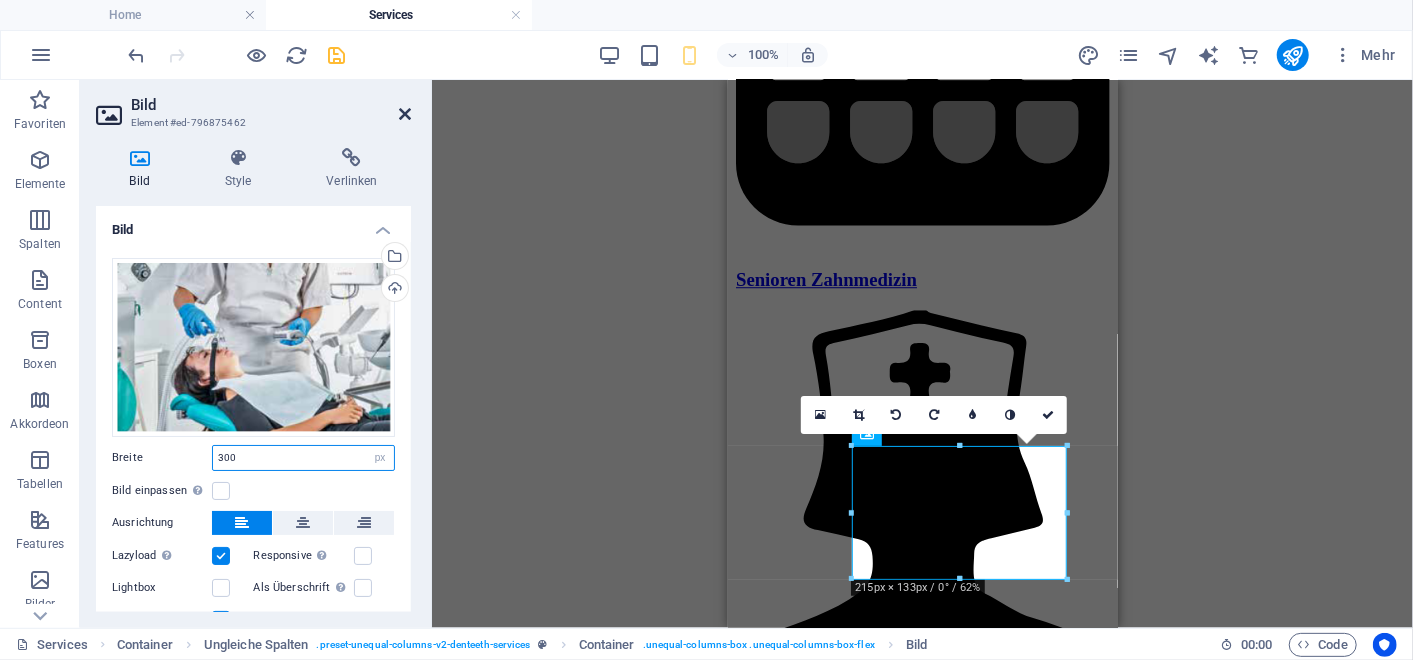 type on "300" 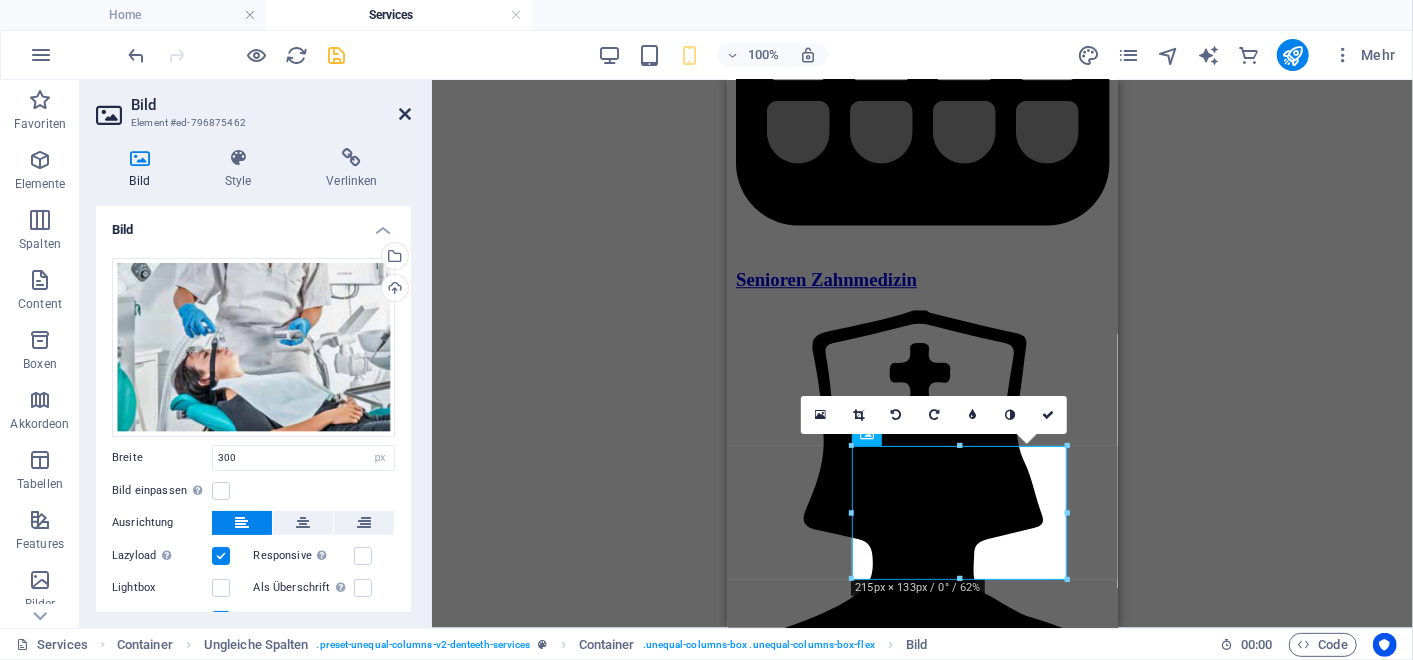 click at bounding box center [405, 114] 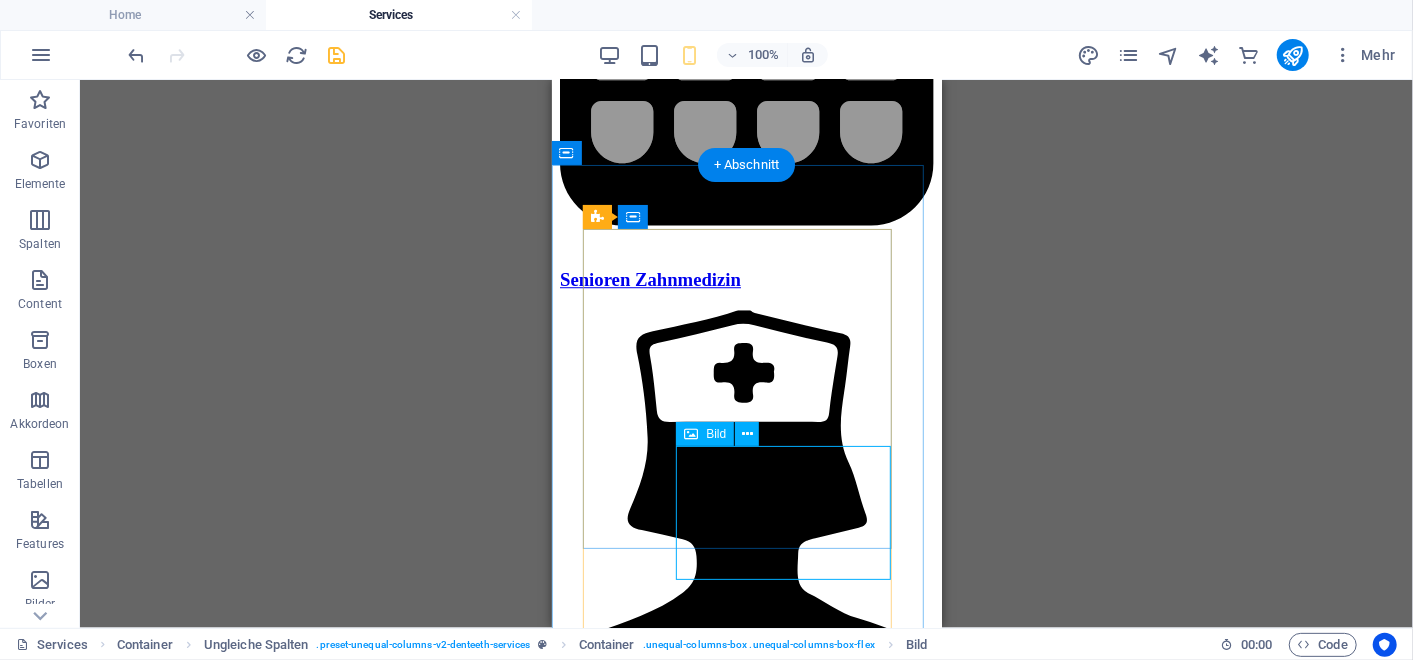 click at bounding box center (818, -6723) 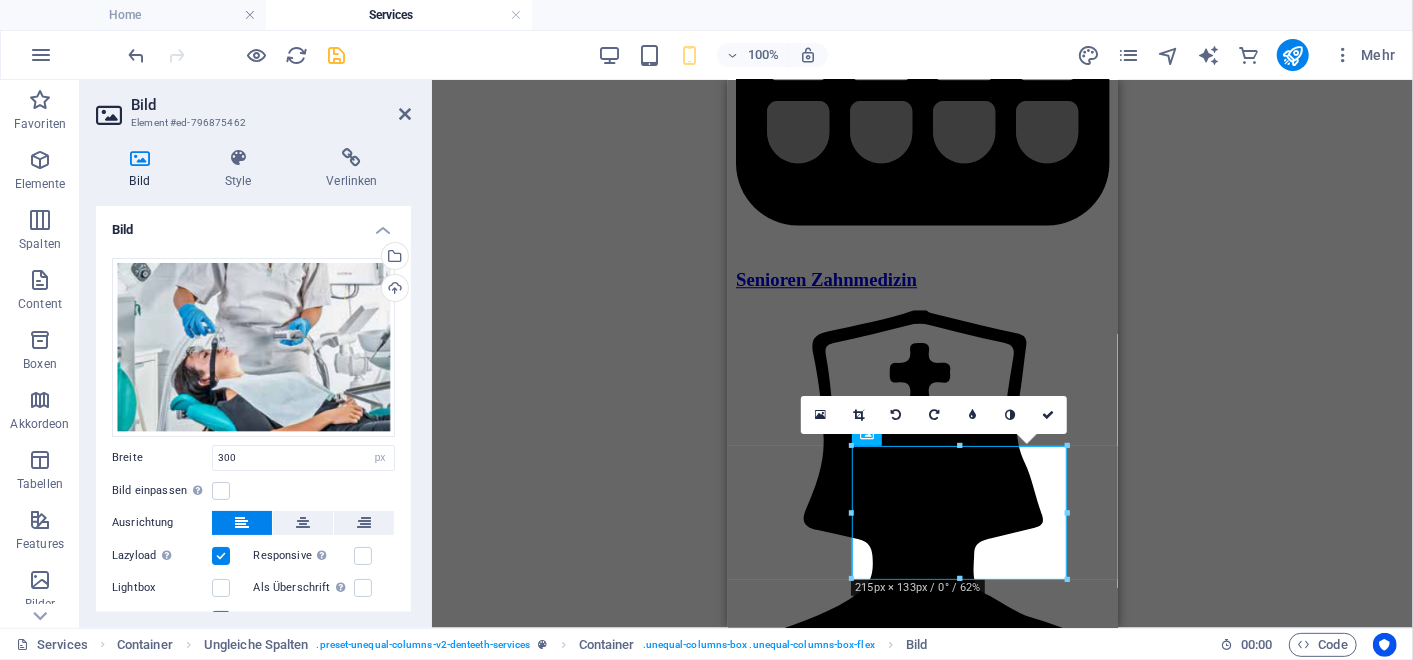scroll, scrollTop: 80, scrollLeft: 0, axis: vertical 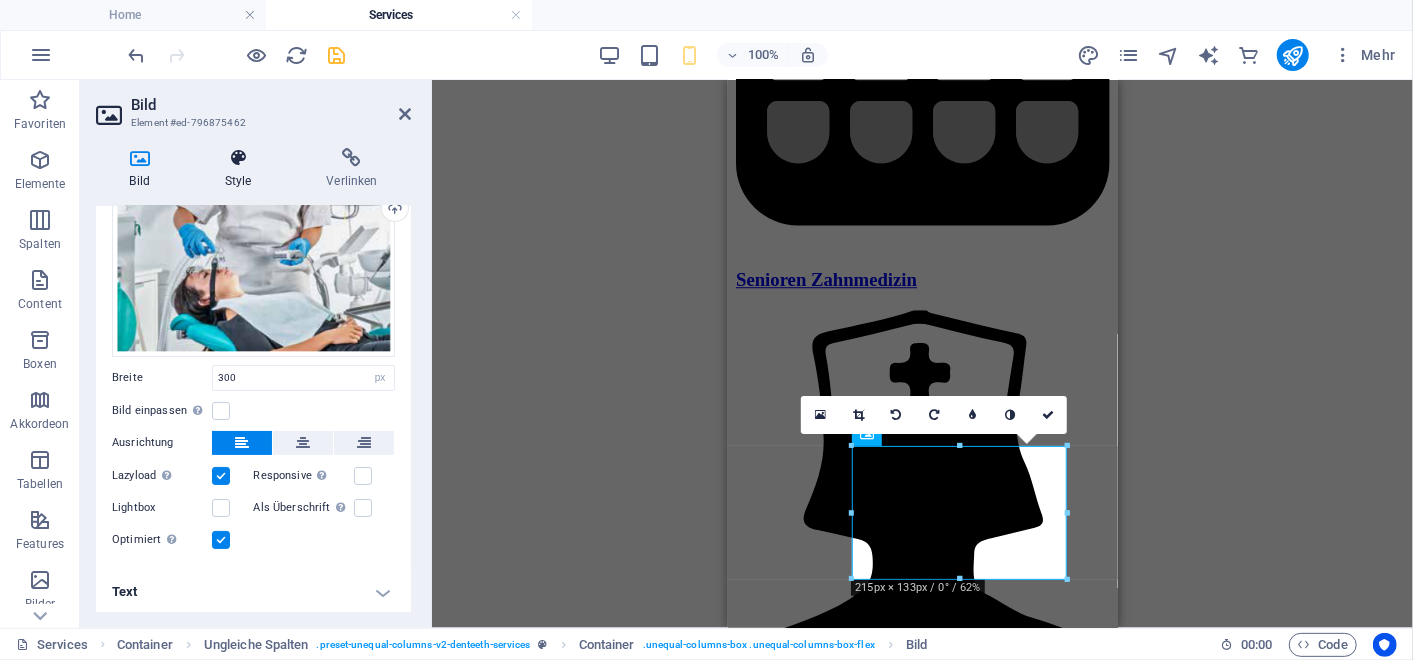 click at bounding box center [238, 158] 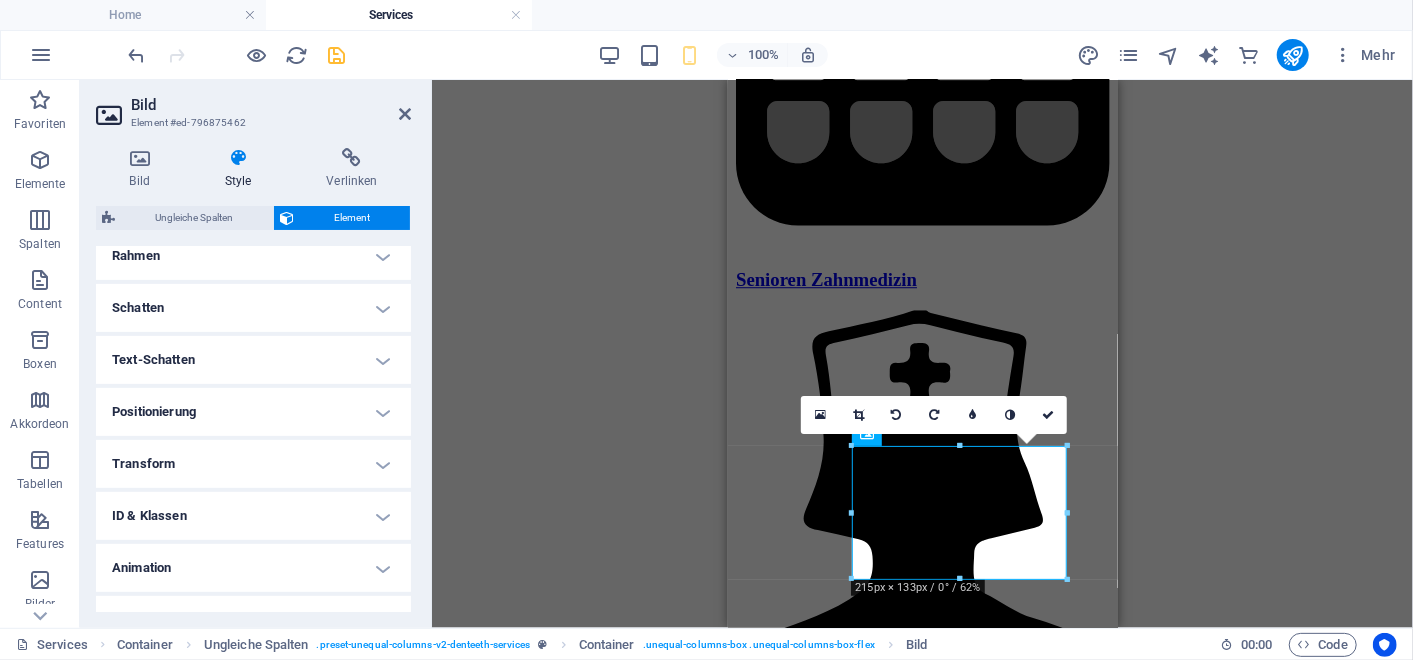 scroll, scrollTop: 471, scrollLeft: 0, axis: vertical 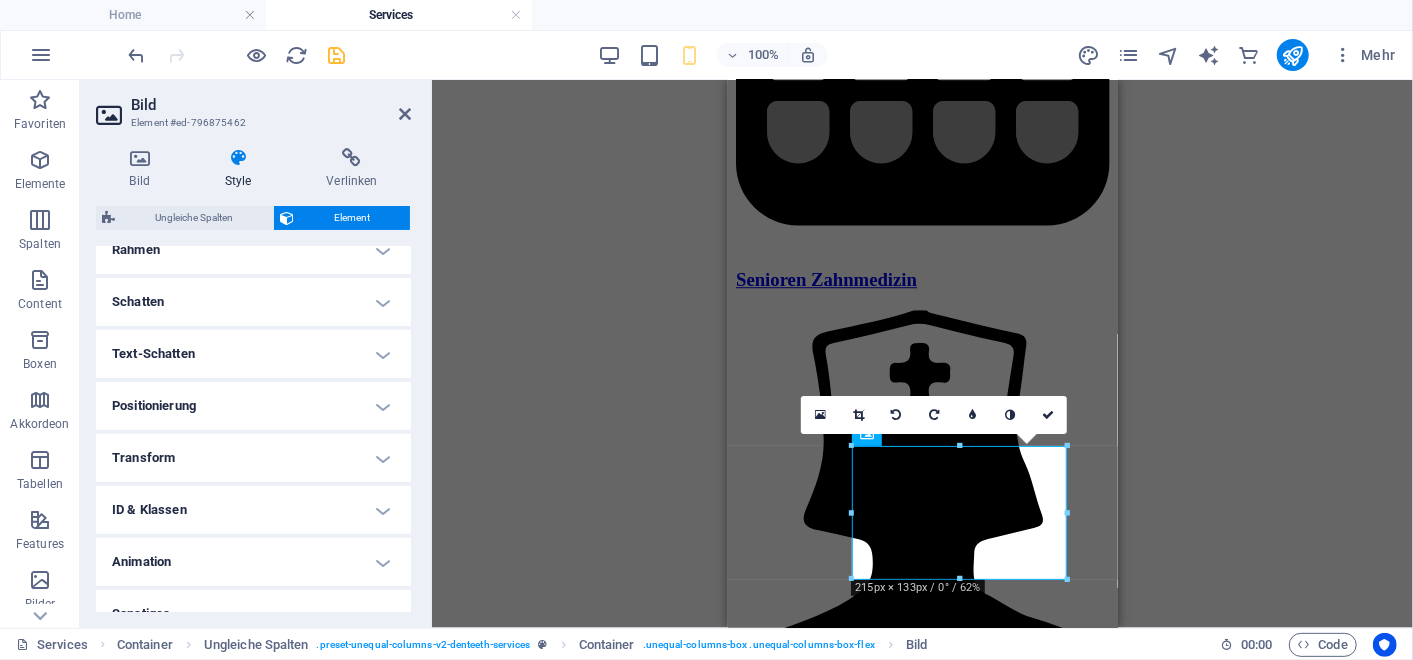 click on "Positionierung" at bounding box center (253, 406) 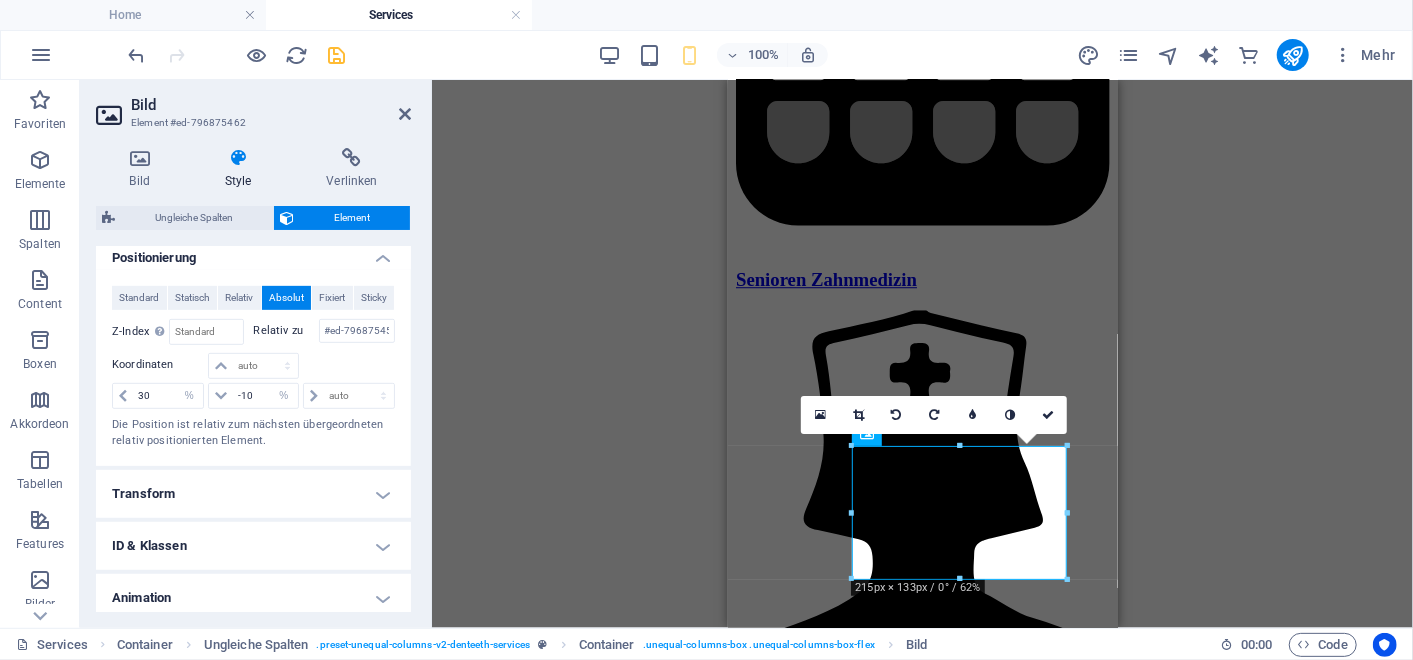 scroll, scrollTop: 610, scrollLeft: 0, axis: vertical 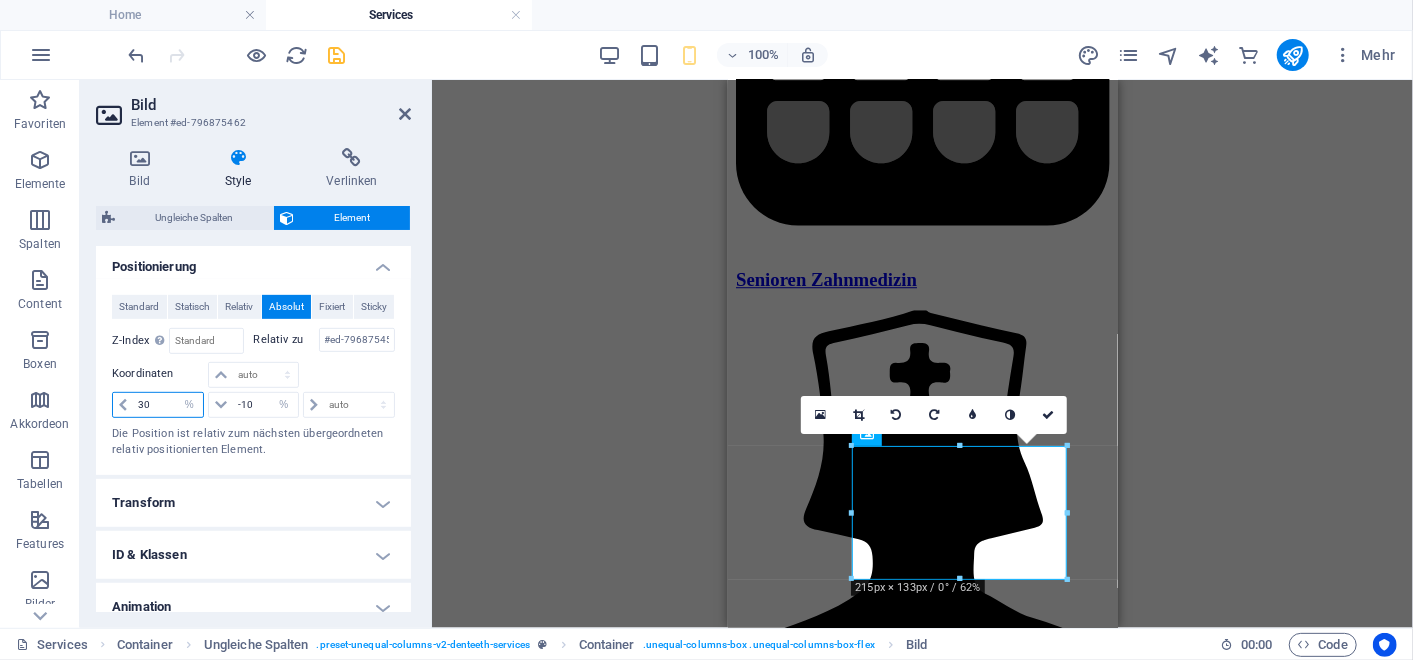 click on "30" at bounding box center (168, 405) 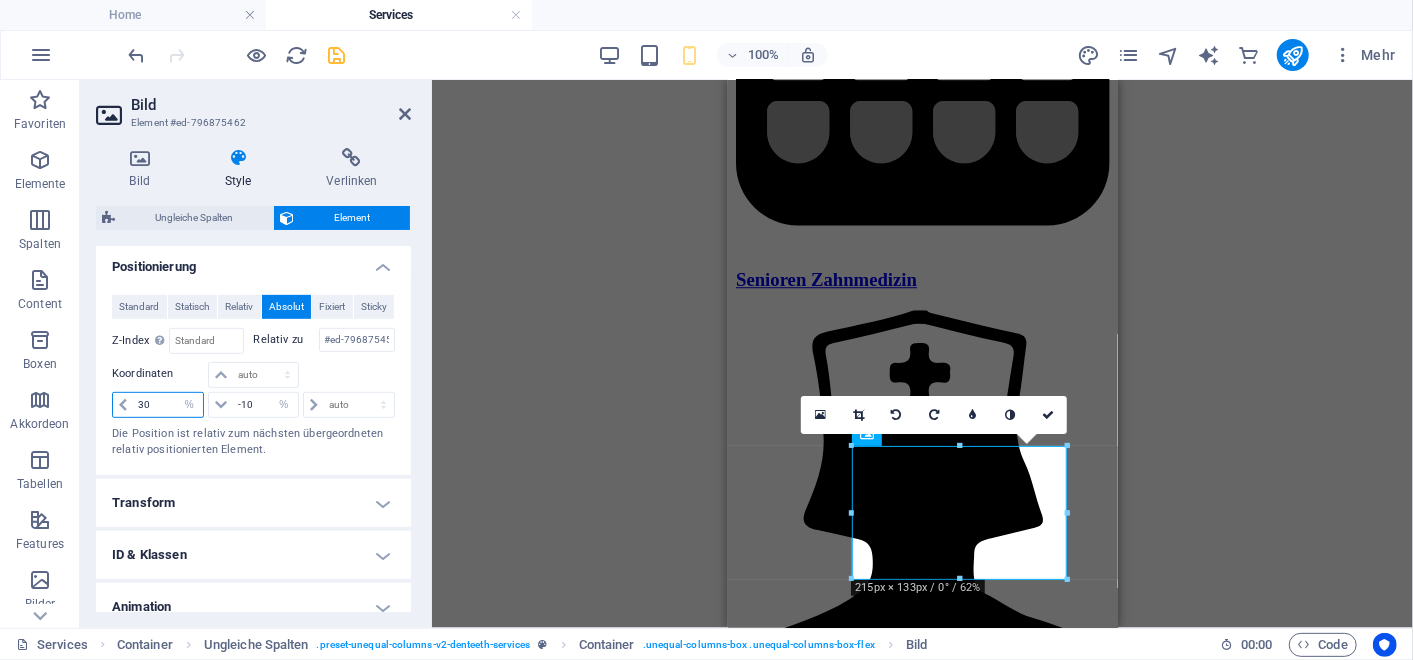 type on "3" 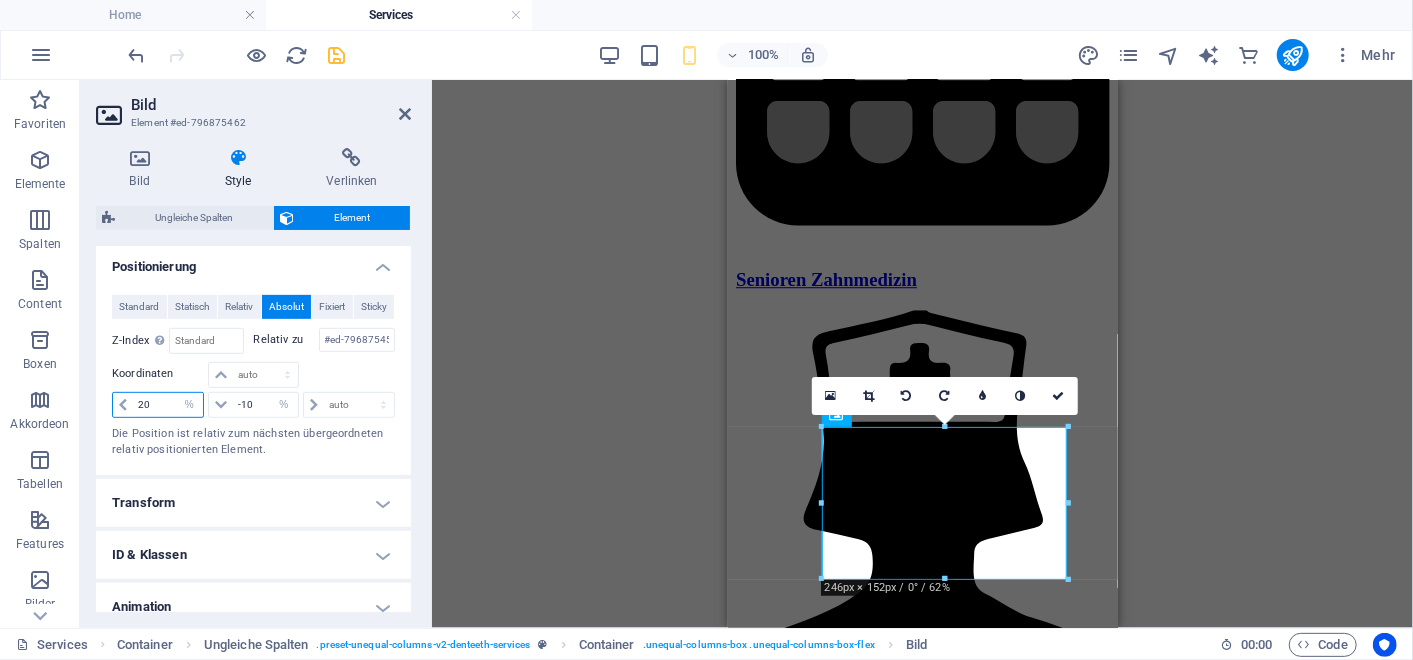 type on "2" 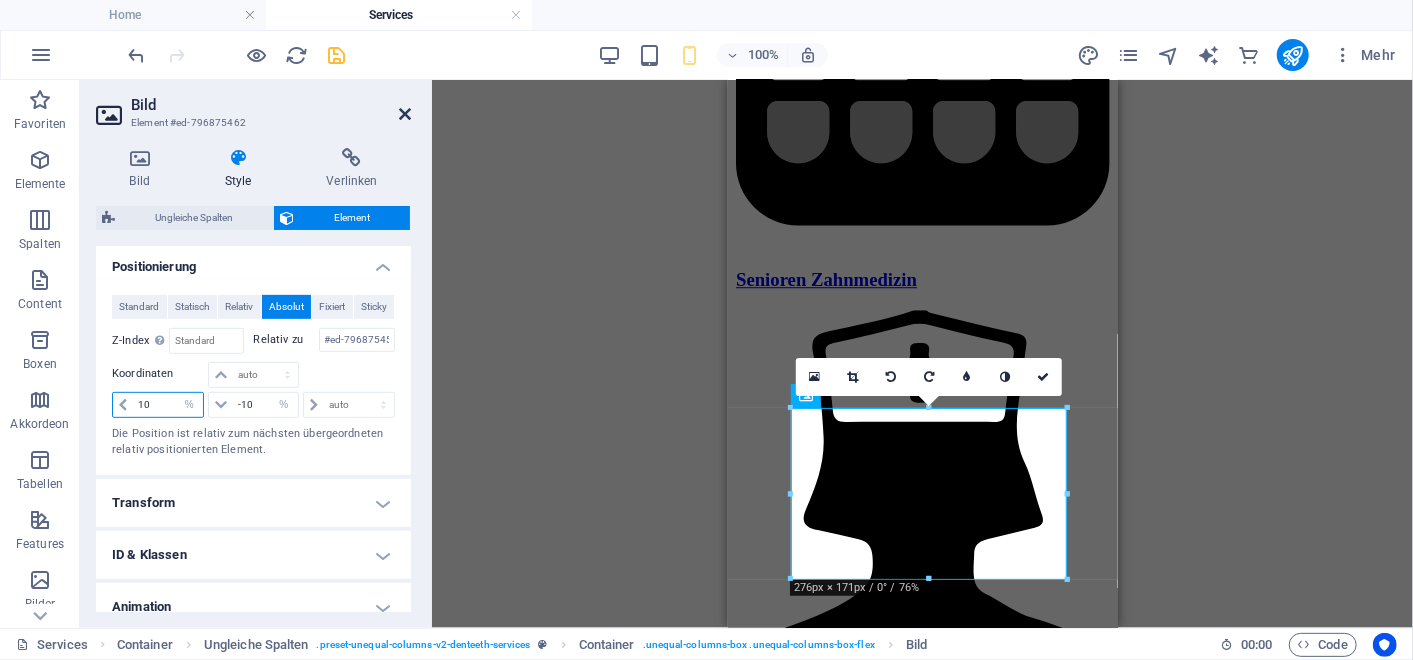 type on "10" 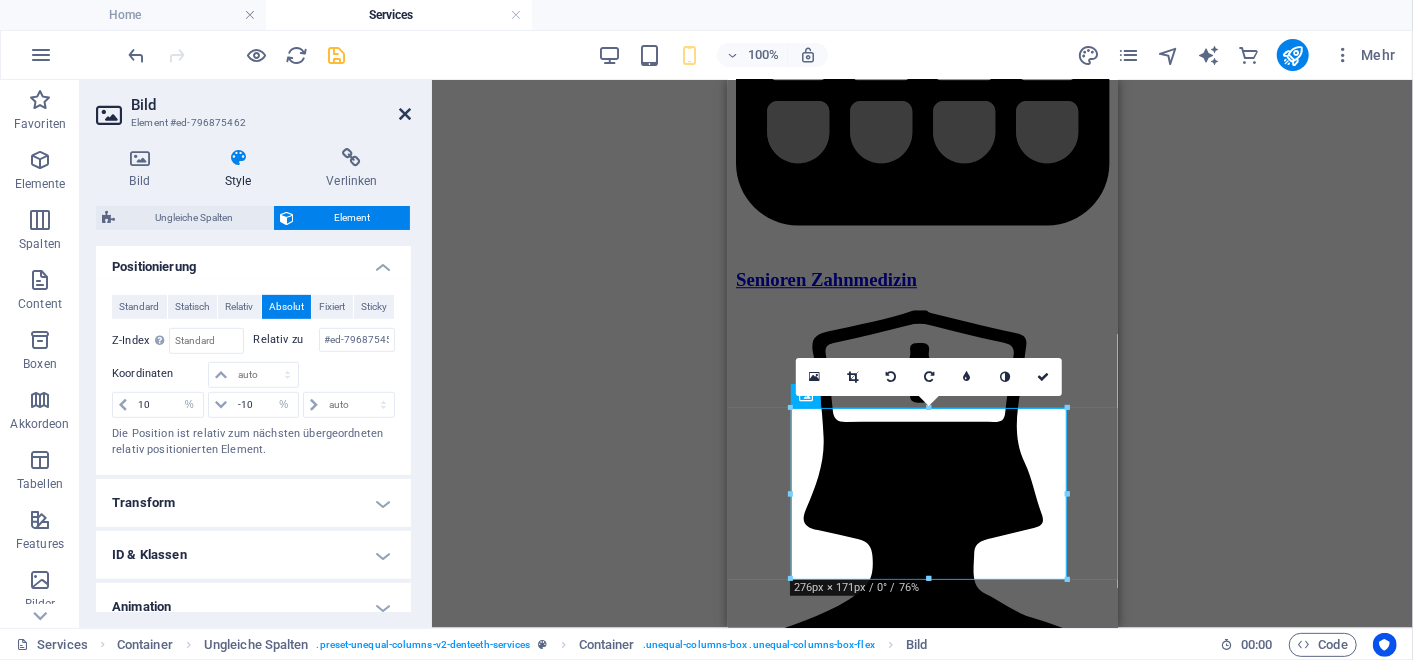 click at bounding box center (405, 114) 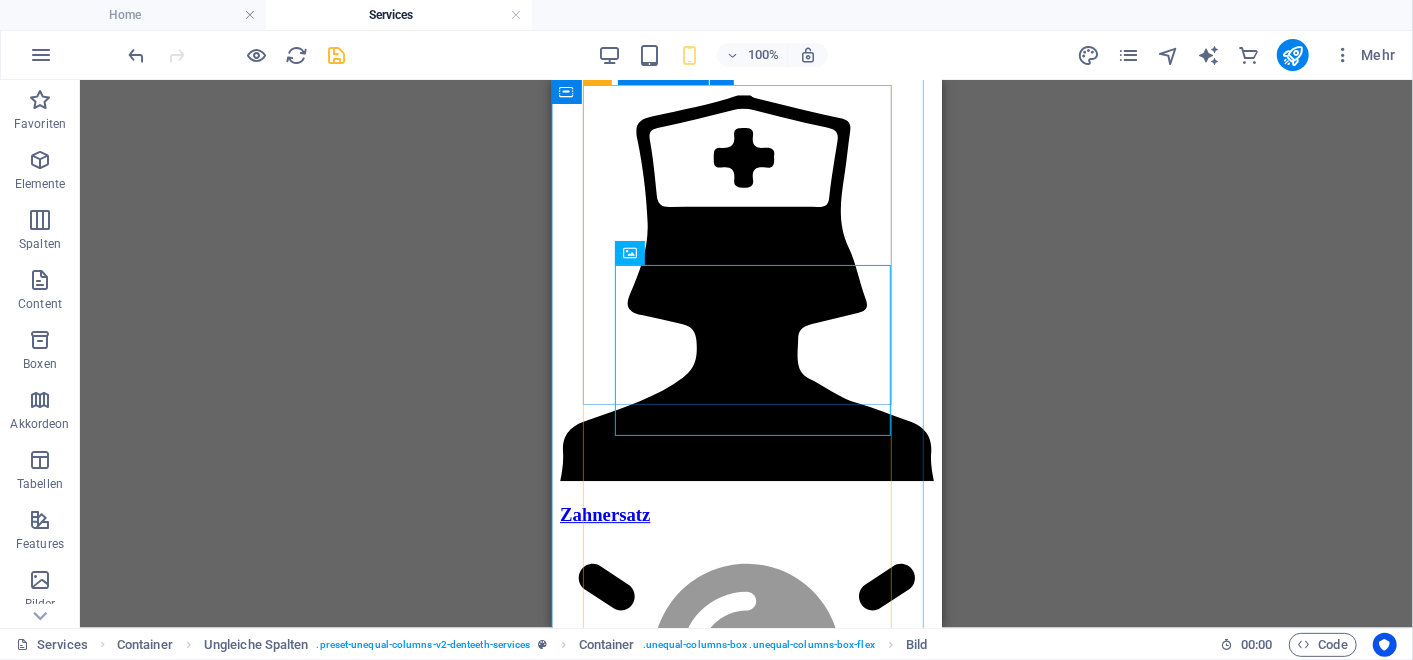 scroll, scrollTop: 7410, scrollLeft: 0, axis: vertical 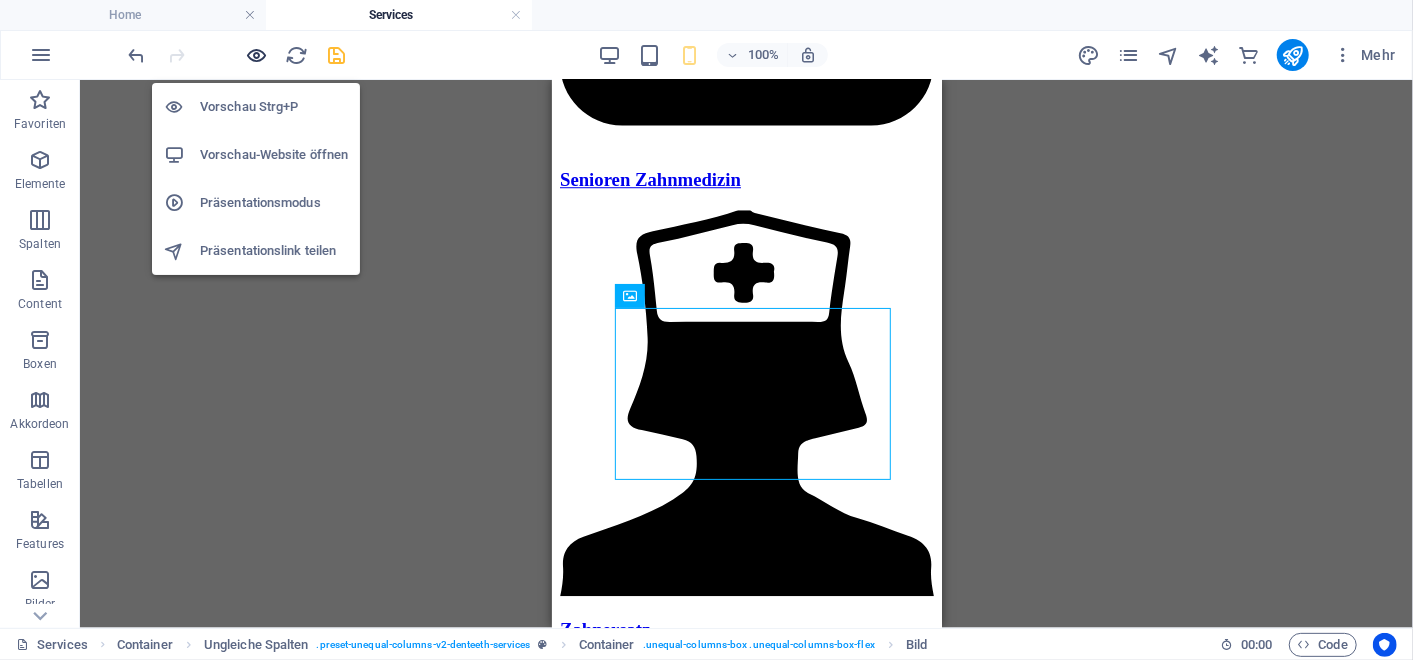 click at bounding box center (257, 55) 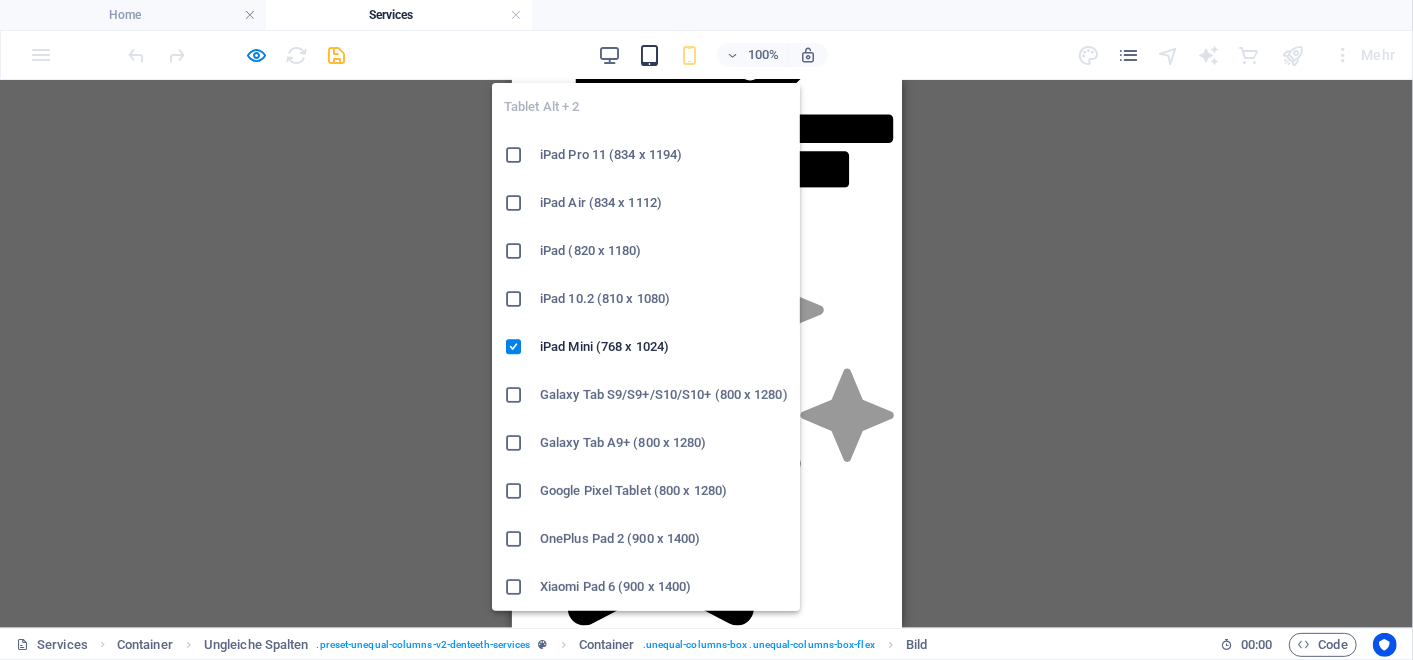 click at bounding box center [649, 55] 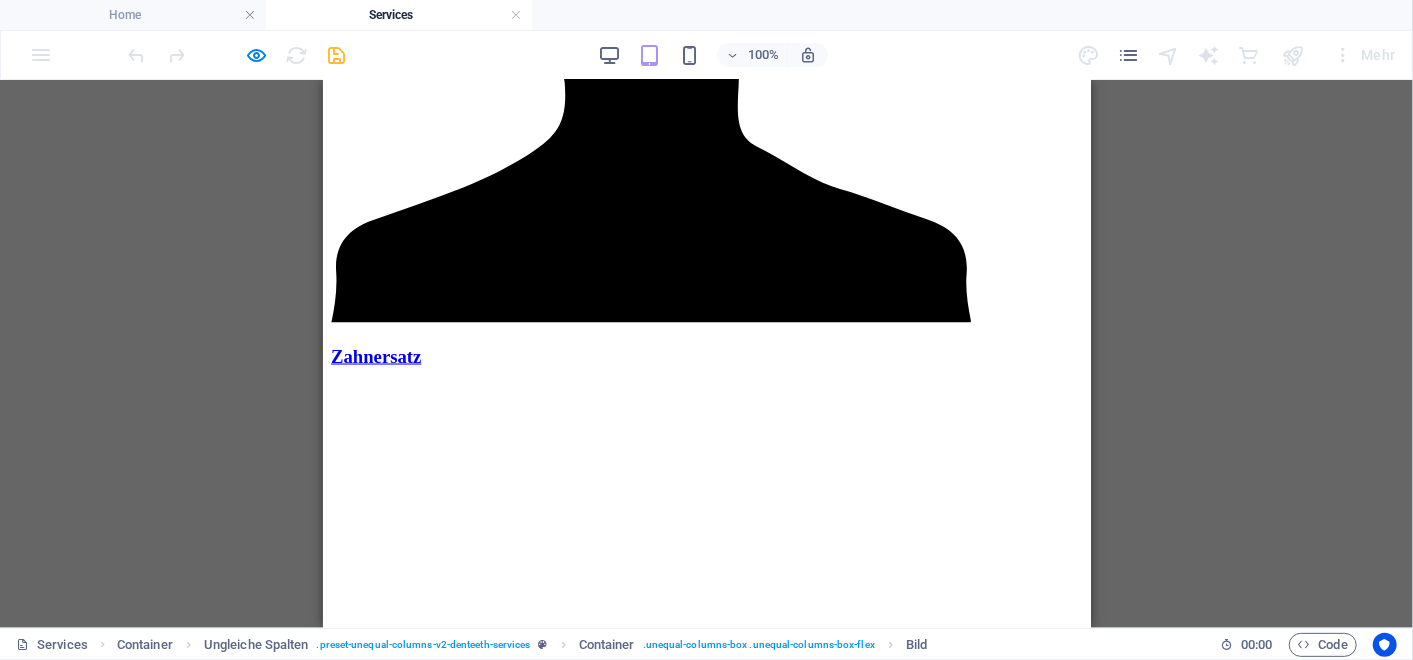 scroll, scrollTop: 5987, scrollLeft: 0, axis: vertical 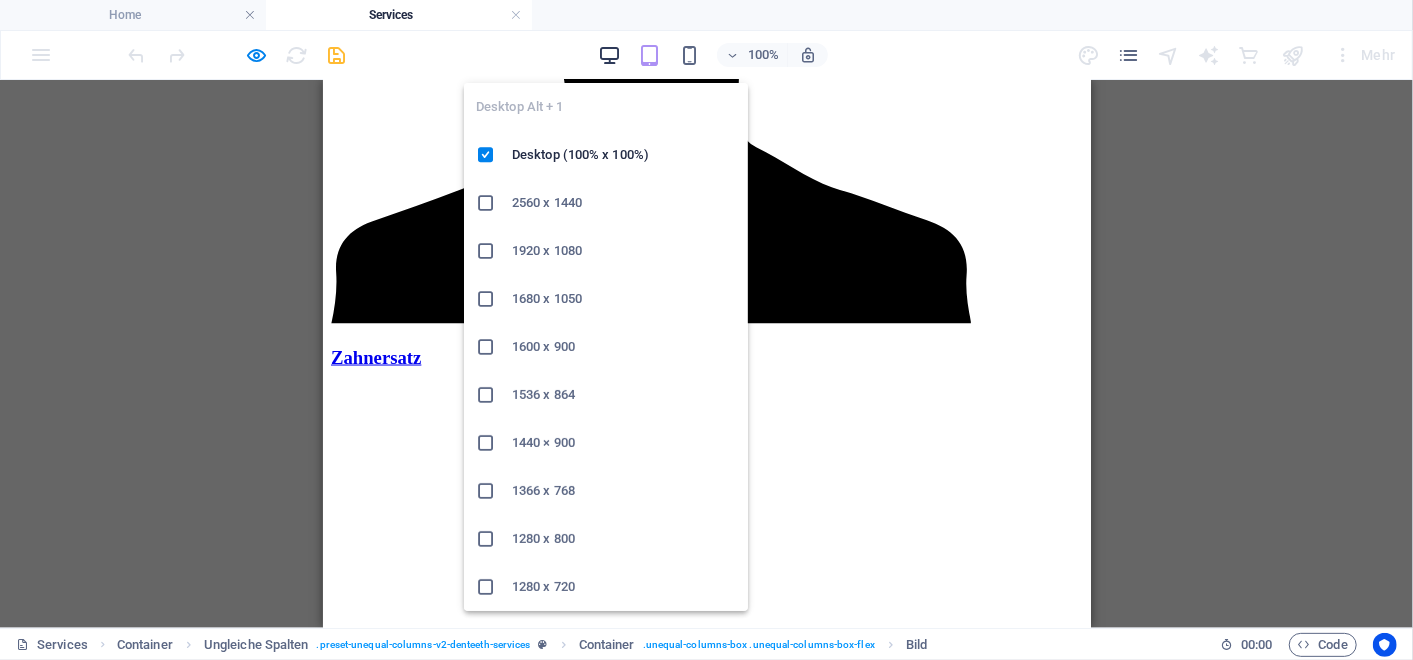 click at bounding box center (609, 55) 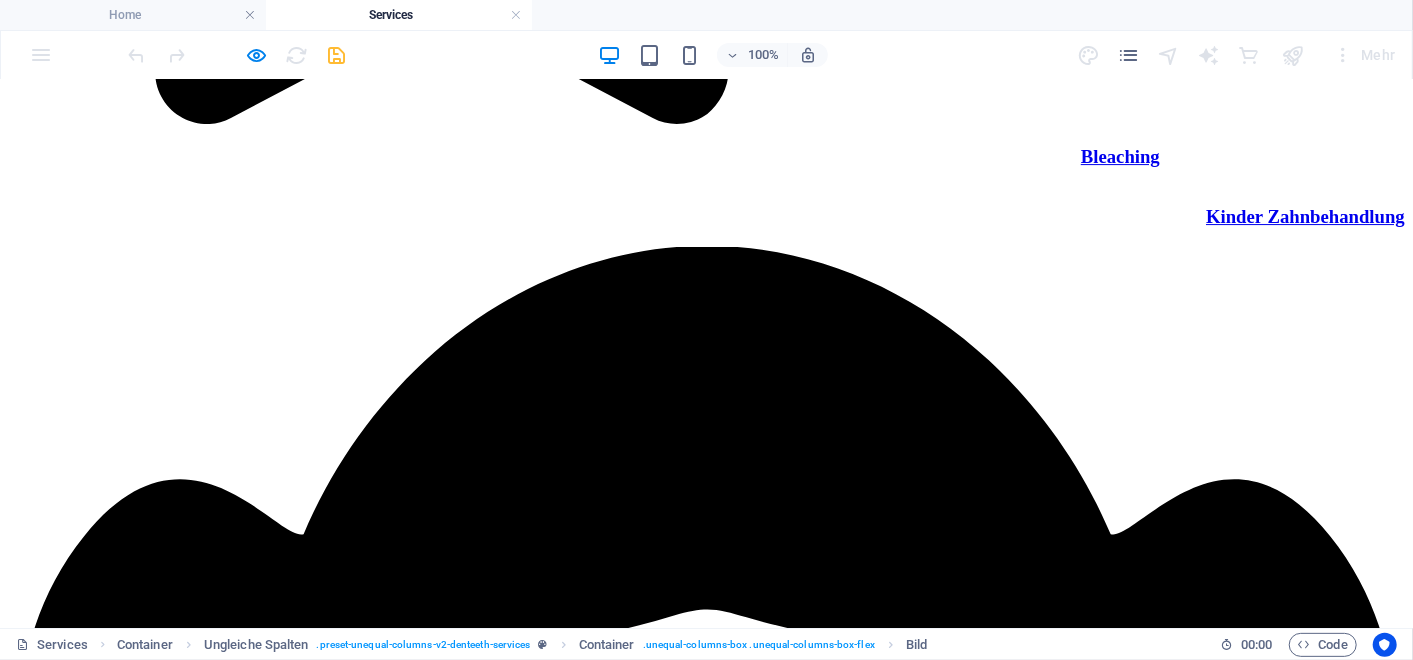 scroll, scrollTop: 3773, scrollLeft: 0, axis: vertical 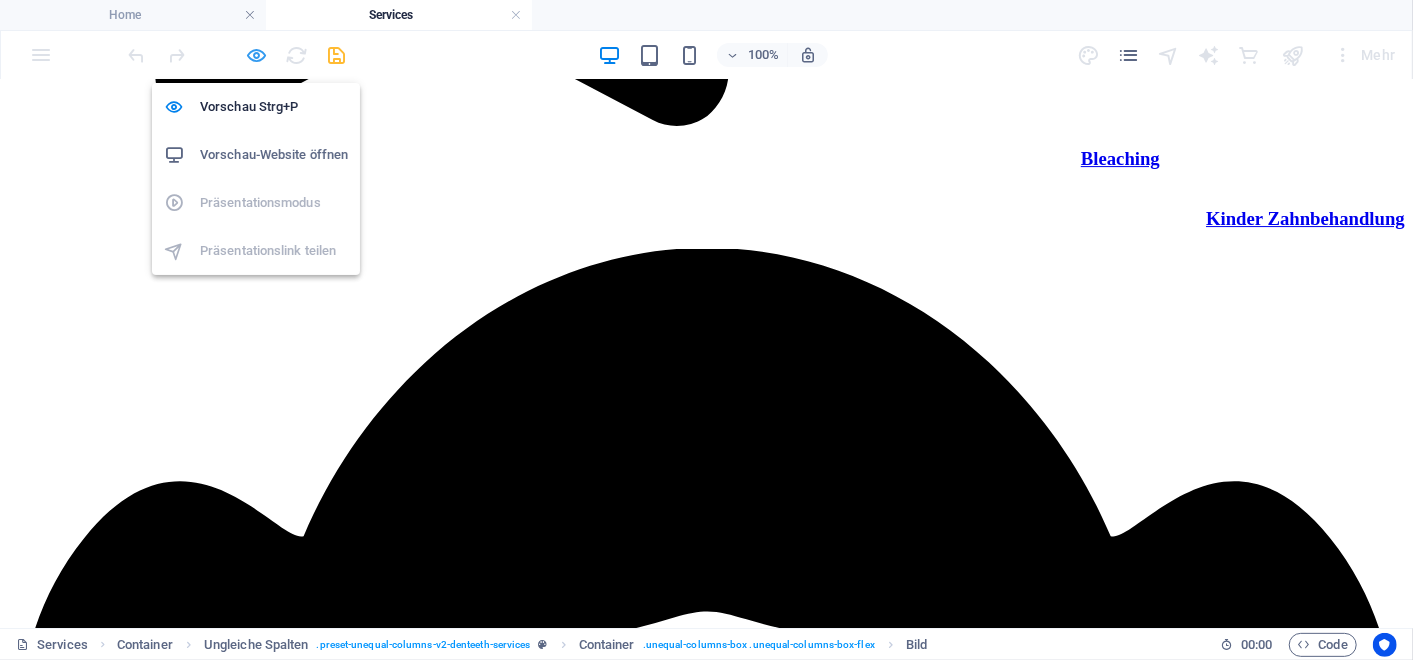 click at bounding box center (257, 55) 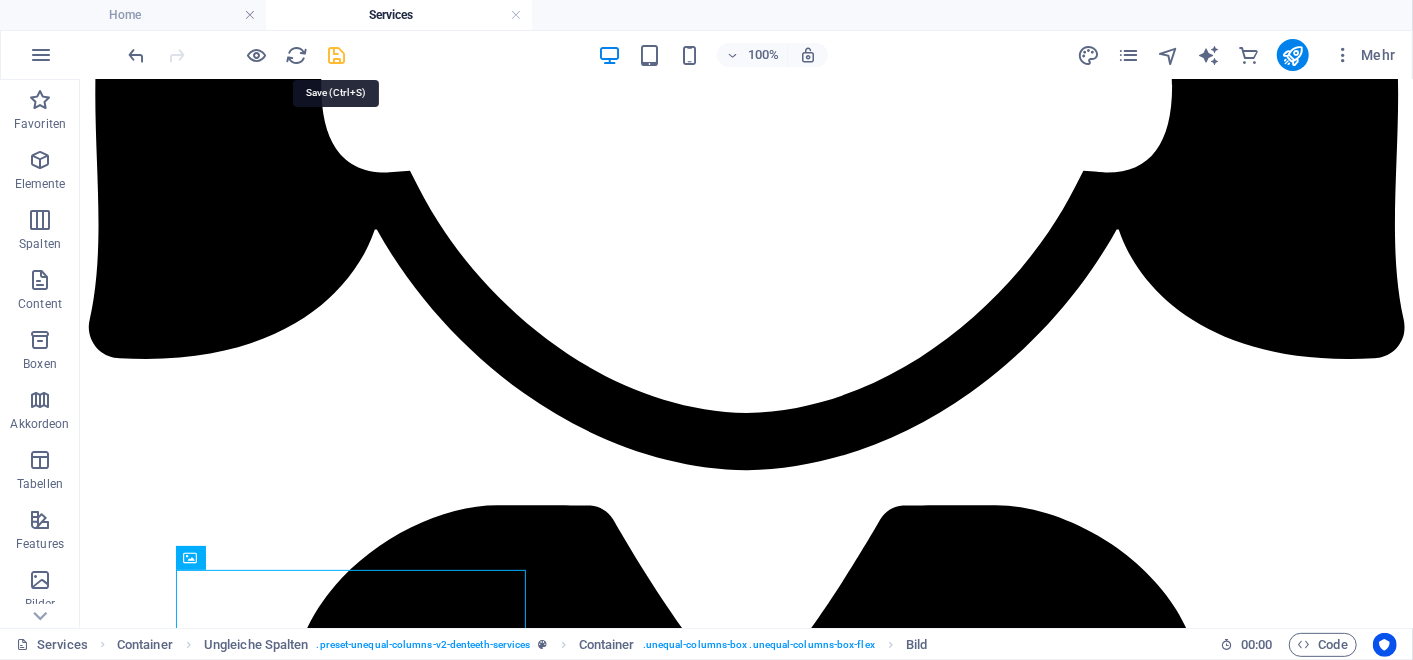 click at bounding box center [337, 55] 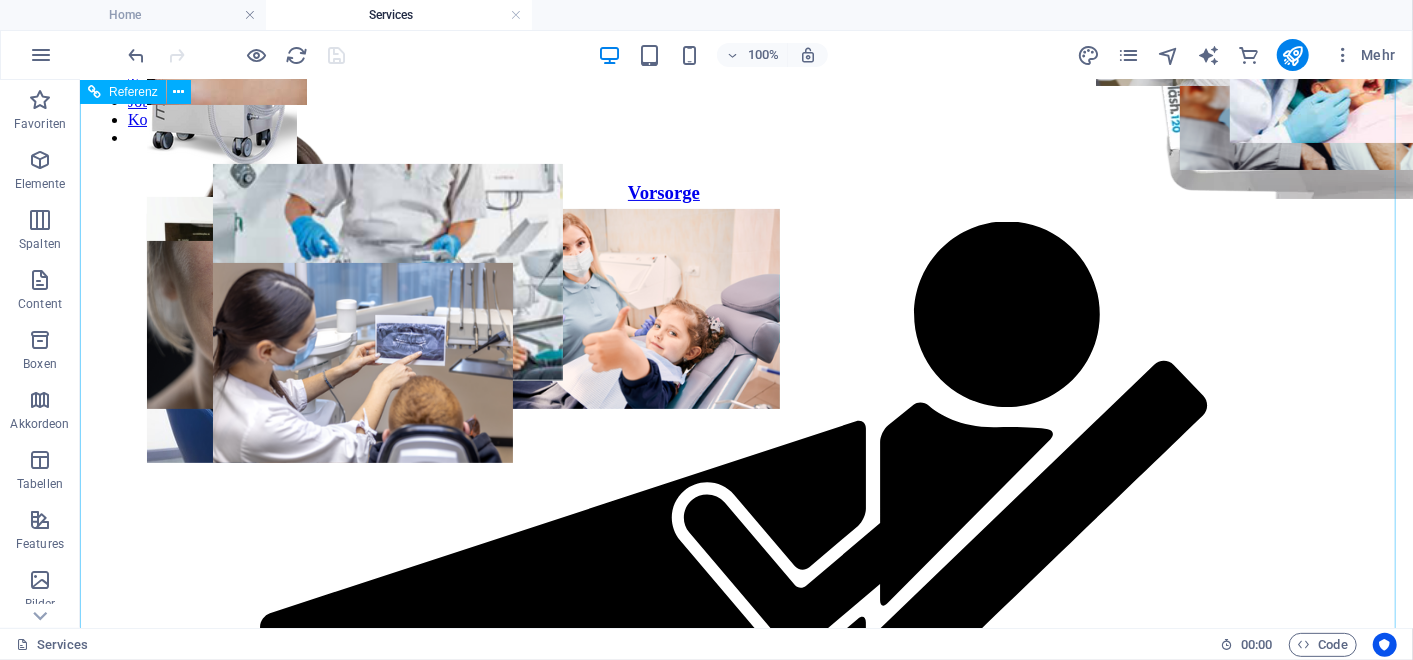 scroll, scrollTop: 0, scrollLeft: 0, axis: both 